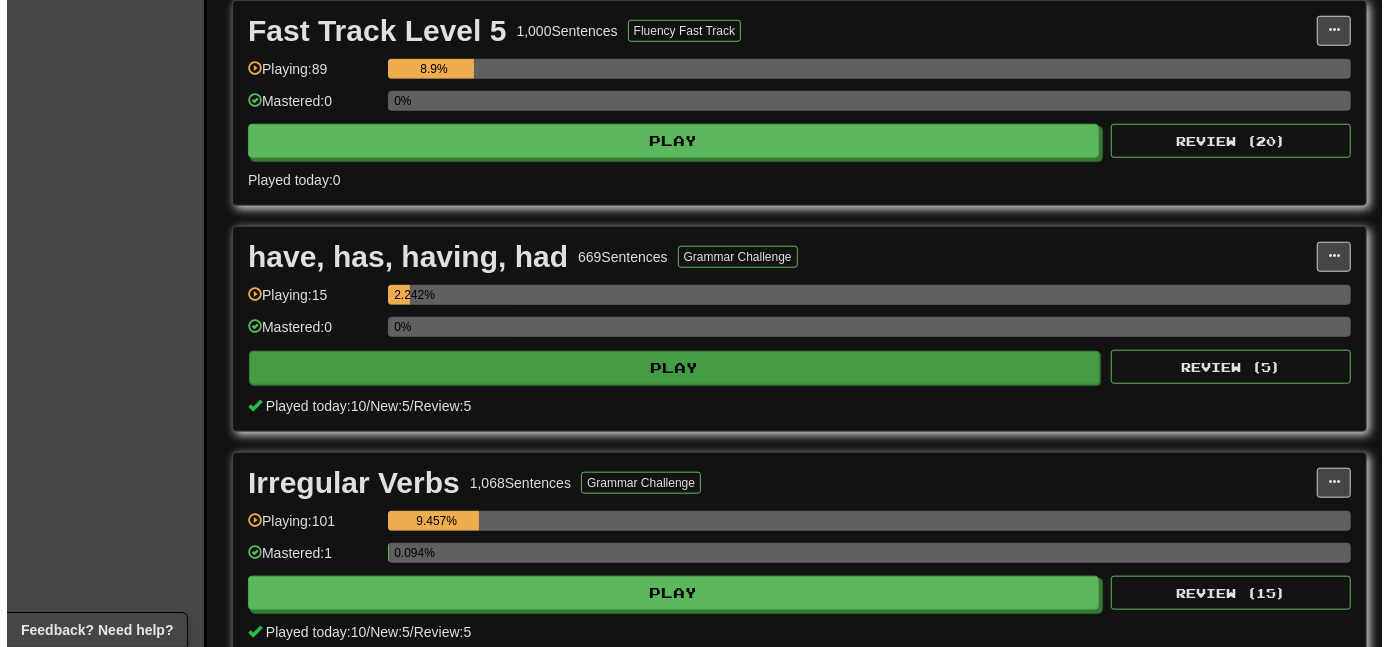 scroll, scrollTop: 1181, scrollLeft: 0, axis: vertical 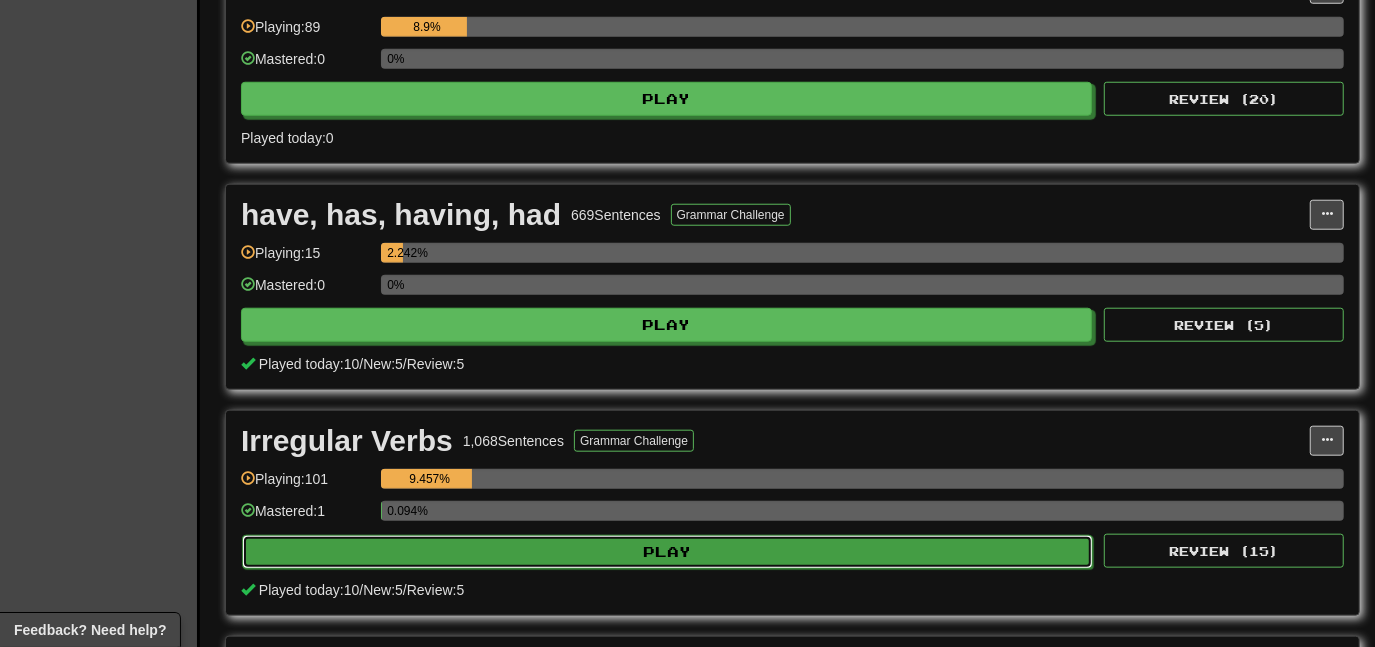 click on "Play" at bounding box center [667, 552] 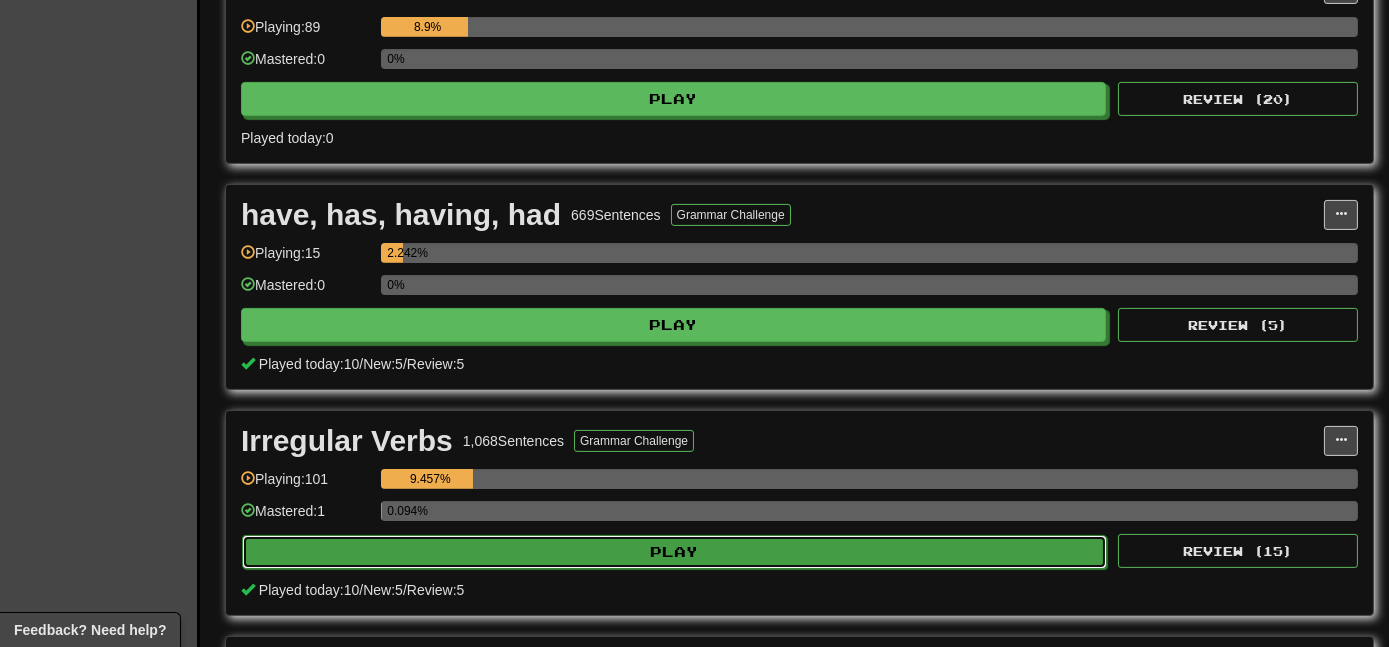 select on "**" 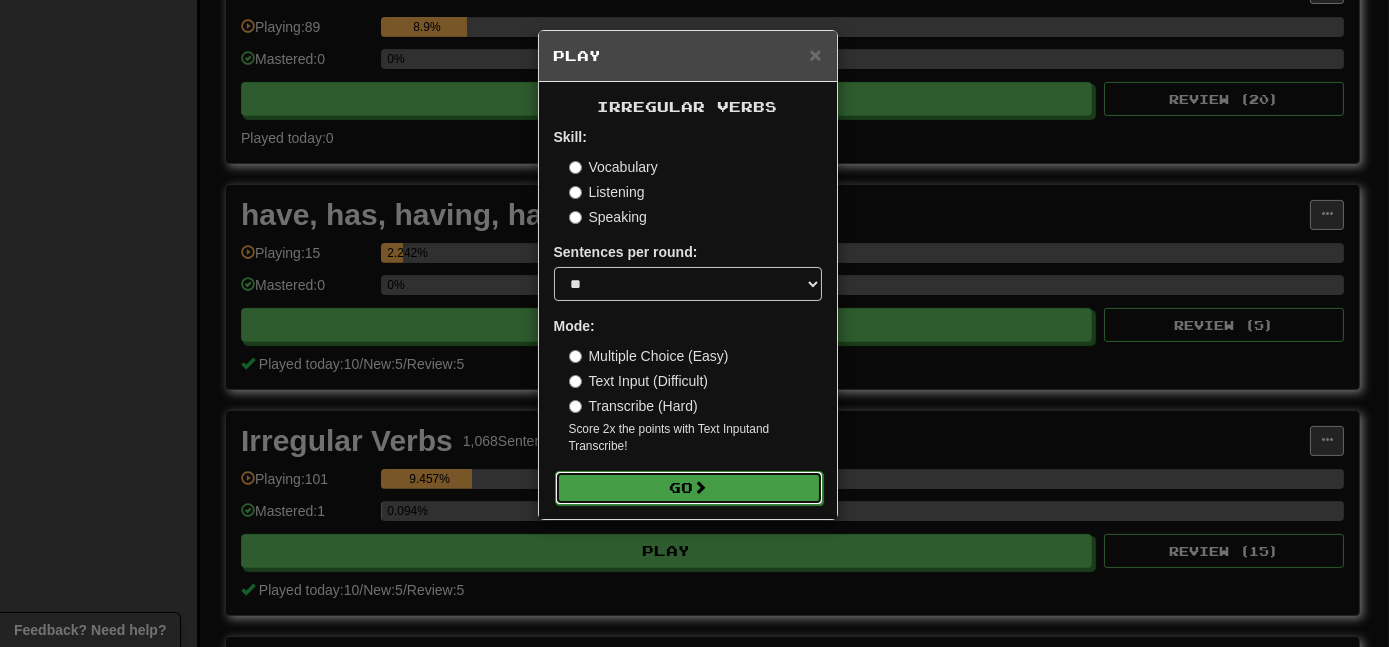 click on "Go" at bounding box center (689, 488) 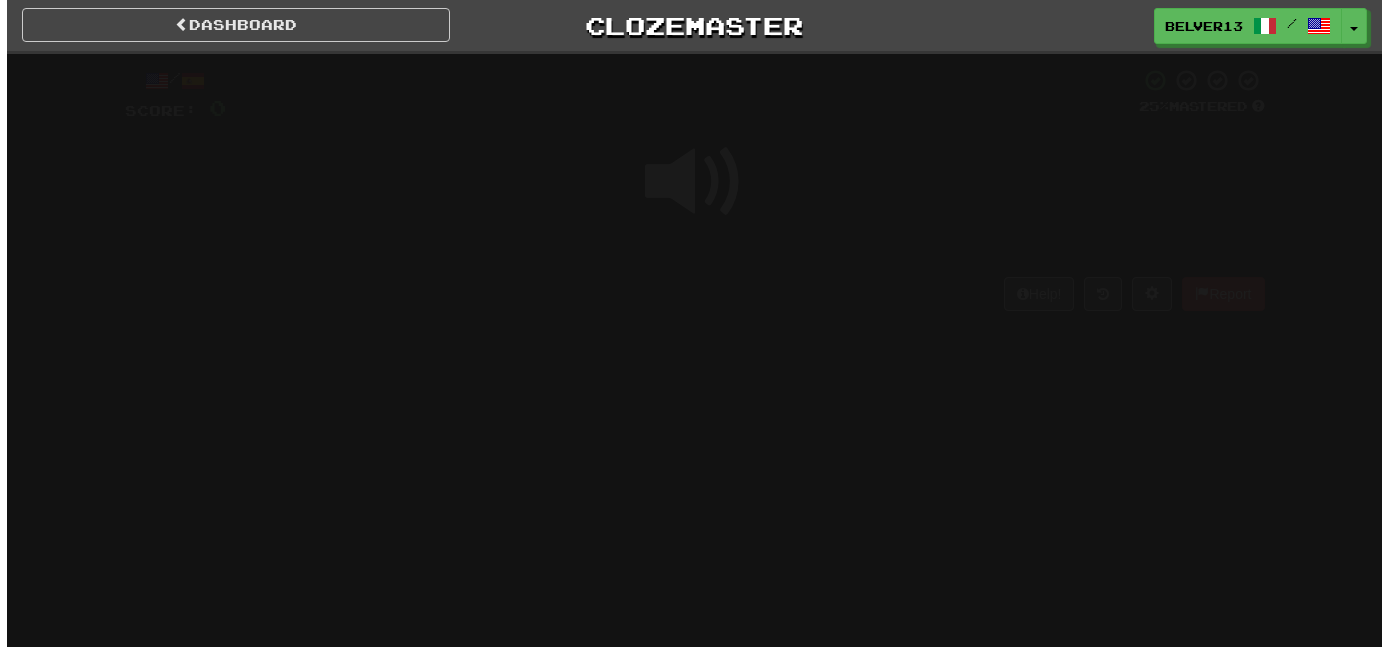 scroll, scrollTop: 0, scrollLeft: 0, axis: both 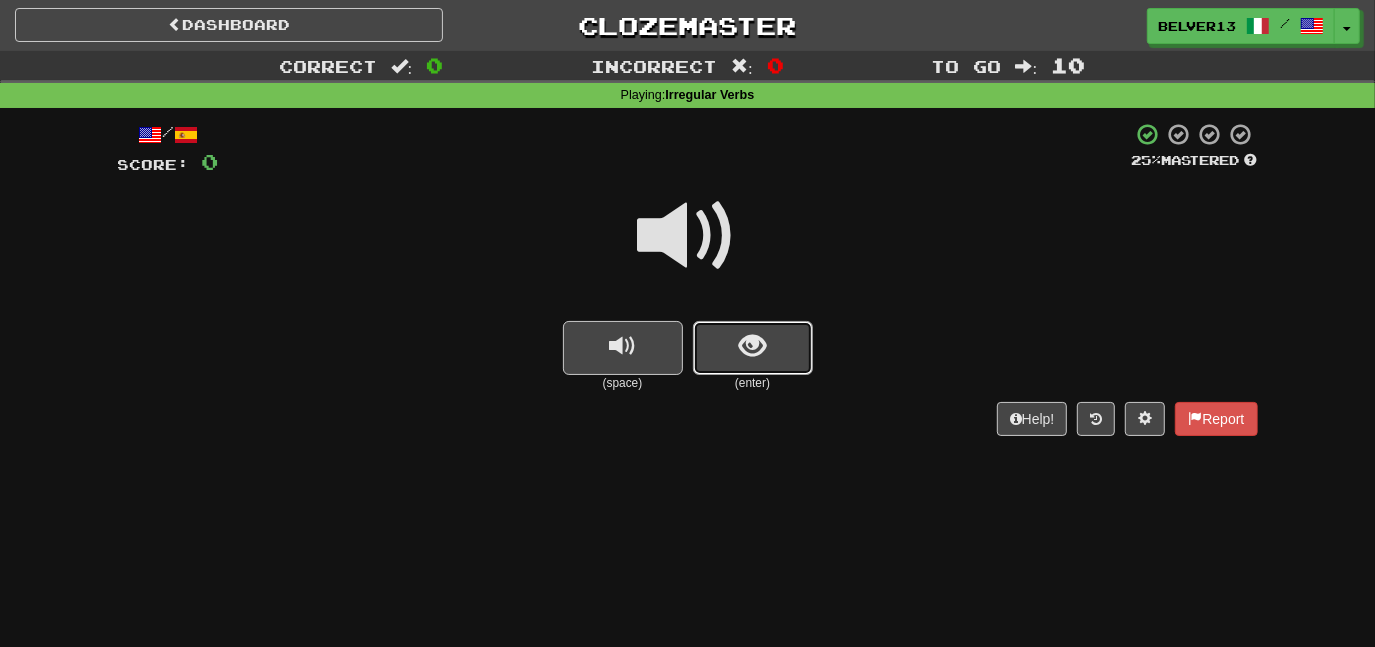 click at bounding box center [753, 348] 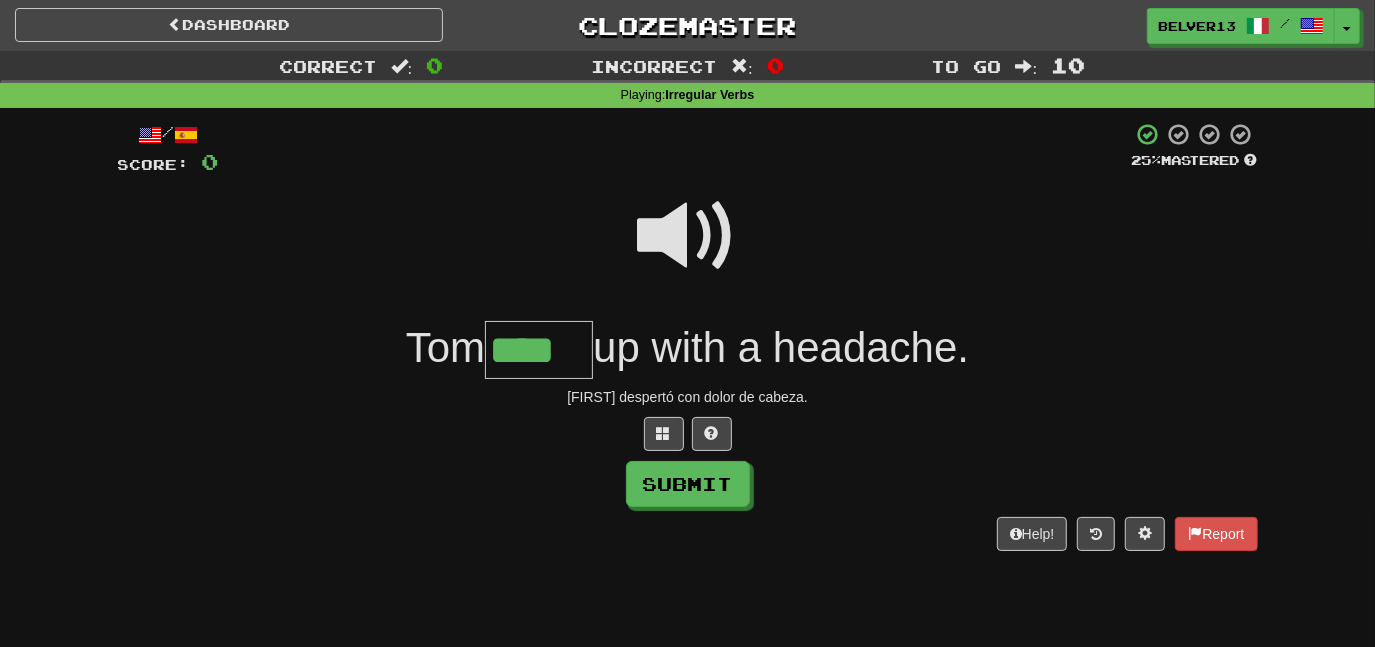 type on "****" 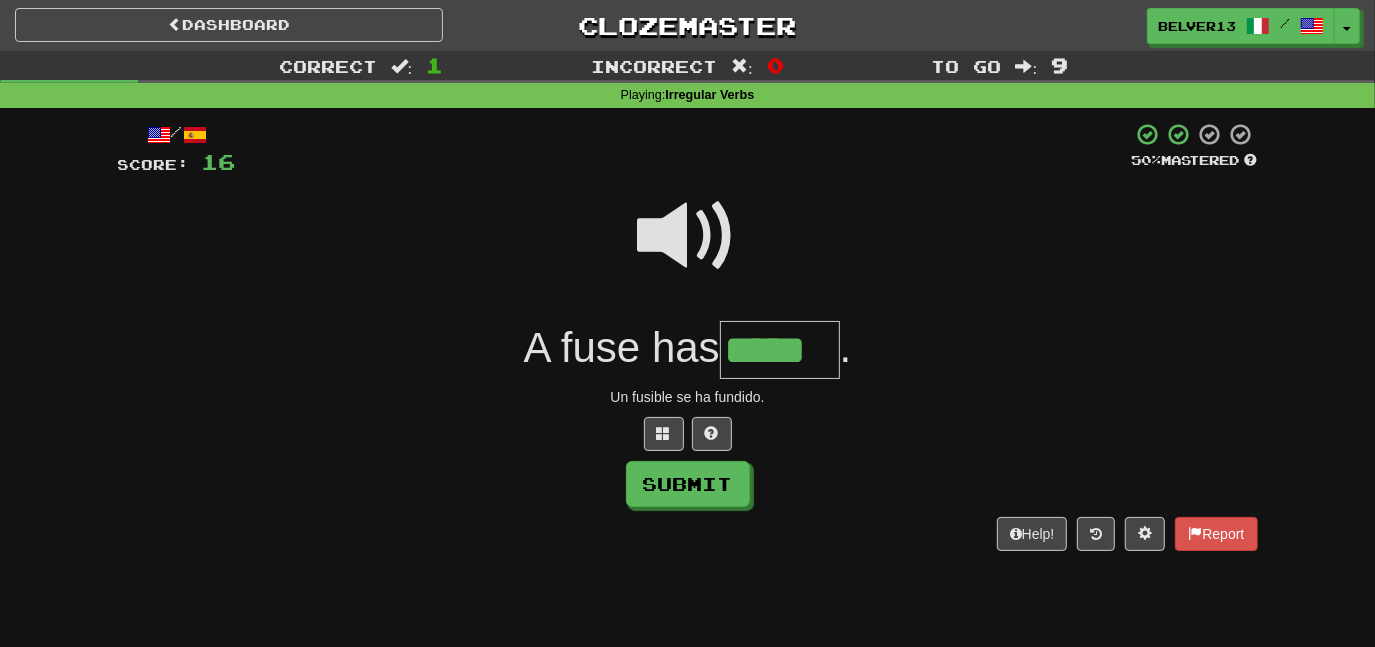type on "*****" 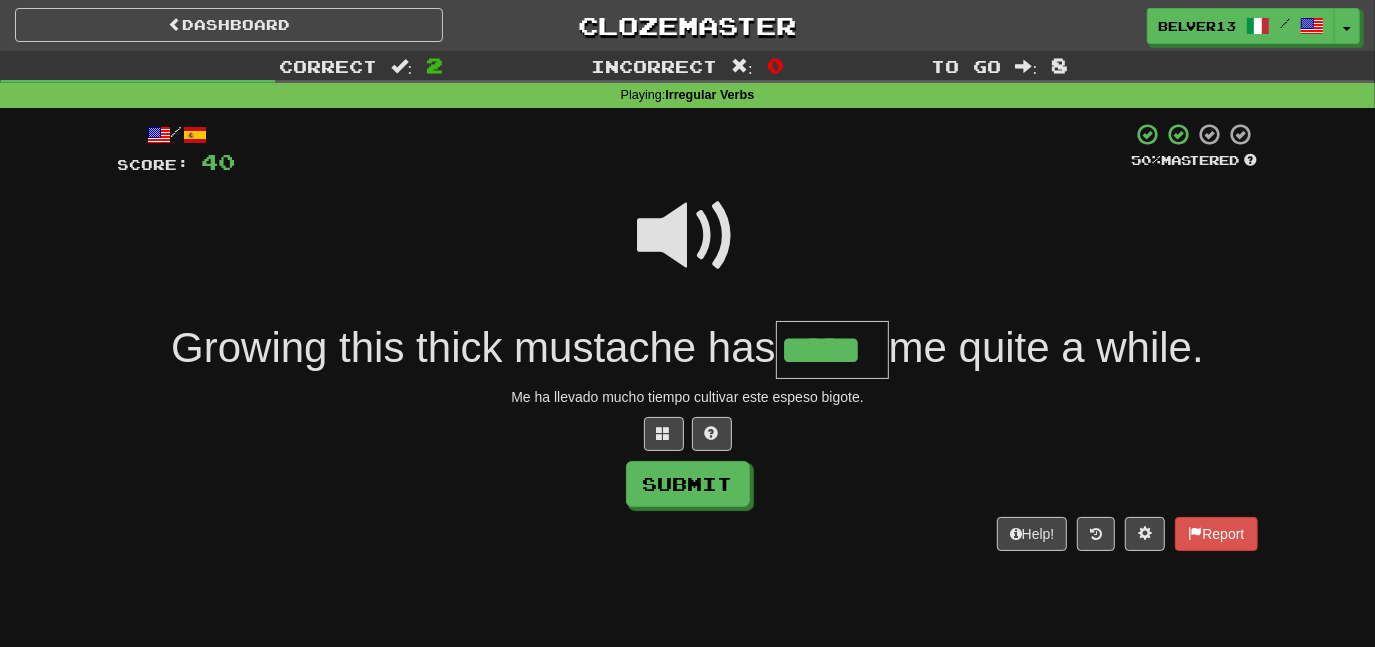 type on "*****" 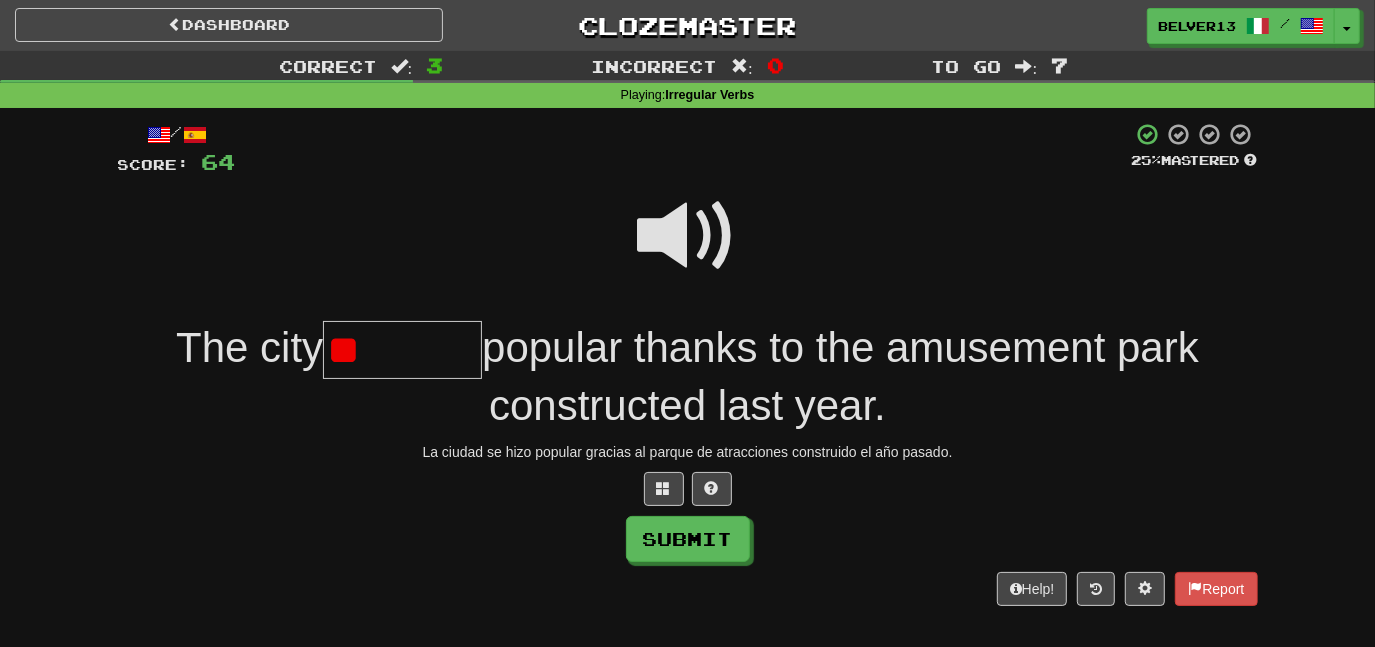 type on "*" 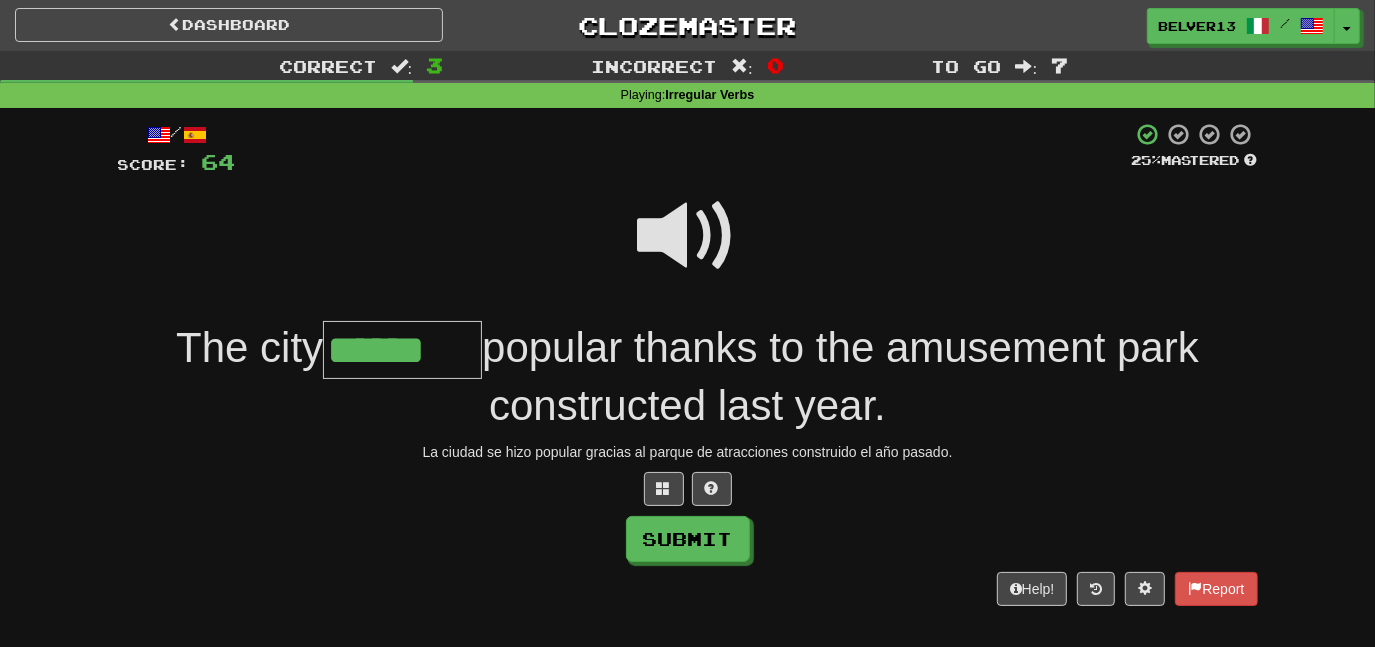 type on "******" 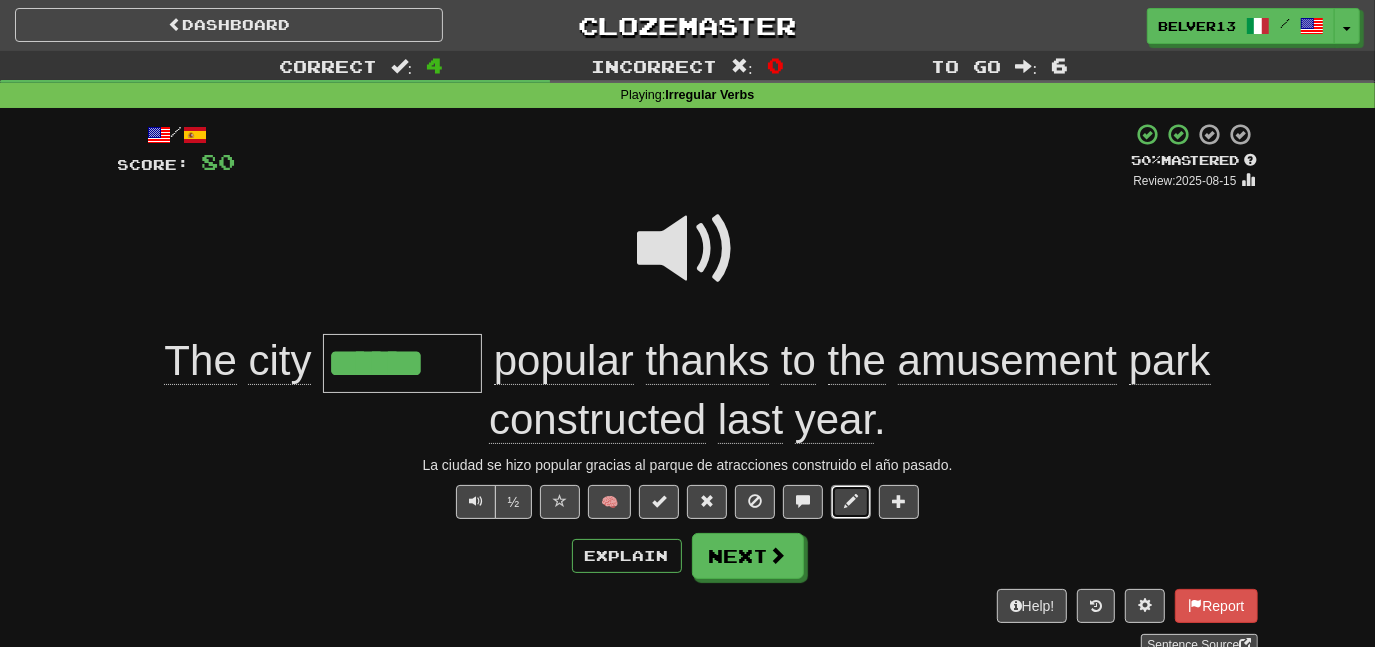 click at bounding box center (851, 501) 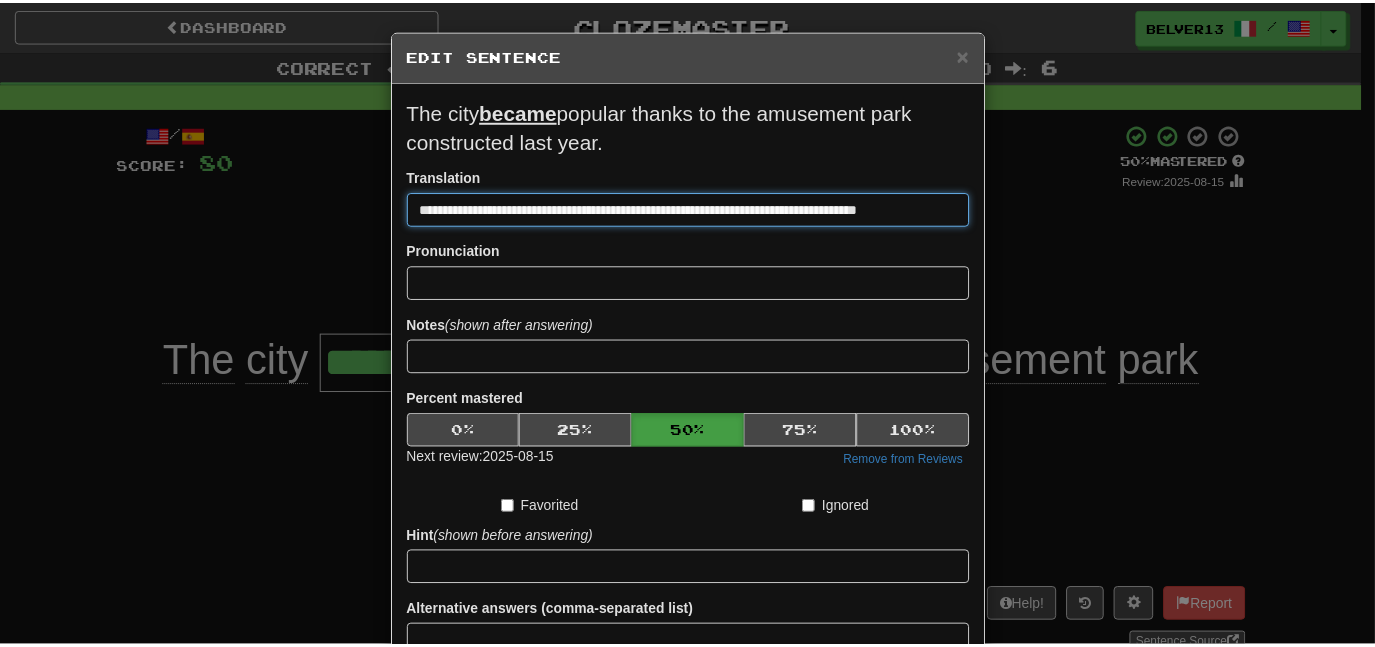 scroll, scrollTop: 181, scrollLeft: 0, axis: vertical 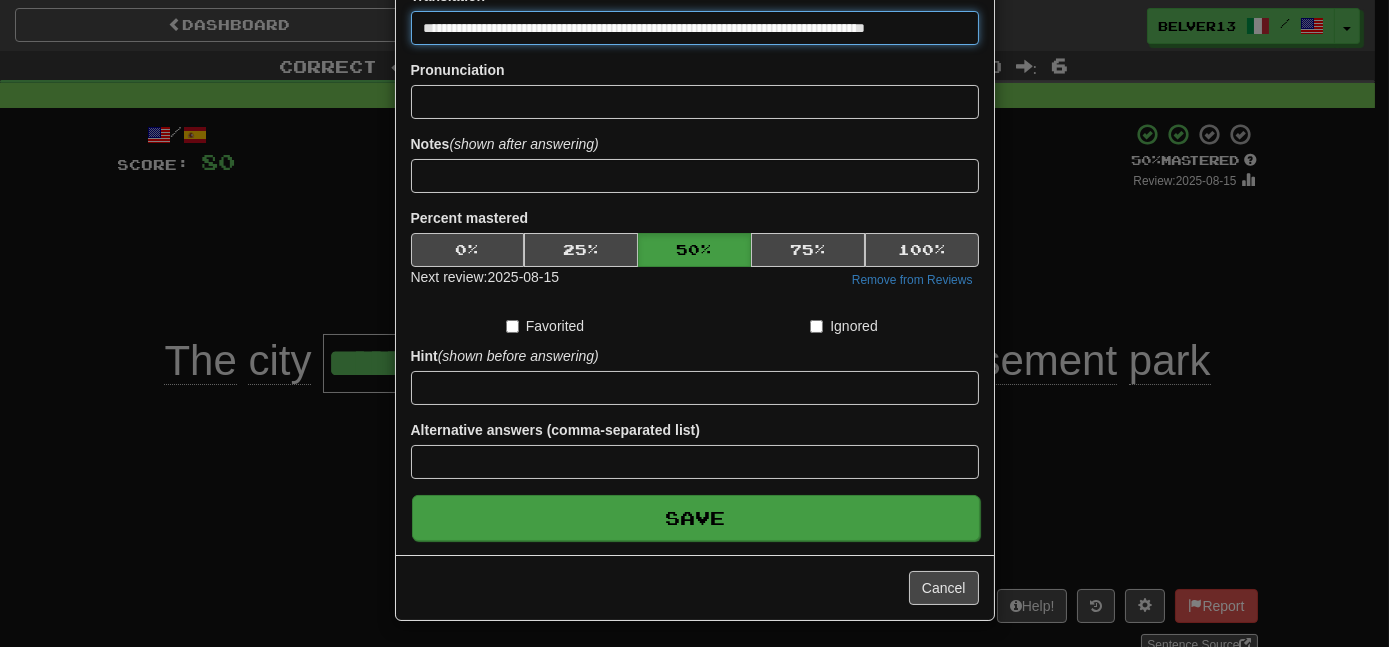 type on "**********" 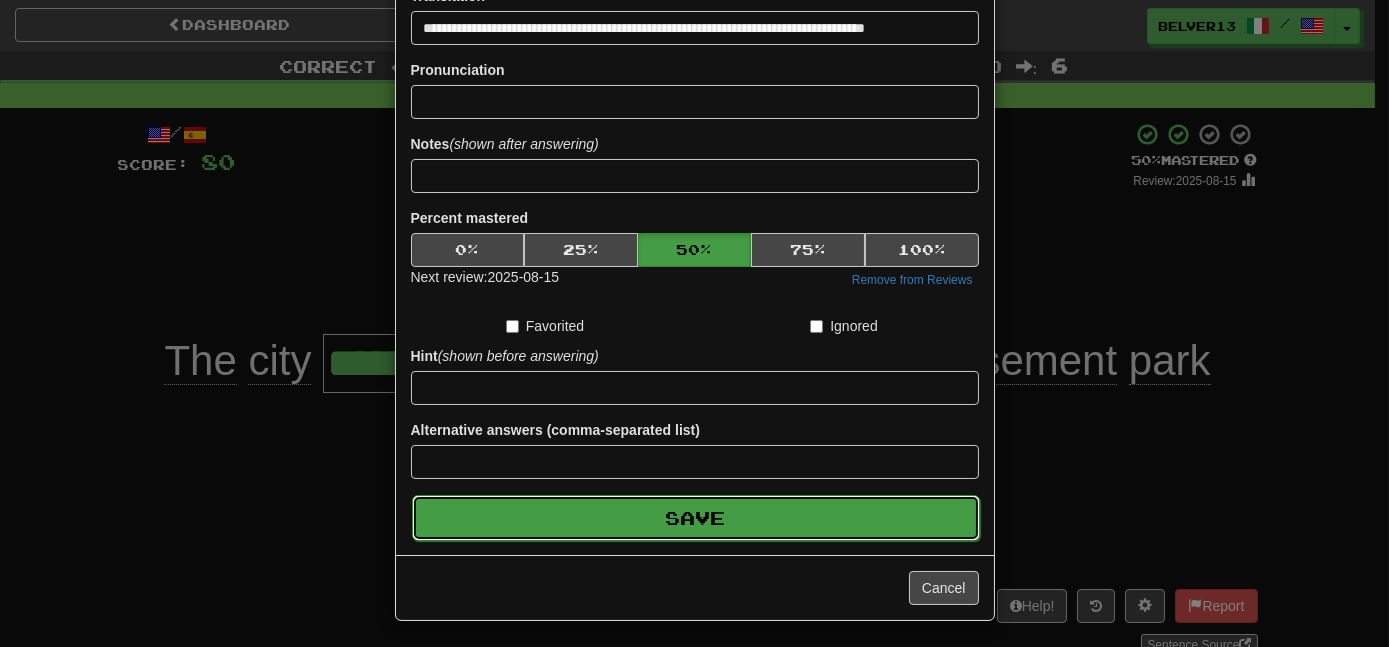 click on "Save" at bounding box center (696, 518) 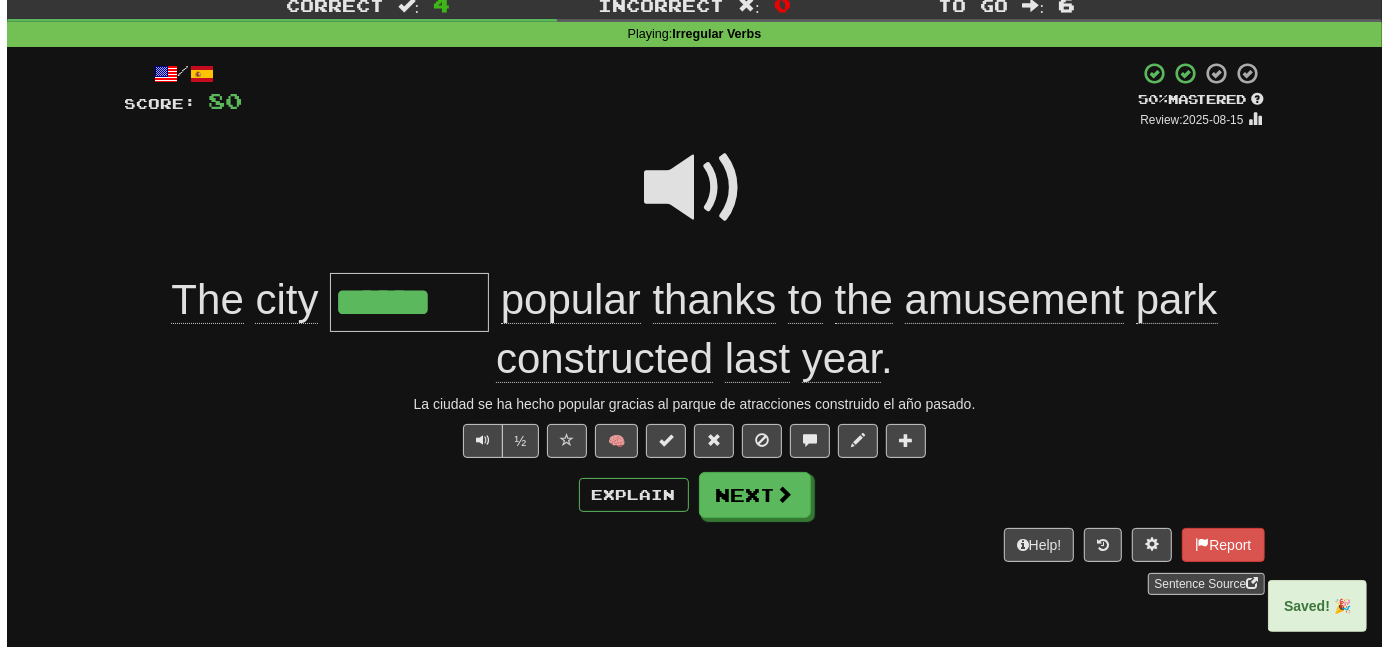 scroll, scrollTop: 181, scrollLeft: 0, axis: vertical 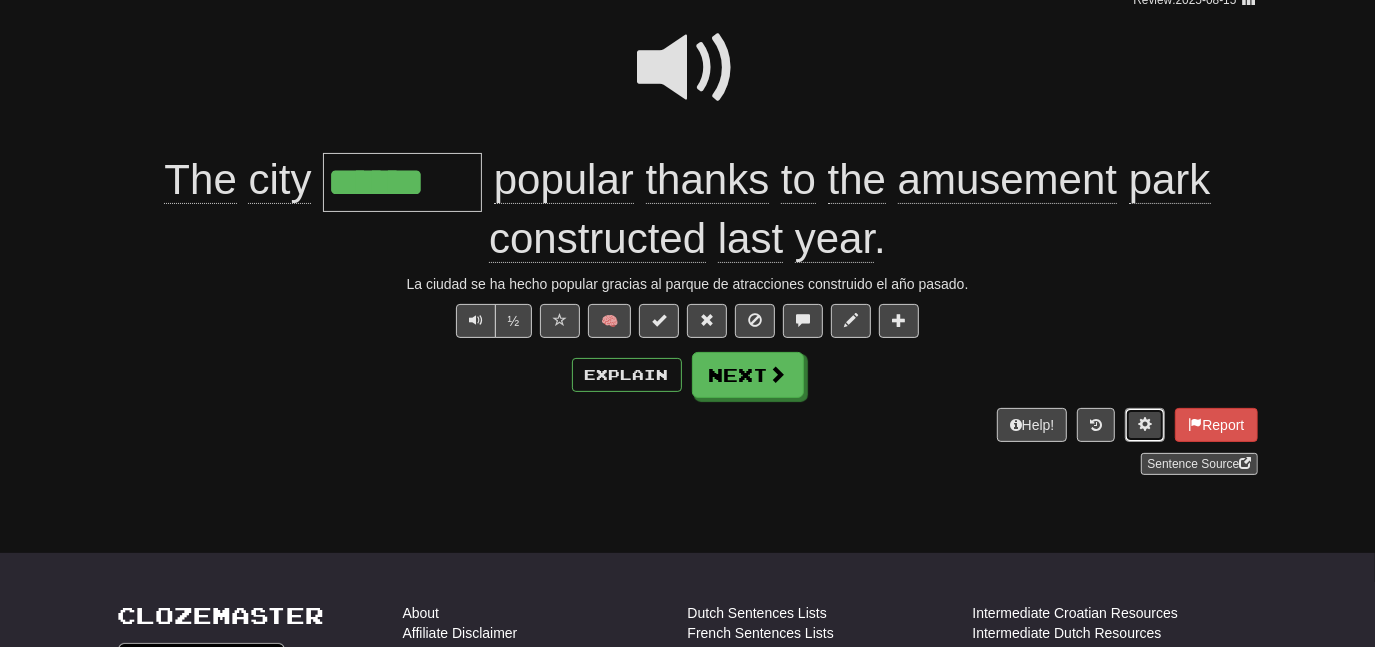 click at bounding box center (1145, 425) 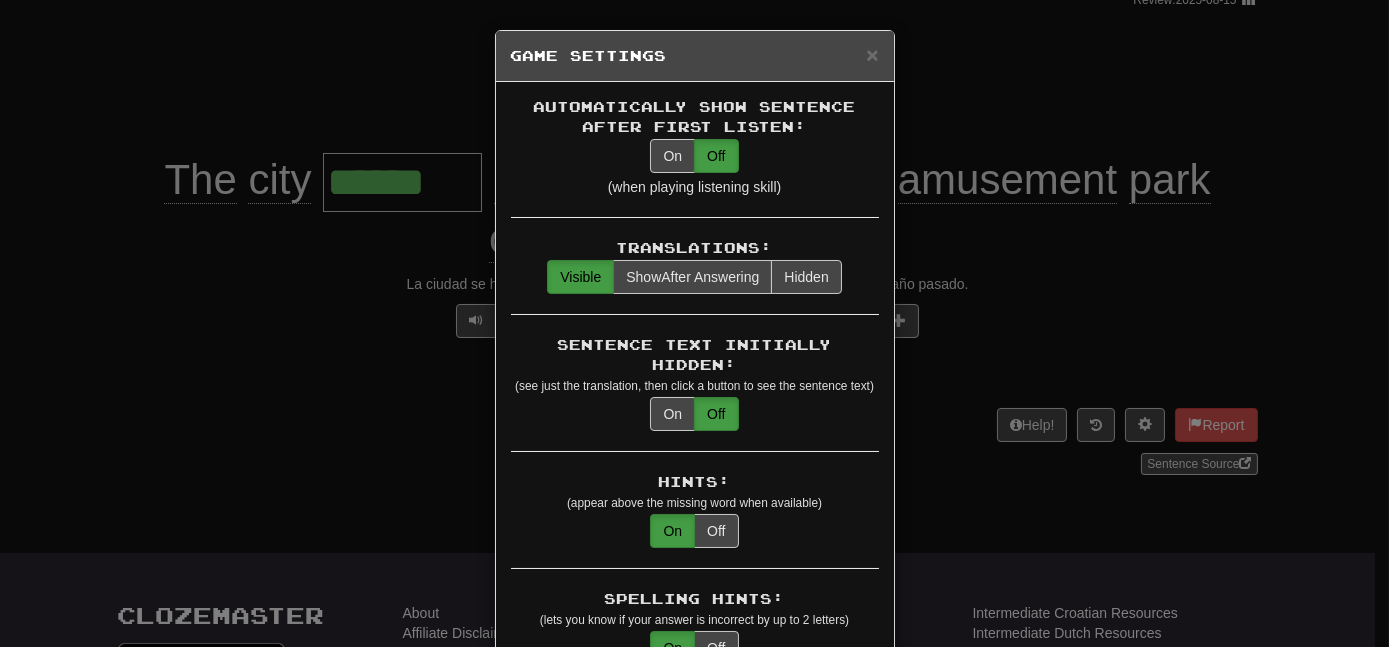 click on "× Game Settings" at bounding box center [695, 56] 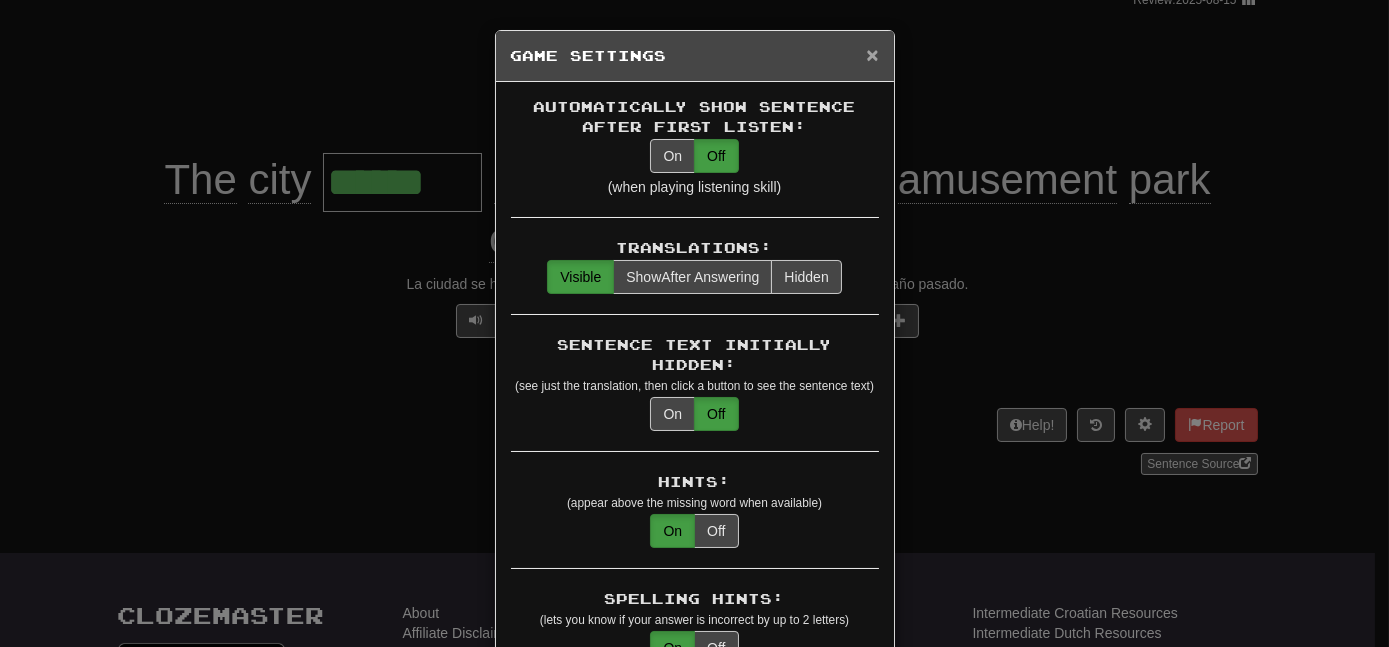 click on "×" at bounding box center (872, 54) 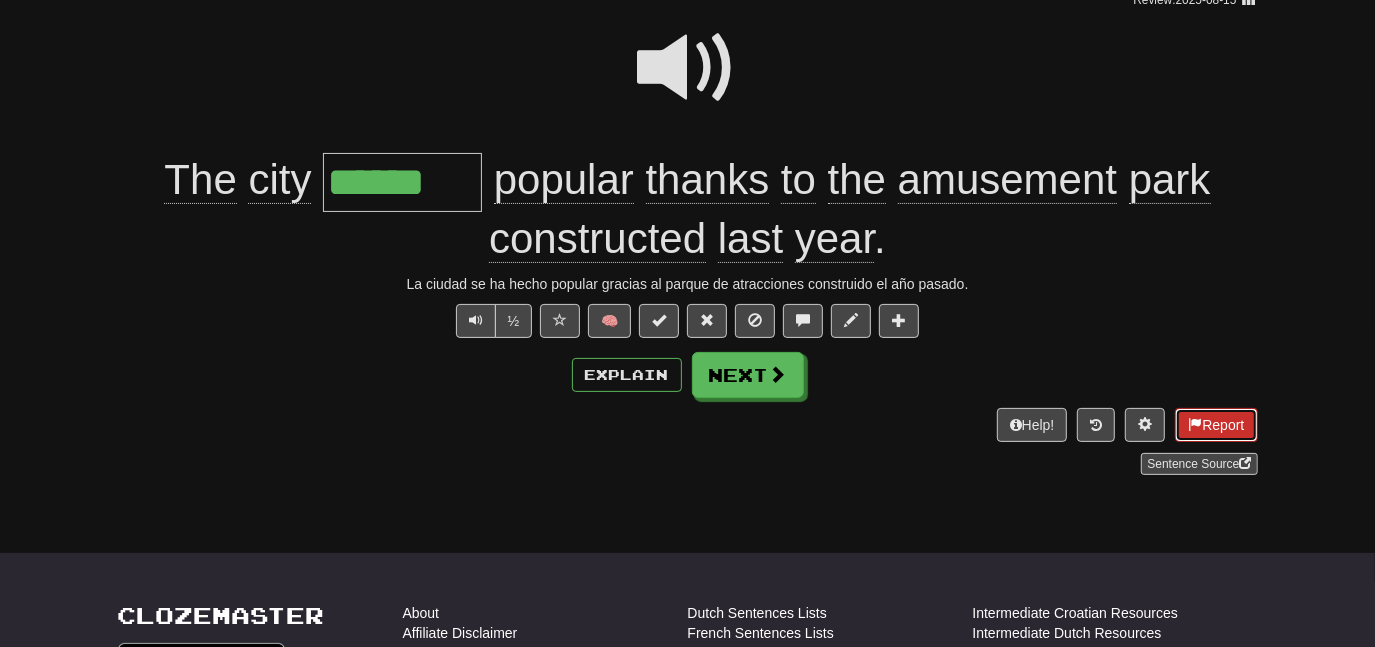 click on "Report" at bounding box center [1216, 425] 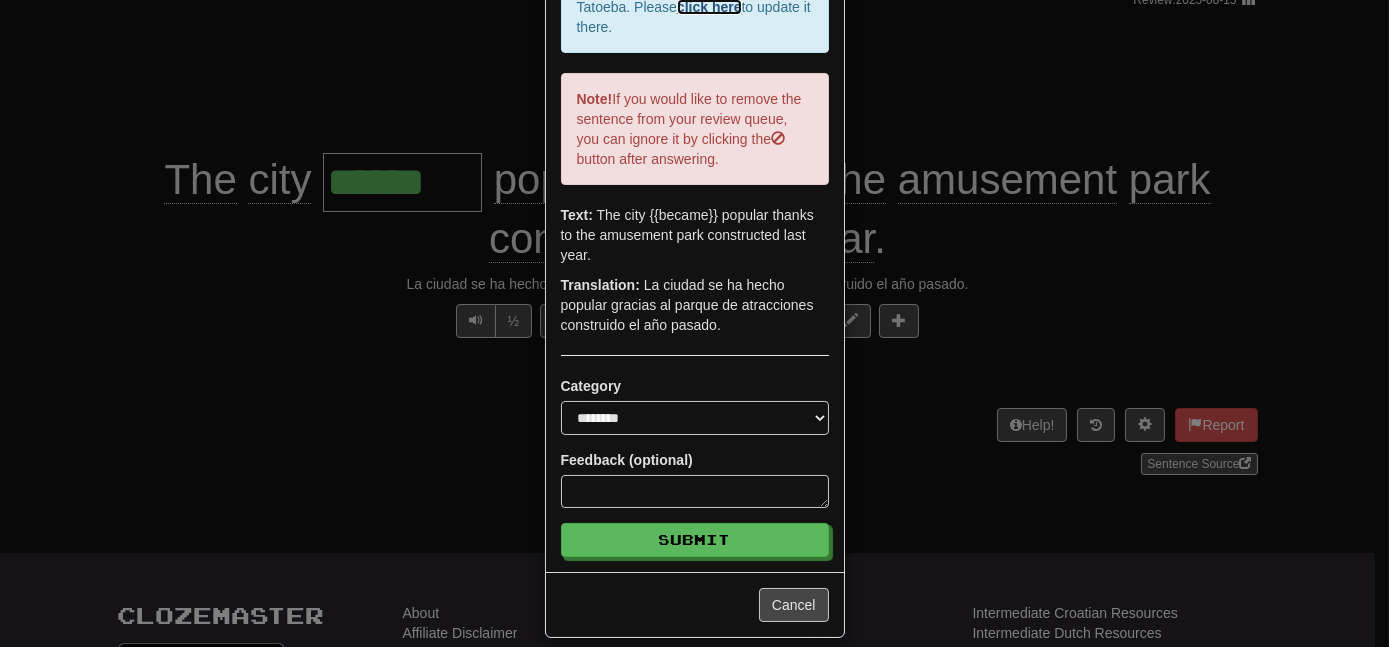 scroll, scrollTop: 224, scrollLeft: 0, axis: vertical 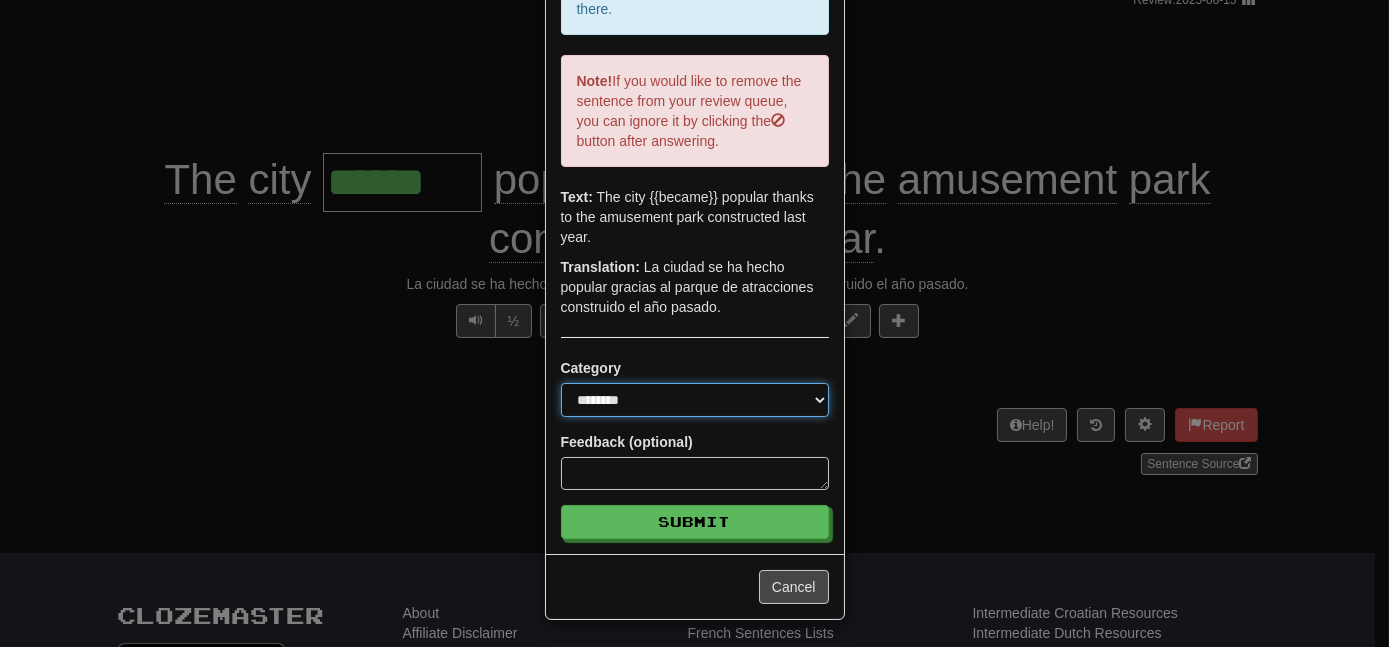 click on "**********" at bounding box center (695, 400) 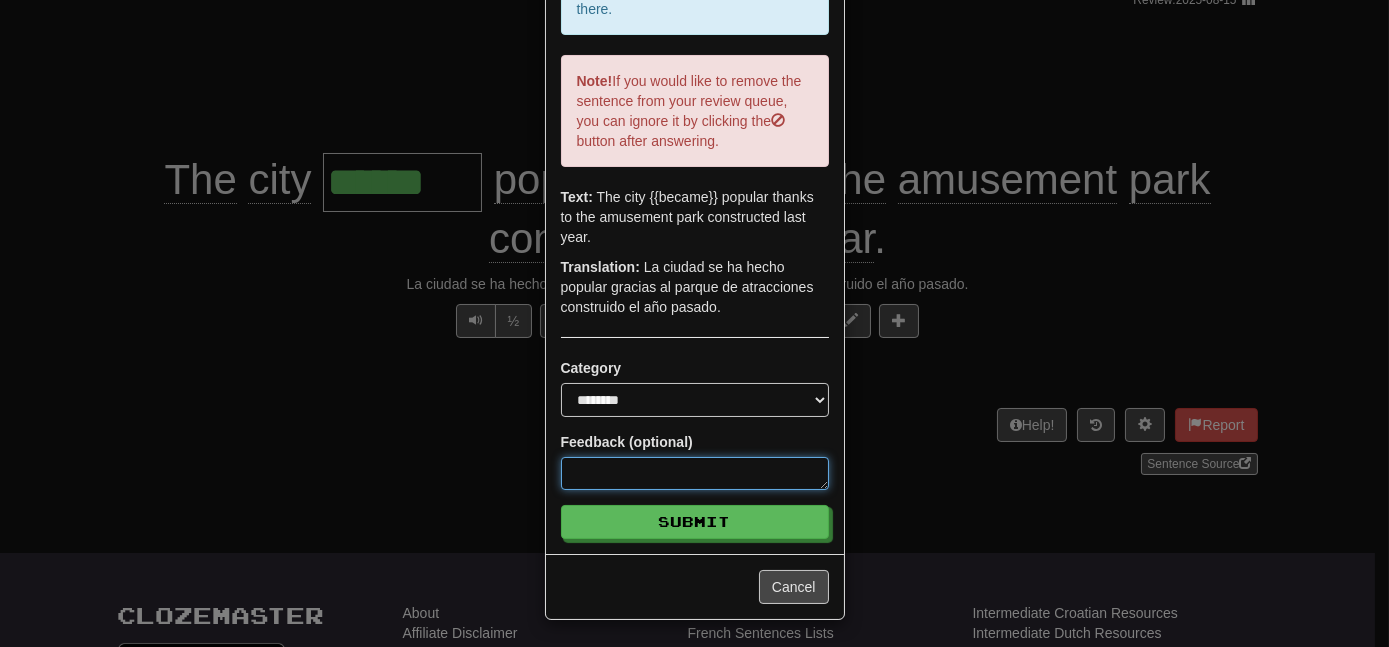 click at bounding box center (695, 473) 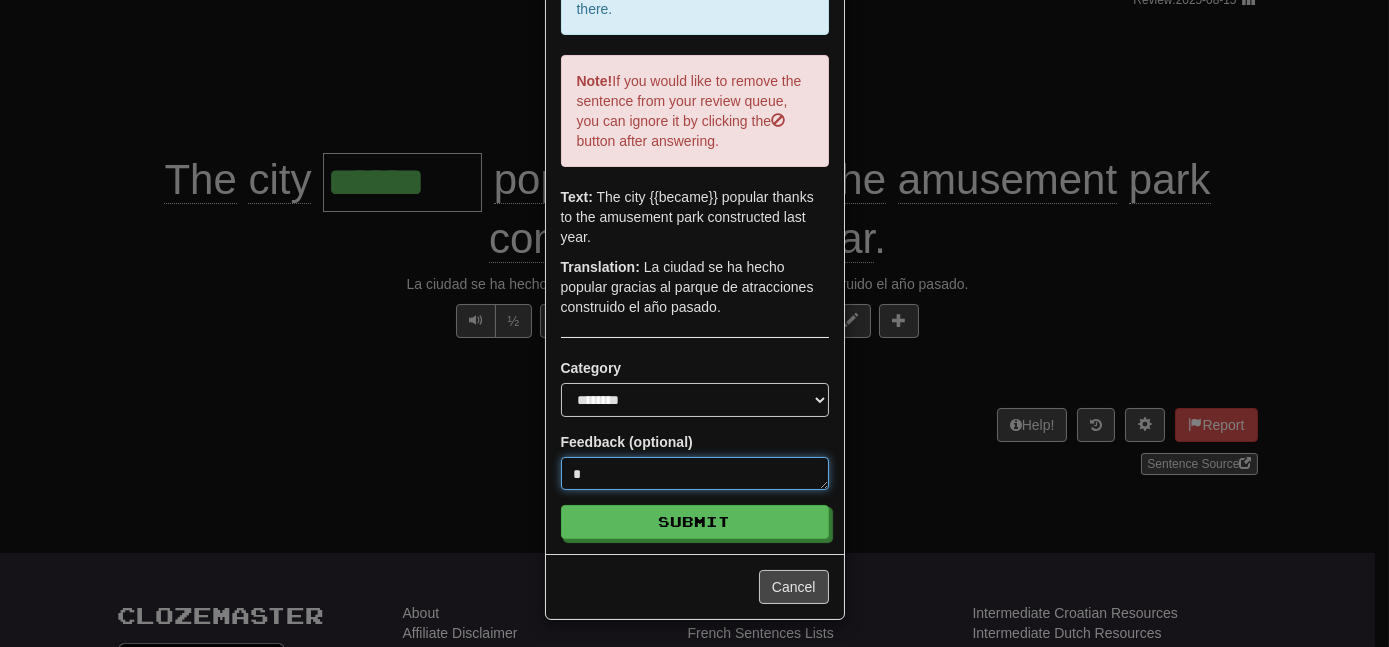type on "*" 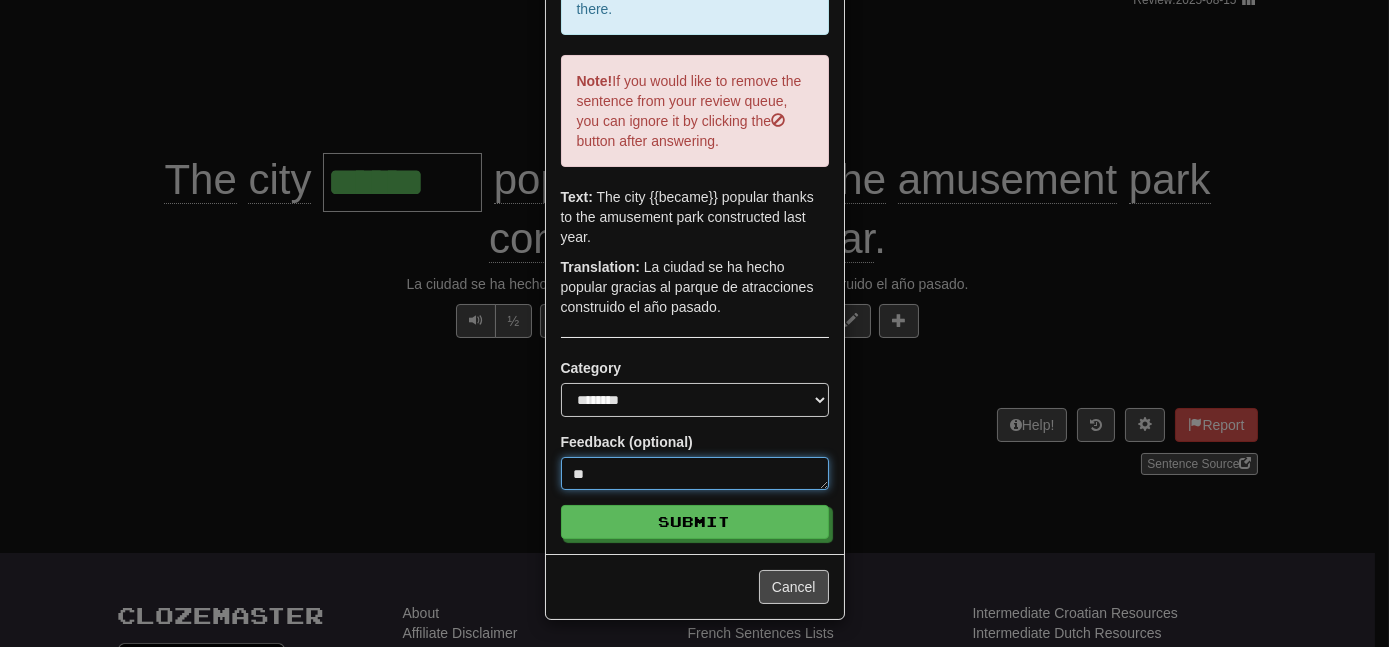 type on "***" 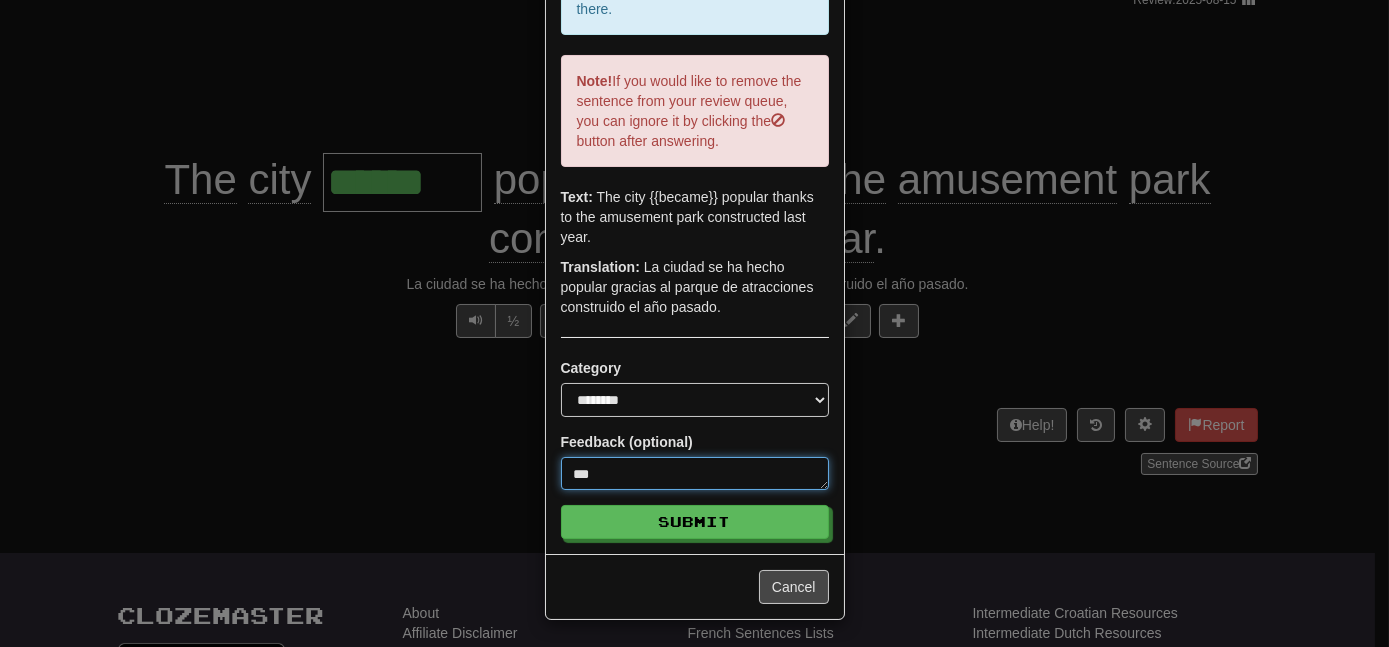 type on "****" 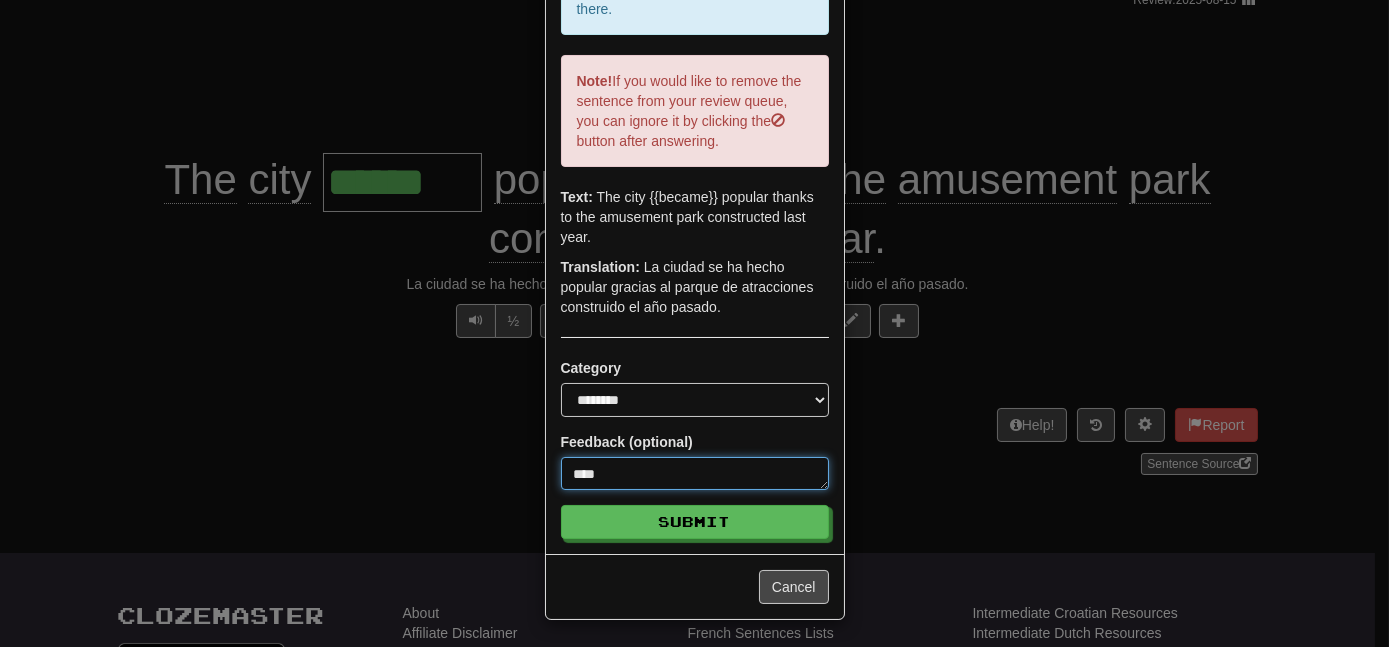 type on "*****" 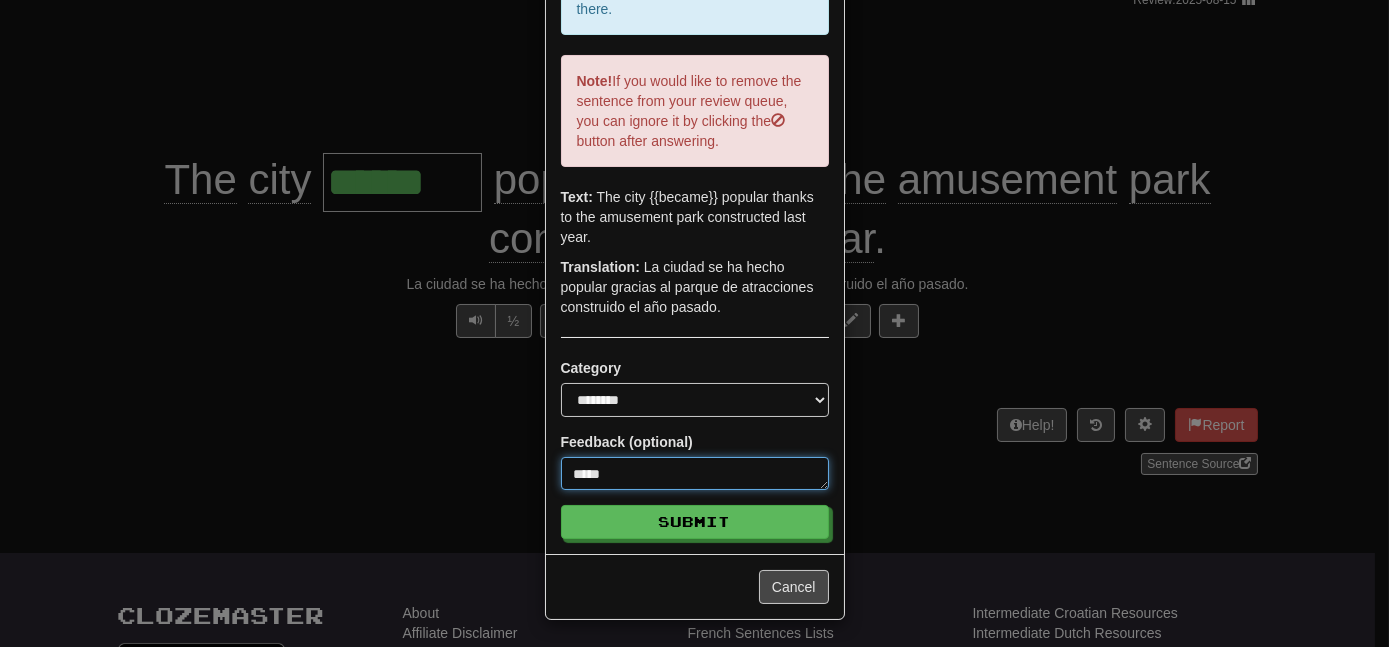 type on "******" 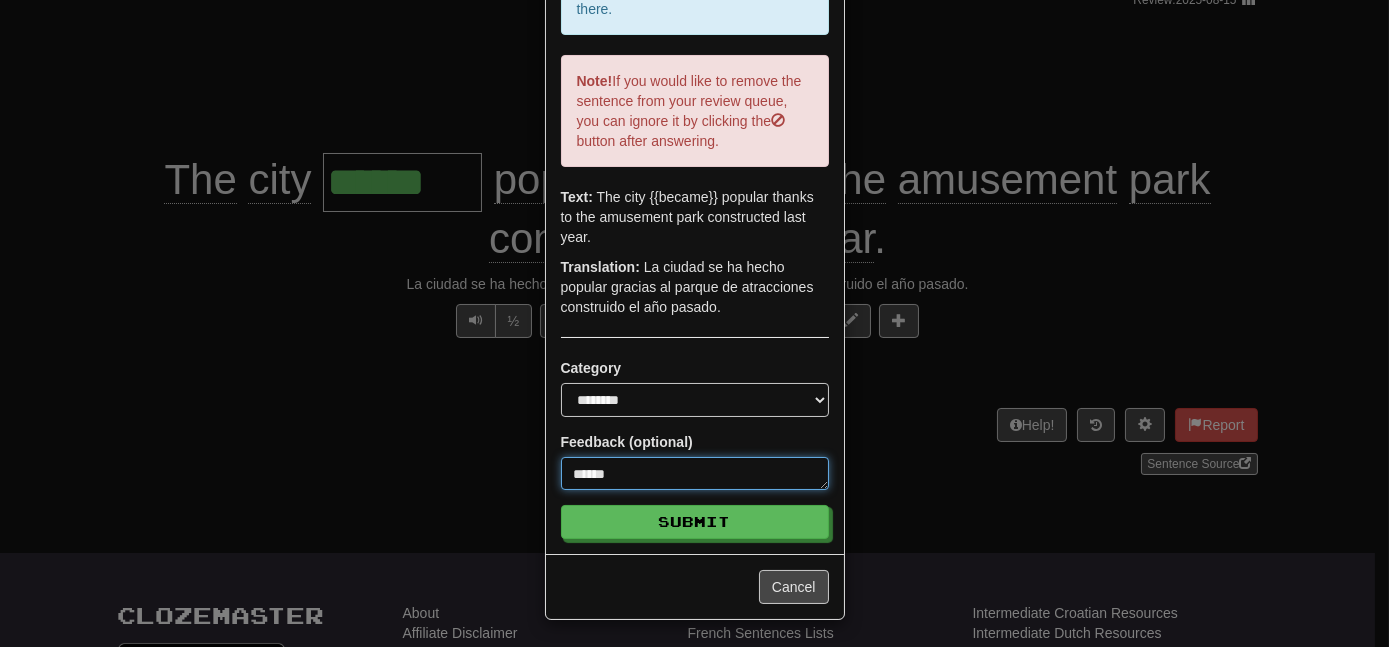 type on "*******" 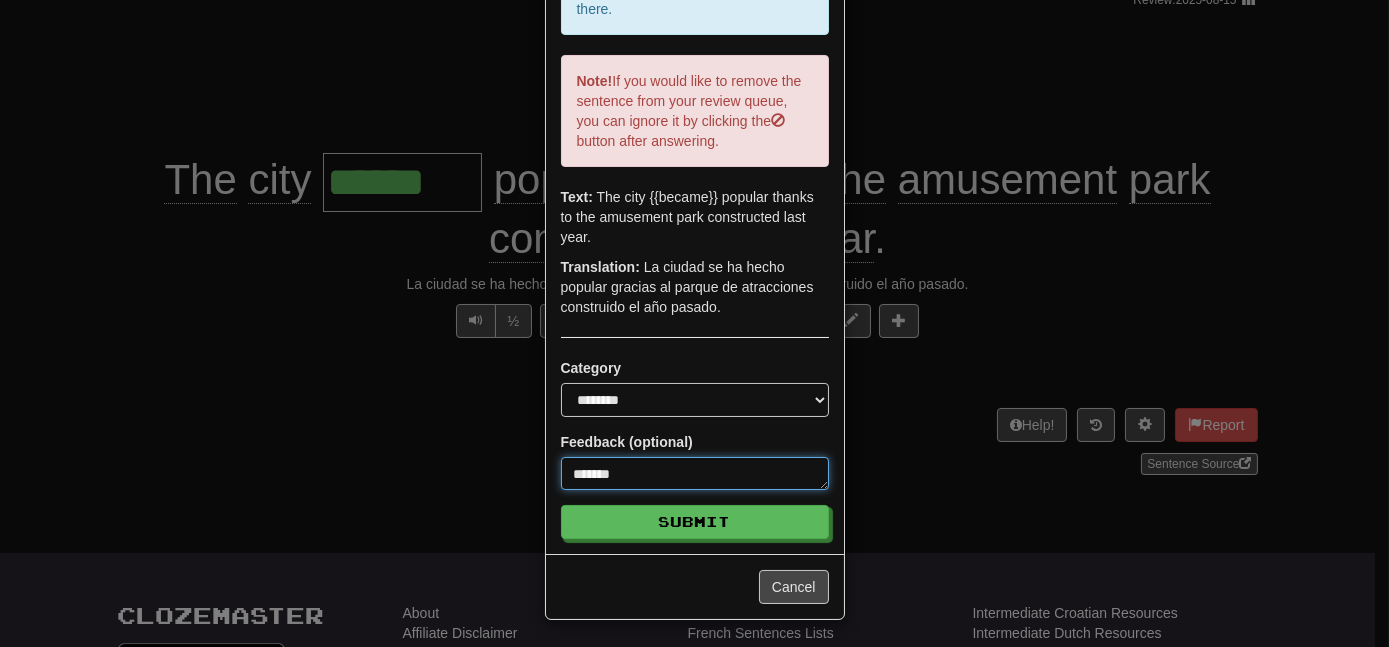 type on "*******" 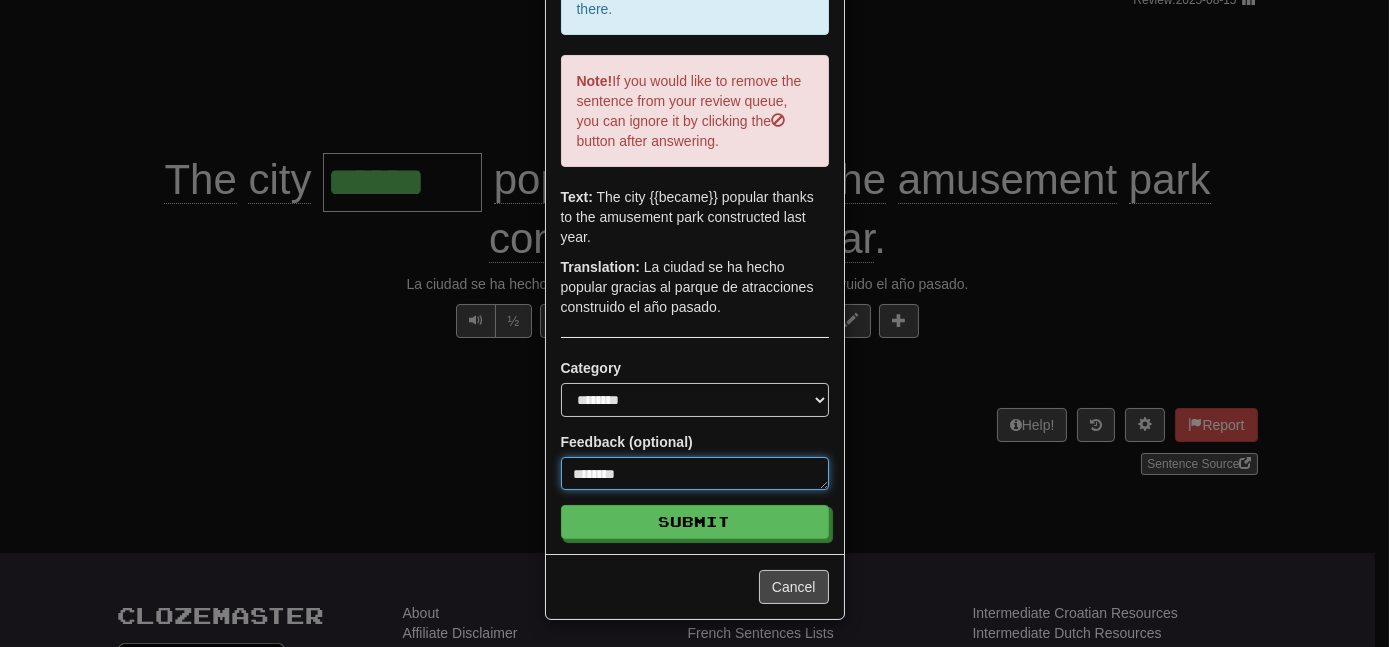 type on "*********" 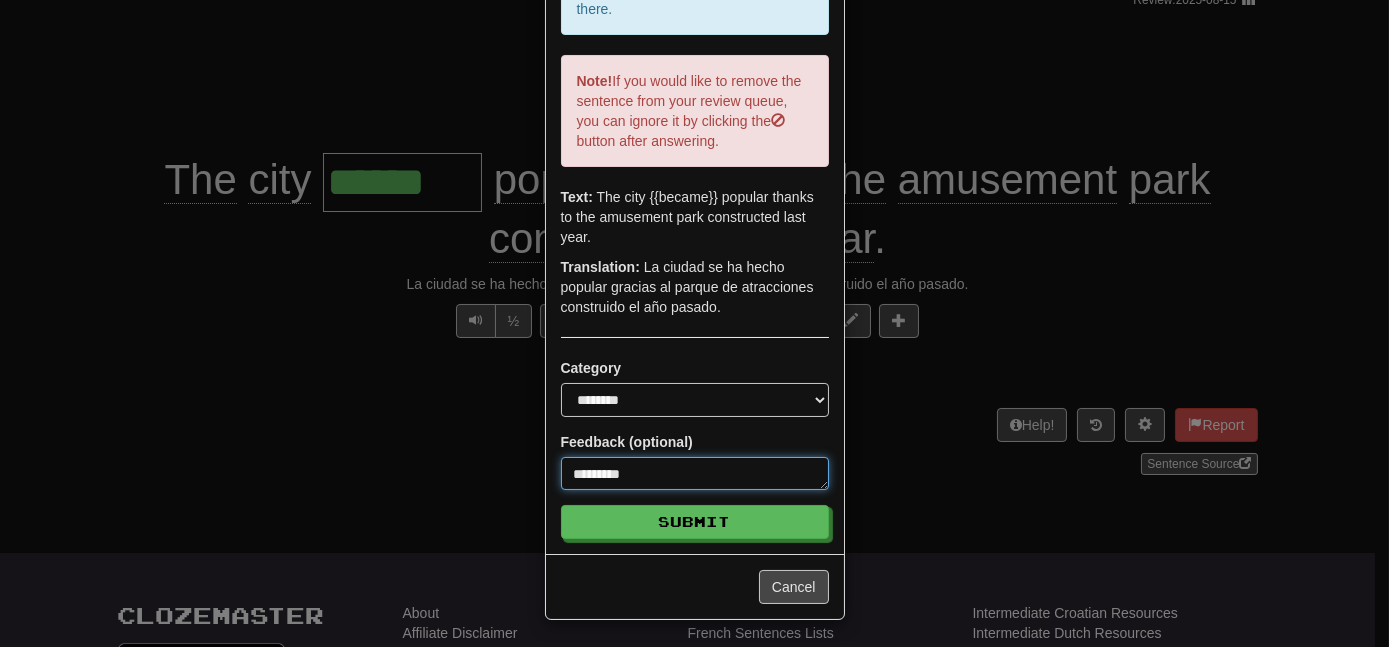 type on "**********" 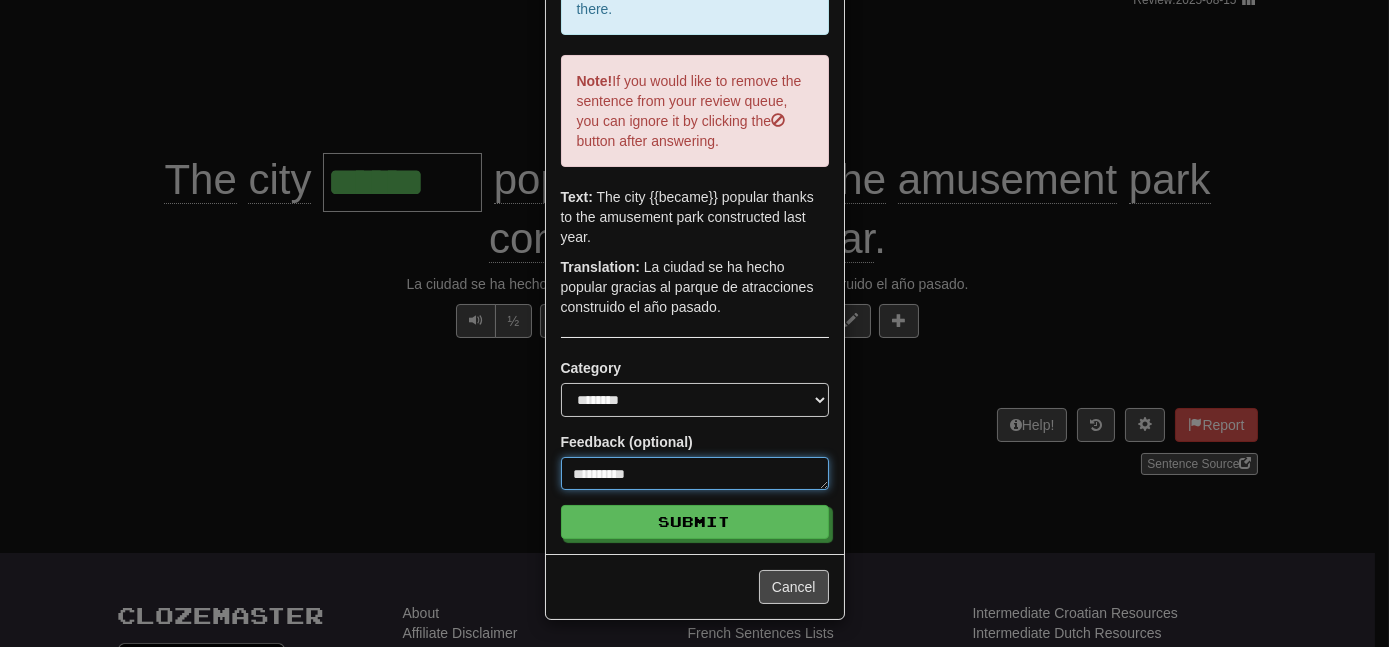 type on "**********" 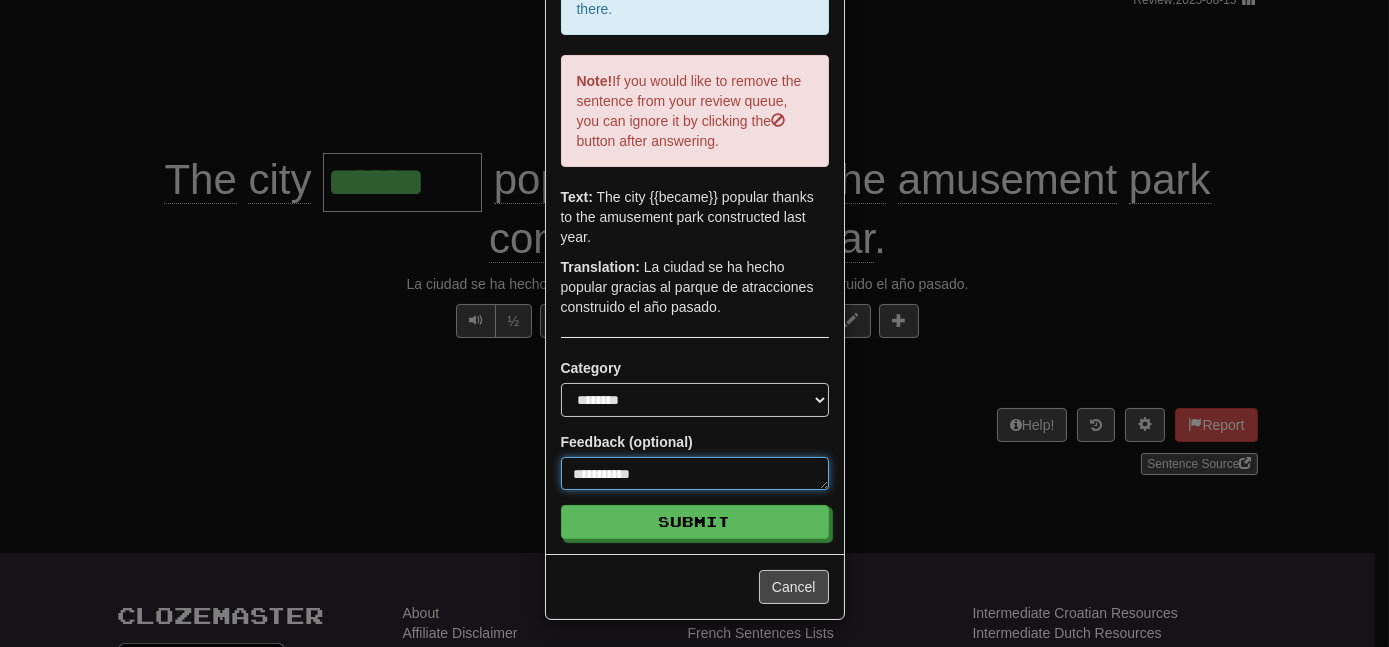 type on "**********" 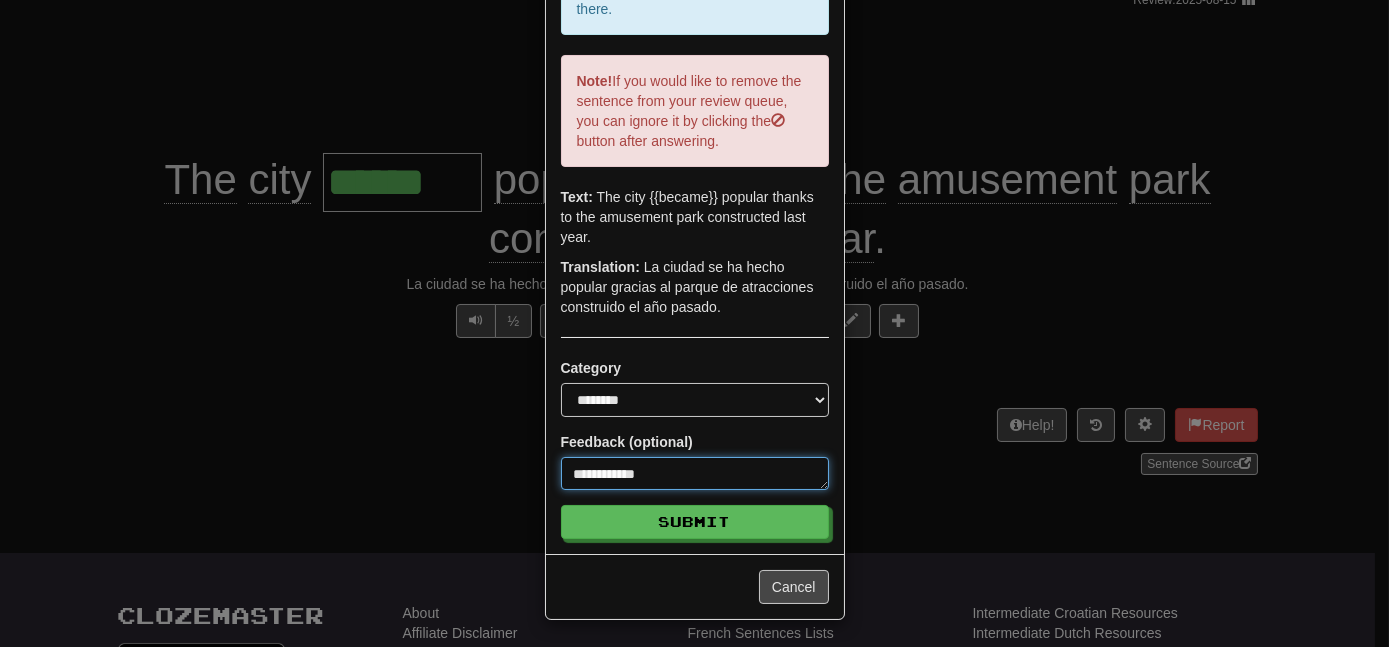 type on "**********" 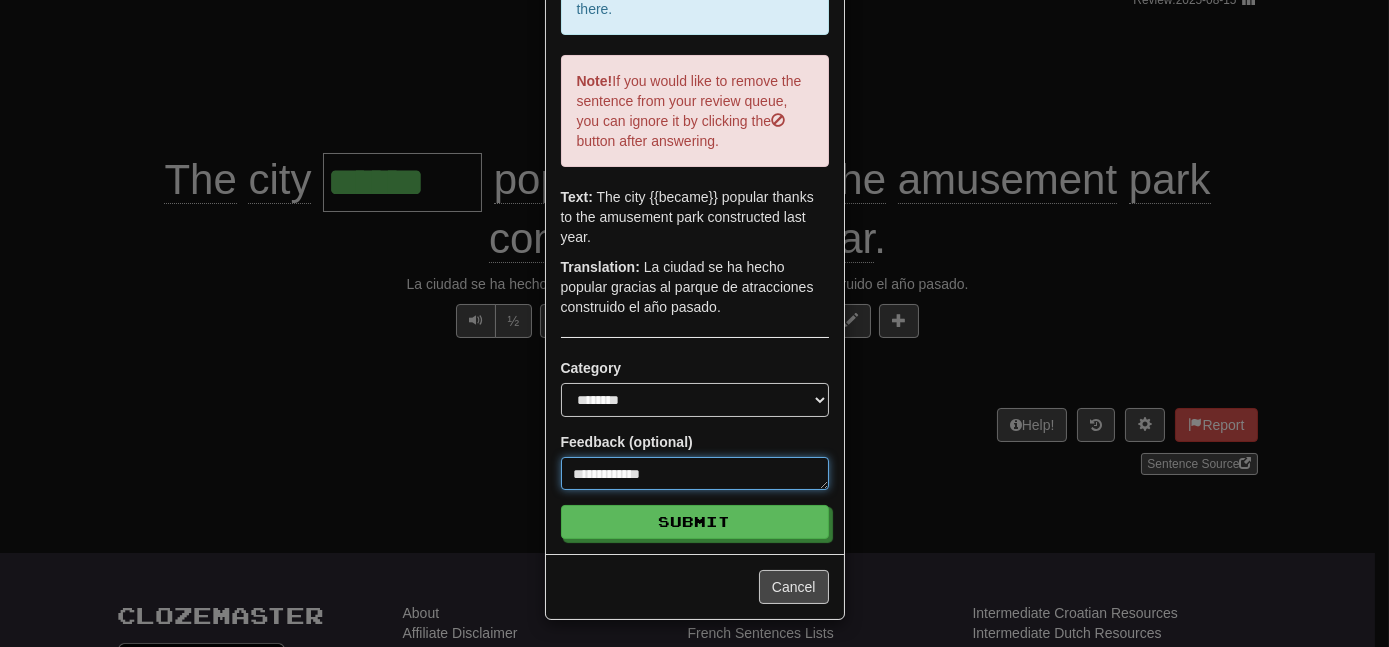 type on "**********" 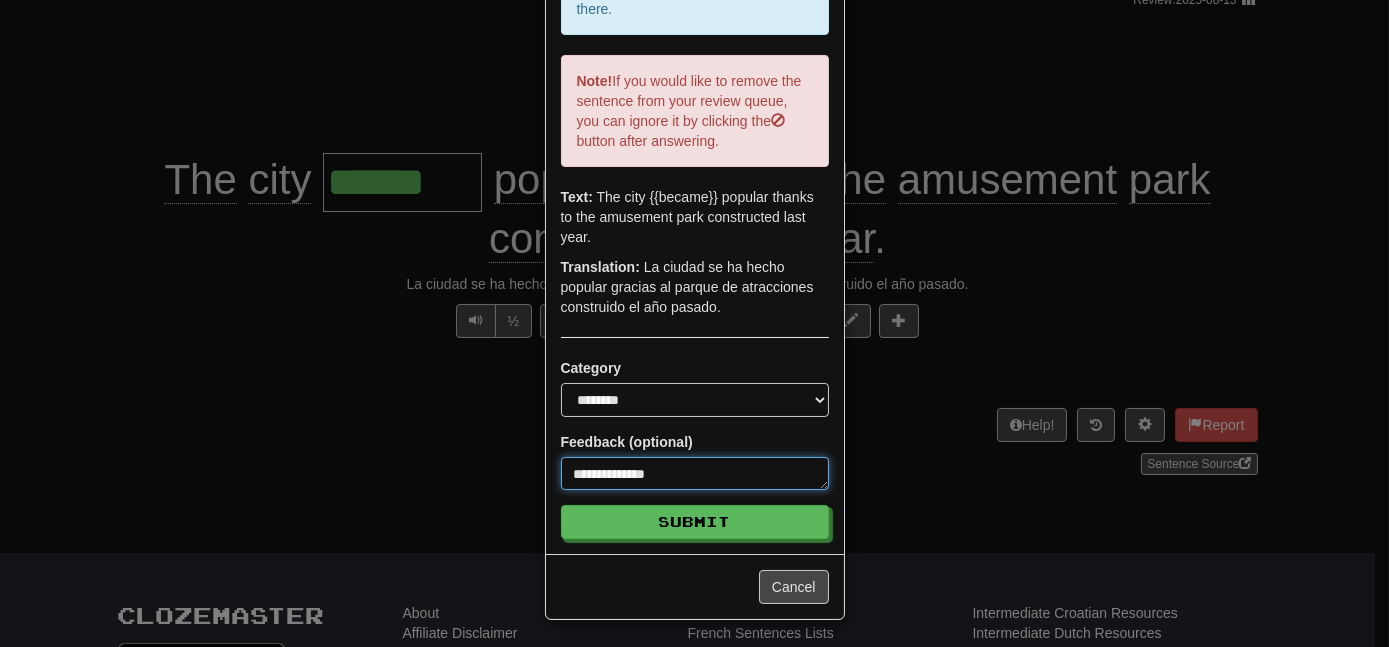 type on "**********" 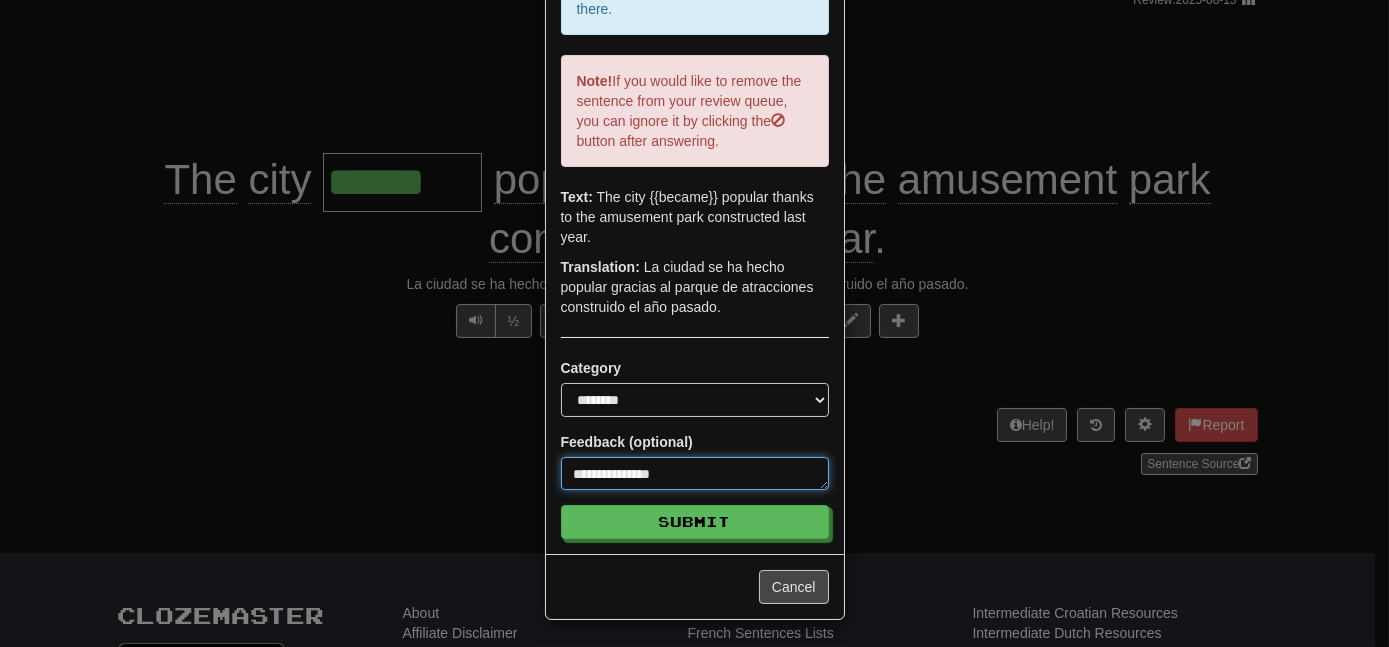 type on "**********" 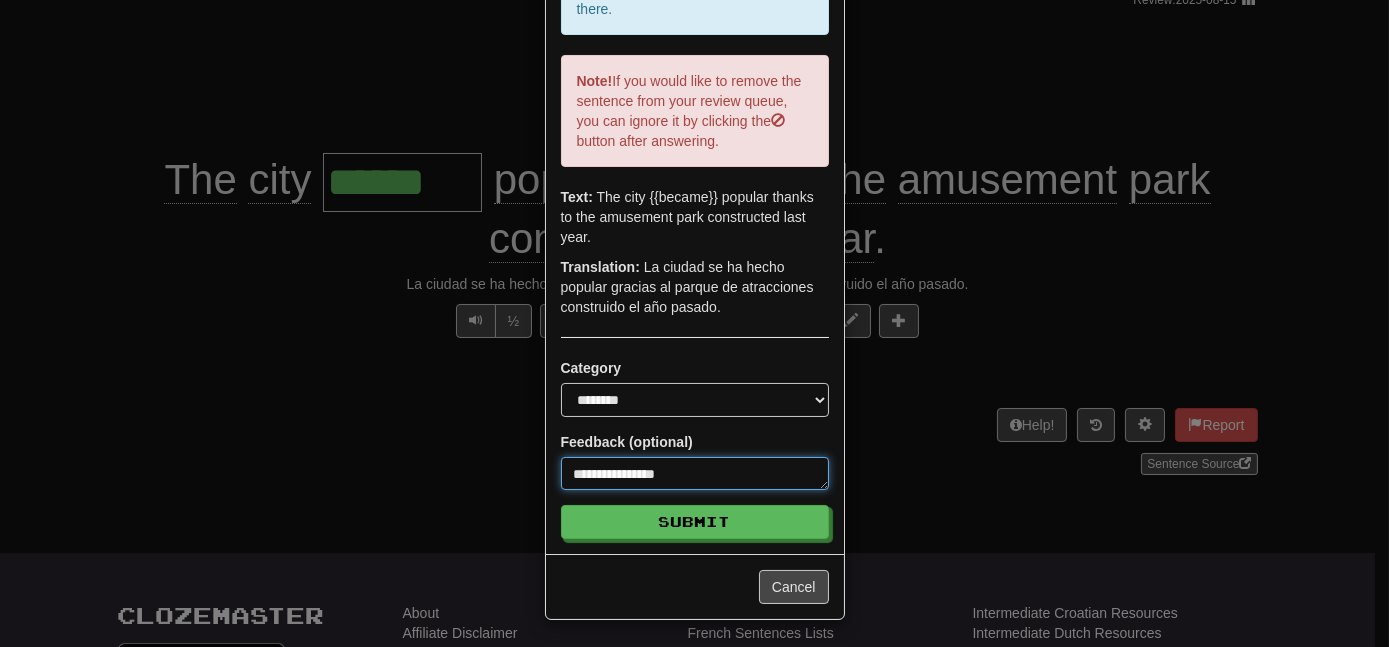 type on "**********" 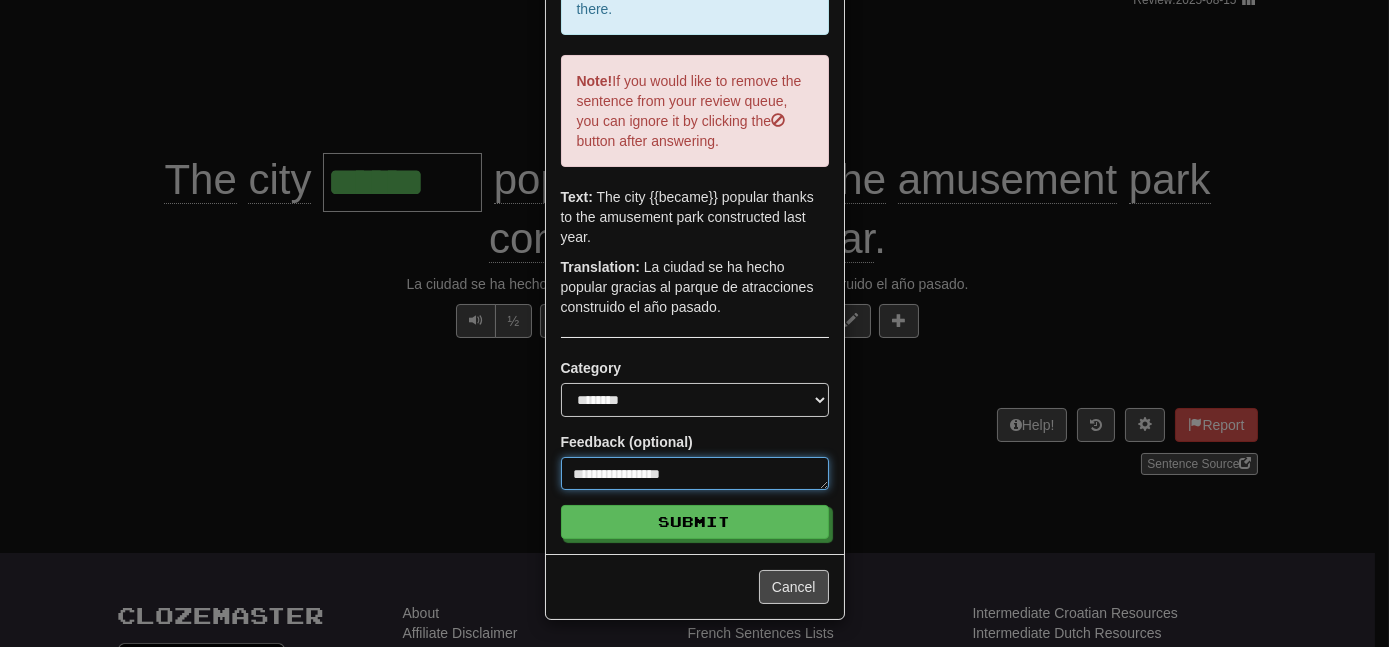 type on "**********" 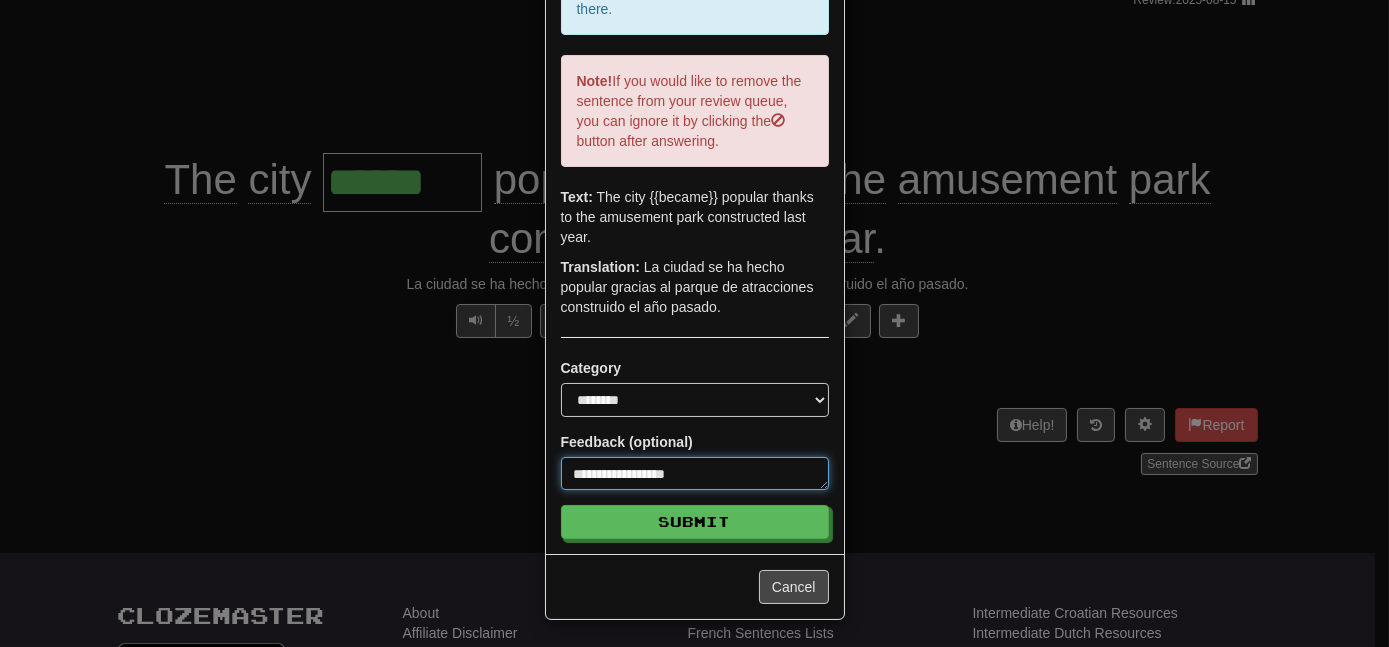 type on "**********" 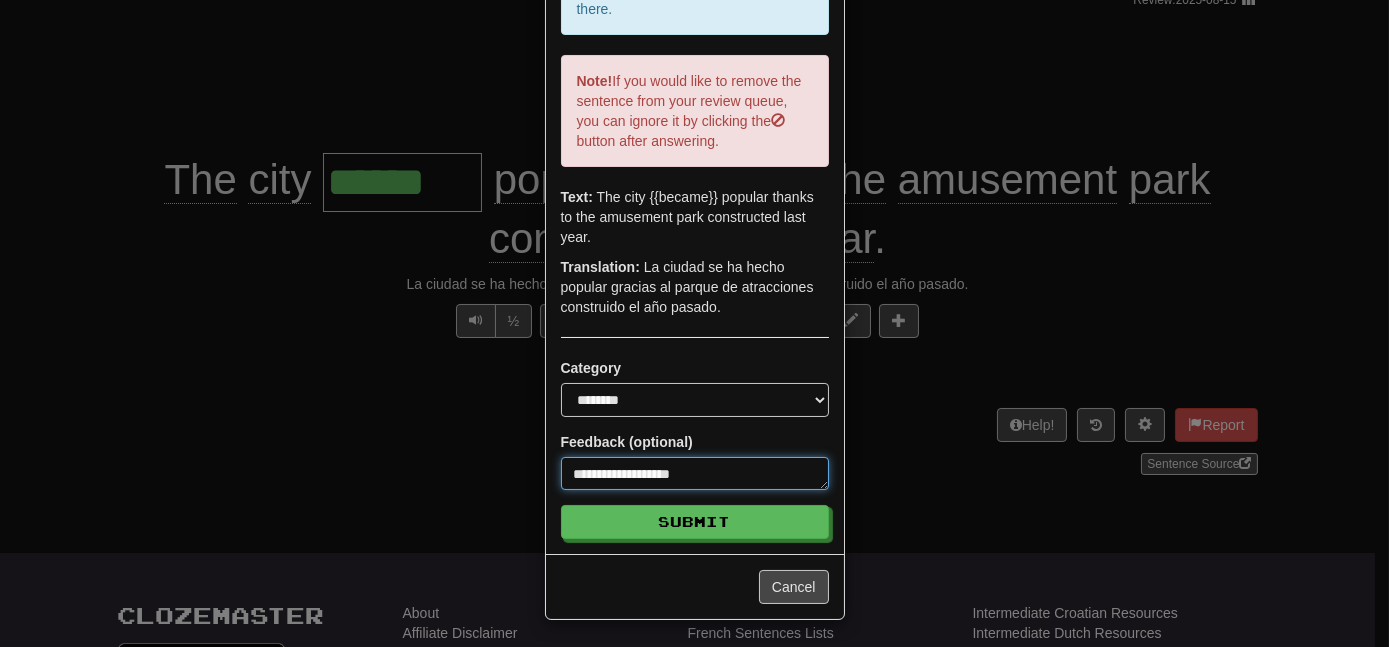 type on "**********" 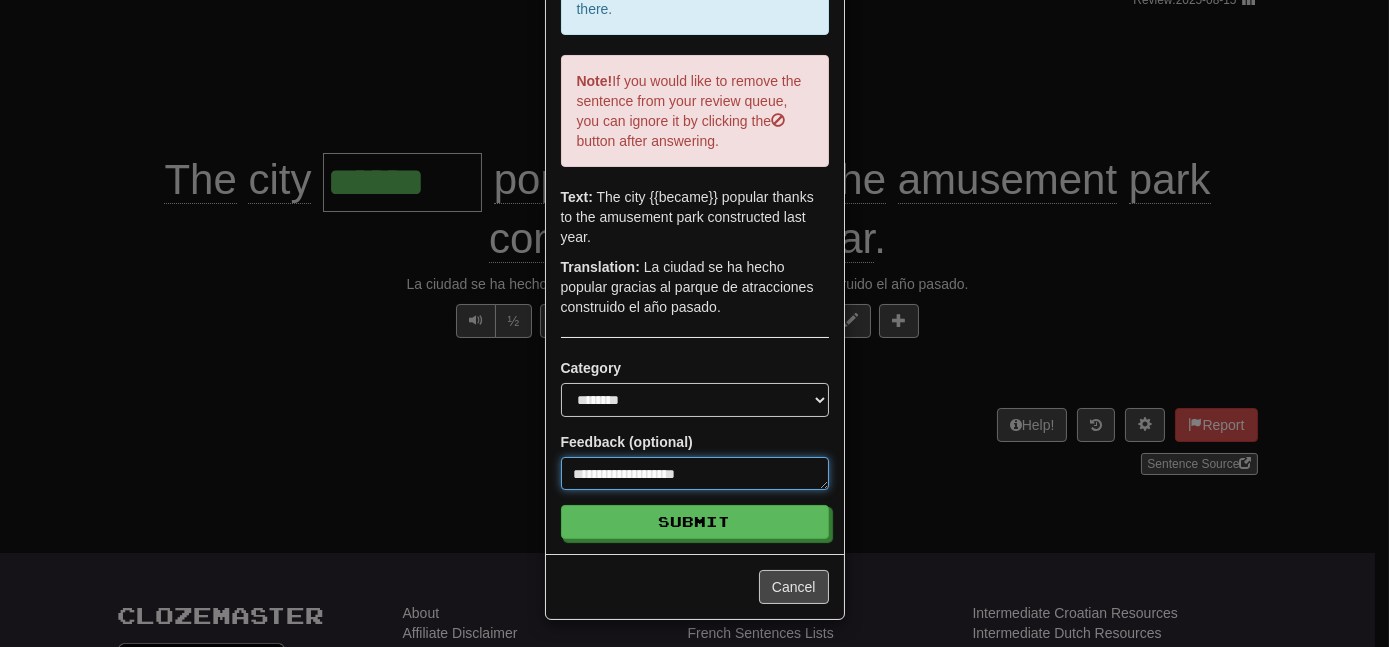 type on "**********" 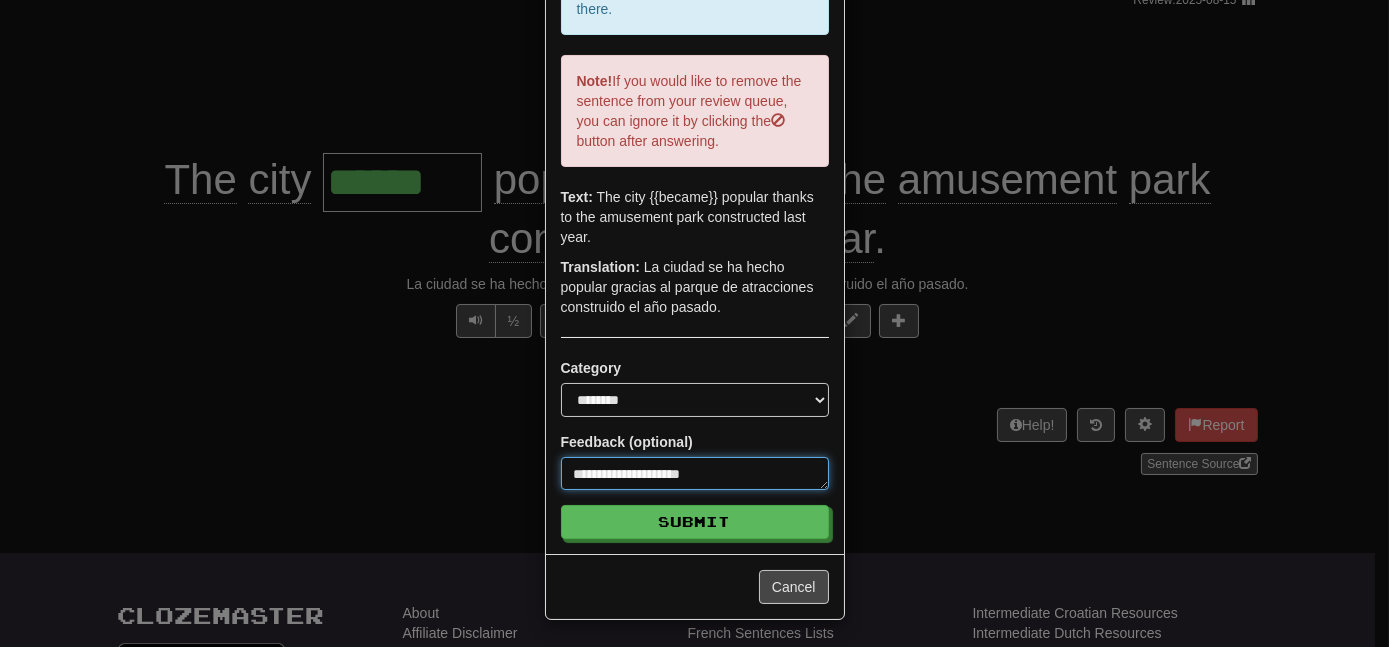 type on "**********" 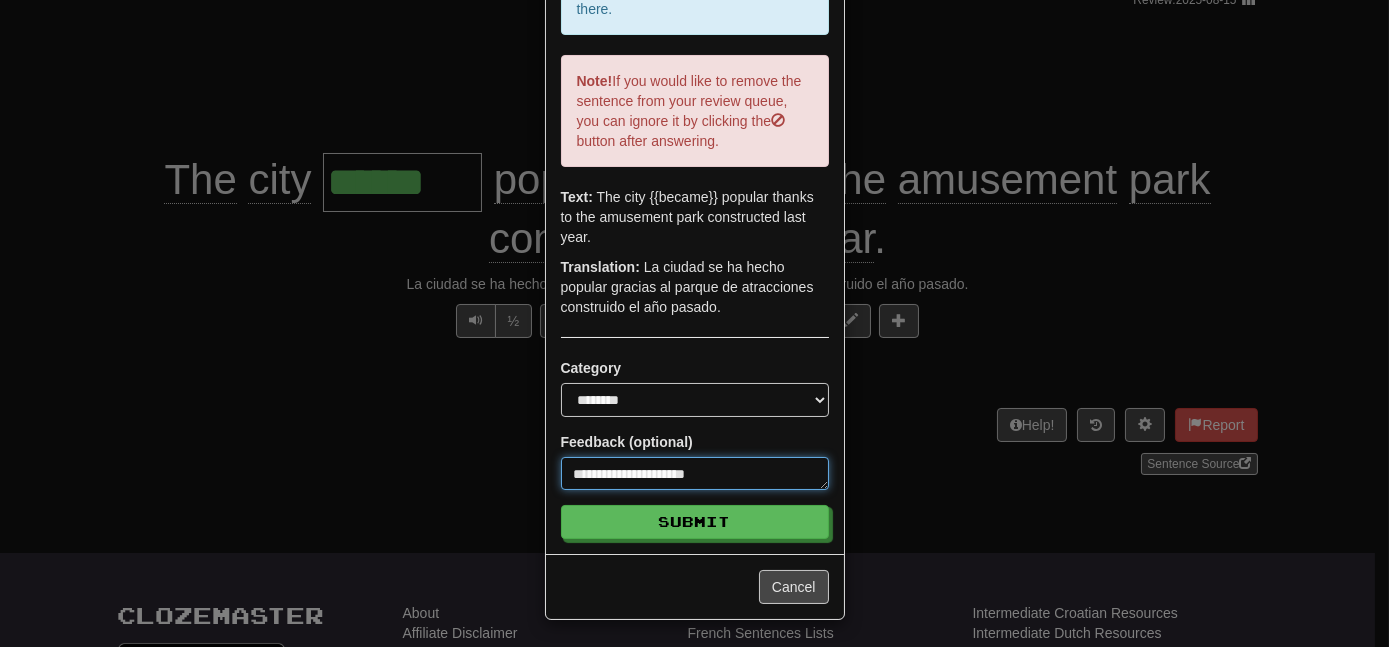 type on "**********" 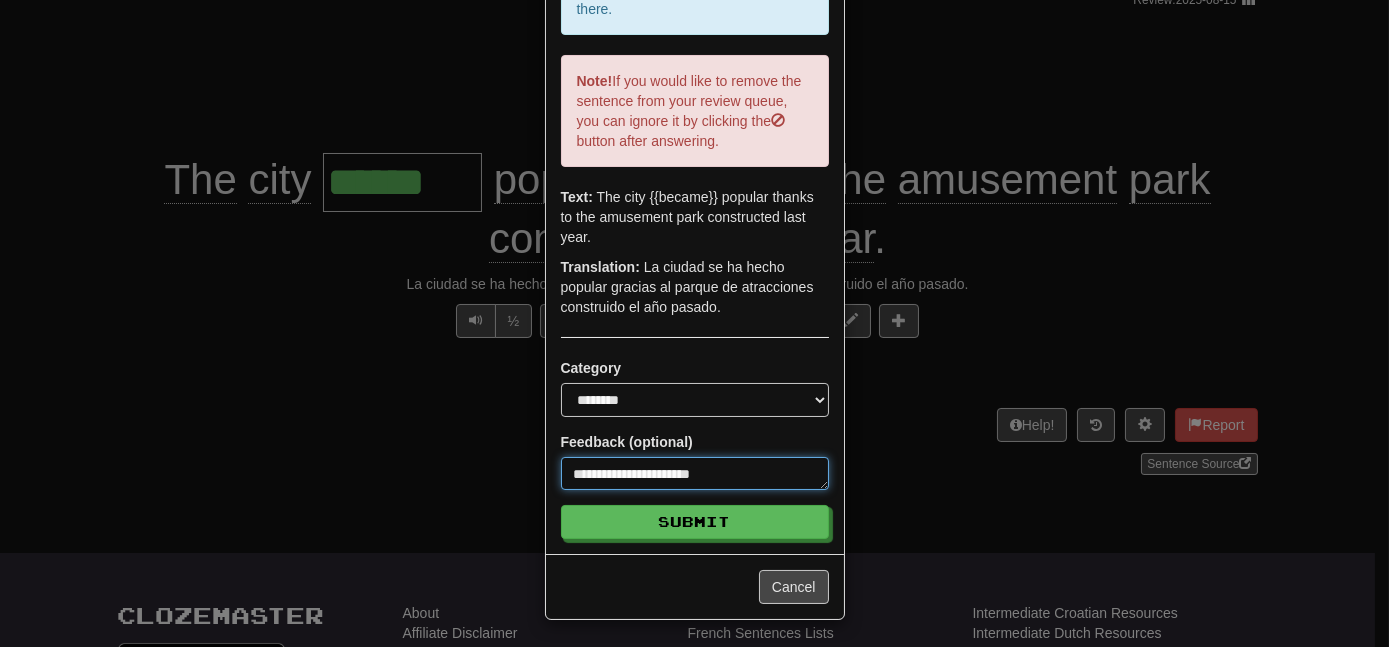 type on "**********" 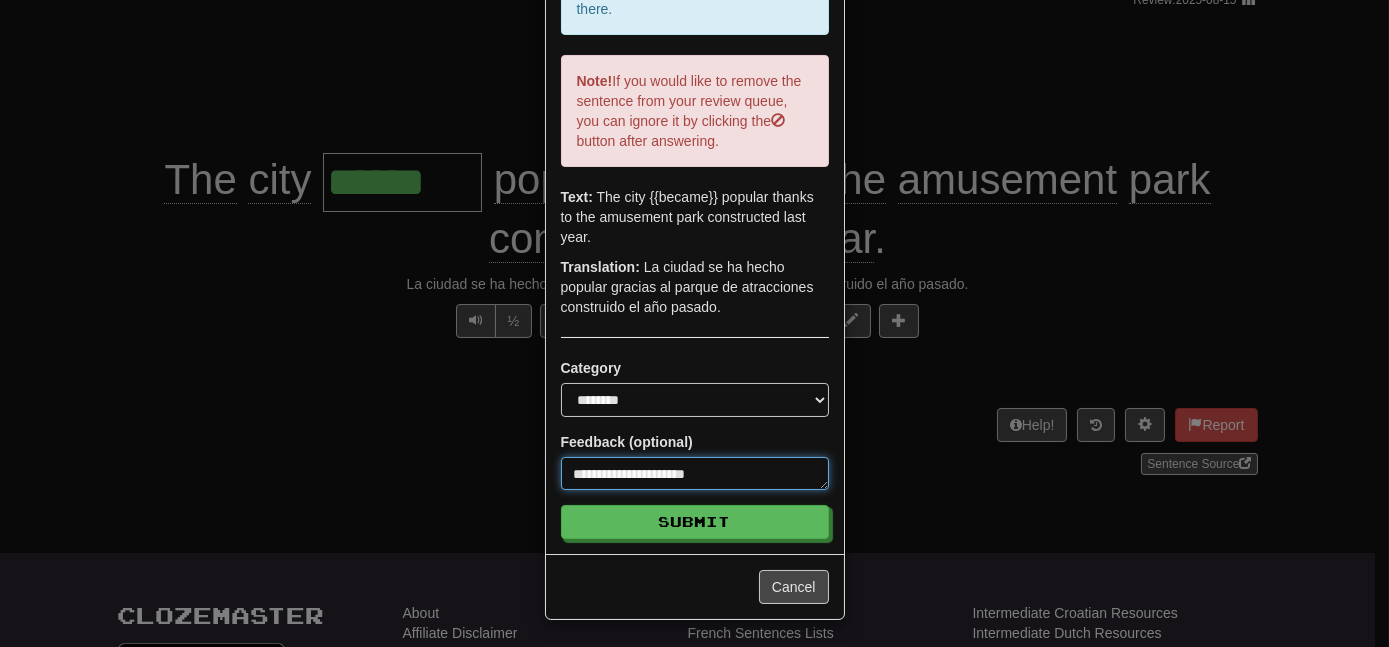 type on "**********" 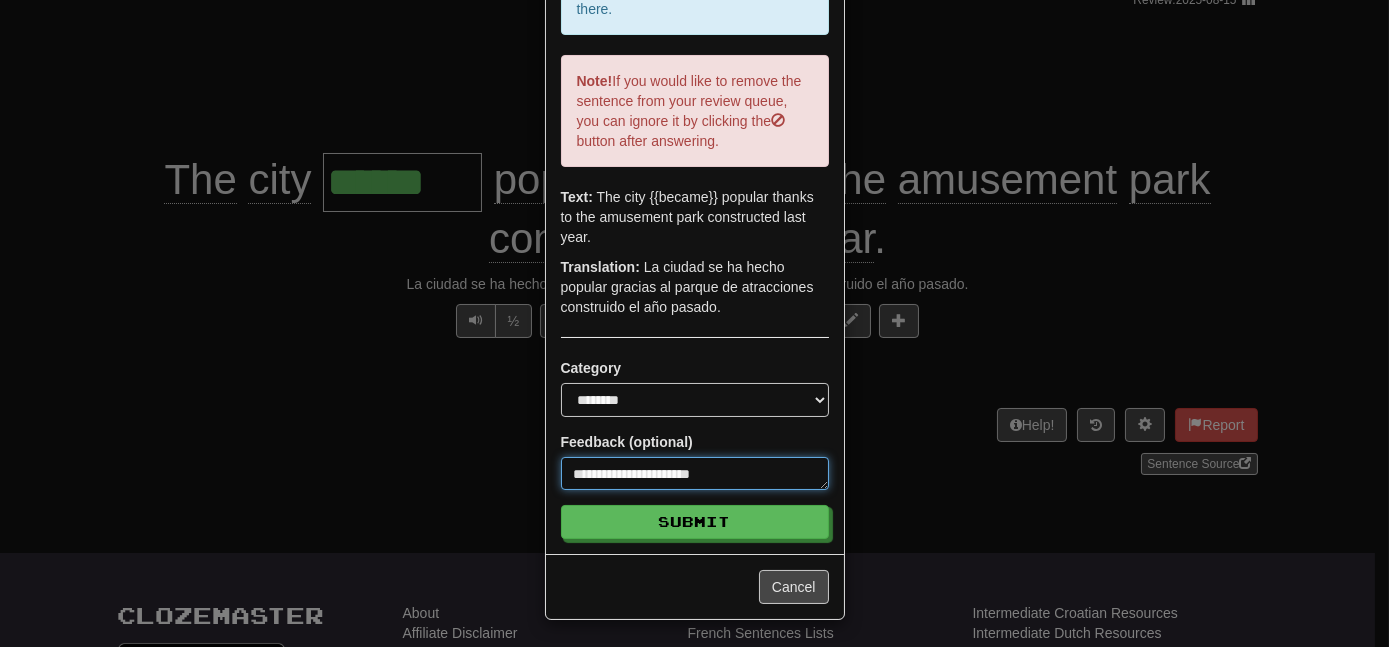 type on "**********" 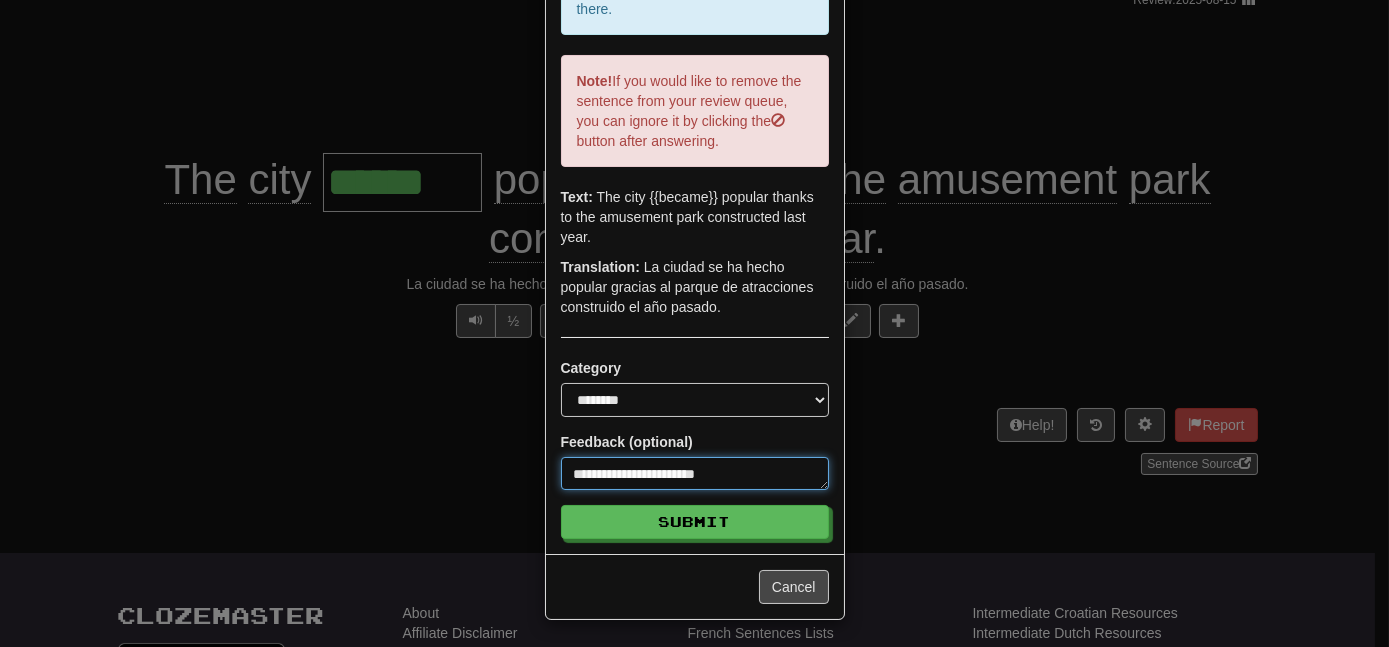 type on "**********" 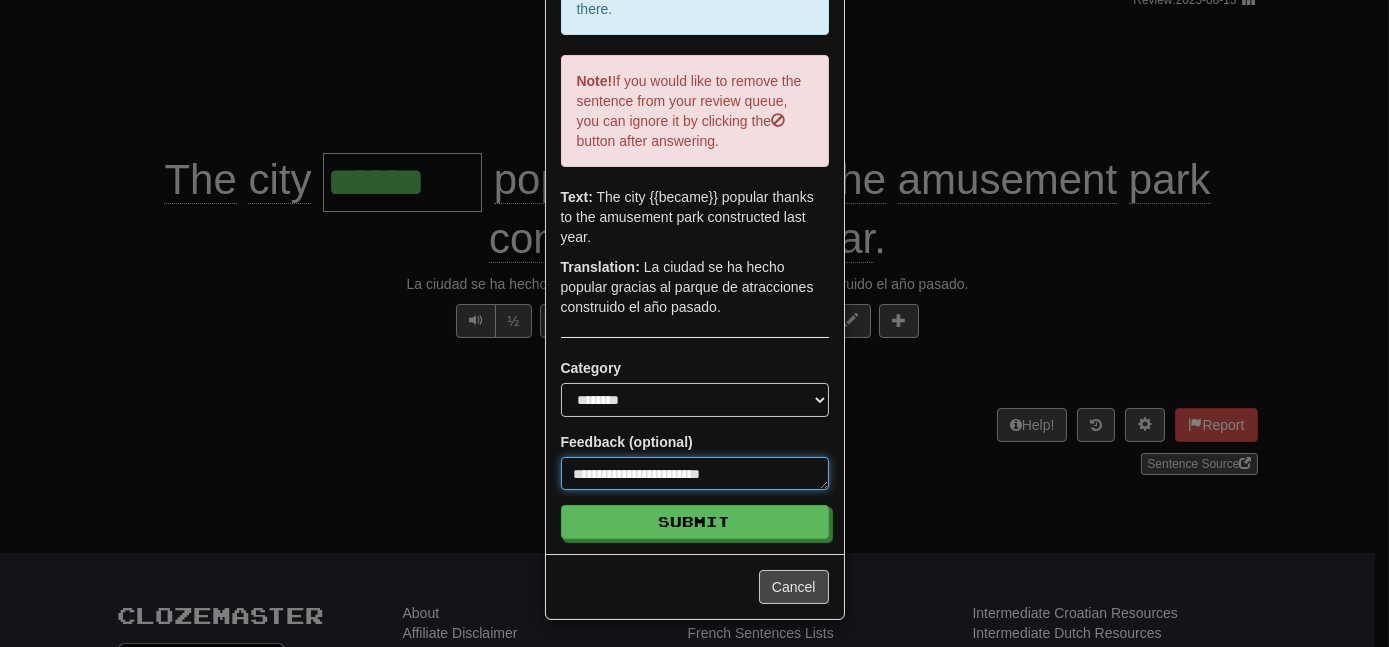 type on "**********" 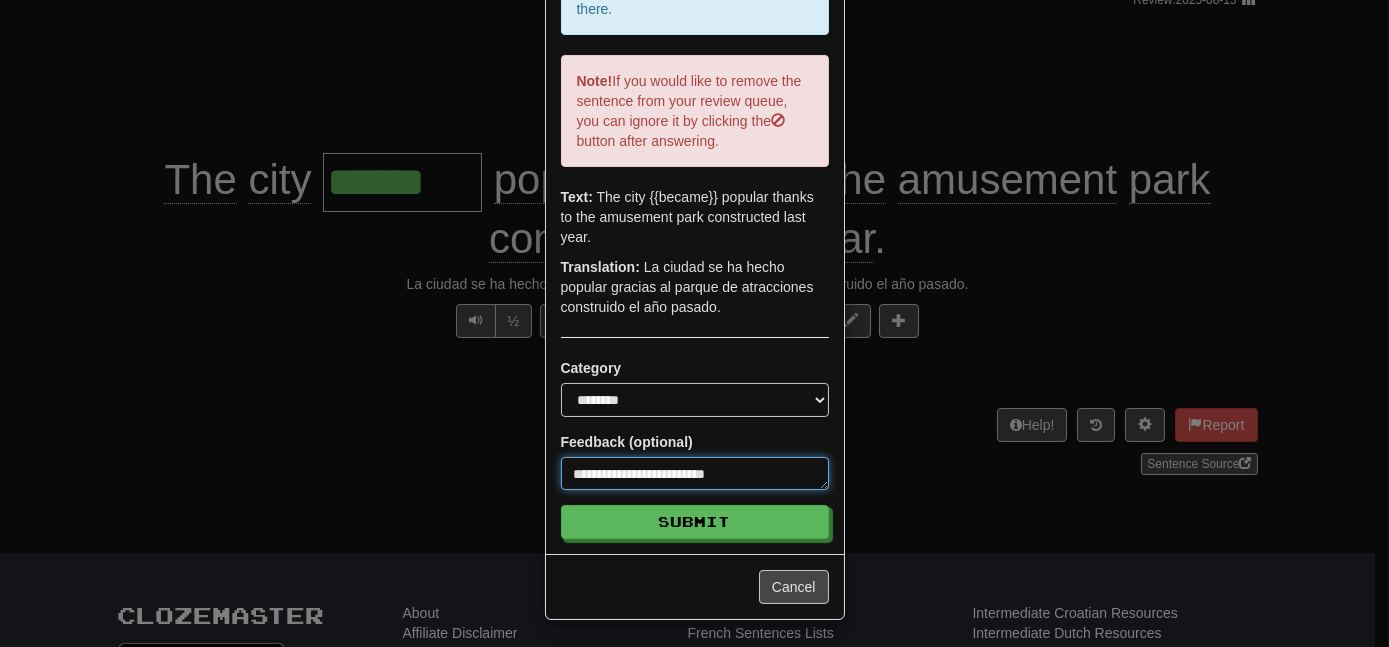 type on "**********" 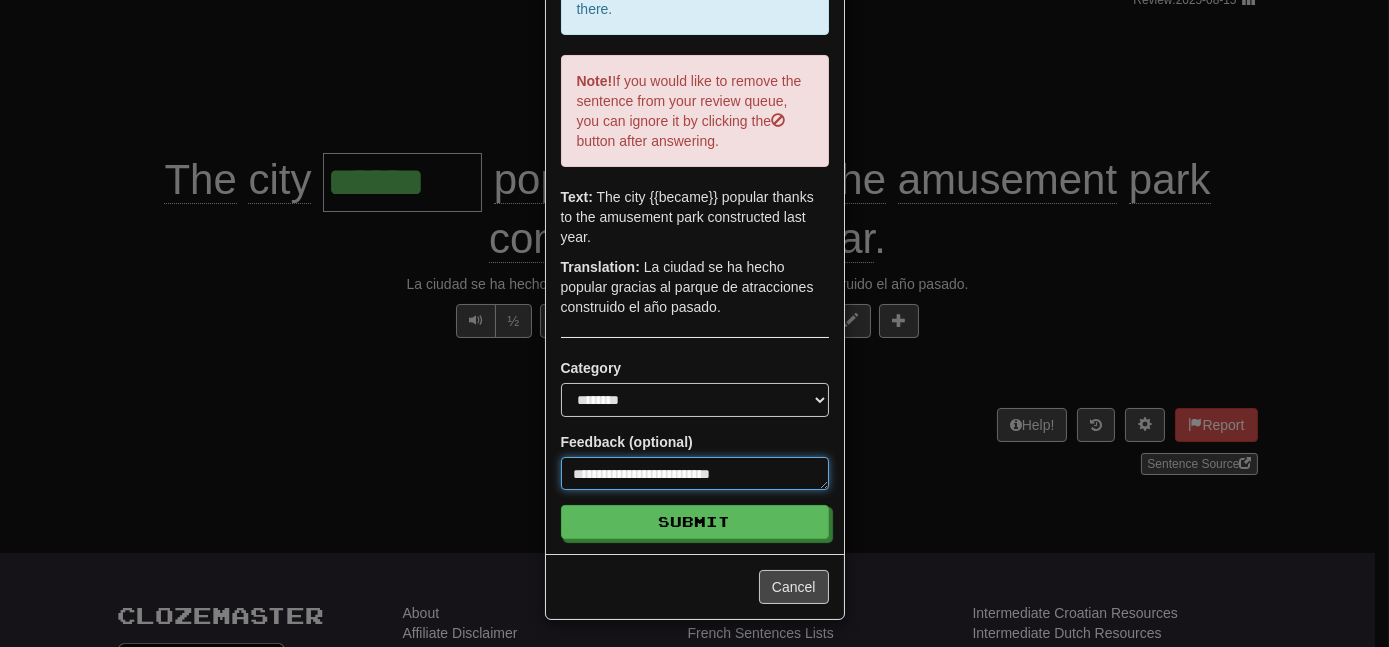 type on "**********" 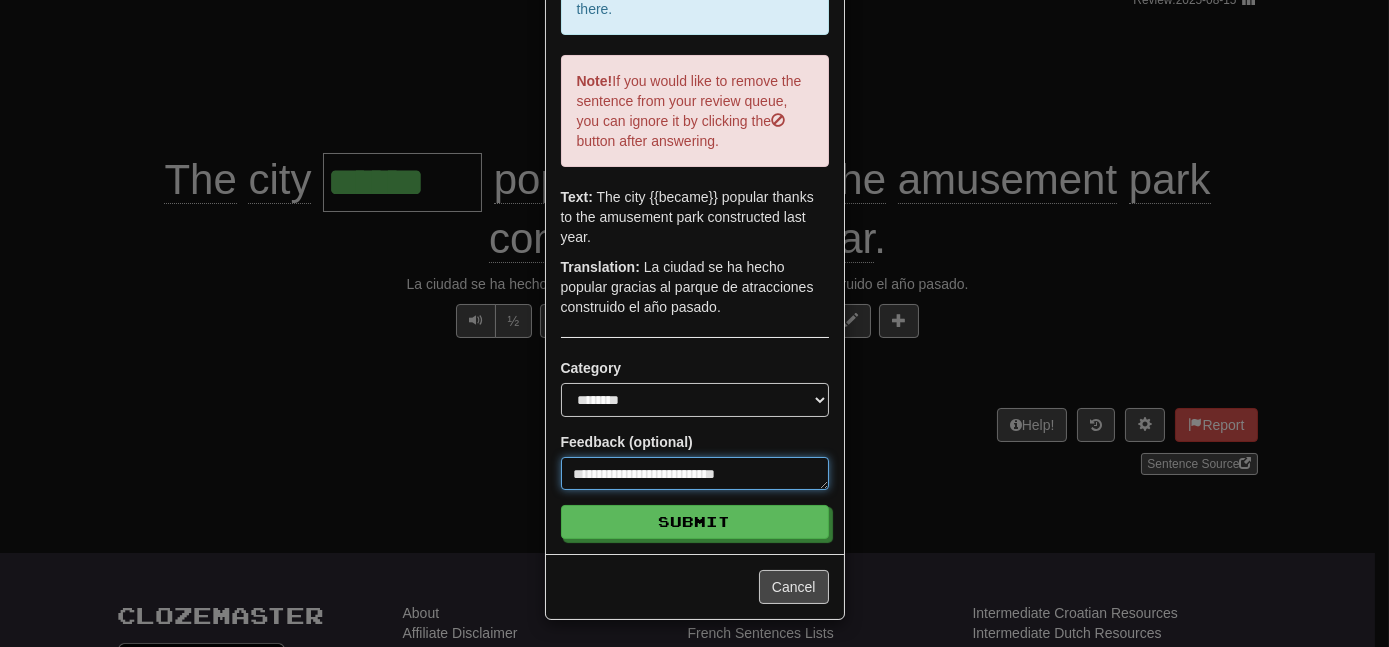 type on "**********" 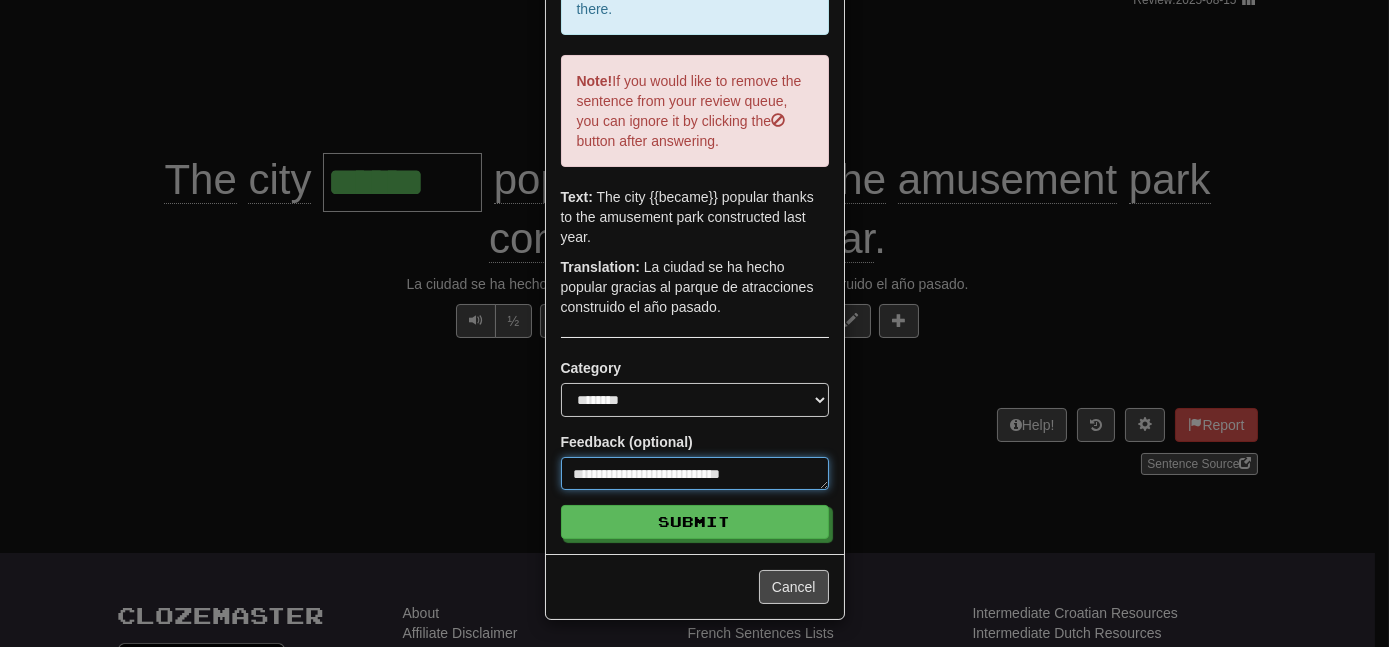 type on "**********" 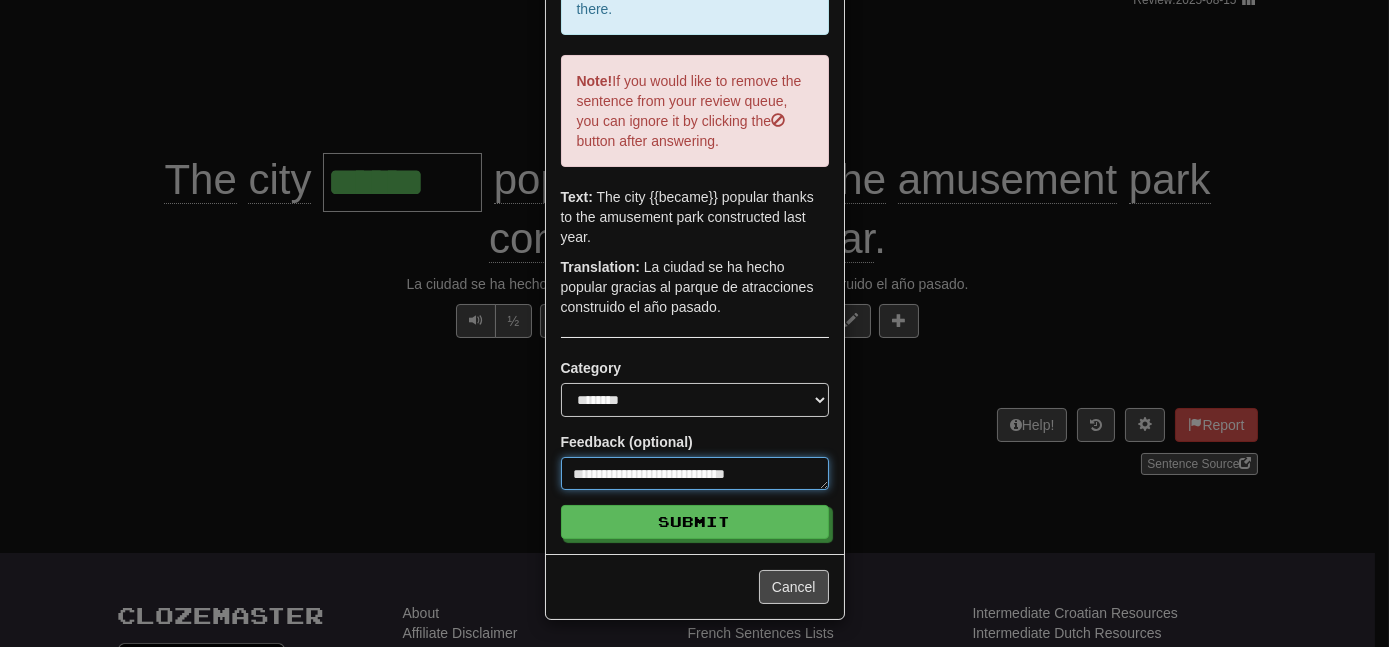 type on "**********" 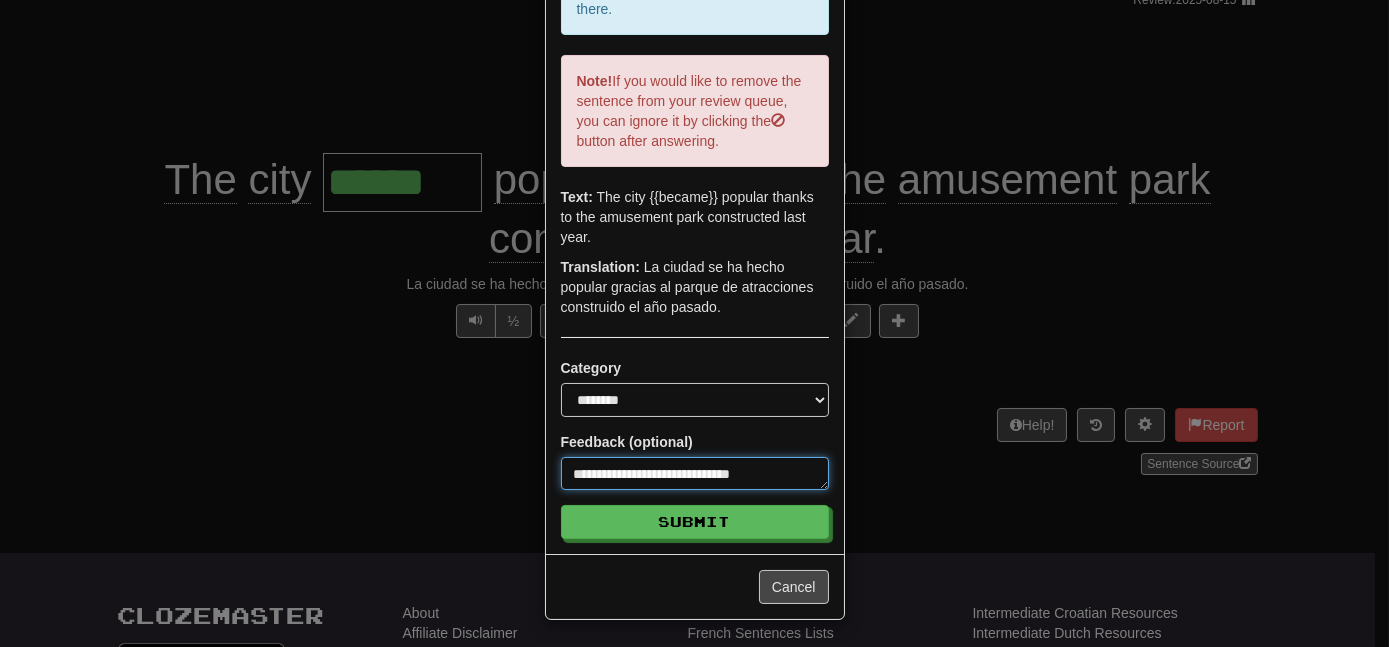 type on "**********" 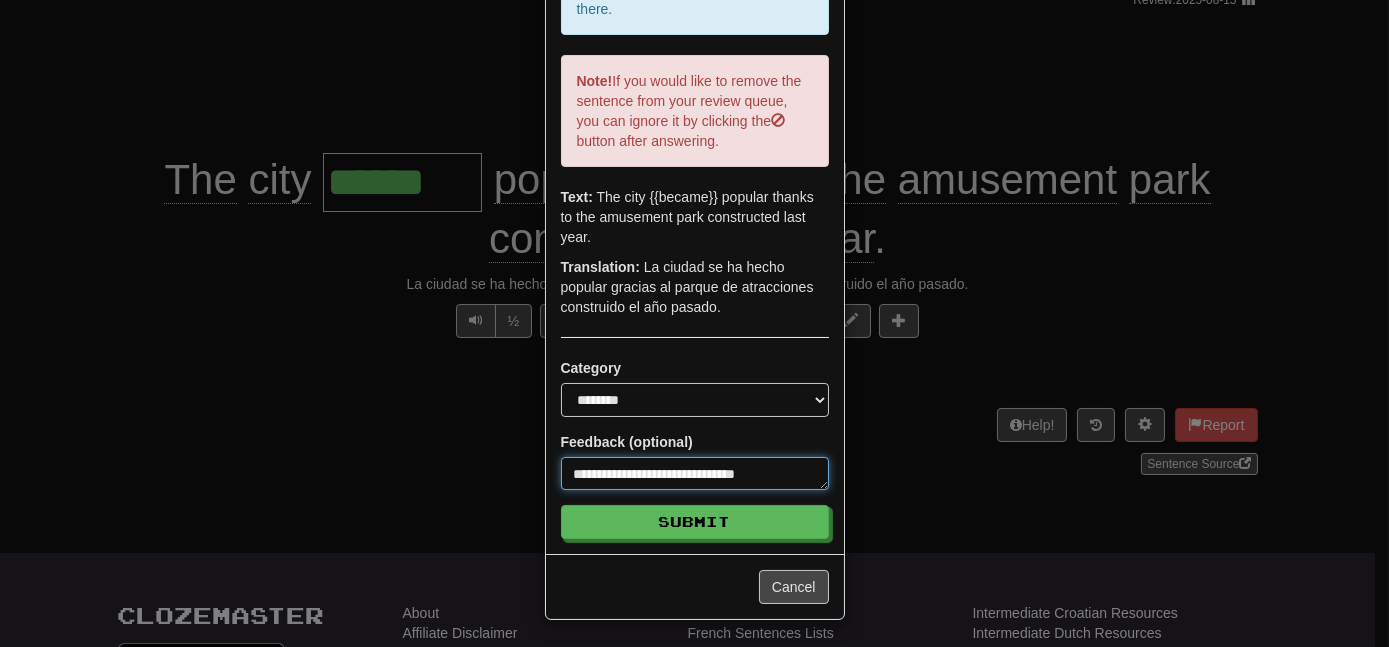 type on "**********" 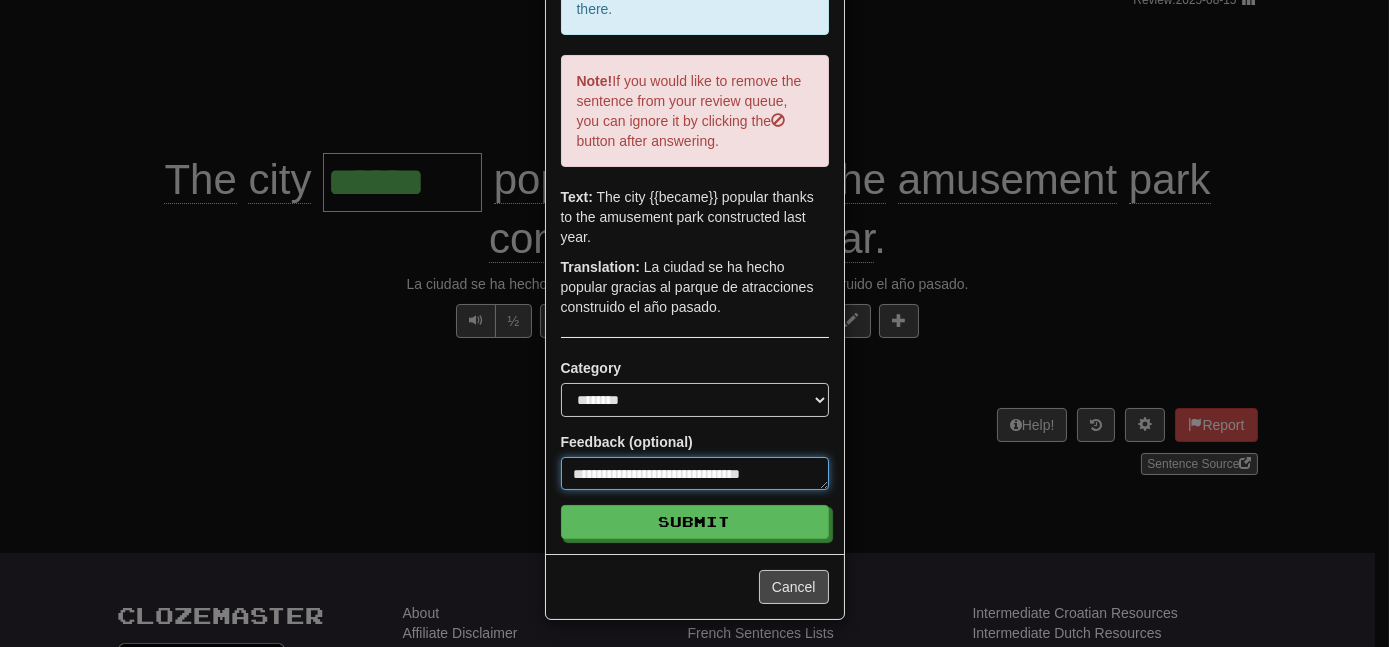 type on "**********" 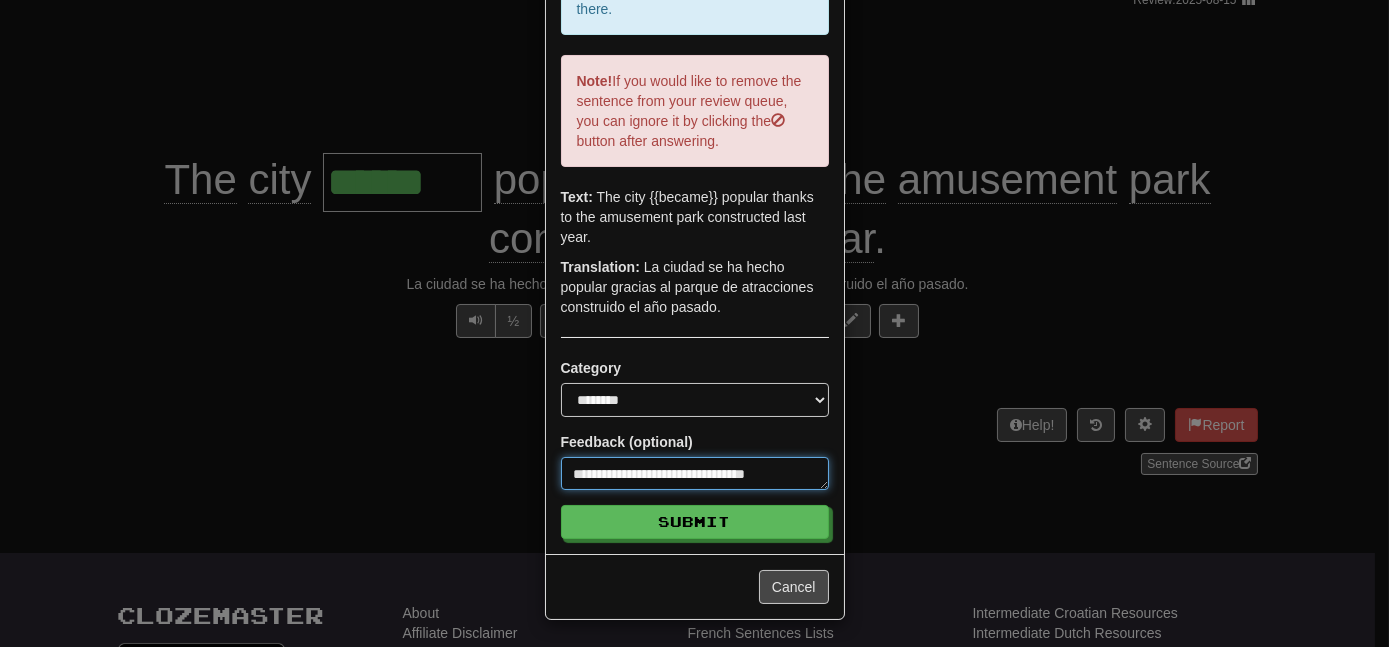 type on "**********" 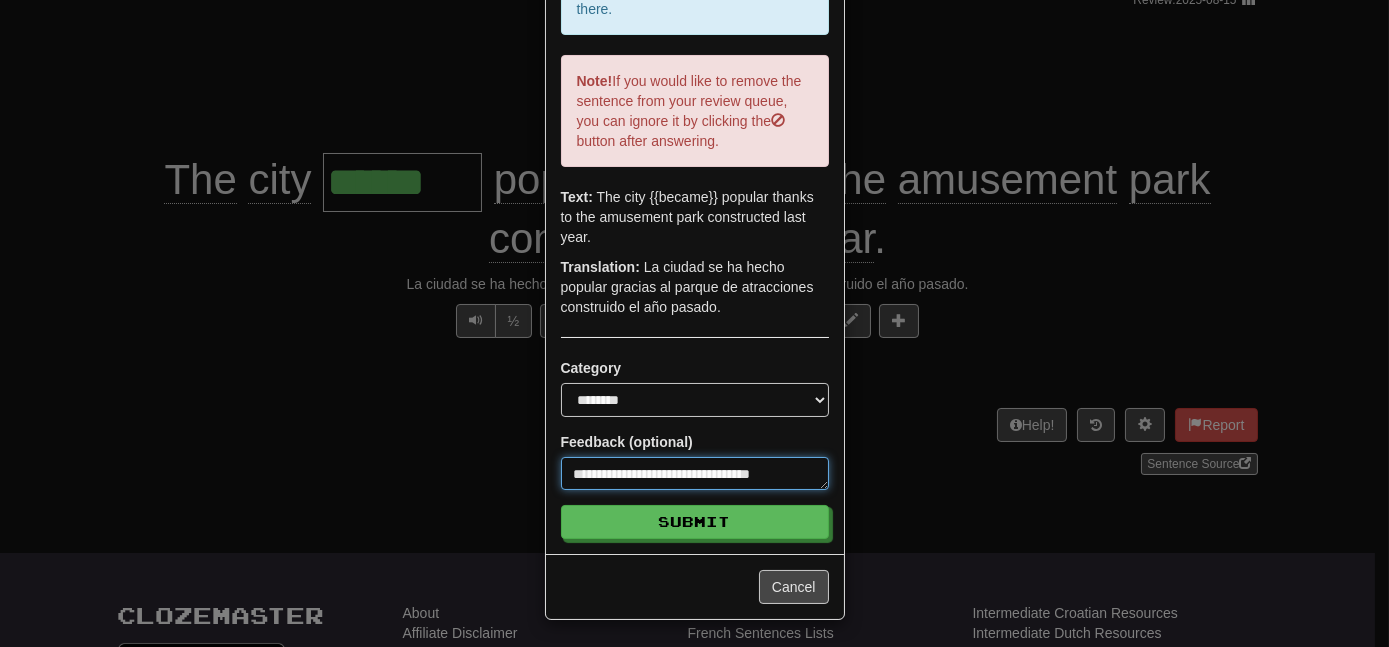 type on "**********" 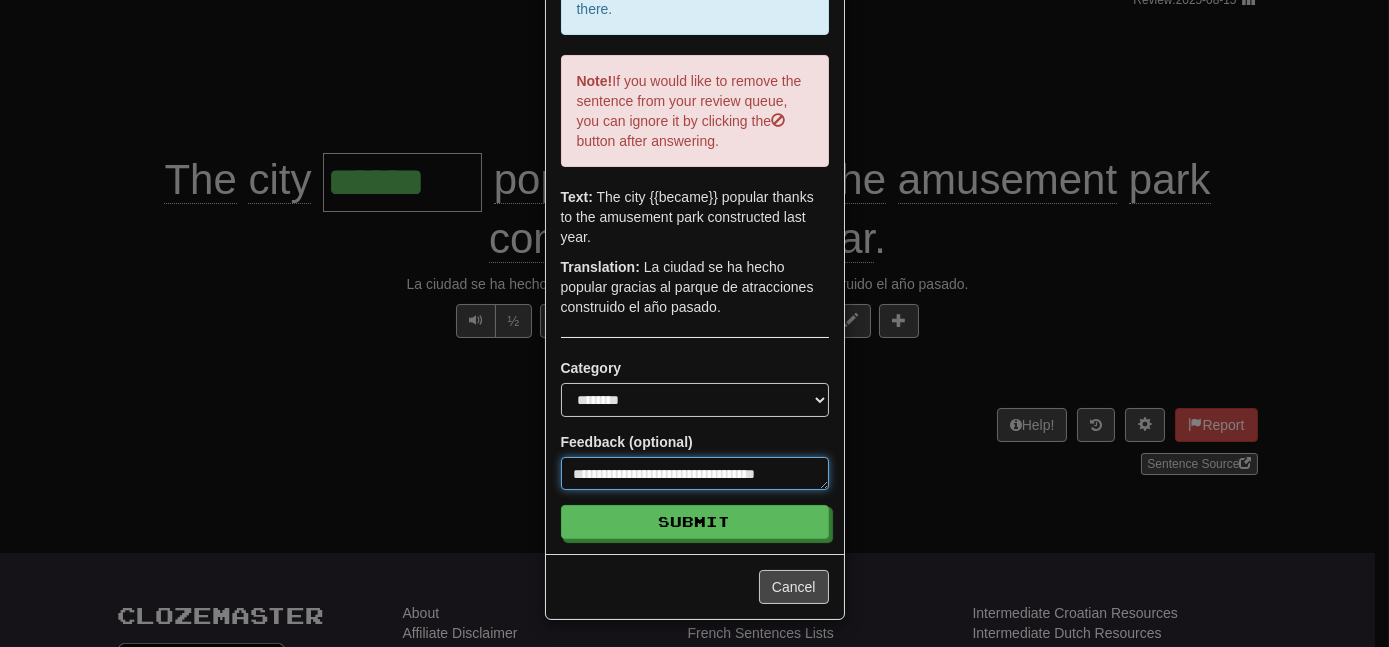 type on "**********" 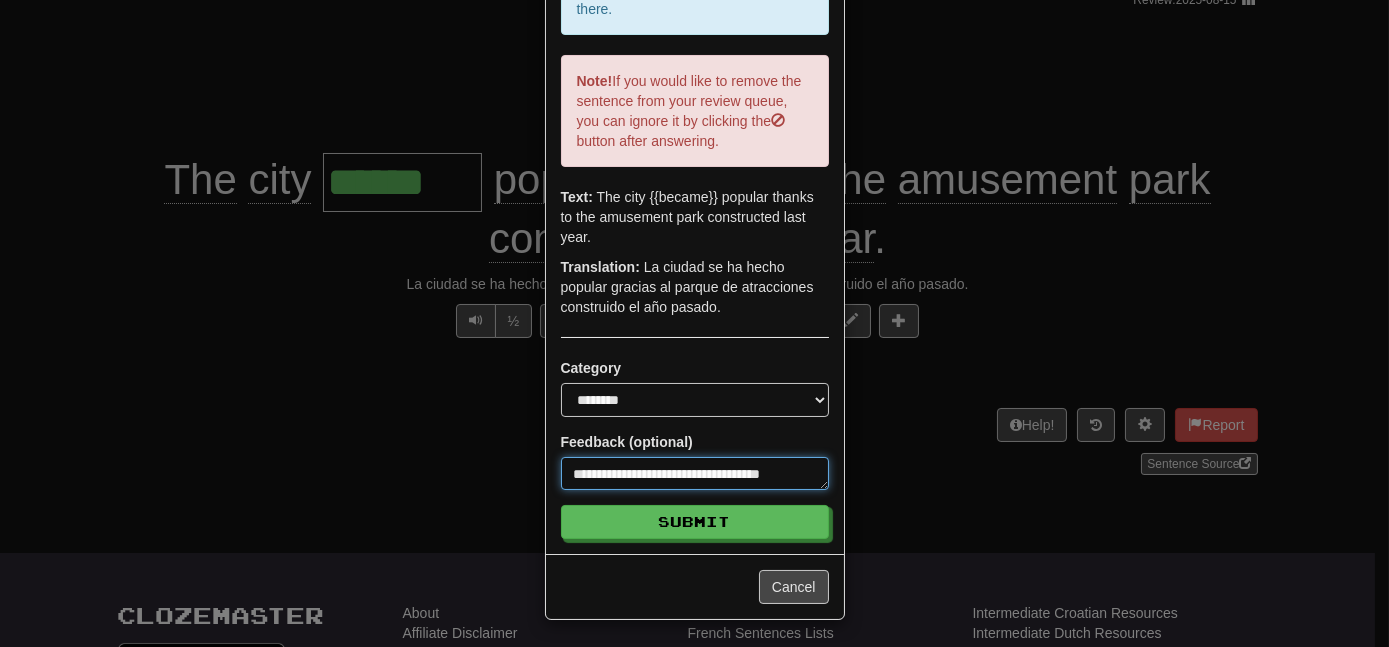 type on "*" 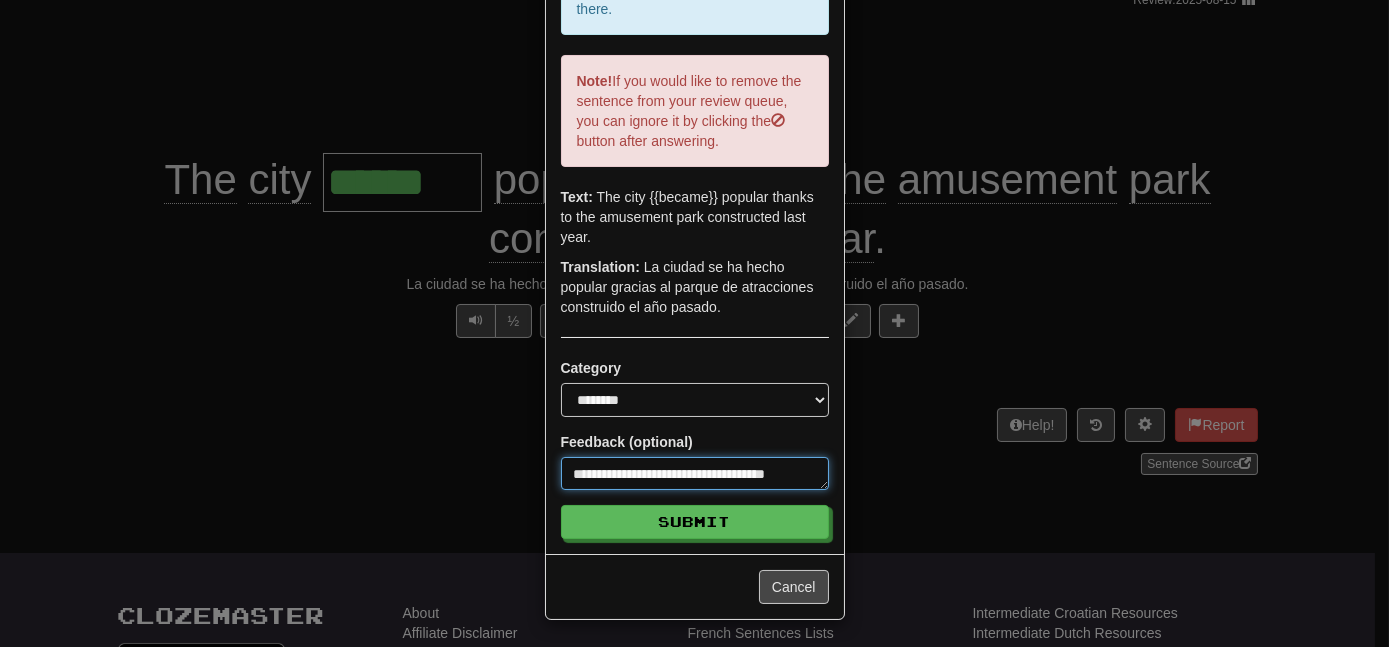 type on "**********" 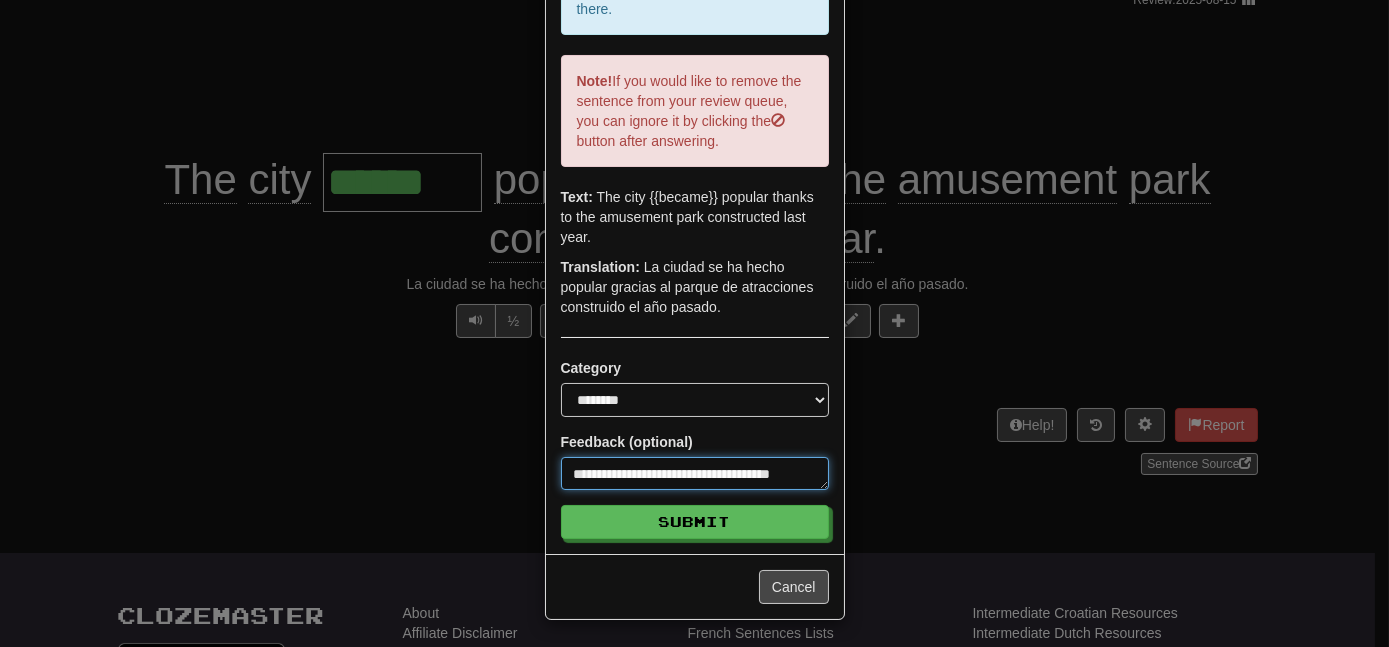 type on "**********" 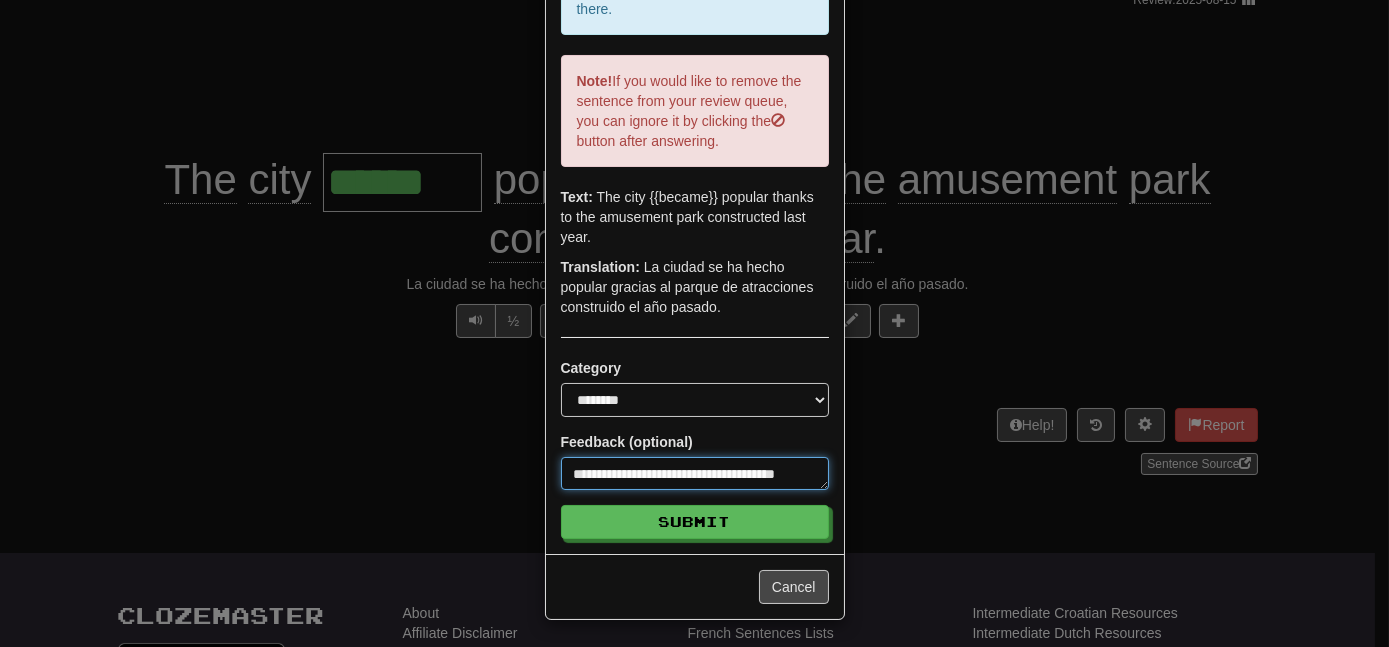 type on "**********" 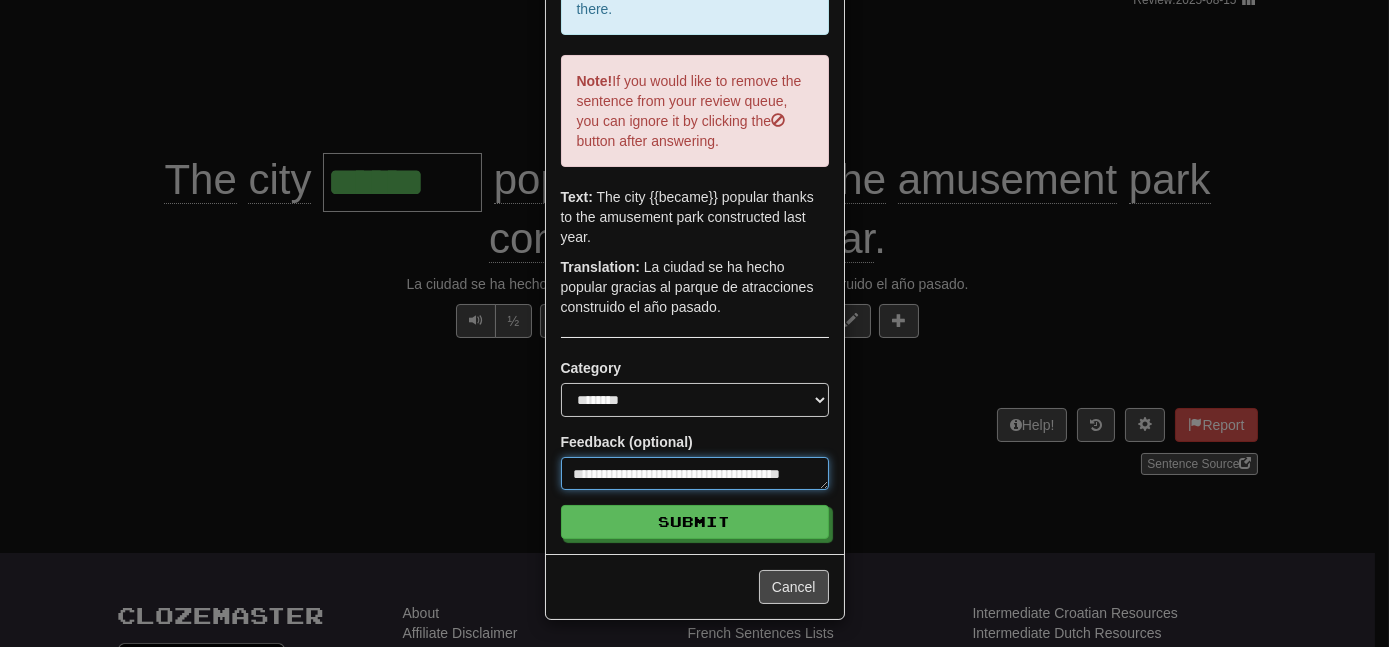 type on "**********" 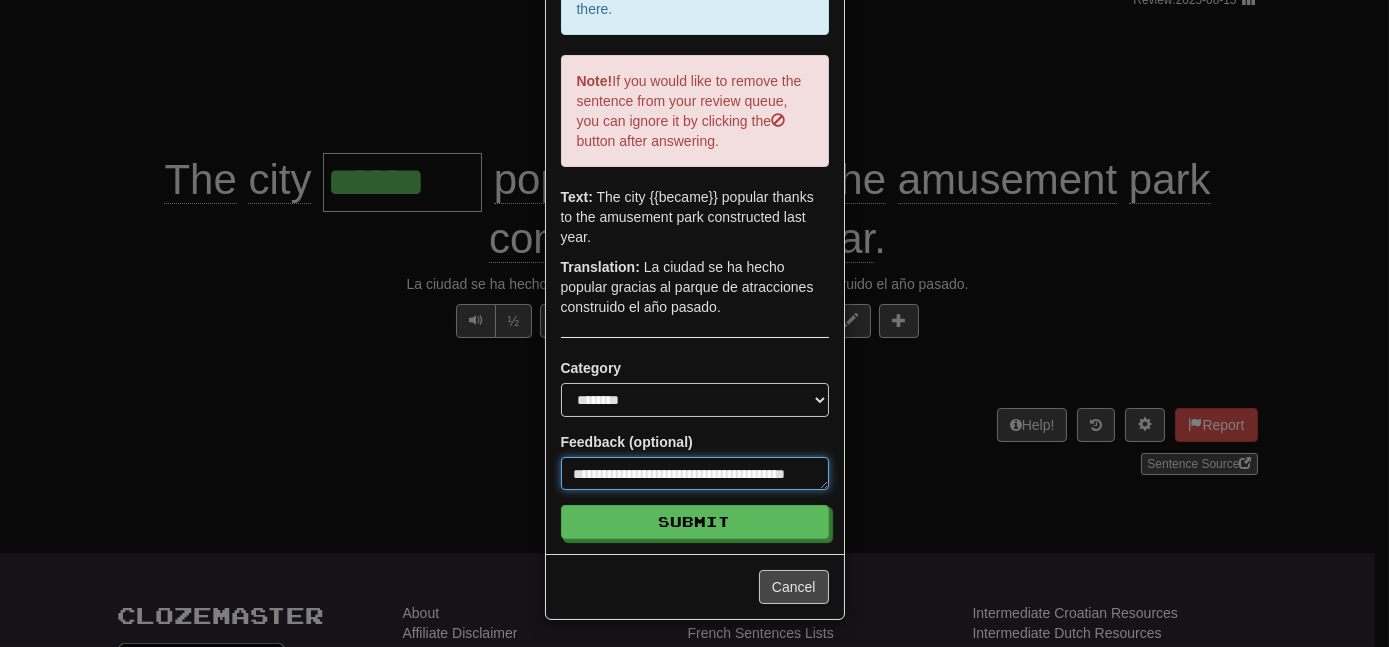 type on "**********" 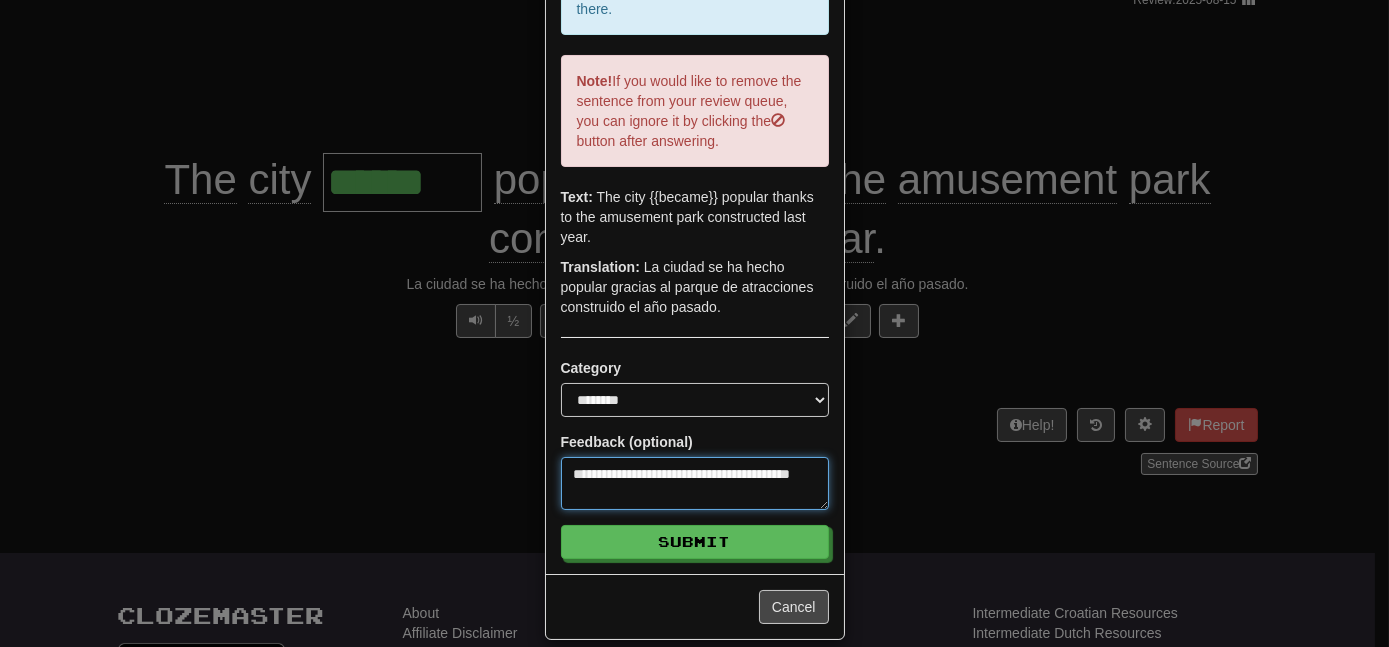 type on "**********" 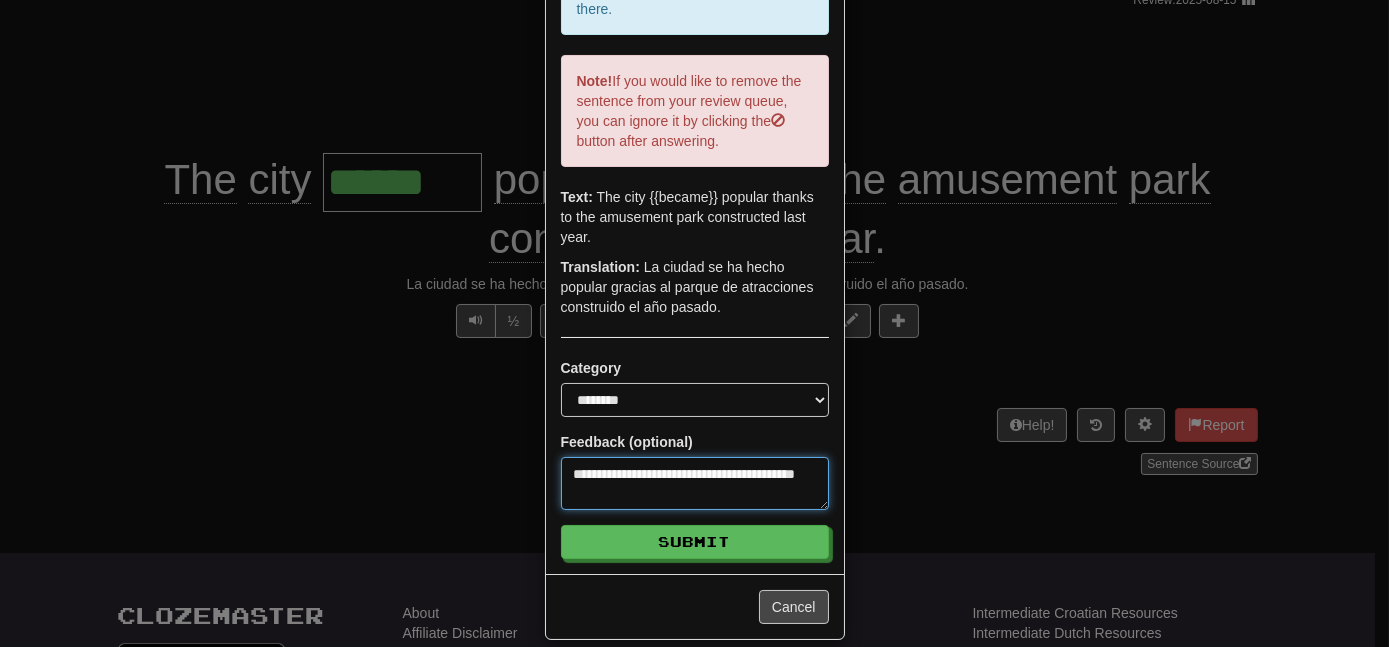 type on "**********" 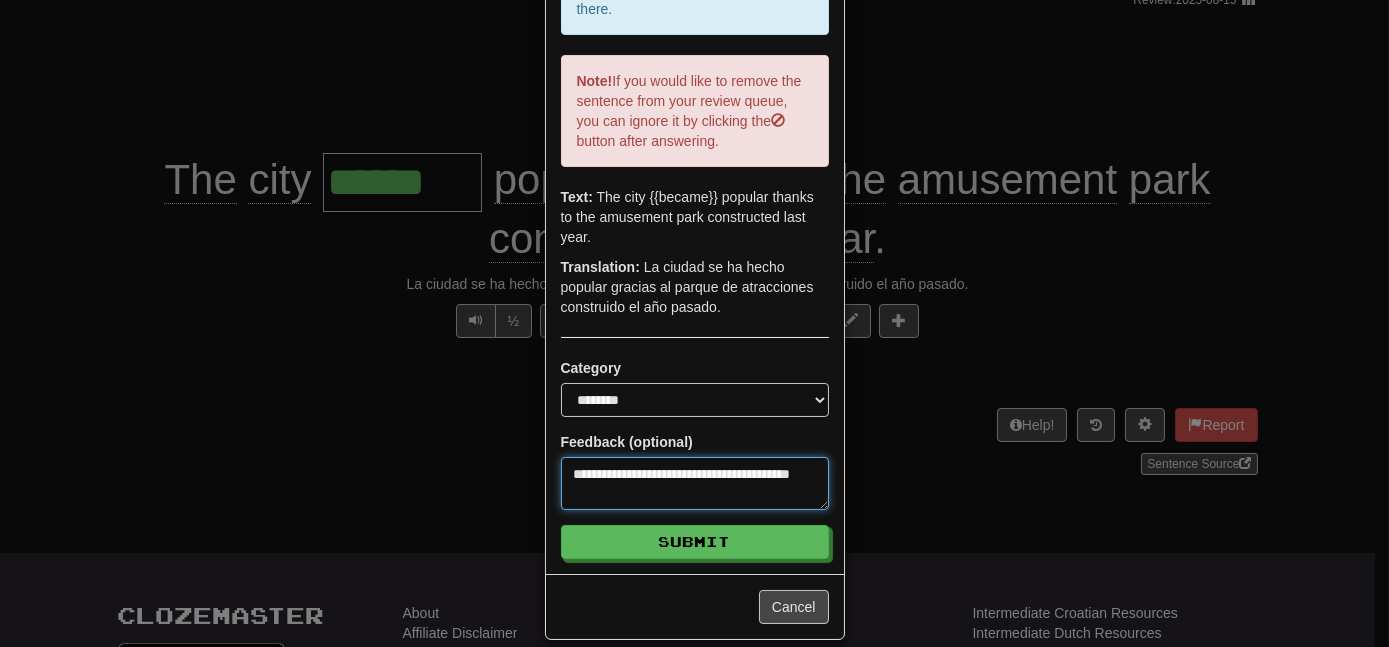 type on "**********" 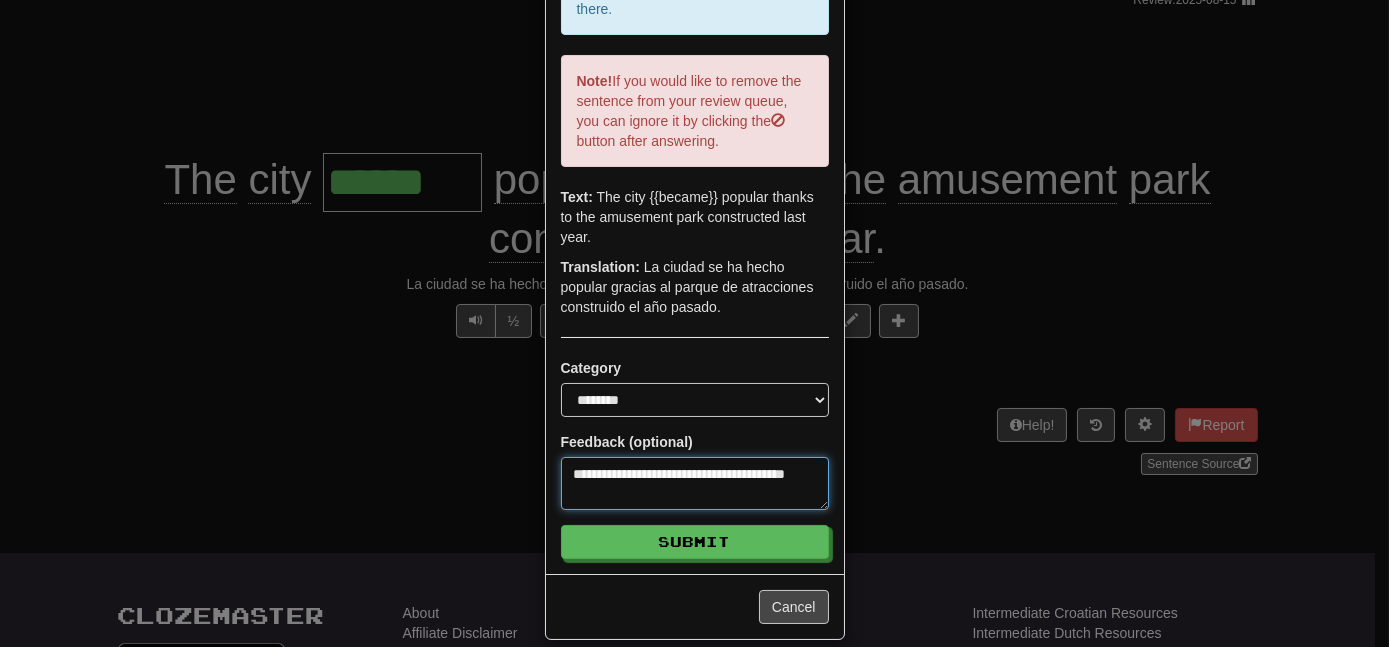 type on "**********" 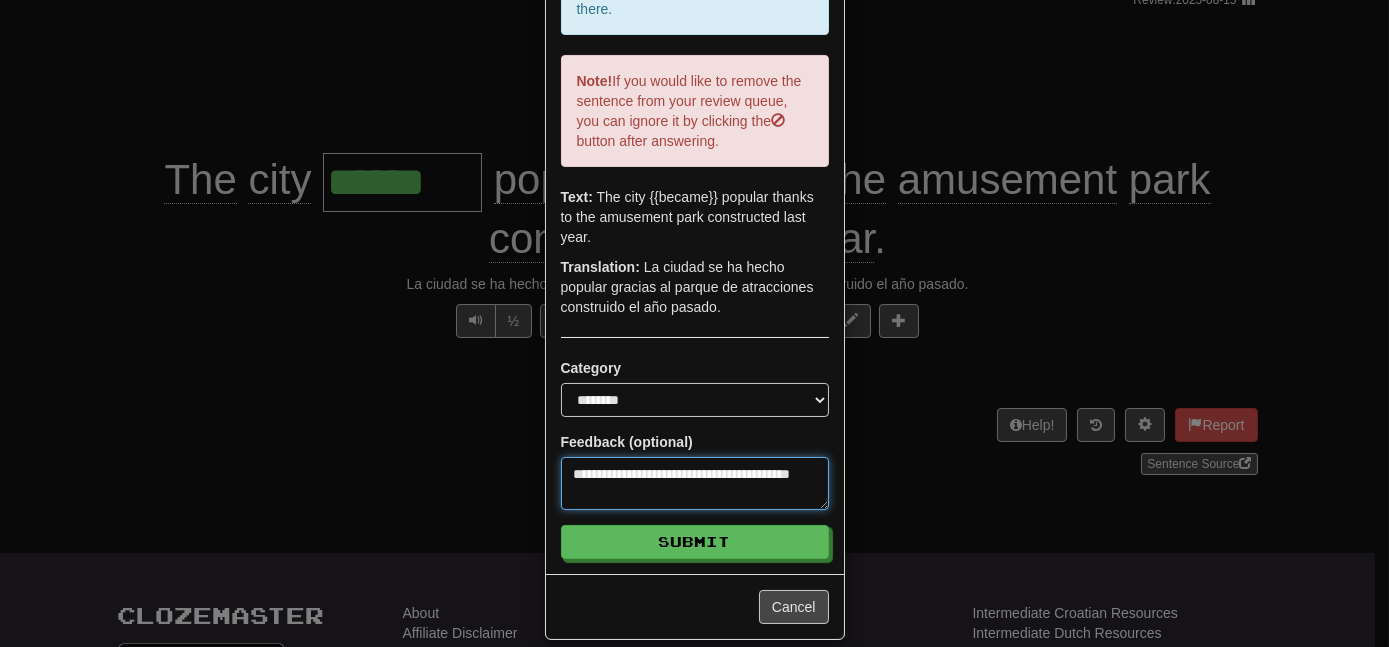 type on "**********" 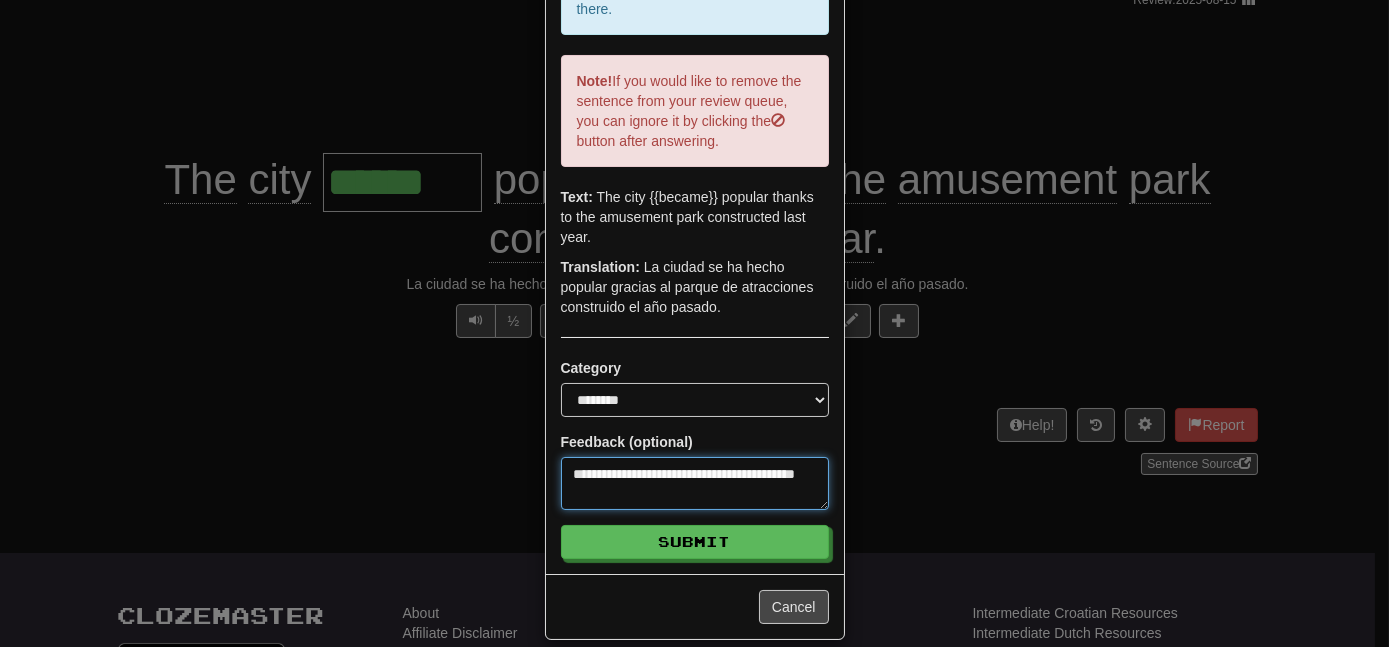 type on "**********" 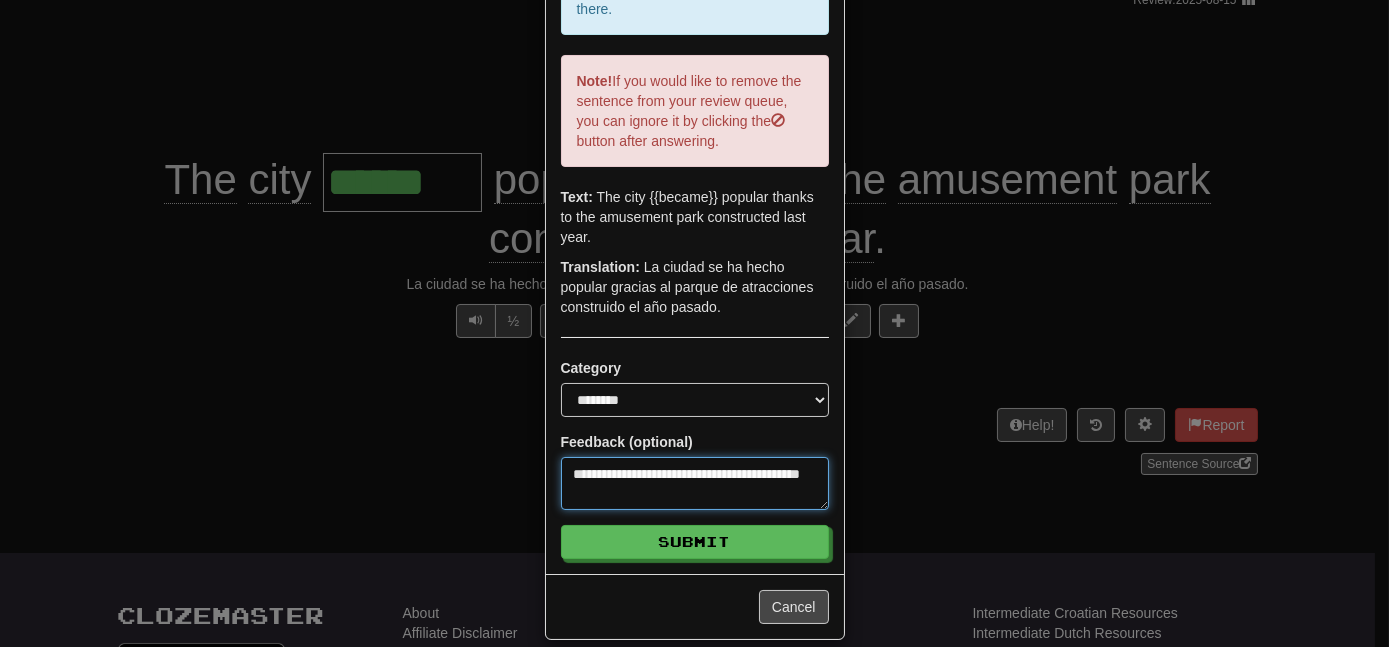 type on "**********" 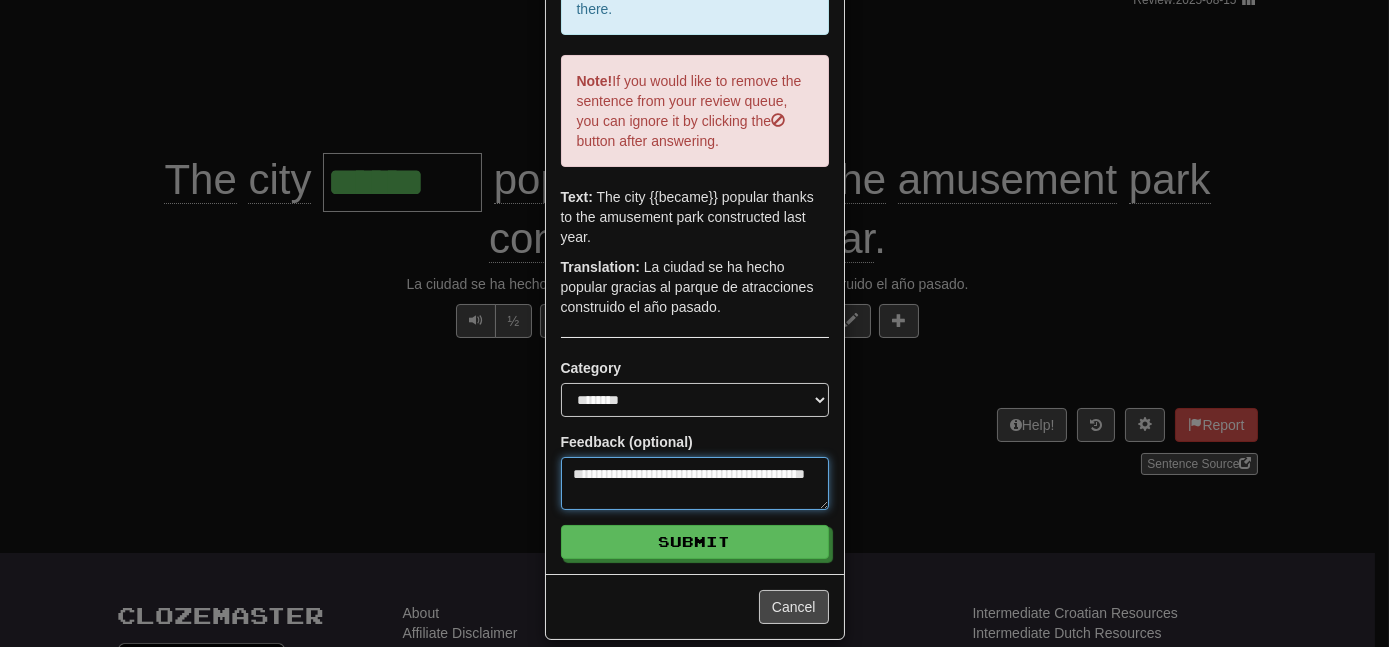 type on "**********" 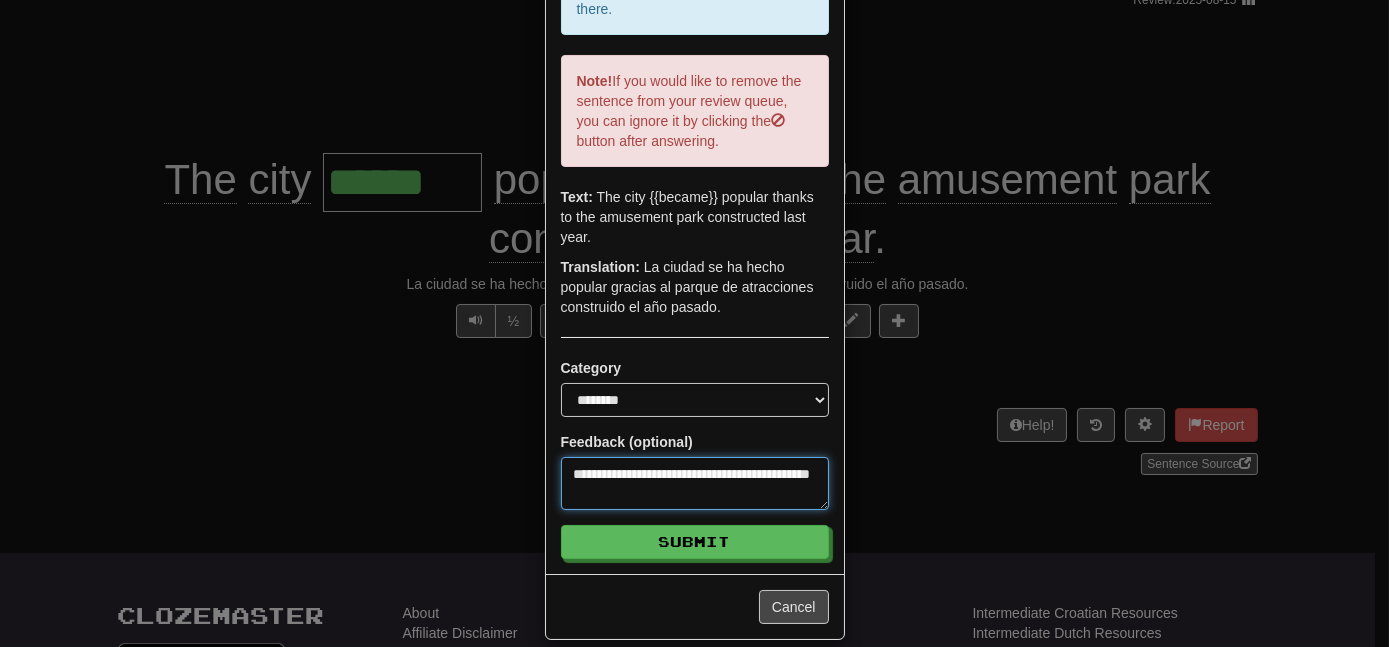 type on "**********" 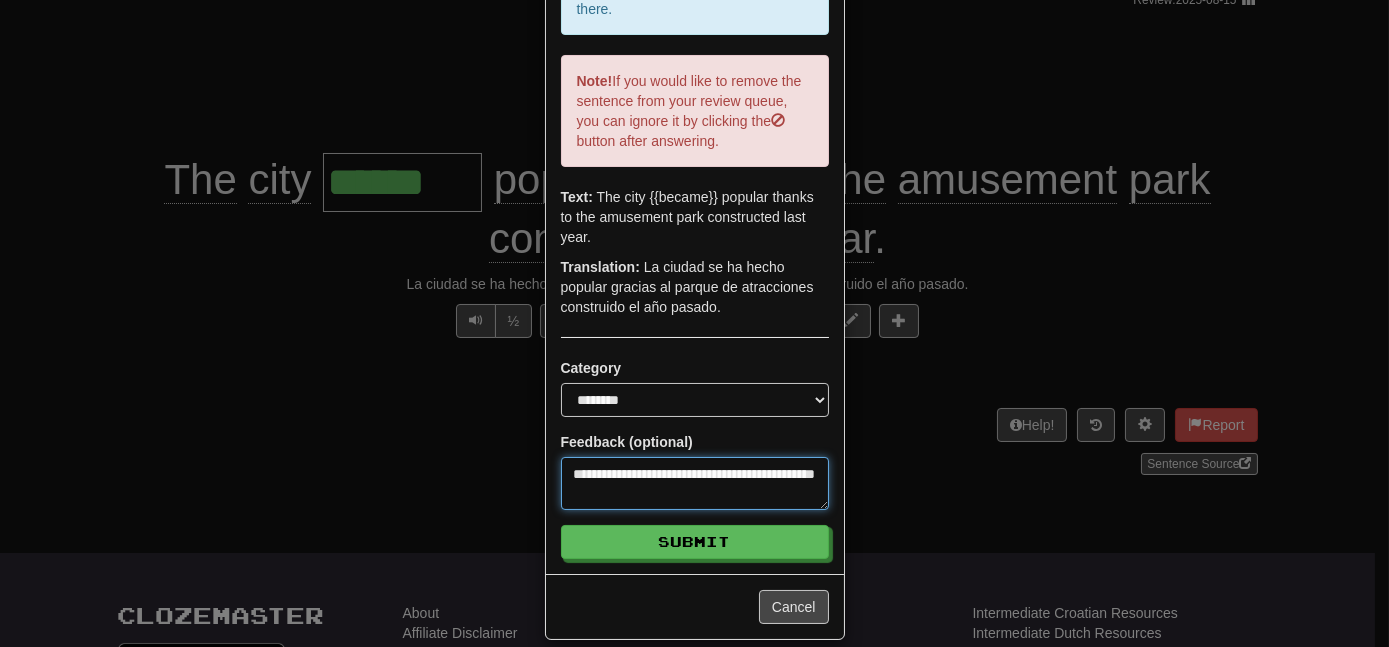 type on "**********" 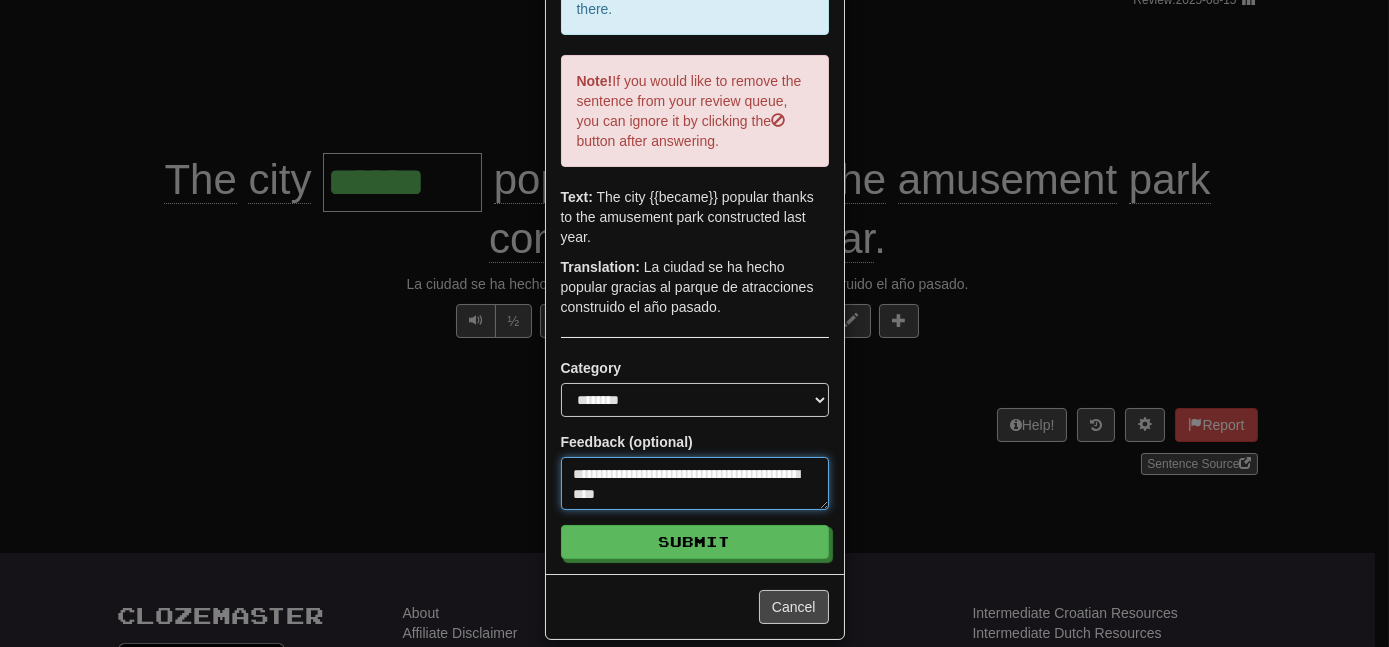 type on "**********" 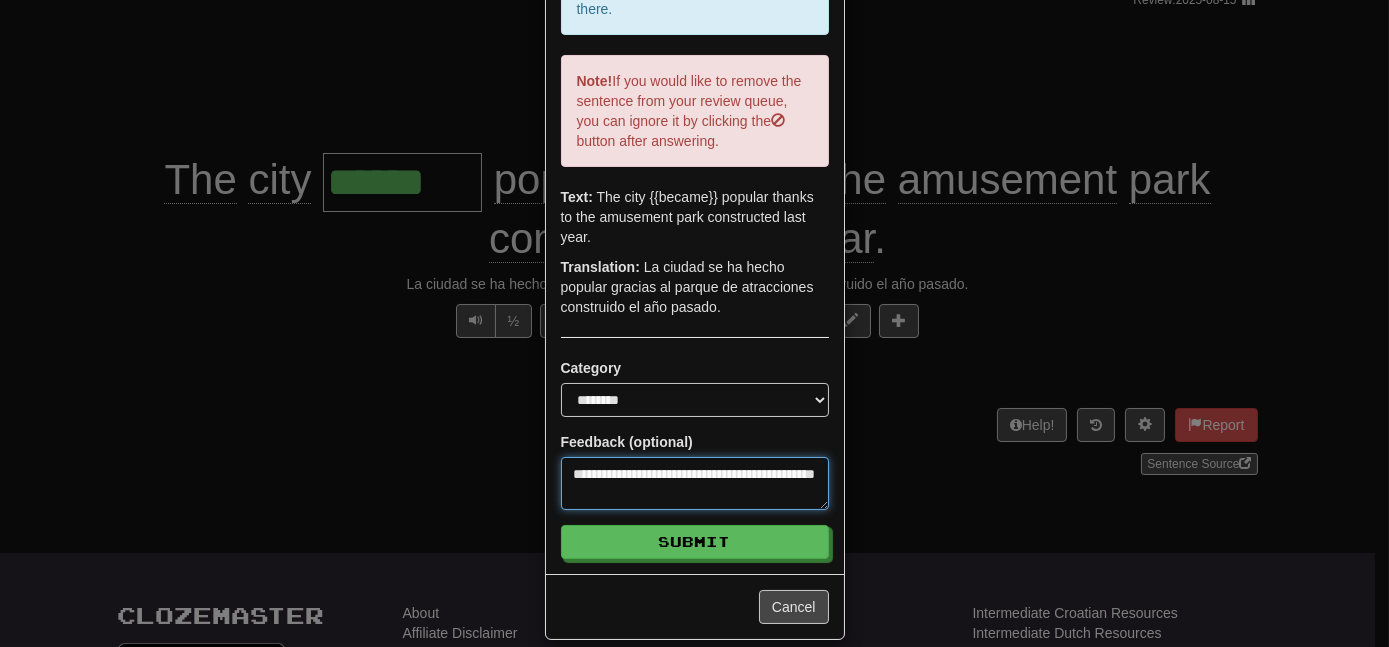 type on "**********" 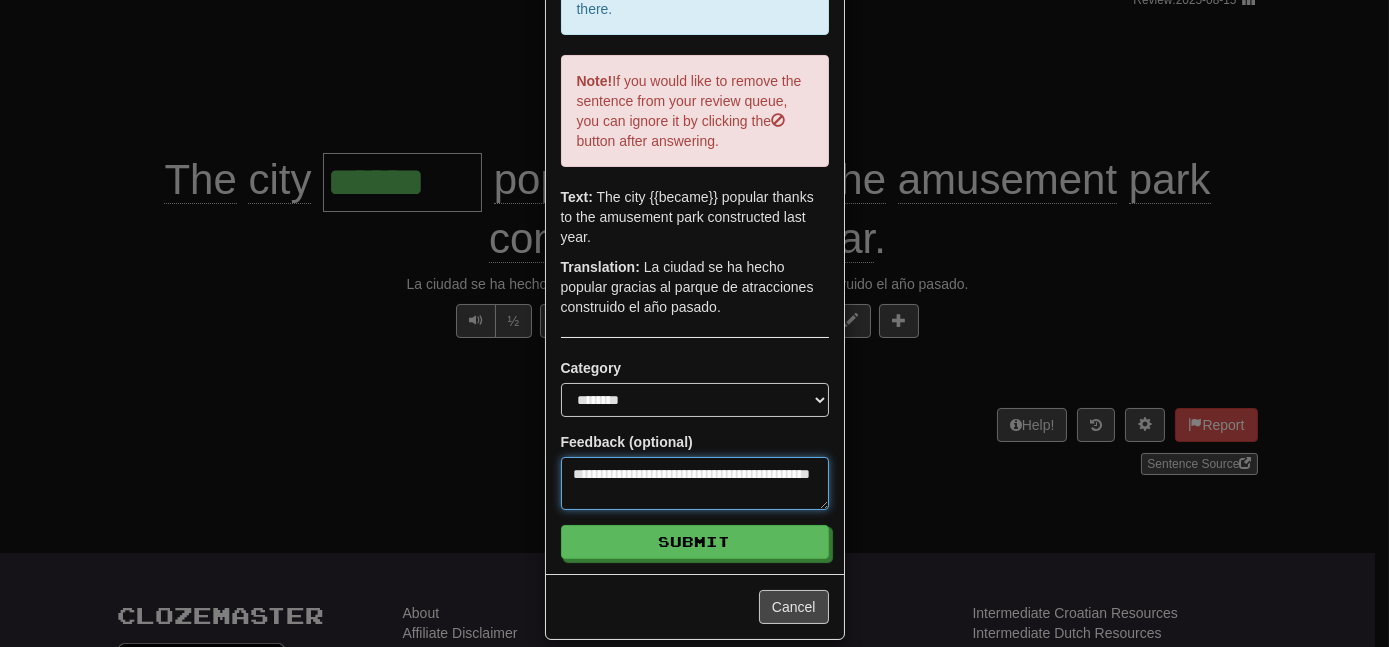 type on "**********" 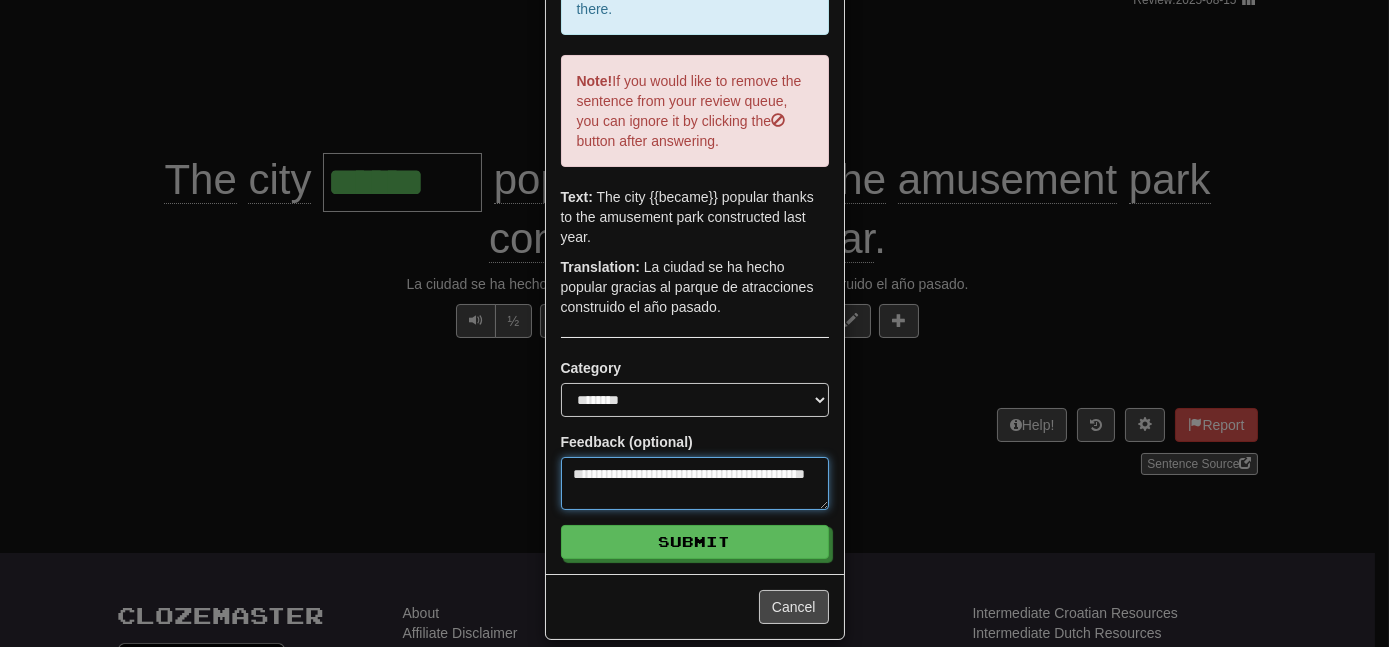 type on "**********" 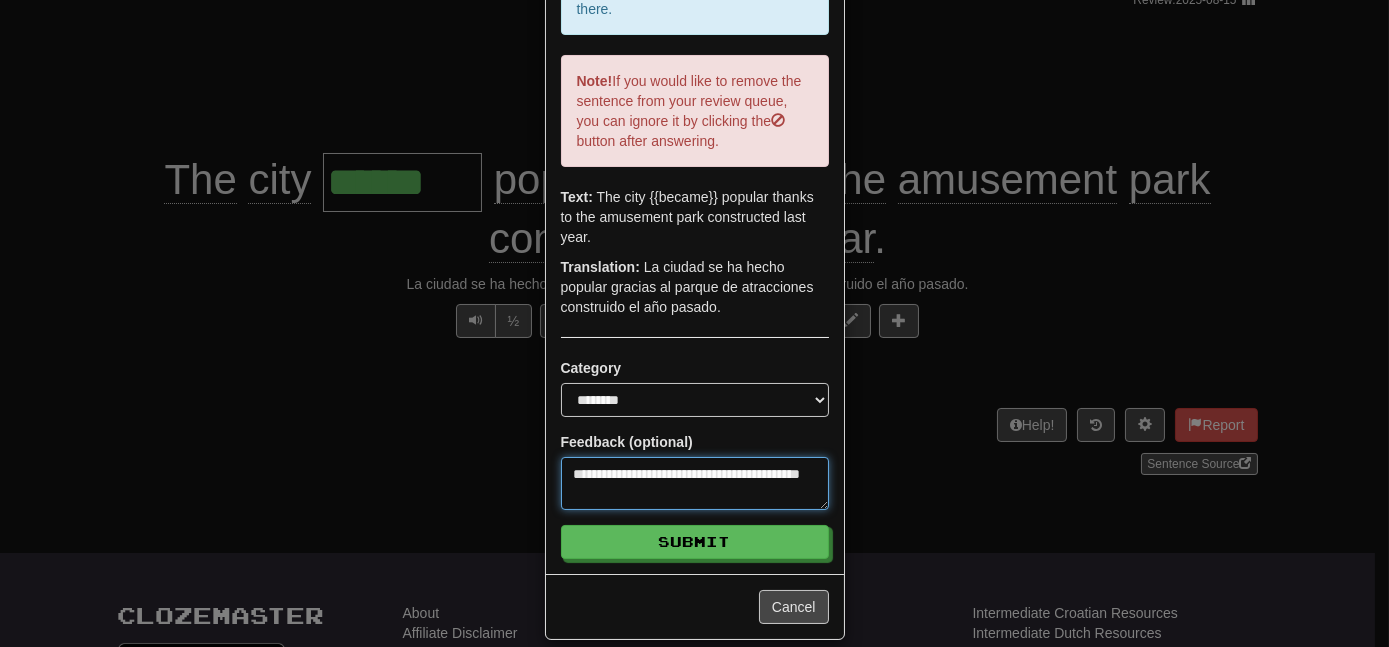 type on "**********" 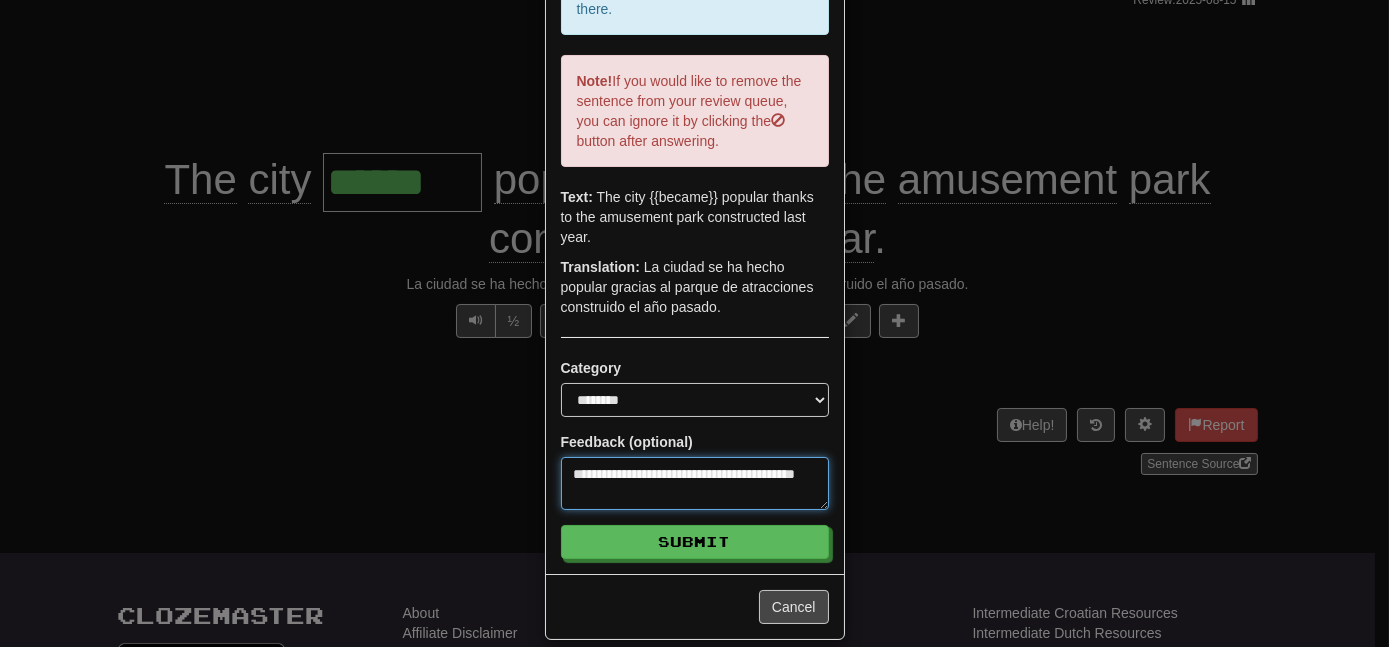 type on "*" 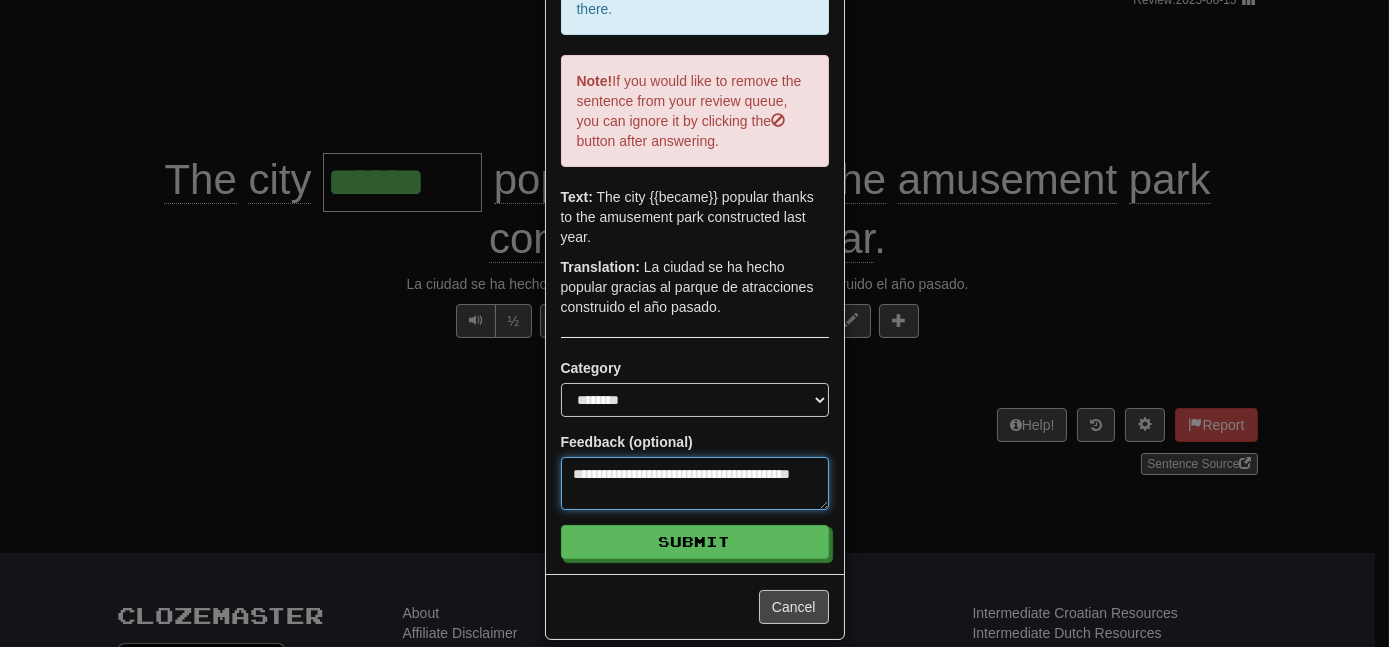 type on "**********" 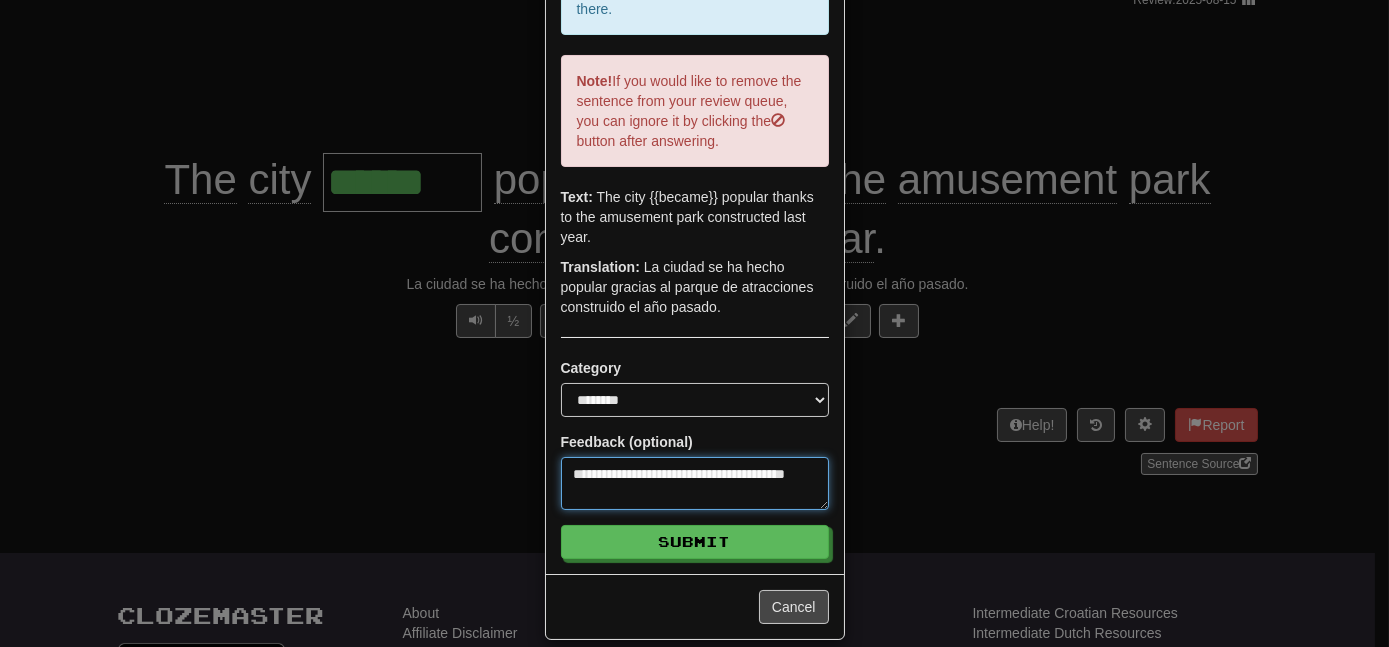 type on "**********" 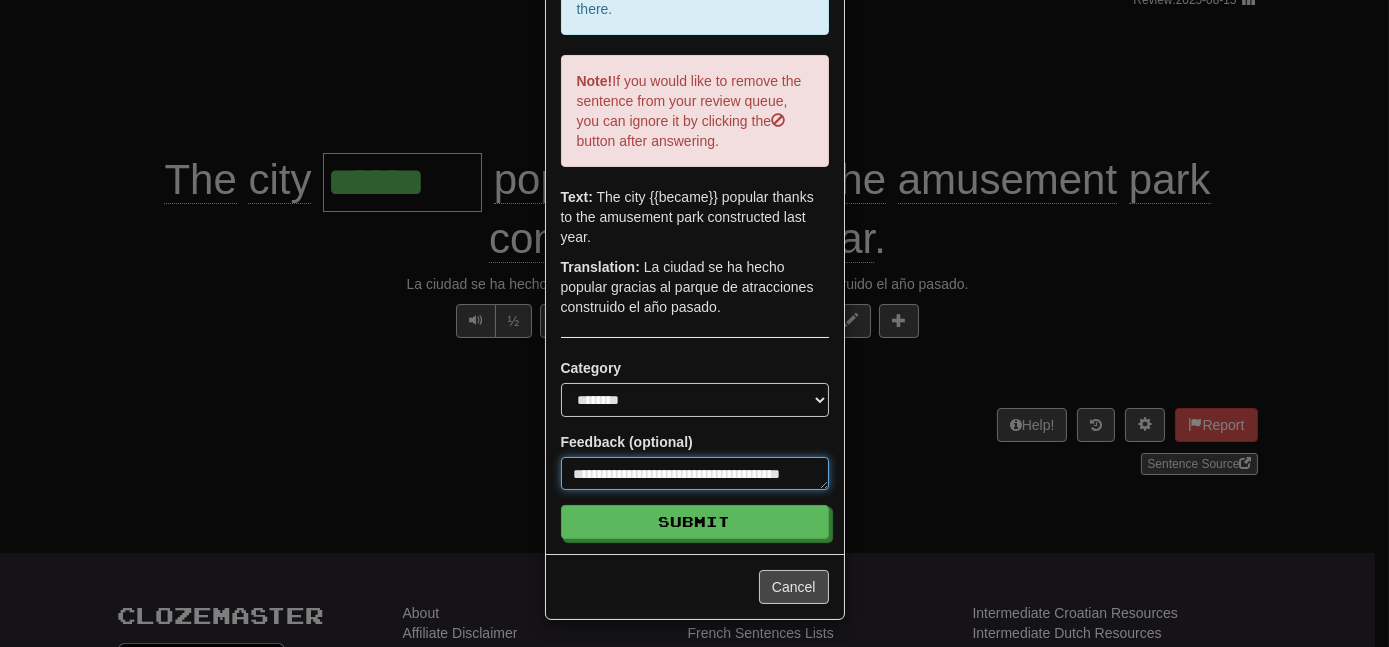 type on "**********" 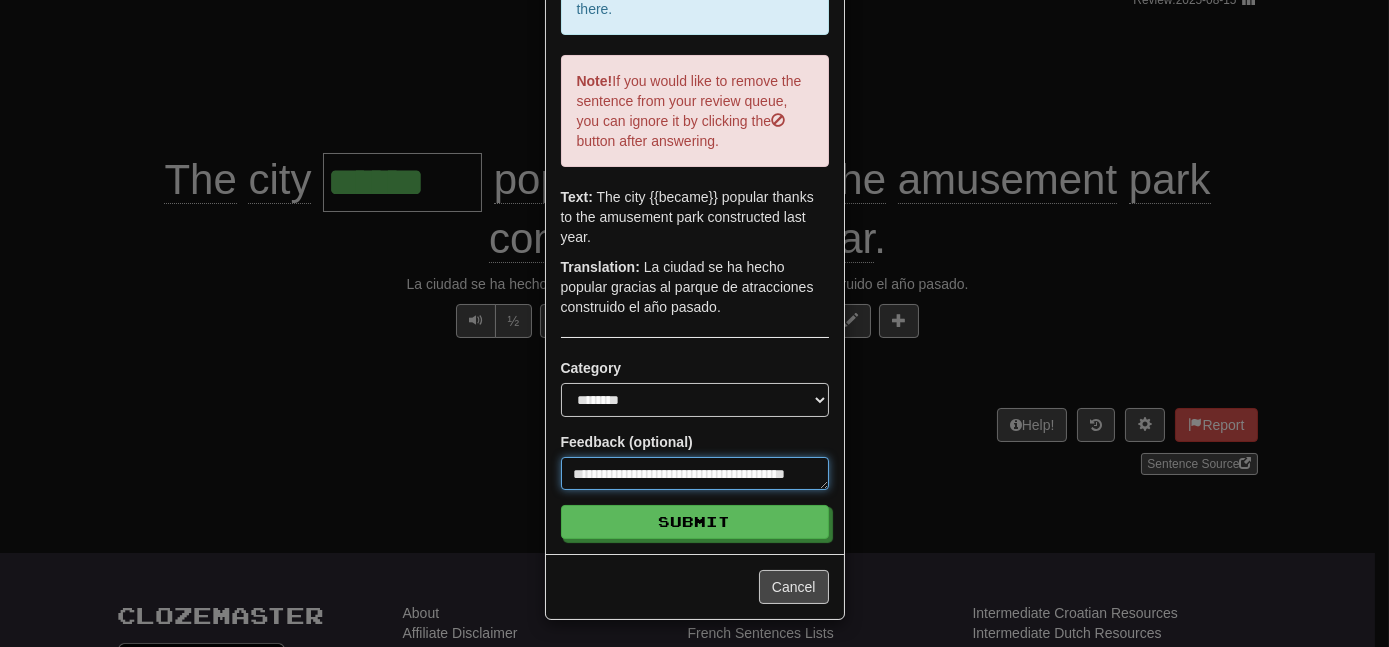 type on "**********" 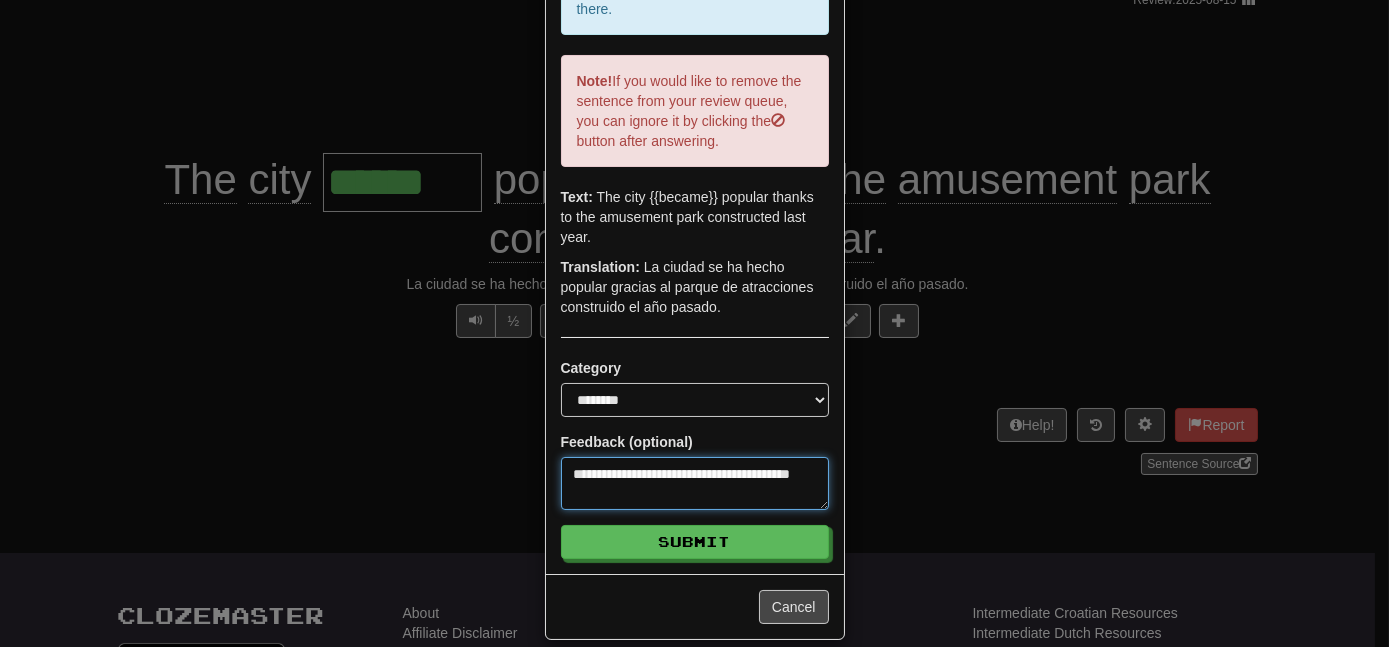 type on "**********" 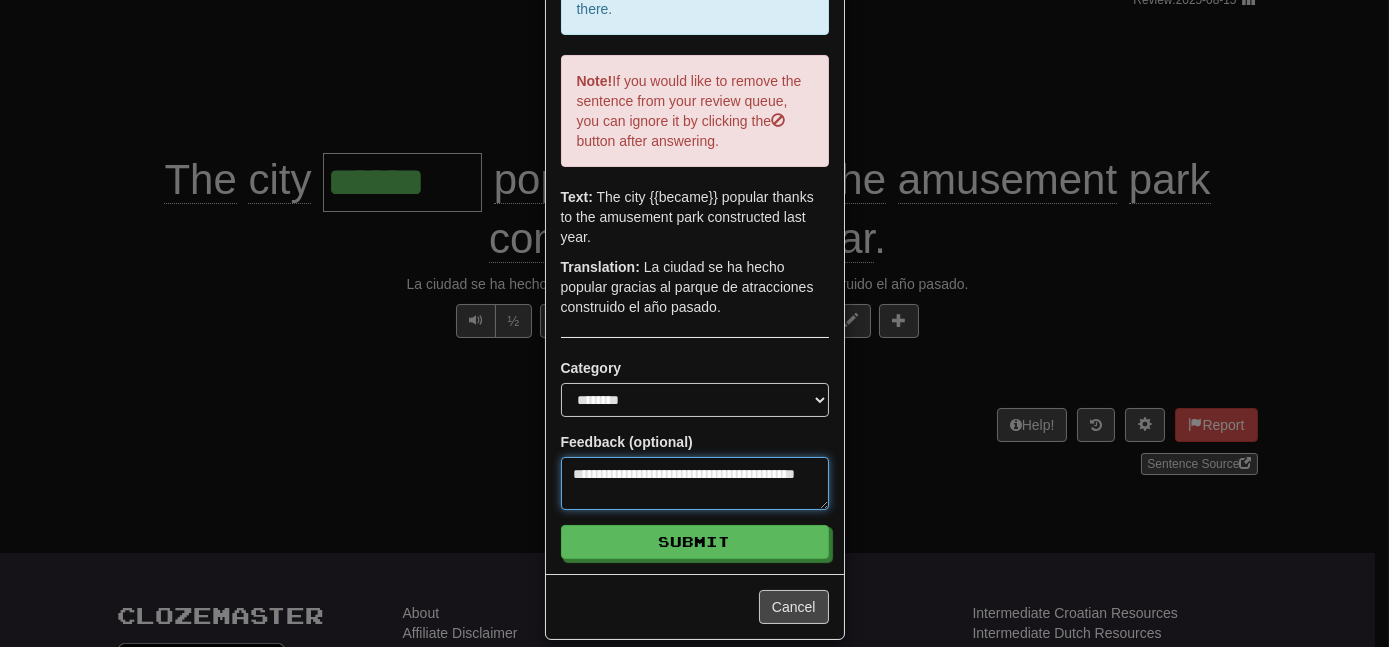 type on "**********" 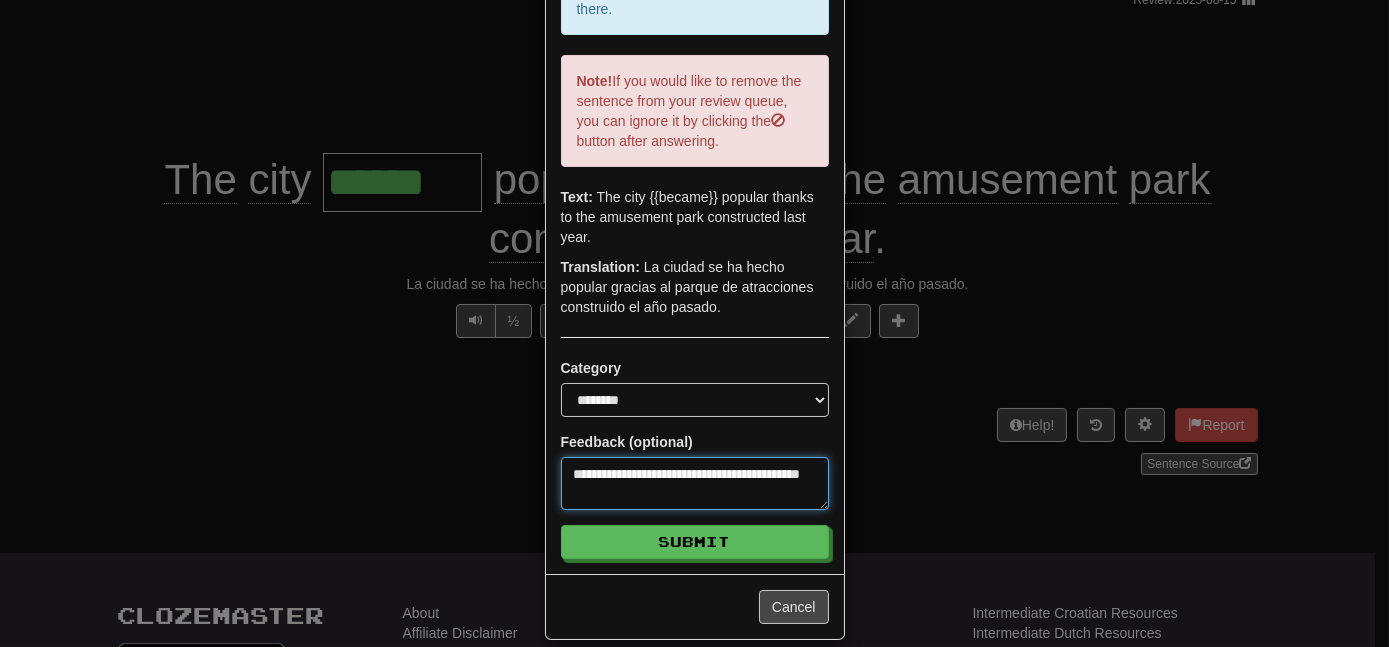 type on "**********" 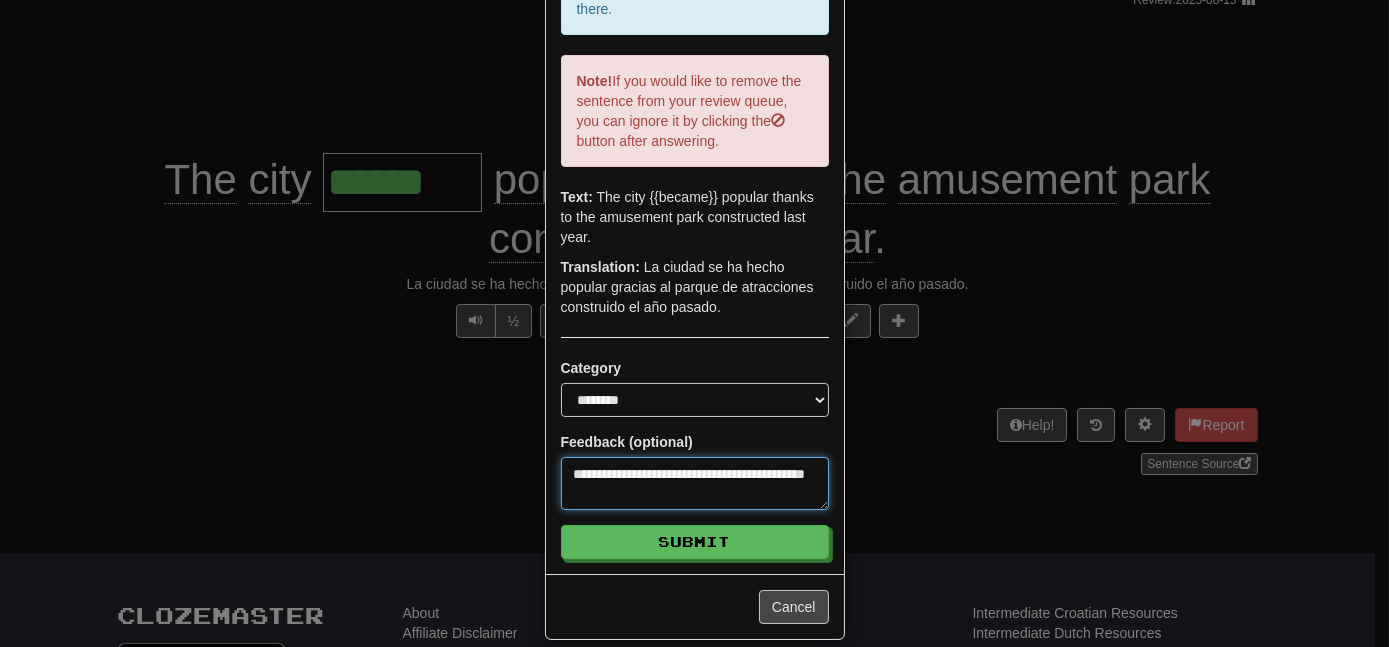 type on "**********" 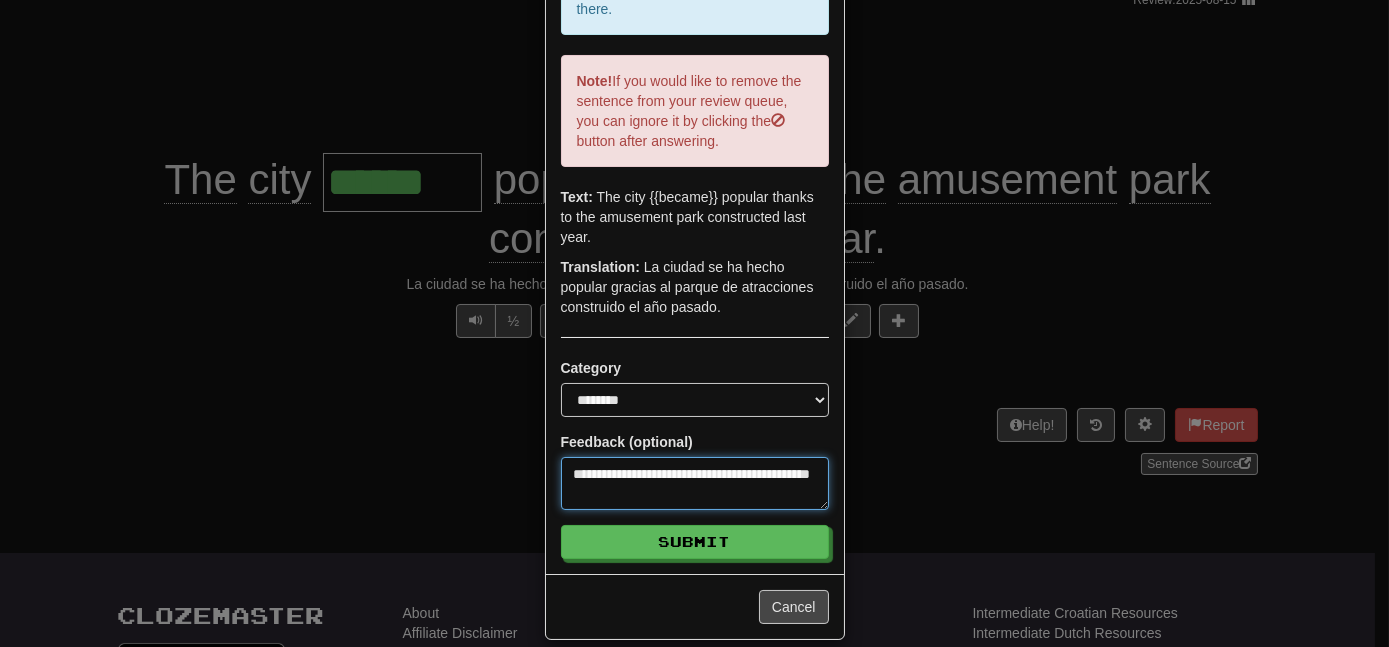 type on "**********" 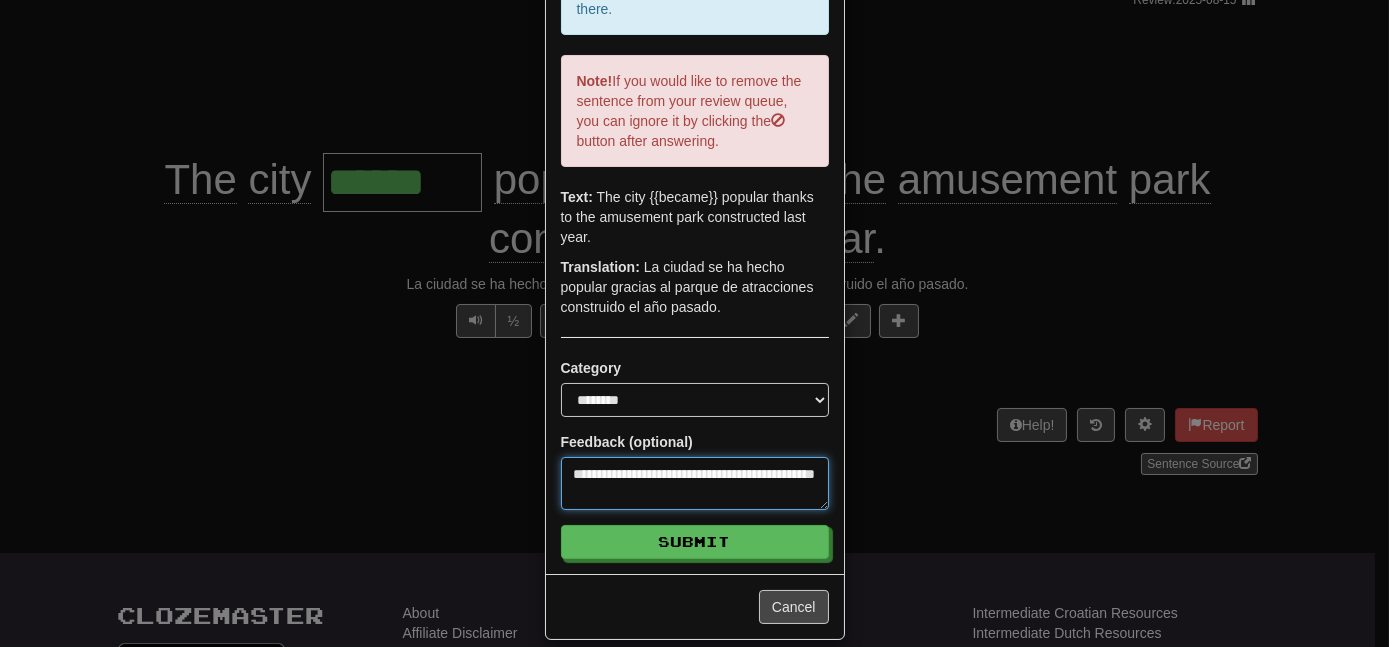 type on "**********" 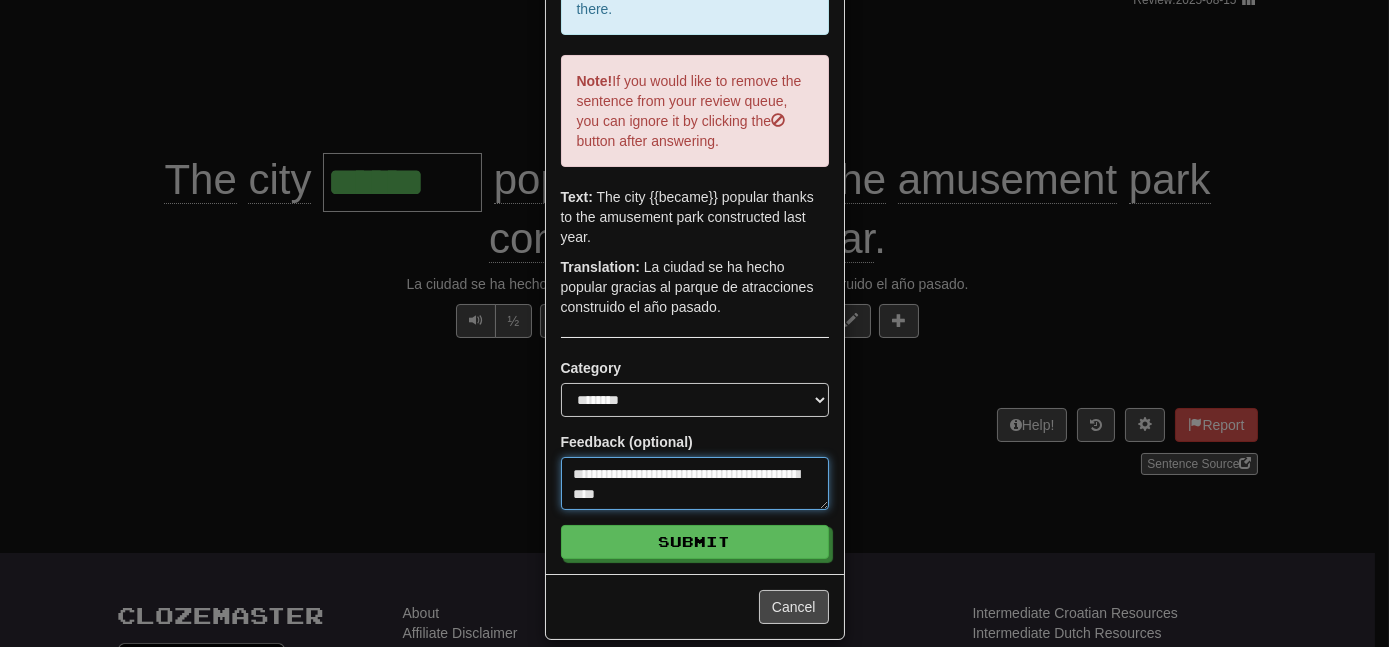 type on "**********" 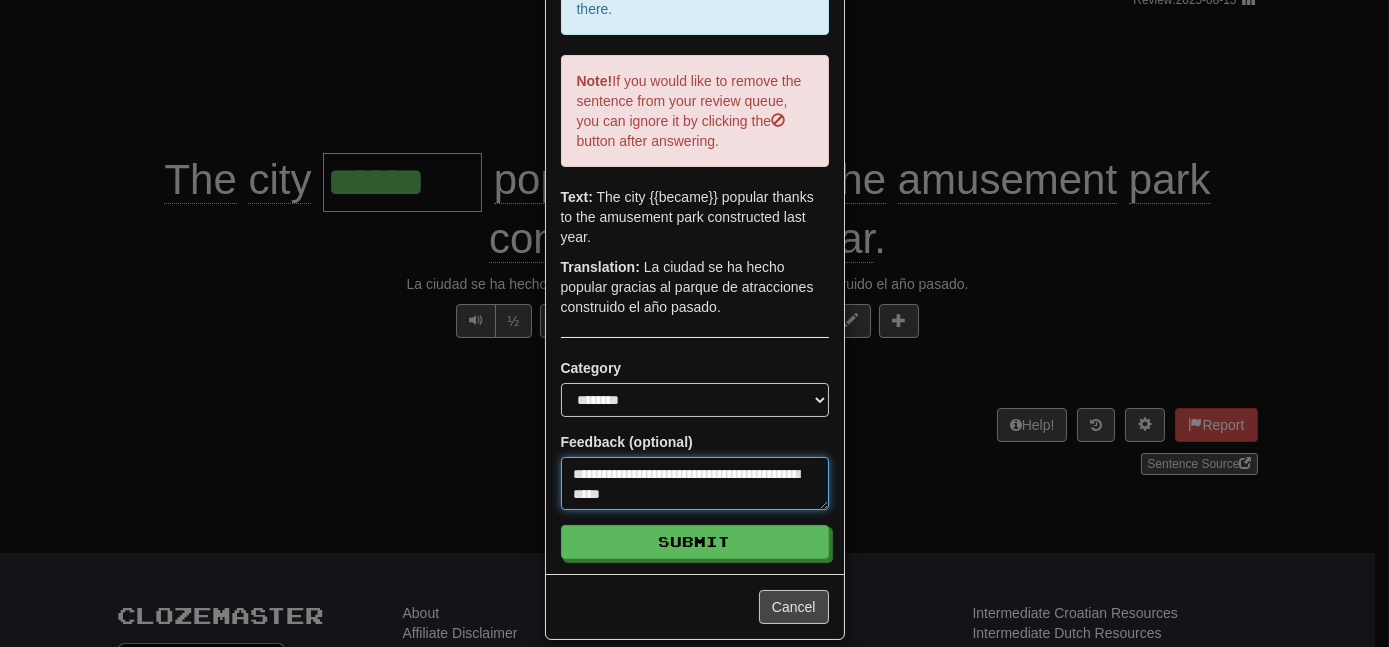 type on "**********" 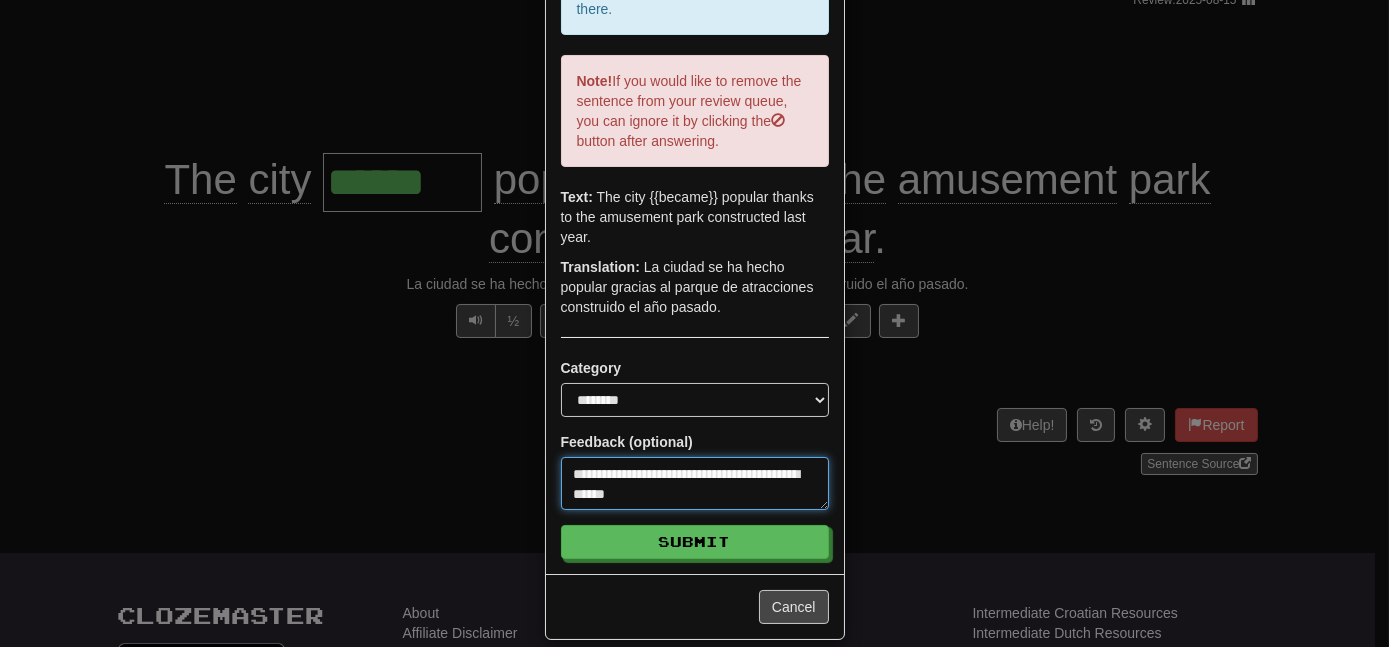 type on "**********" 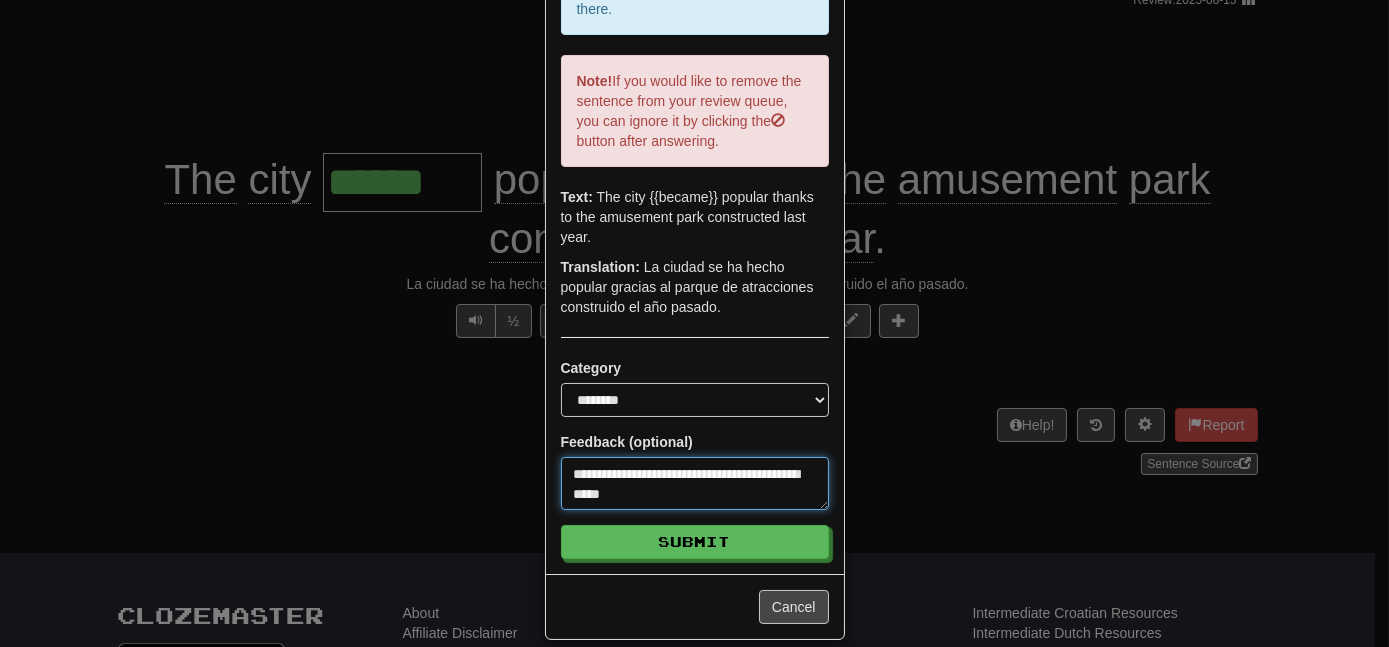 type on "**********" 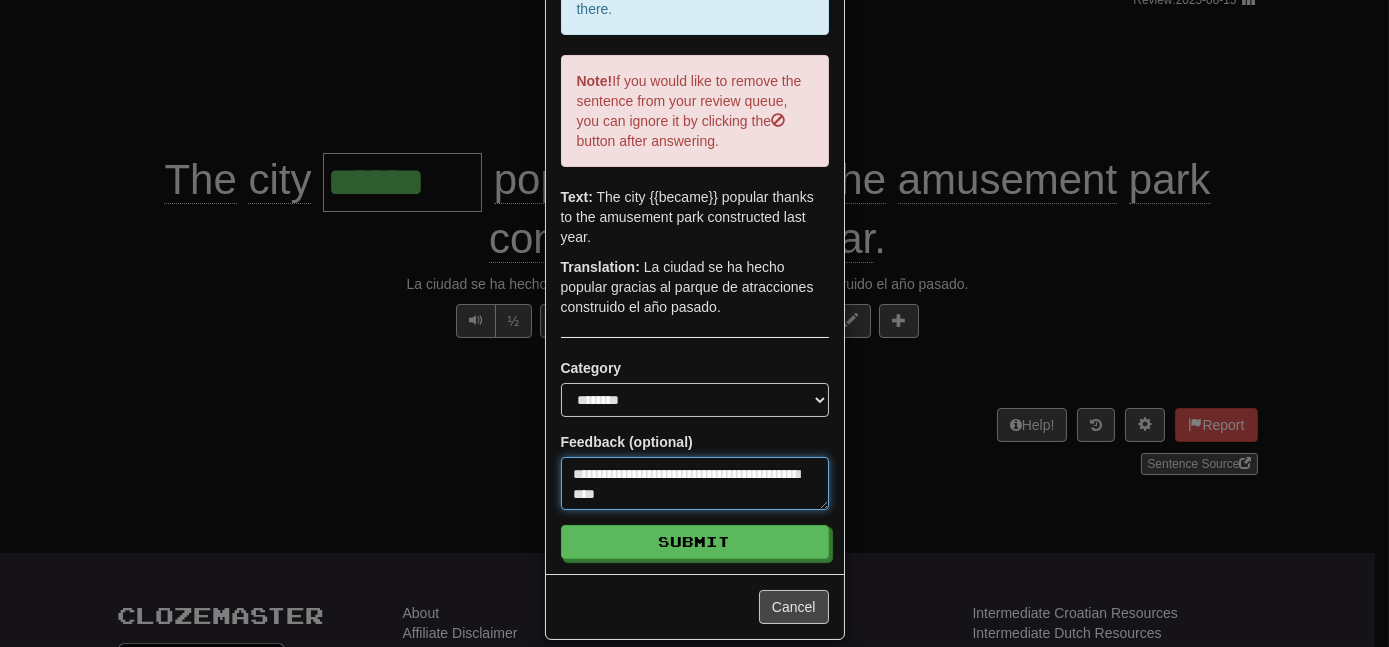 type on "**********" 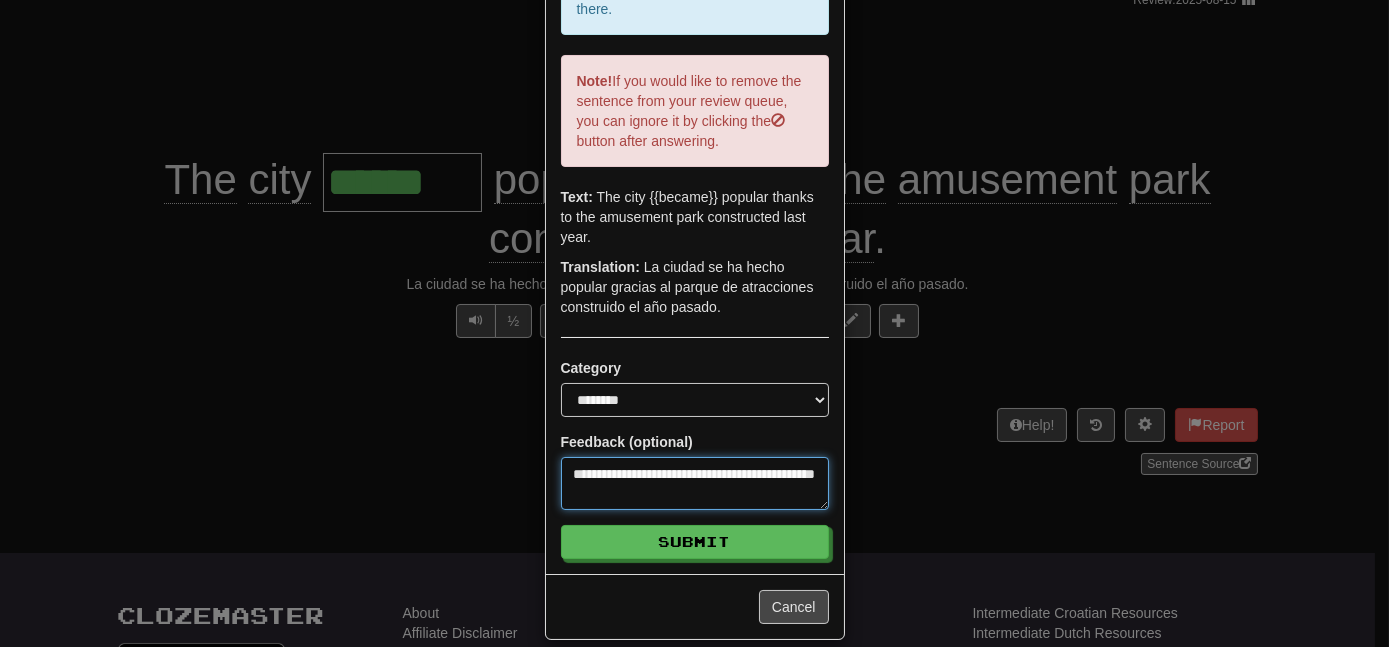 type on "**********" 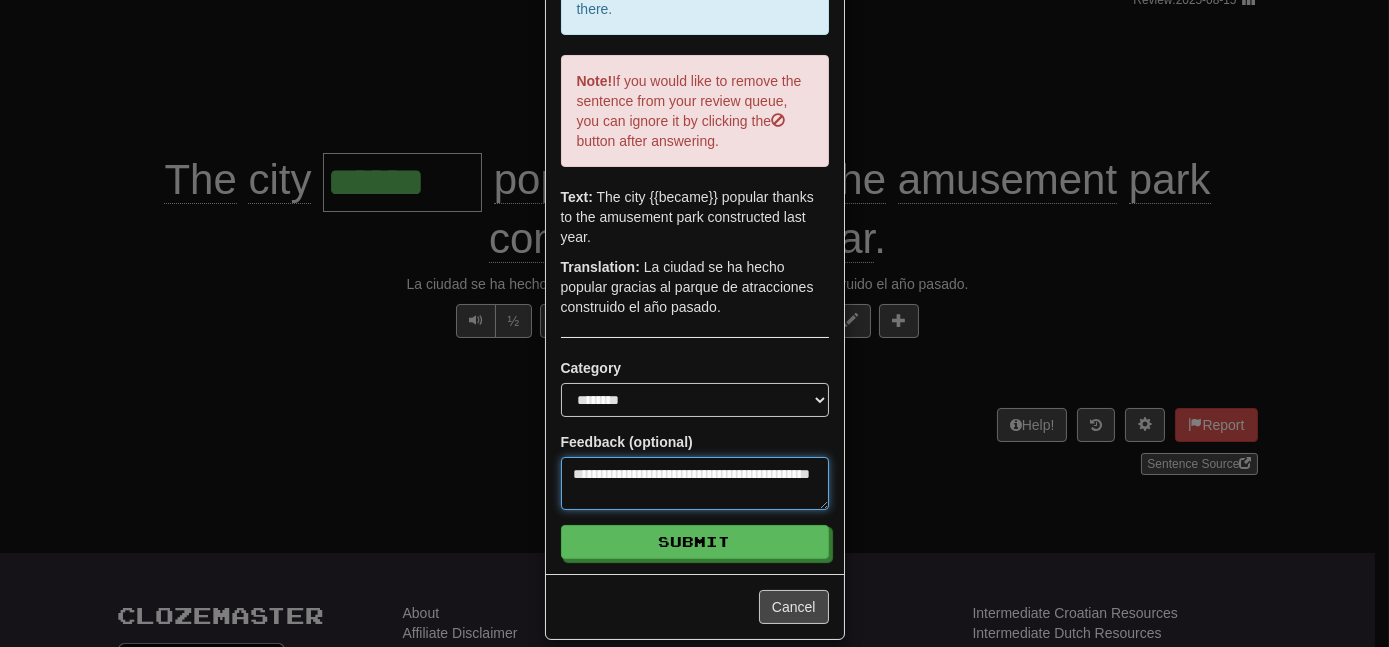 type on "**********" 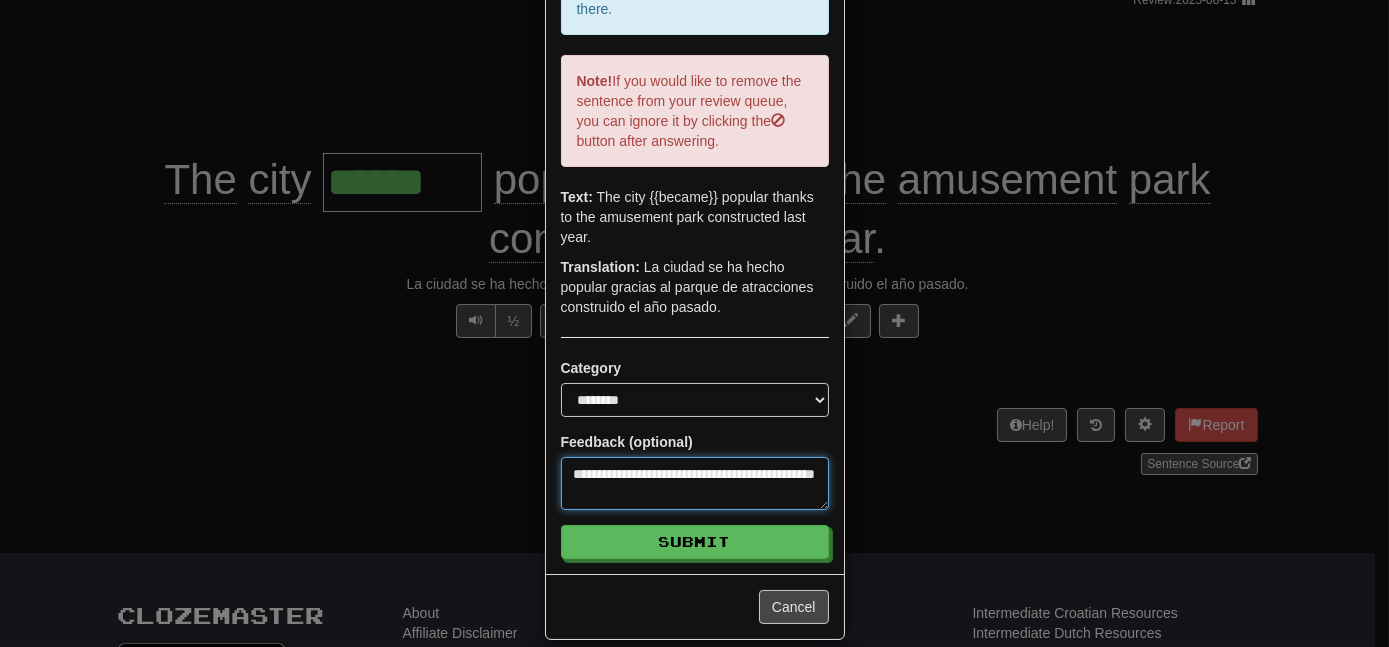 type on "**********" 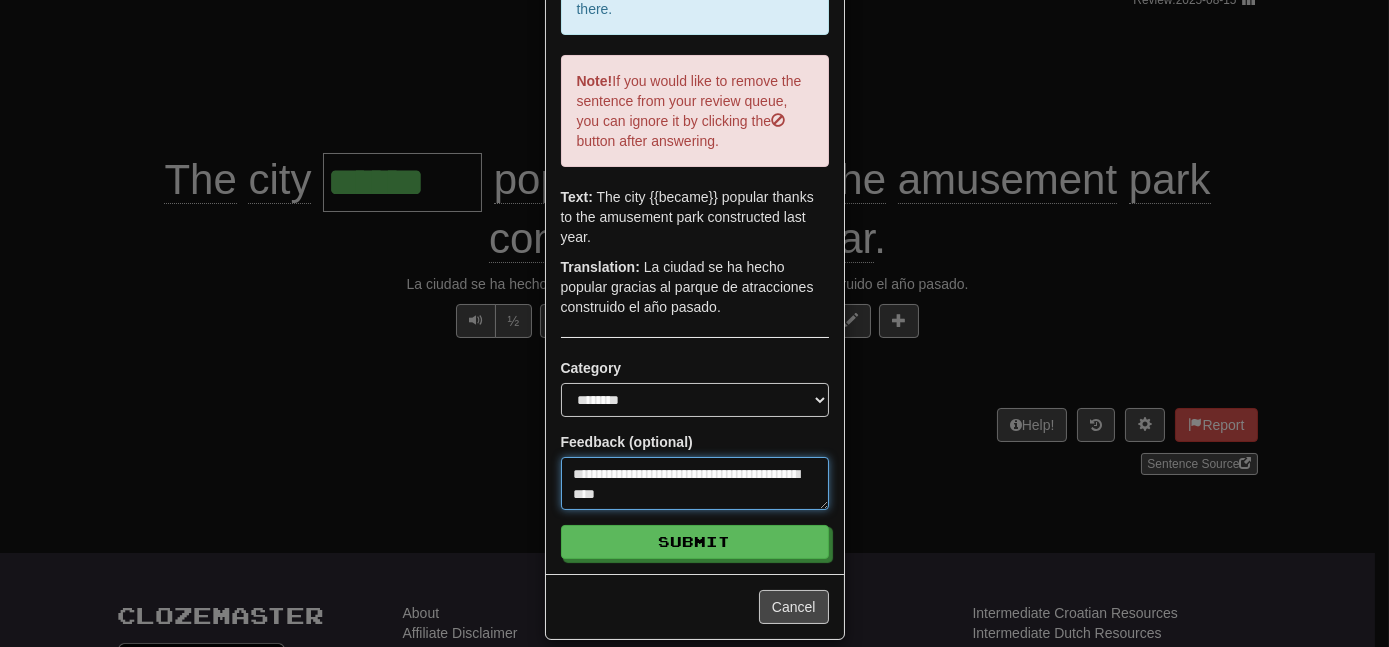 type on "**********" 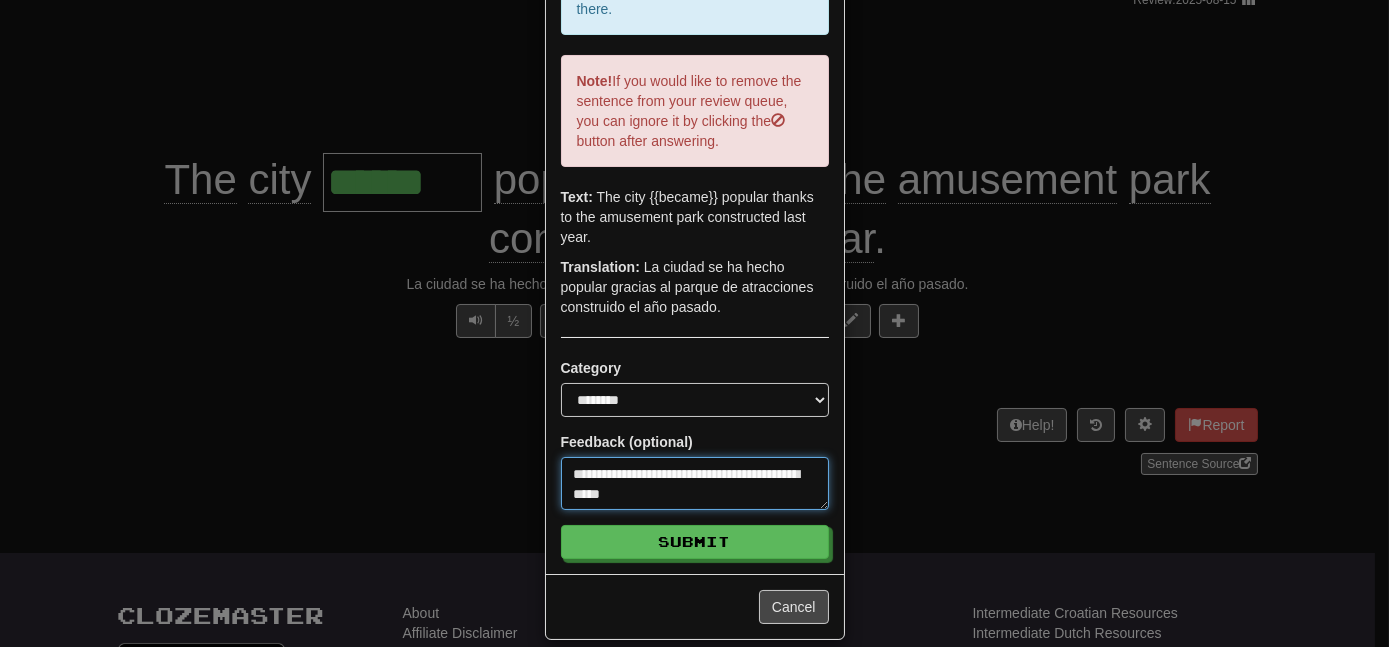 type on "**********" 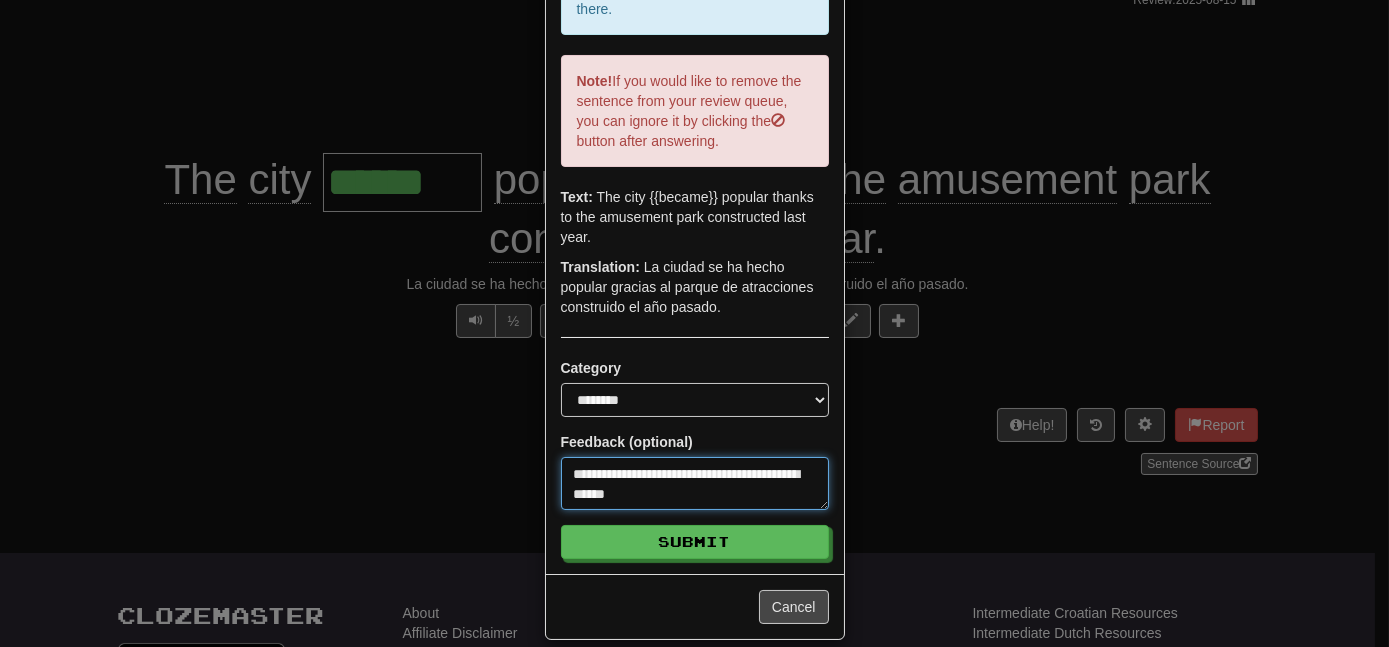 type on "**********" 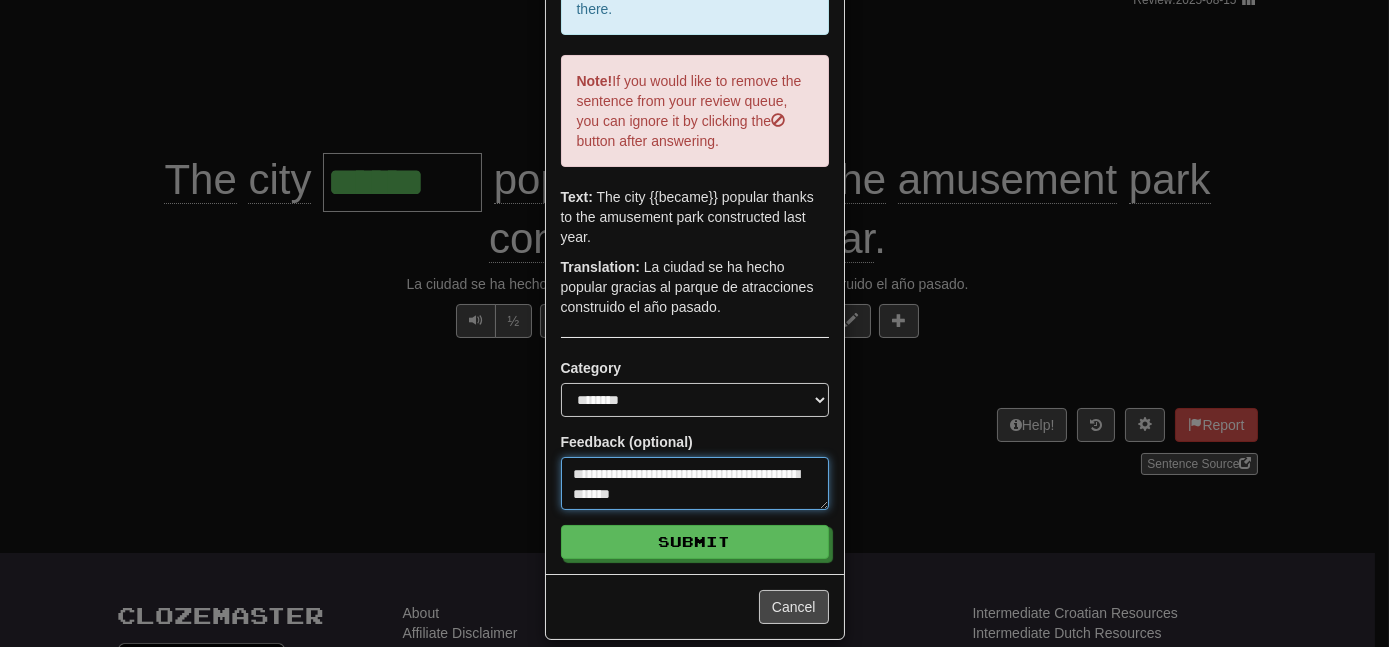 type on "**********" 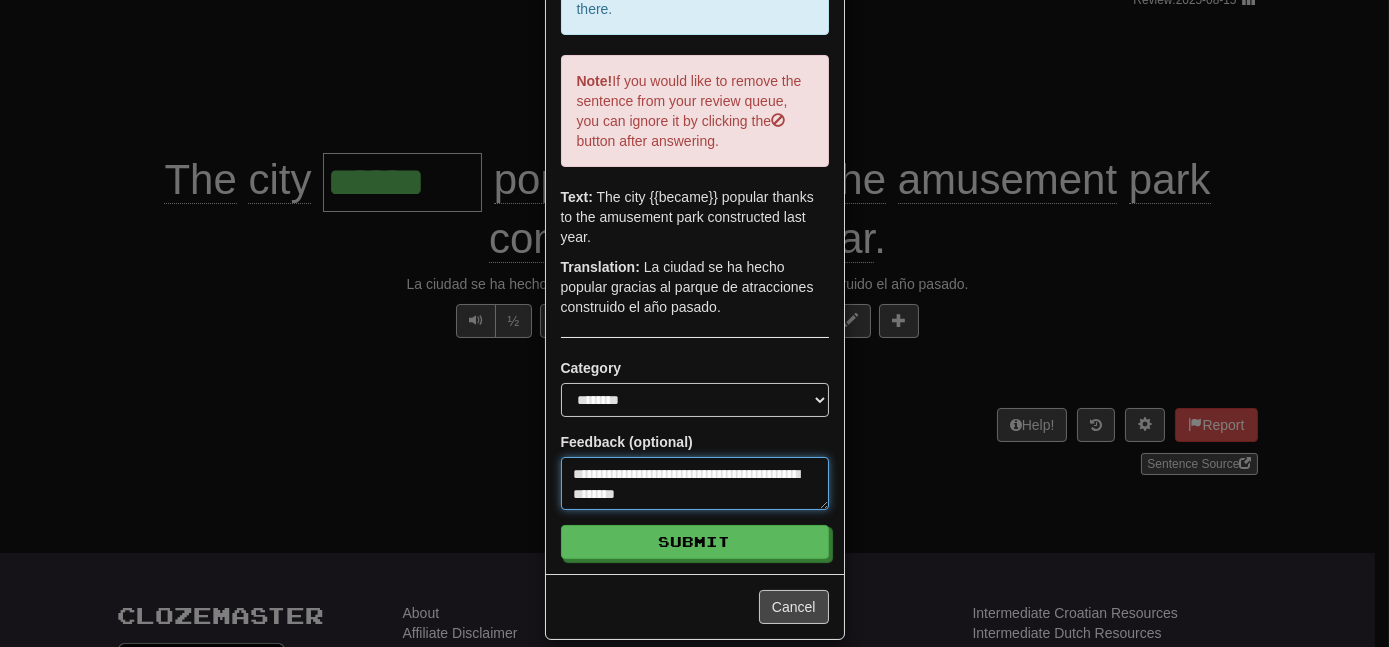 type on "**********" 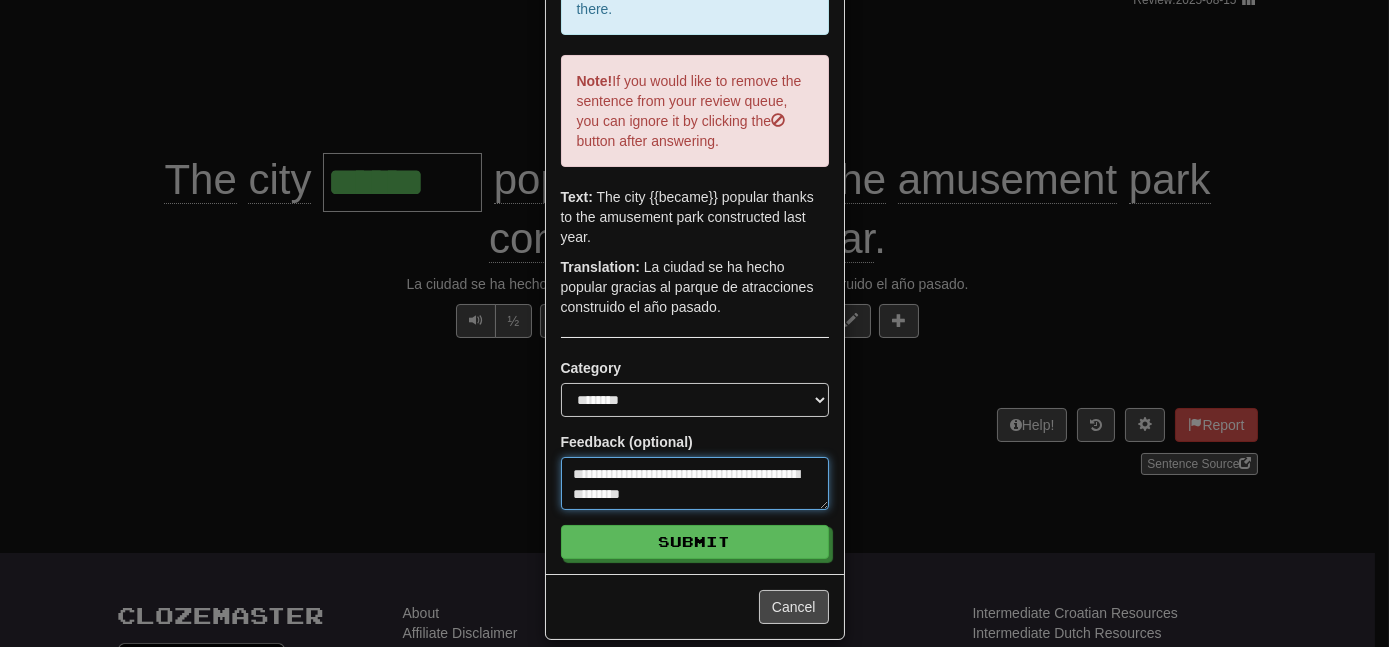 type on "**********" 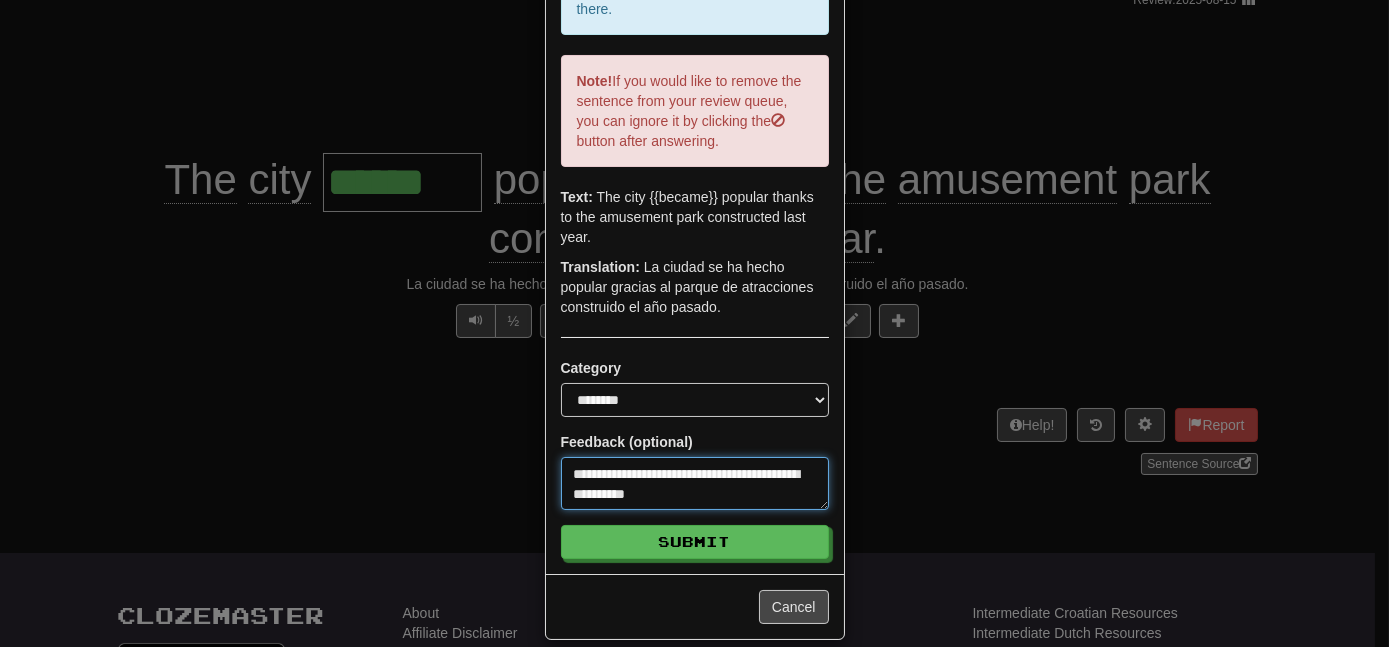 type on "**********" 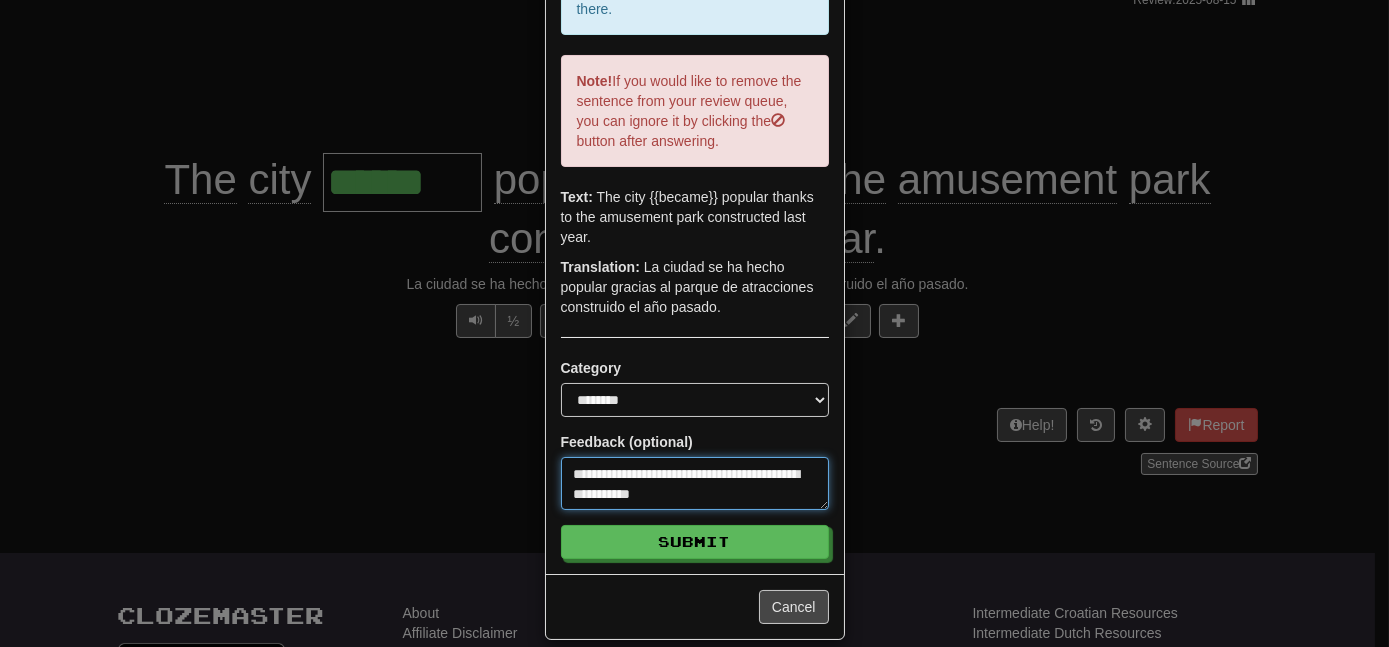type on "**********" 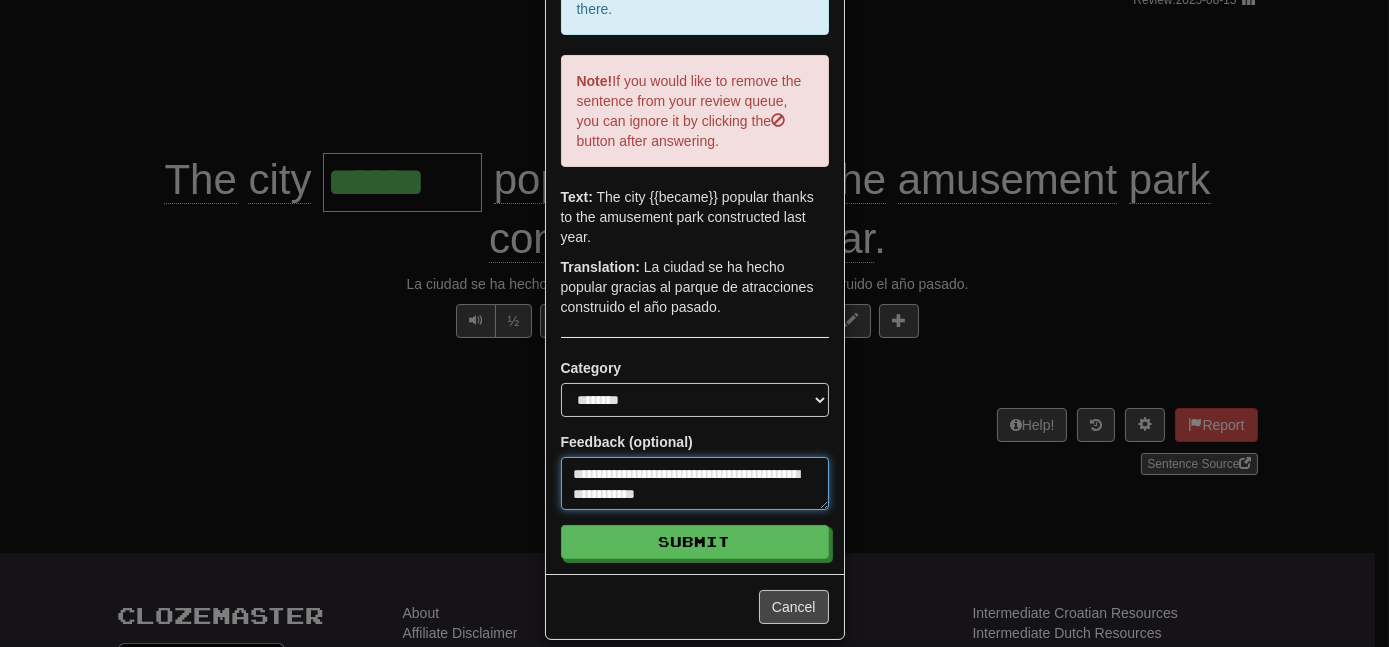 type on "**********" 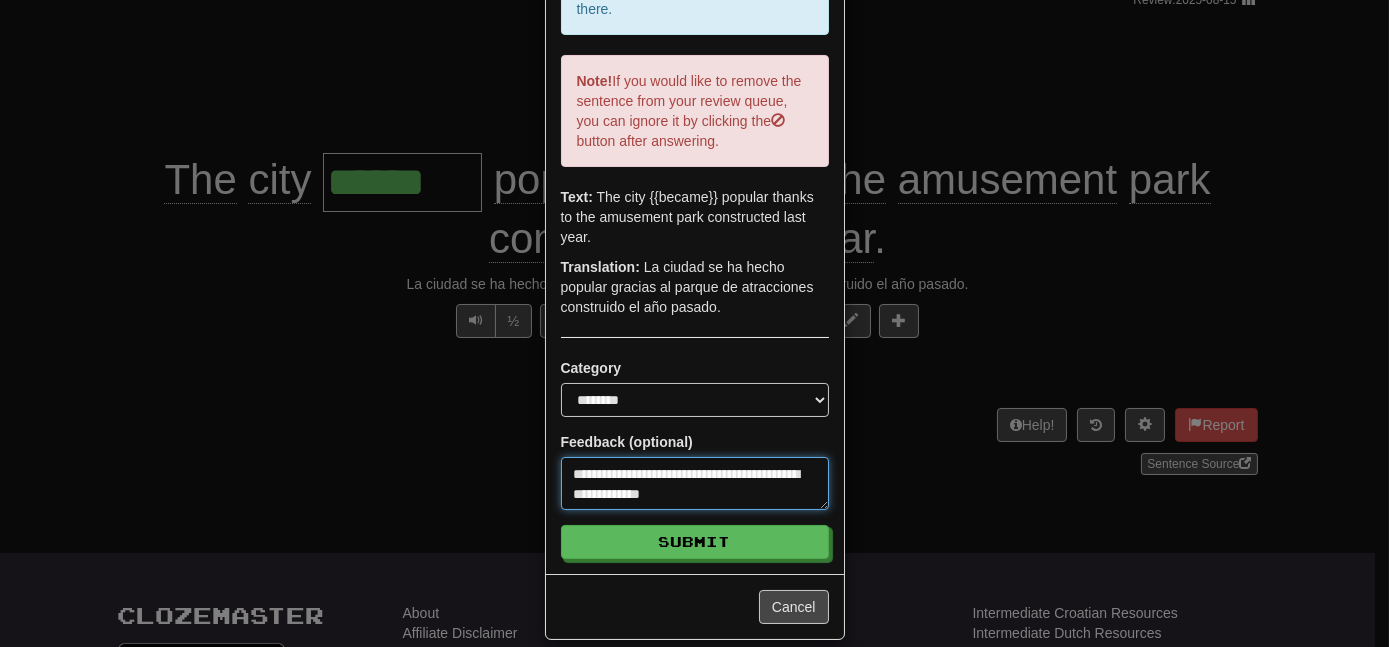 type on "**********" 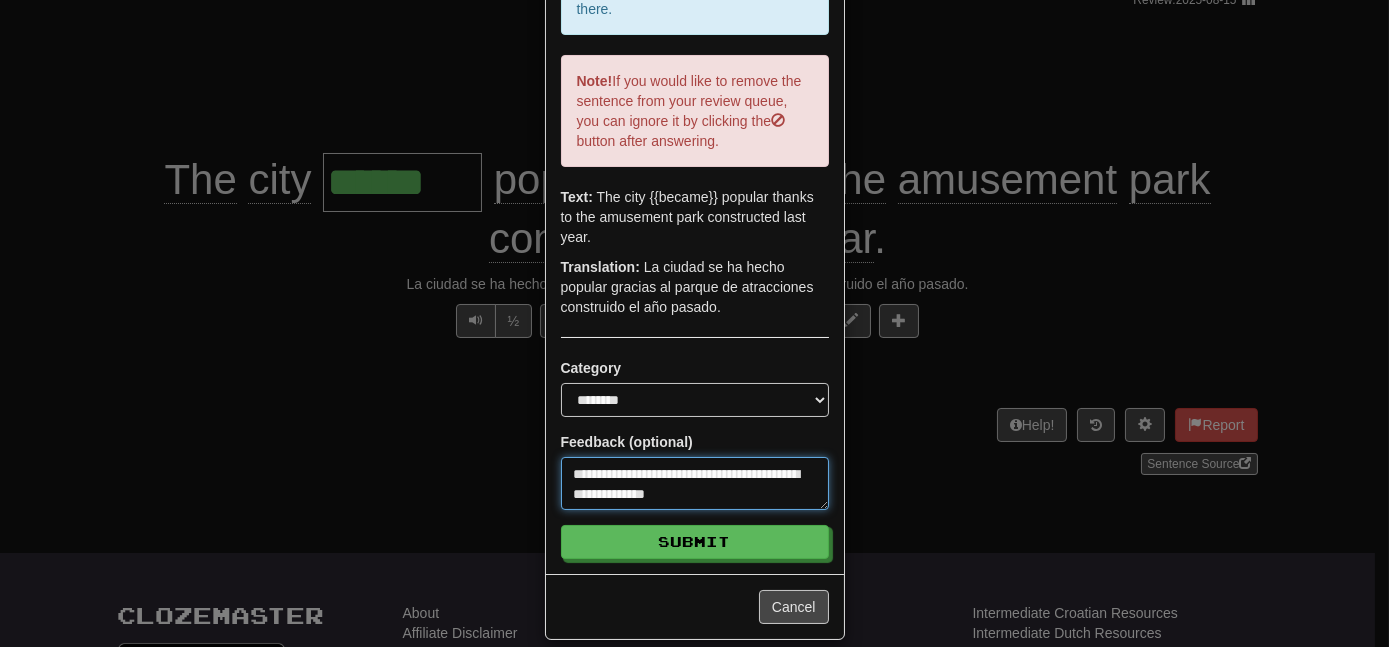 type on "**********" 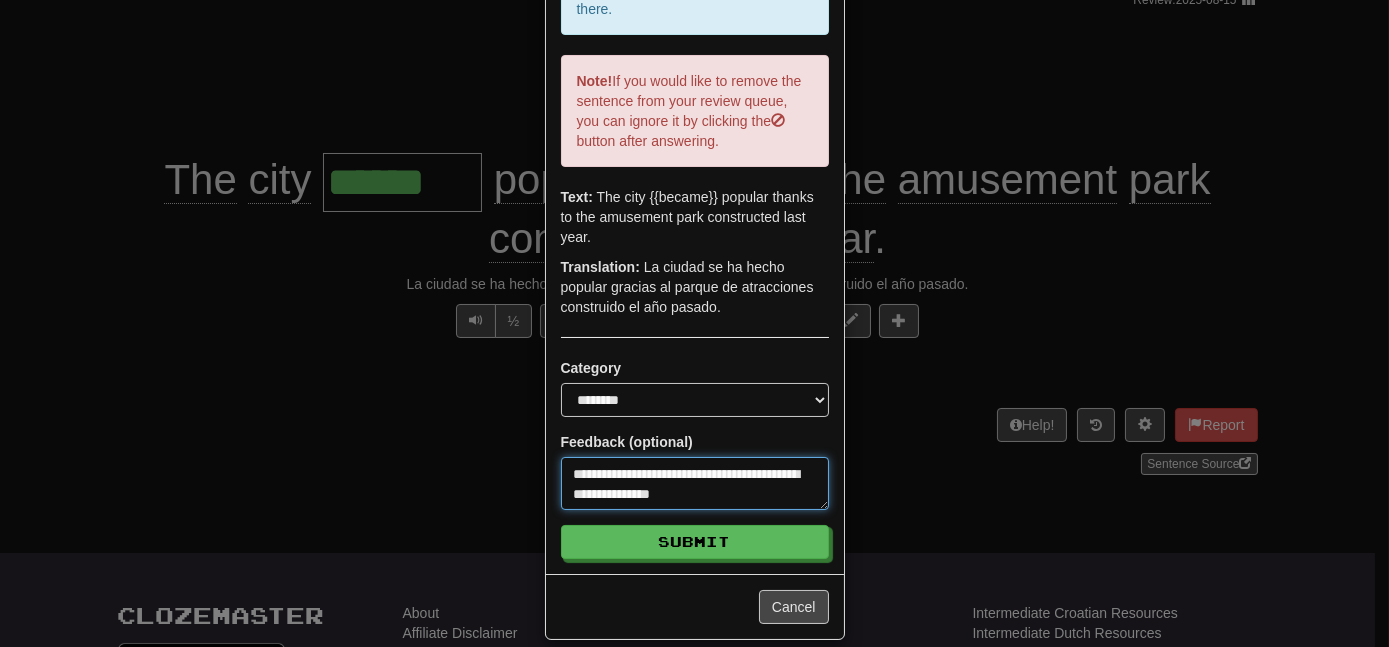 type on "**********" 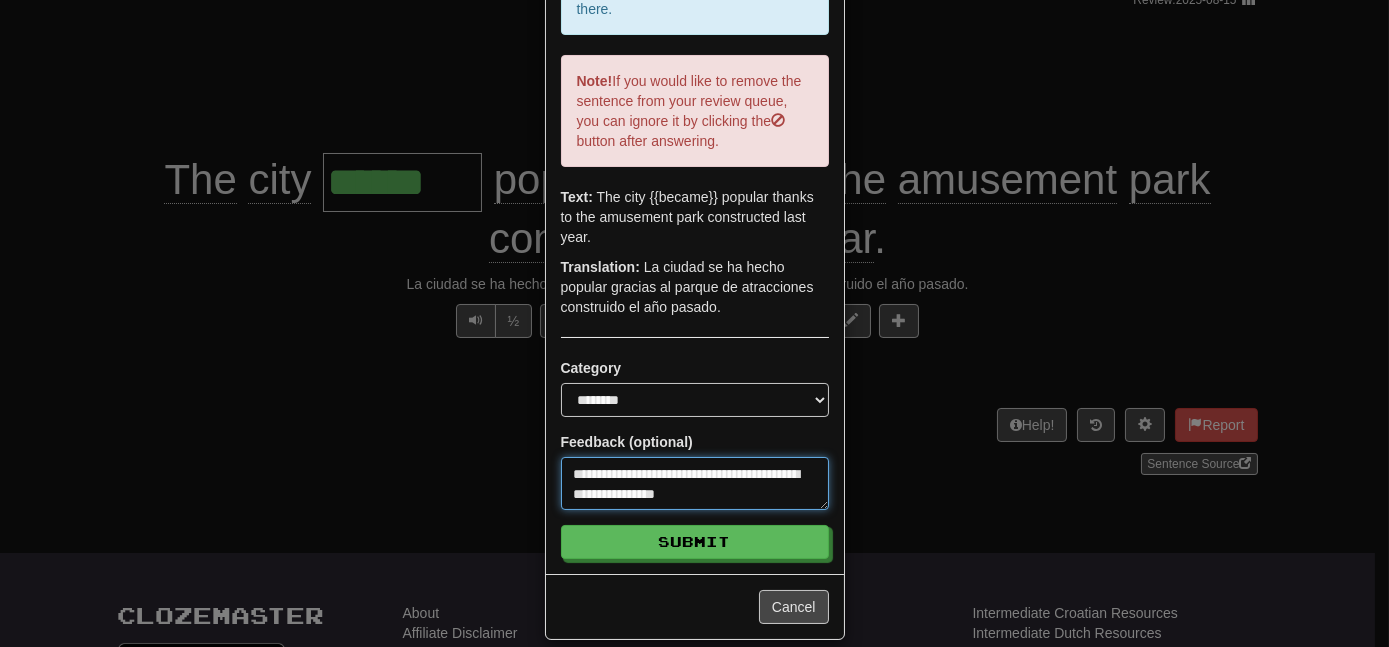 type on "**********" 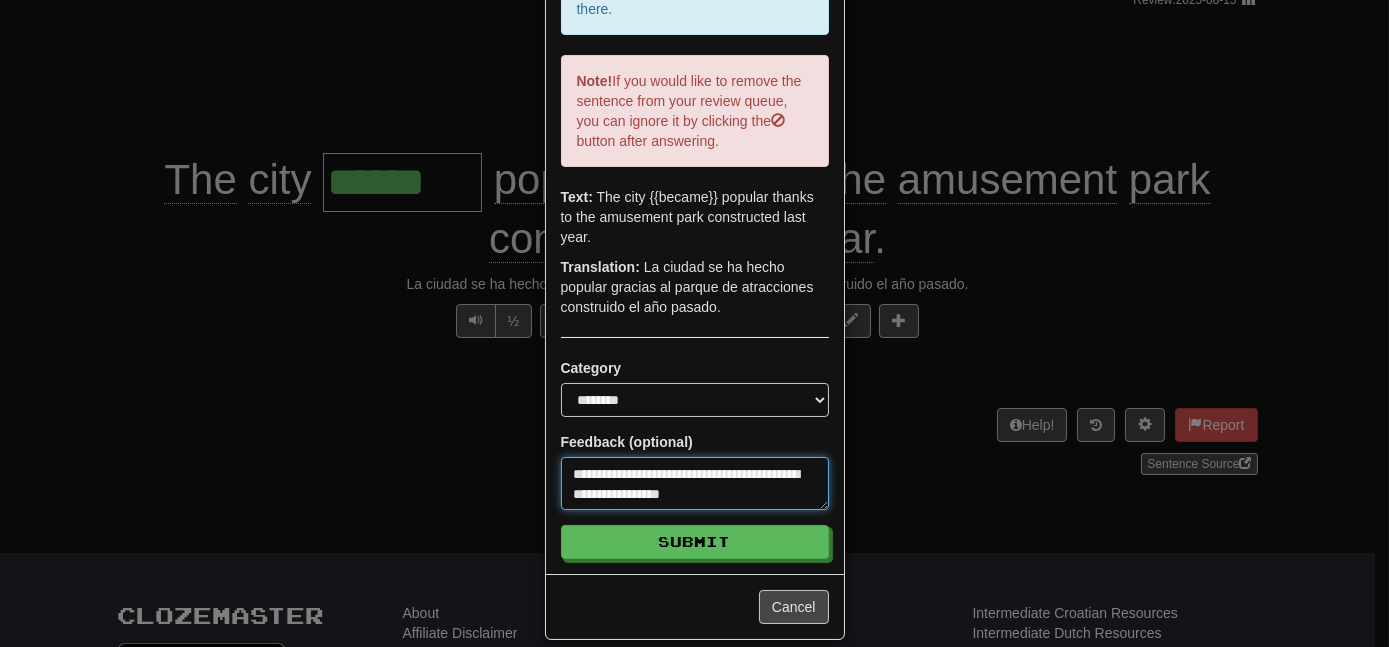 type on "**********" 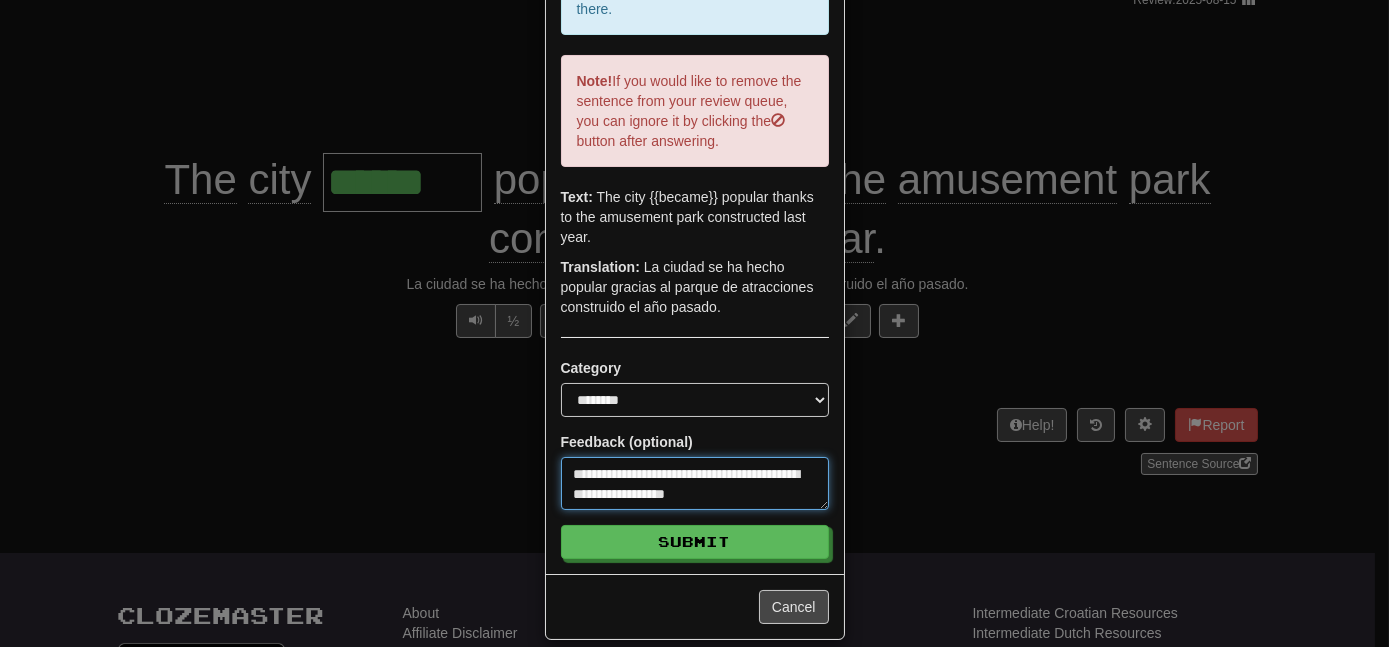 type on "**********" 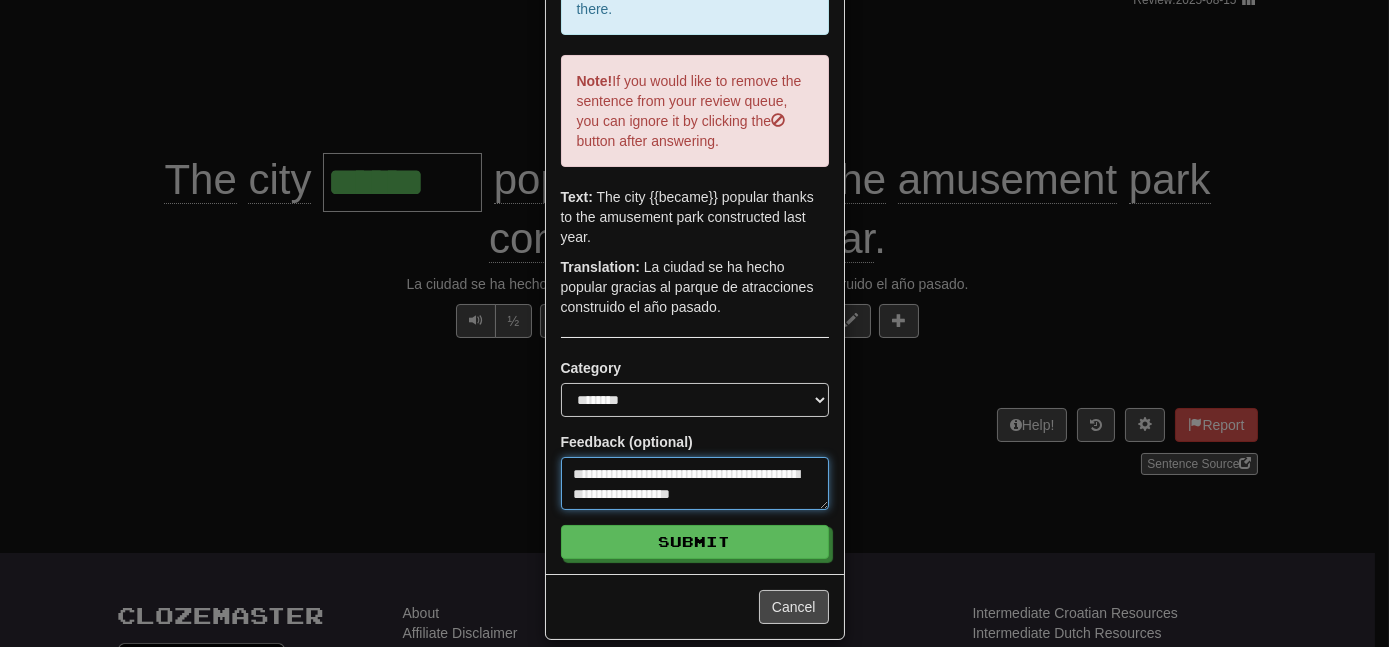 type on "**********" 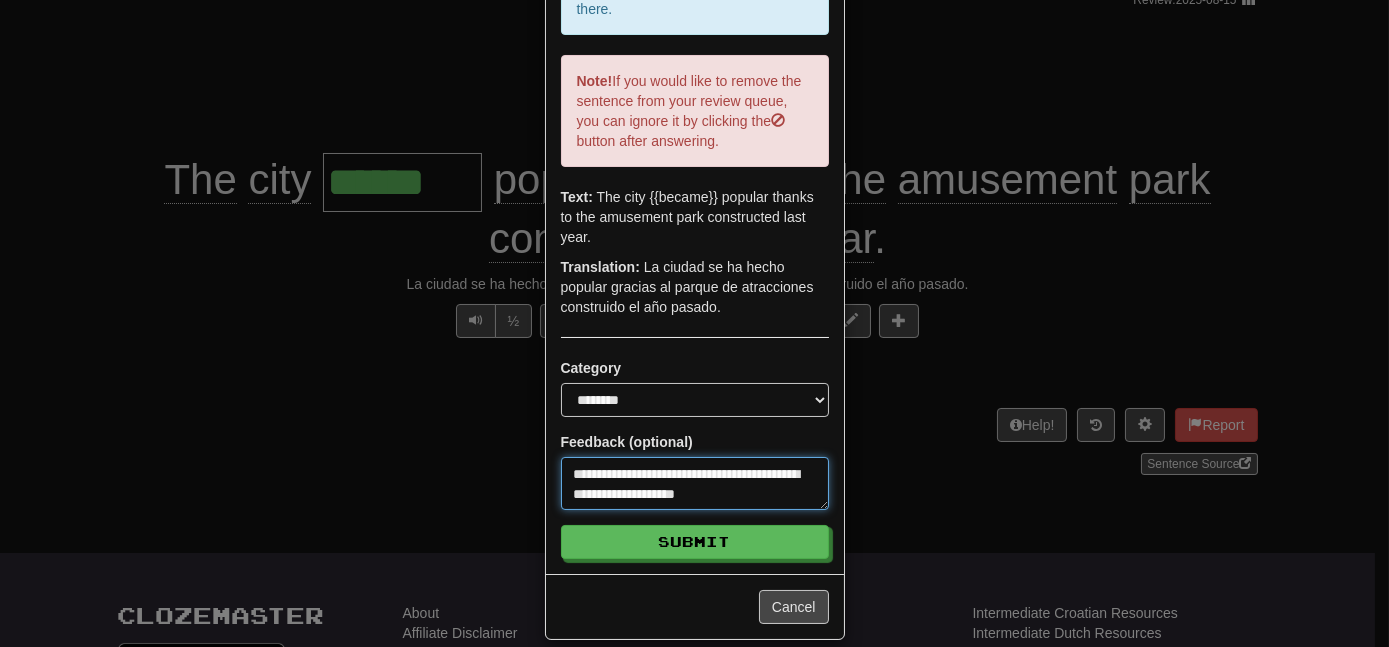 type on "**********" 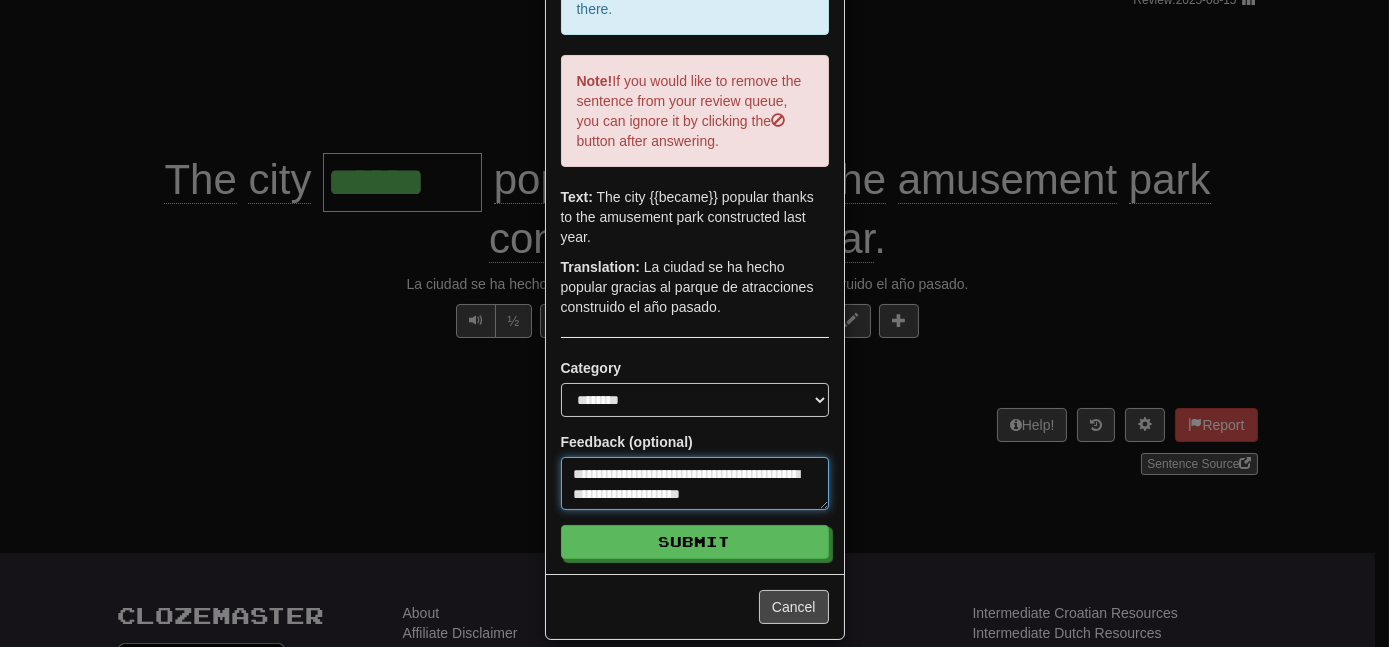 type on "**********" 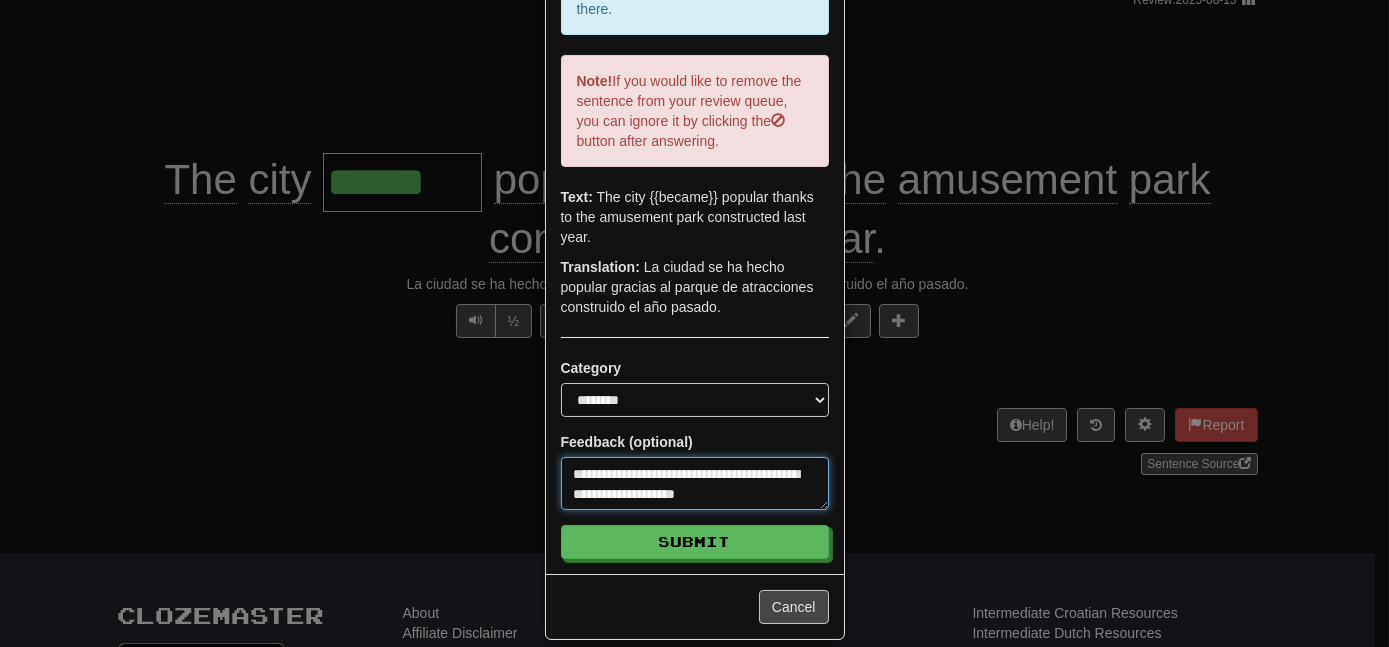 type 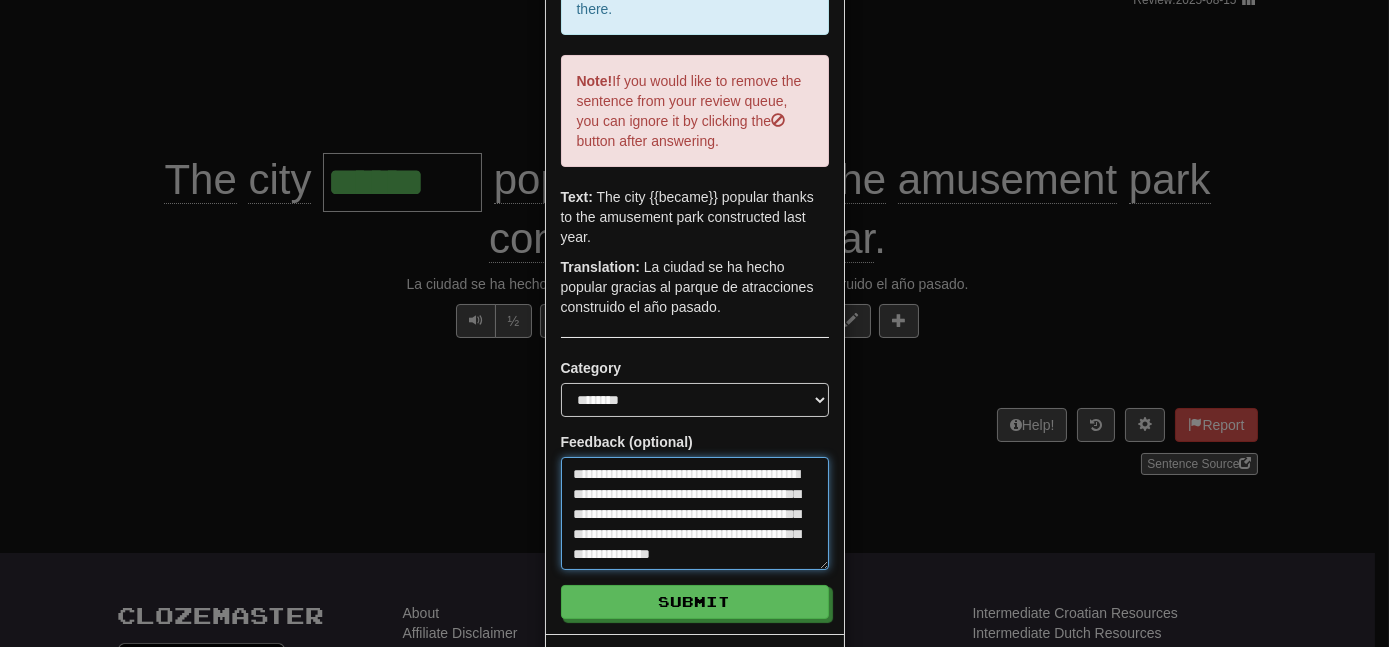 click on "**********" at bounding box center (695, 513) 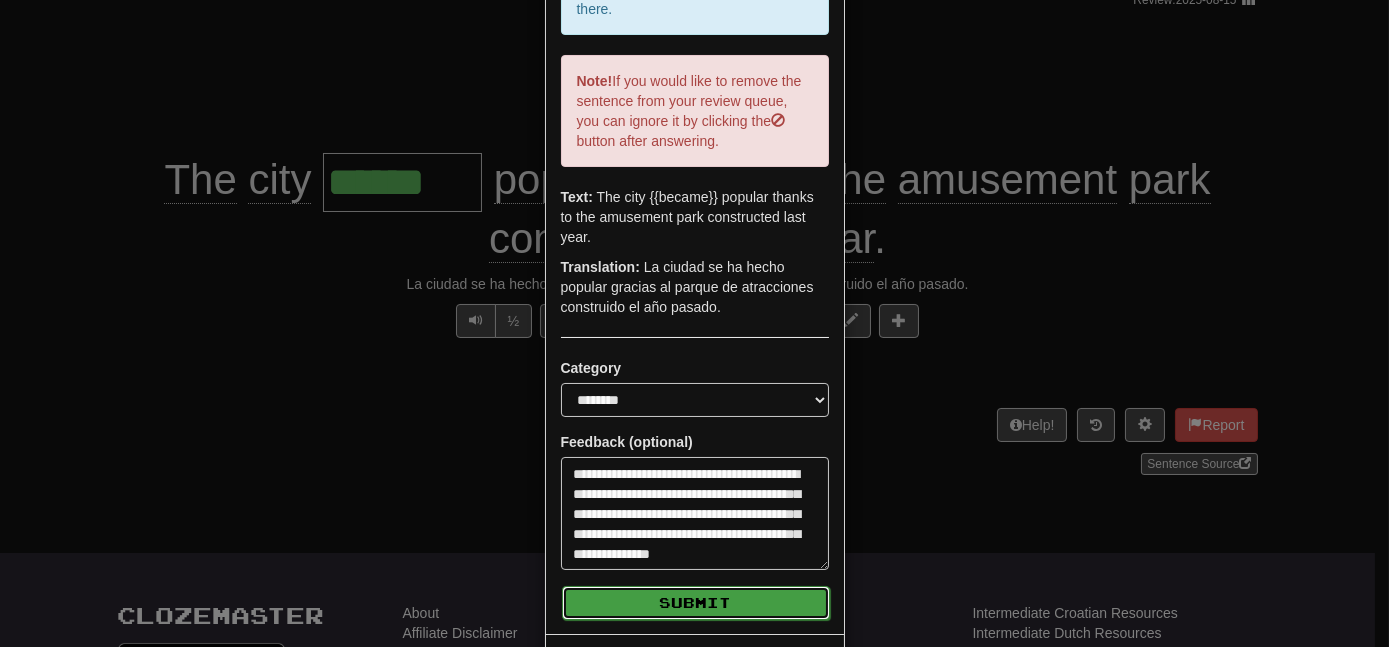 click on "Submit" at bounding box center [696, 603] 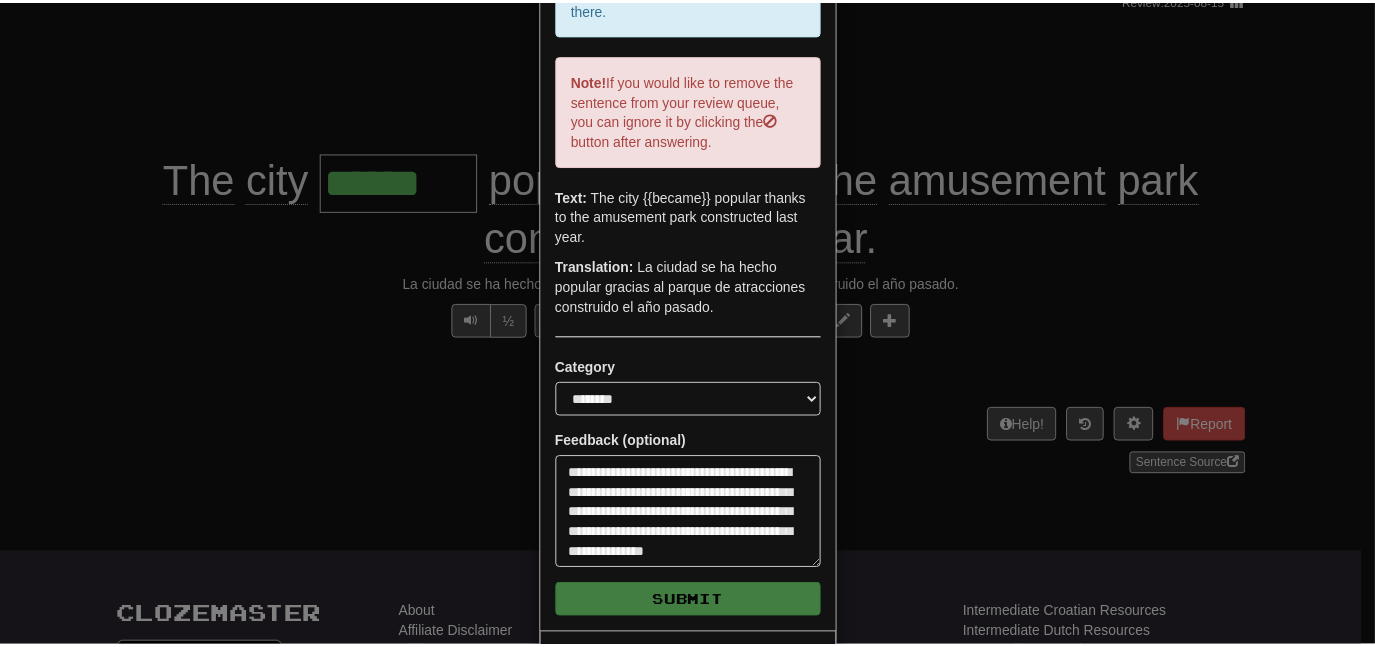 scroll, scrollTop: 0, scrollLeft: 0, axis: both 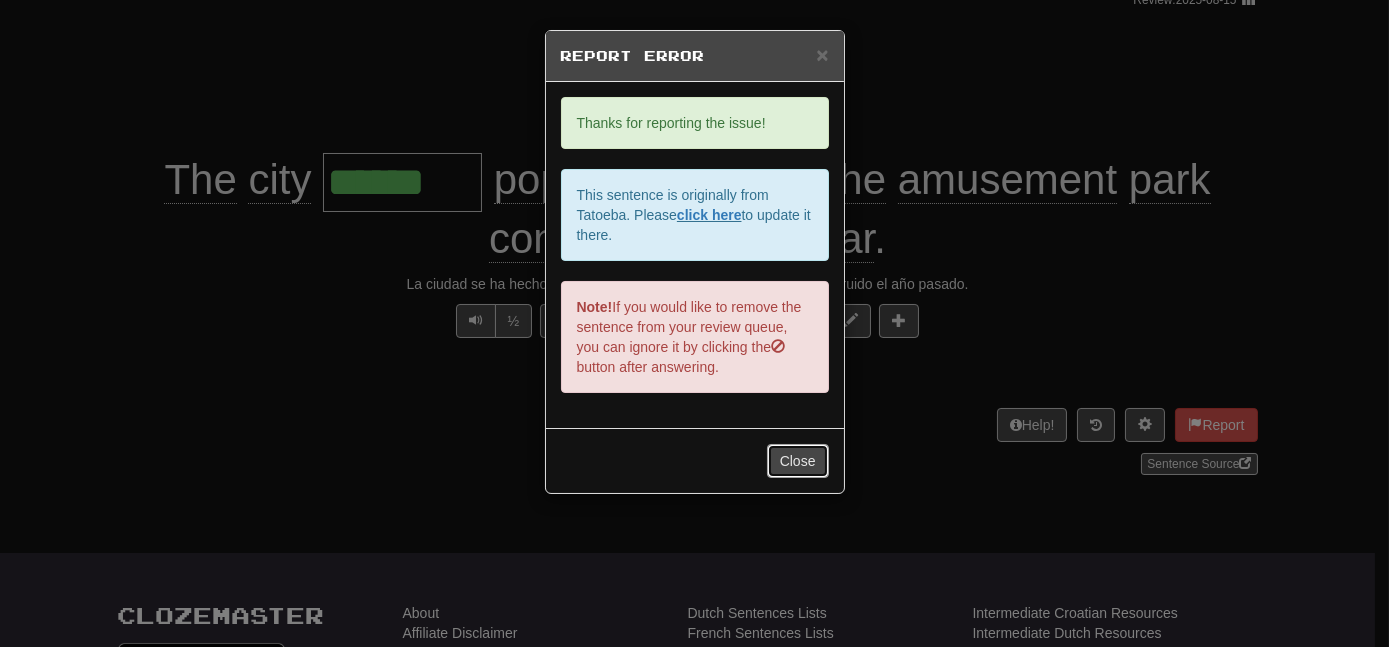 click on "Close" at bounding box center [798, 461] 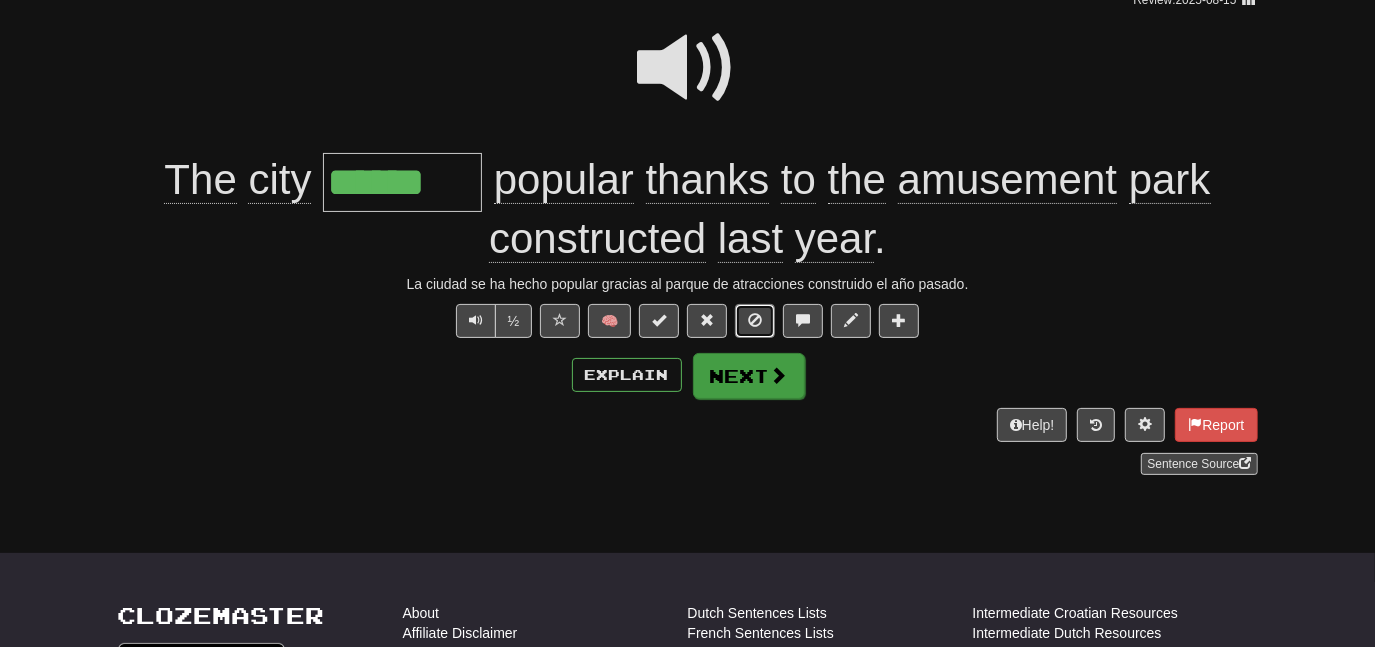 drag, startPoint x: 752, startPoint y: 318, endPoint x: 780, endPoint y: 371, distance: 59.94164 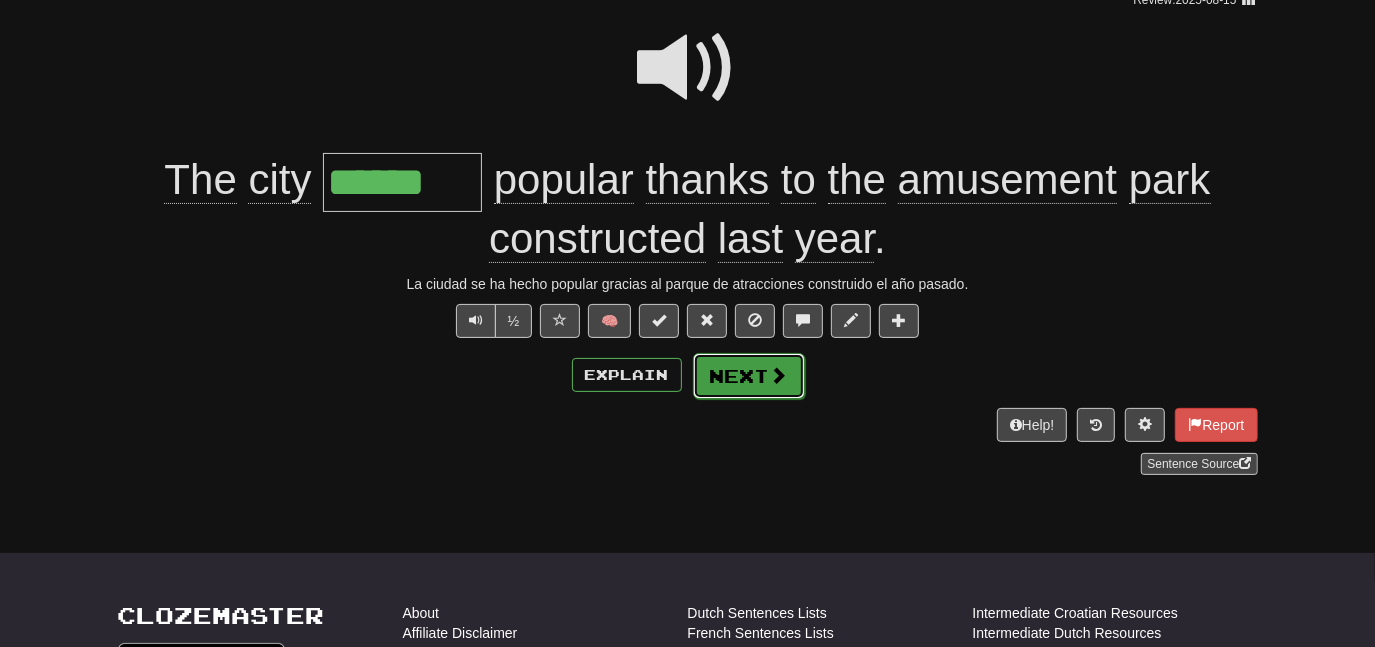click on "Next" at bounding box center (749, 376) 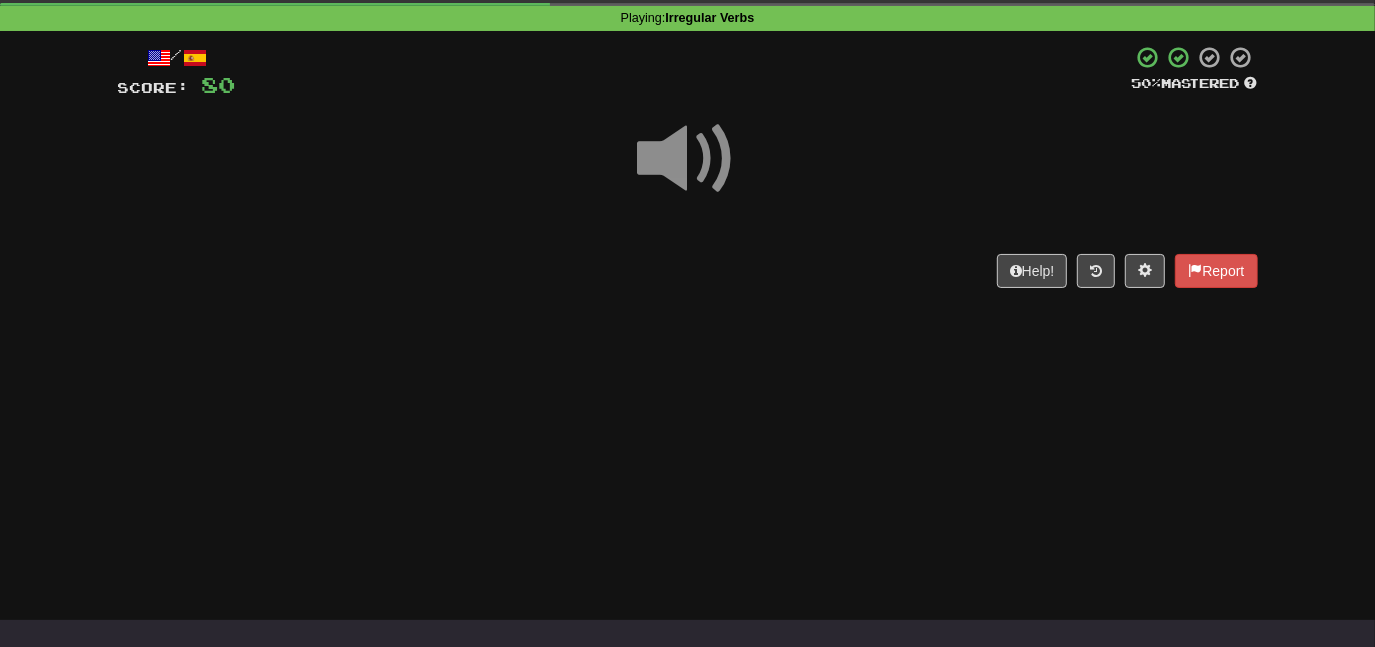 scroll, scrollTop: 0, scrollLeft: 0, axis: both 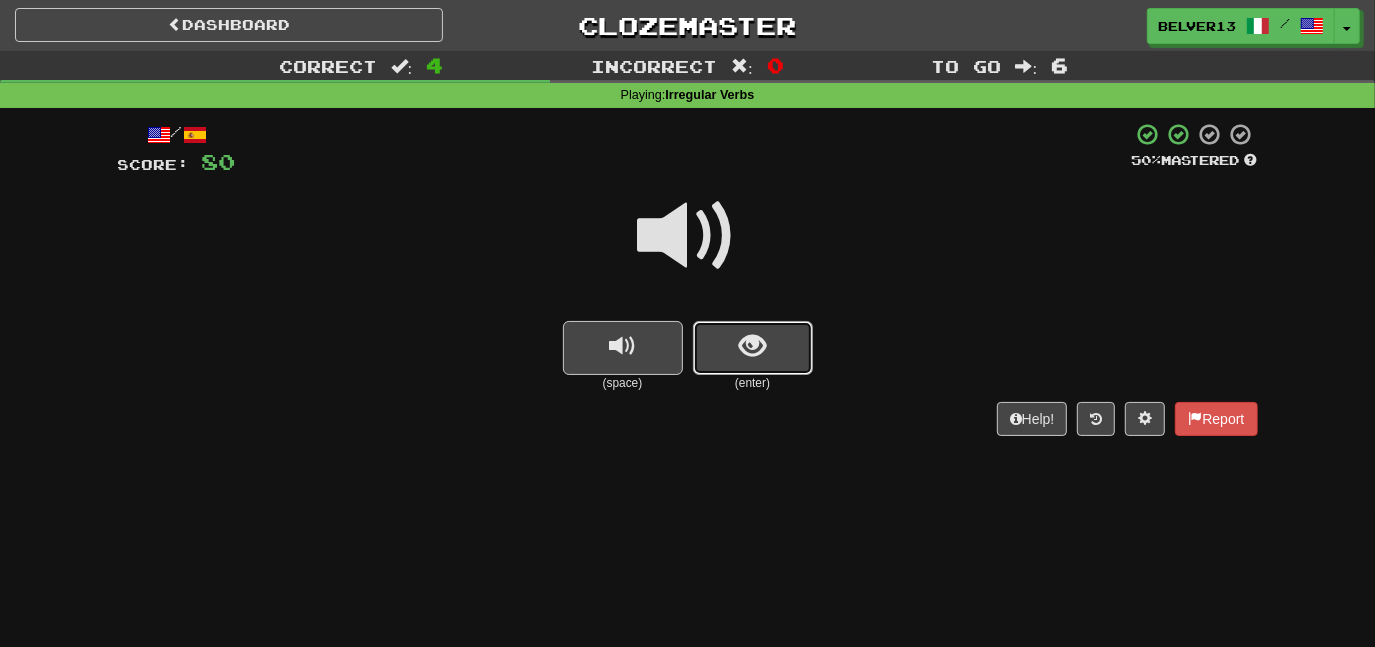 click at bounding box center [753, 348] 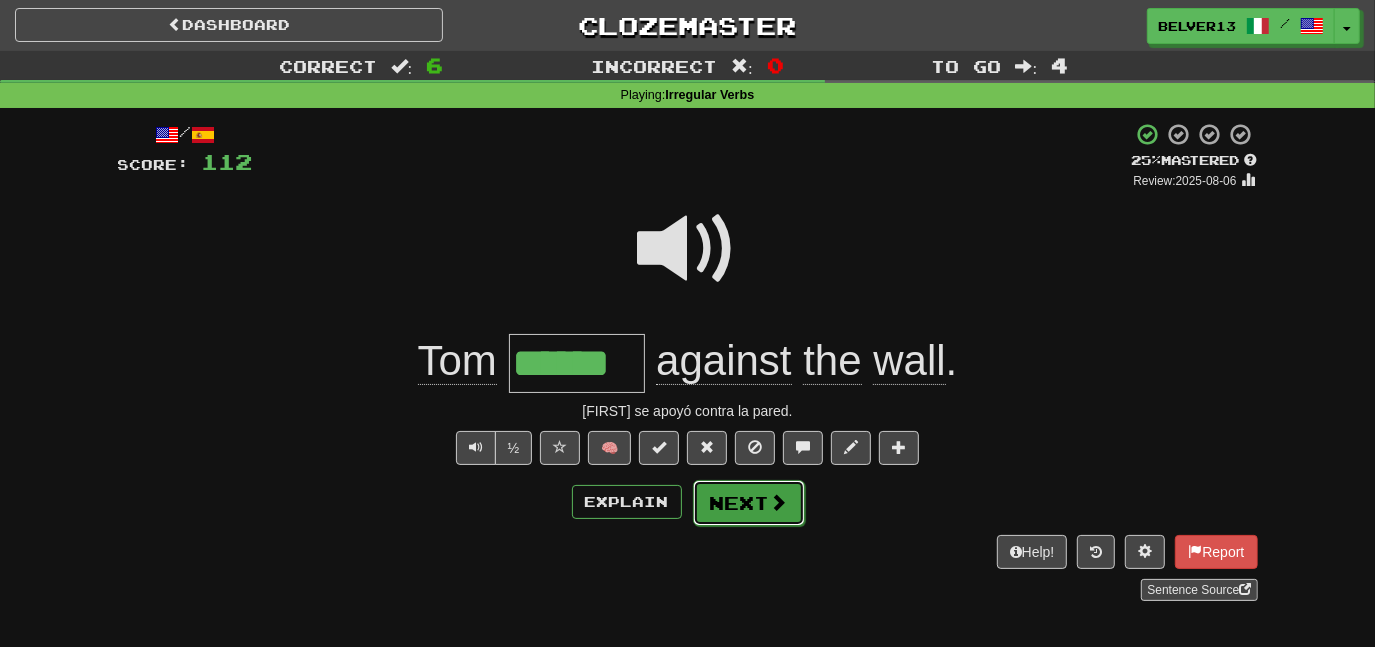 click on "Next" at bounding box center [749, 503] 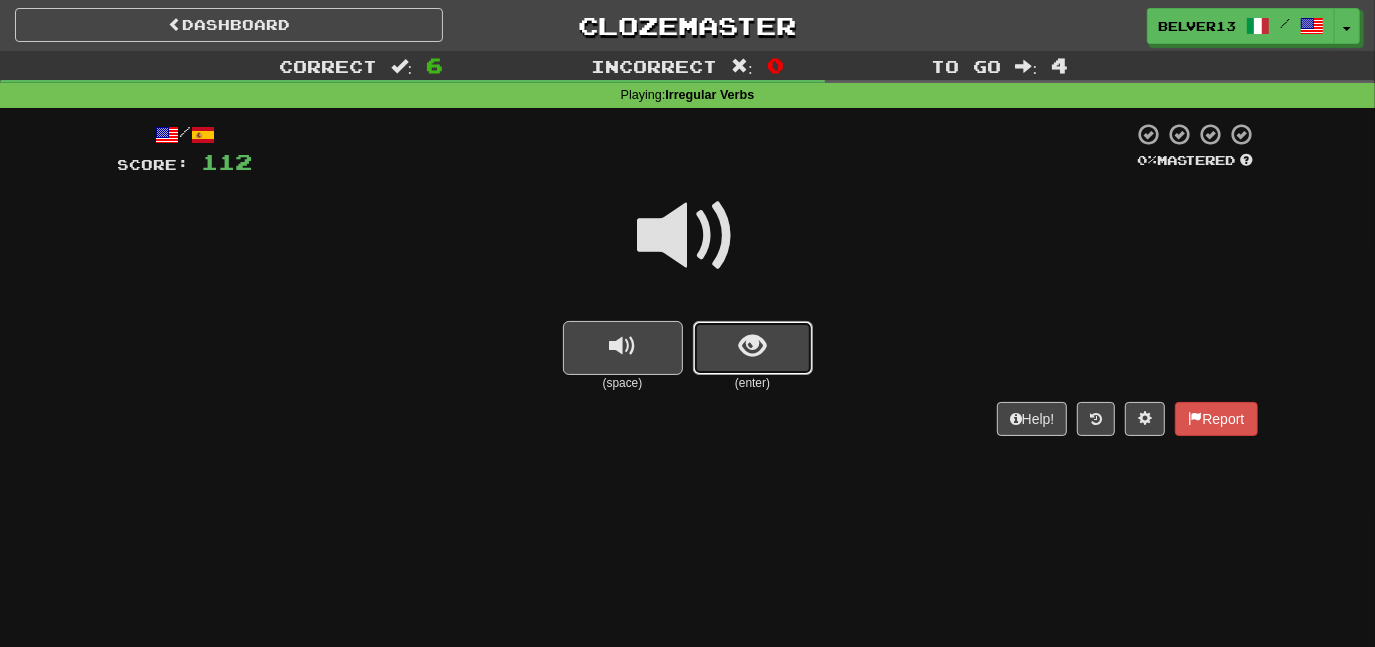 click at bounding box center [752, 346] 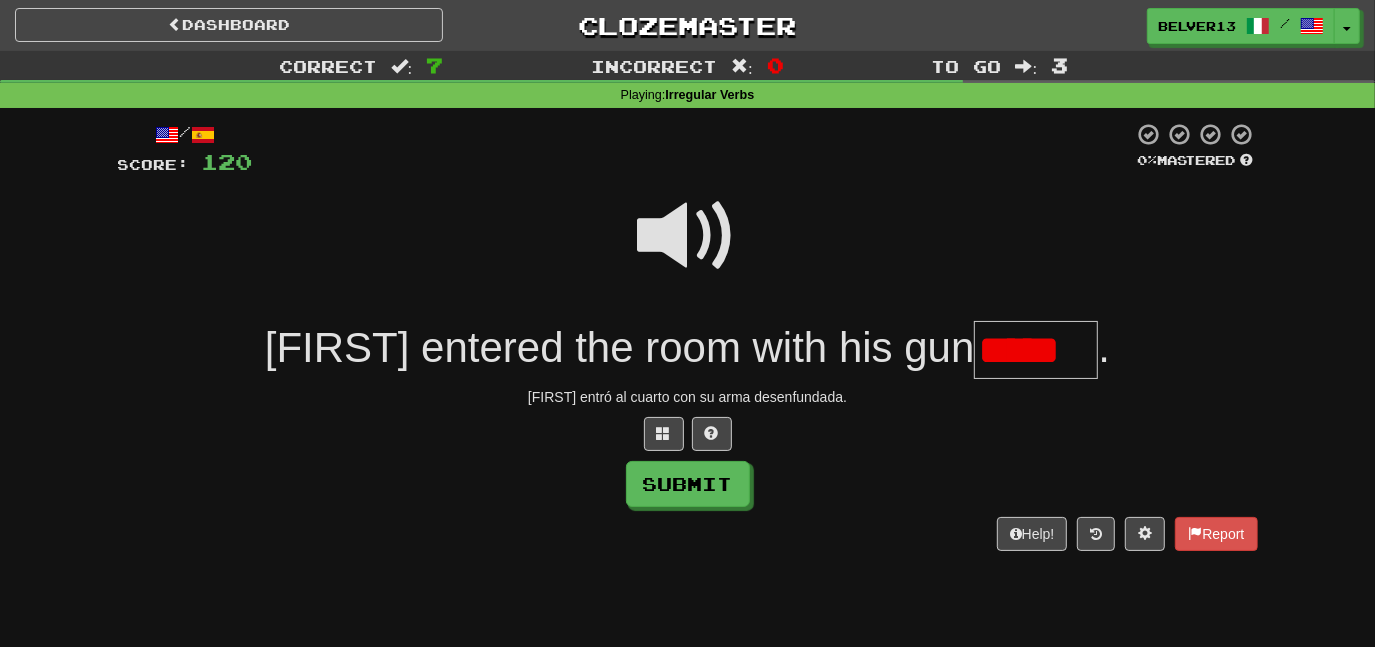 scroll, scrollTop: 0, scrollLeft: 0, axis: both 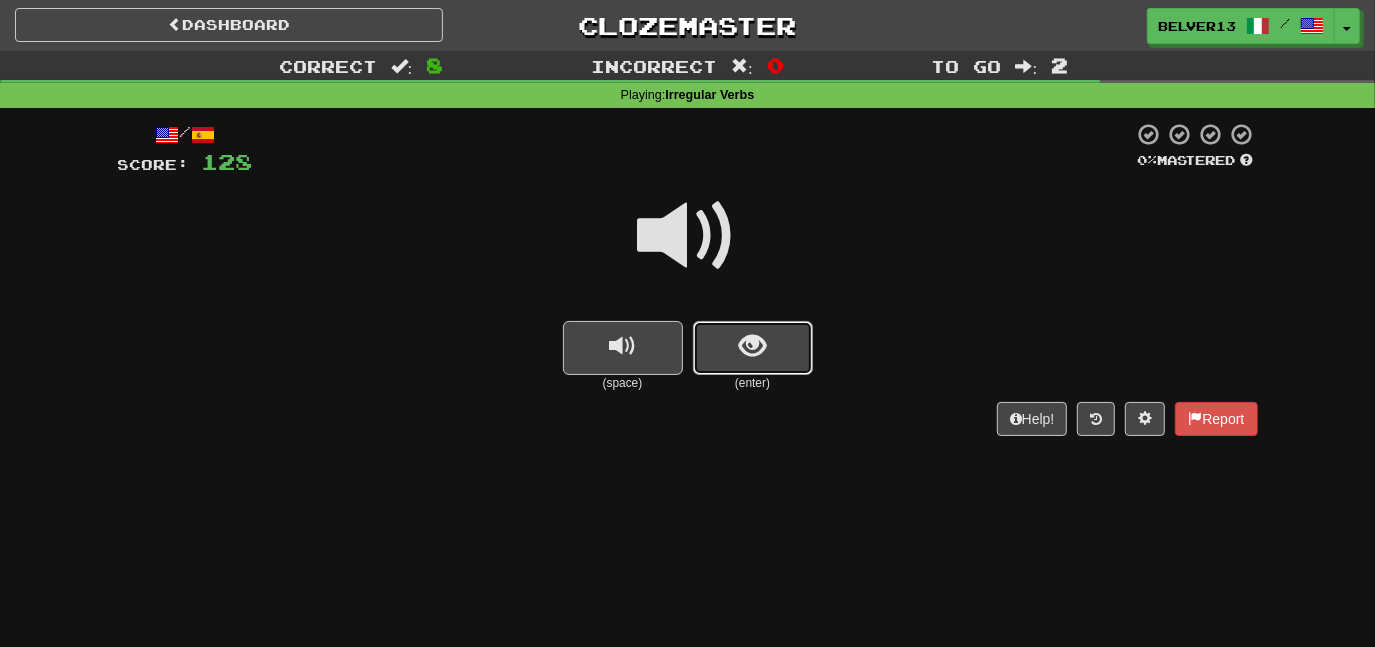 click at bounding box center (753, 348) 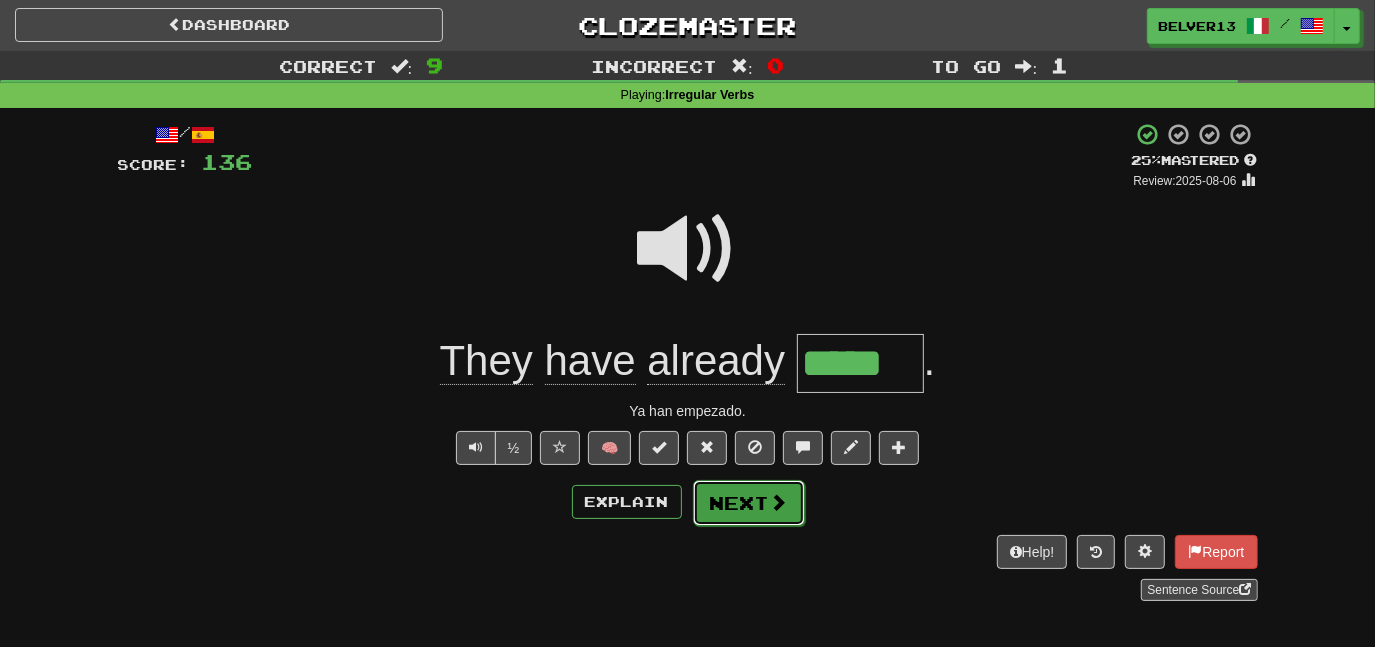 click on "Next" at bounding box center [749, 503] 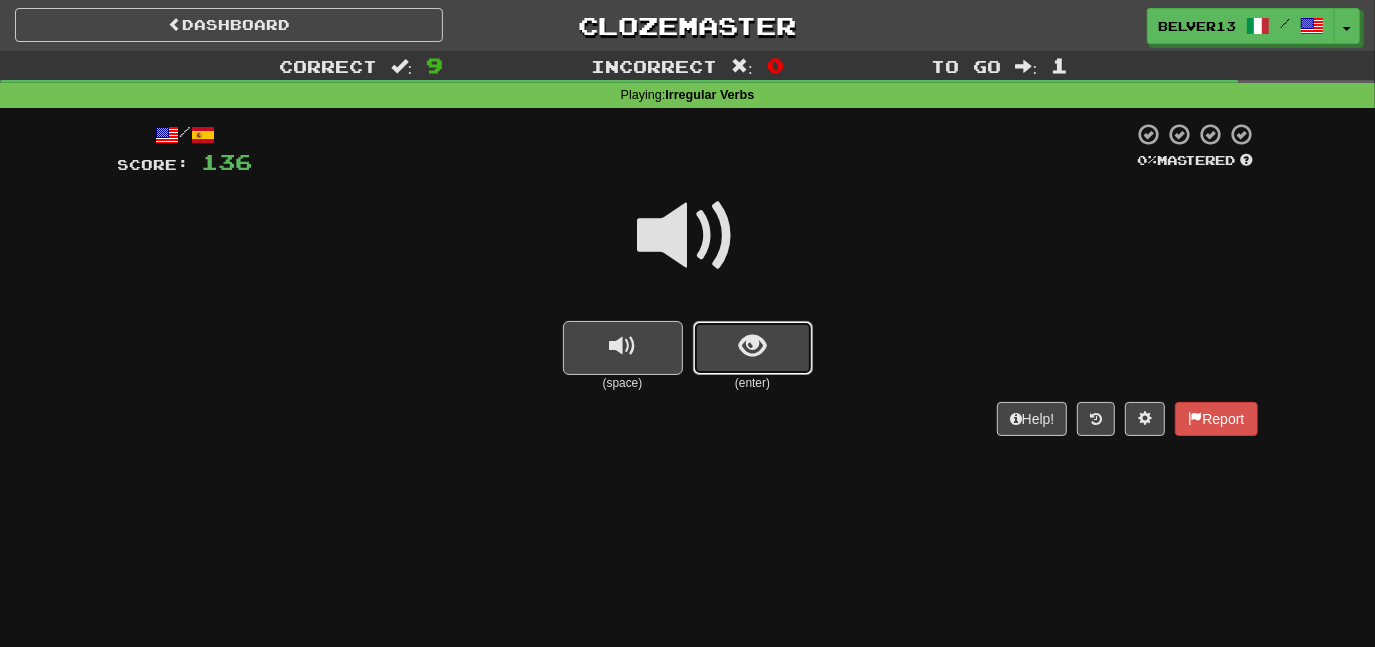 click at bounding box center [753, 348] 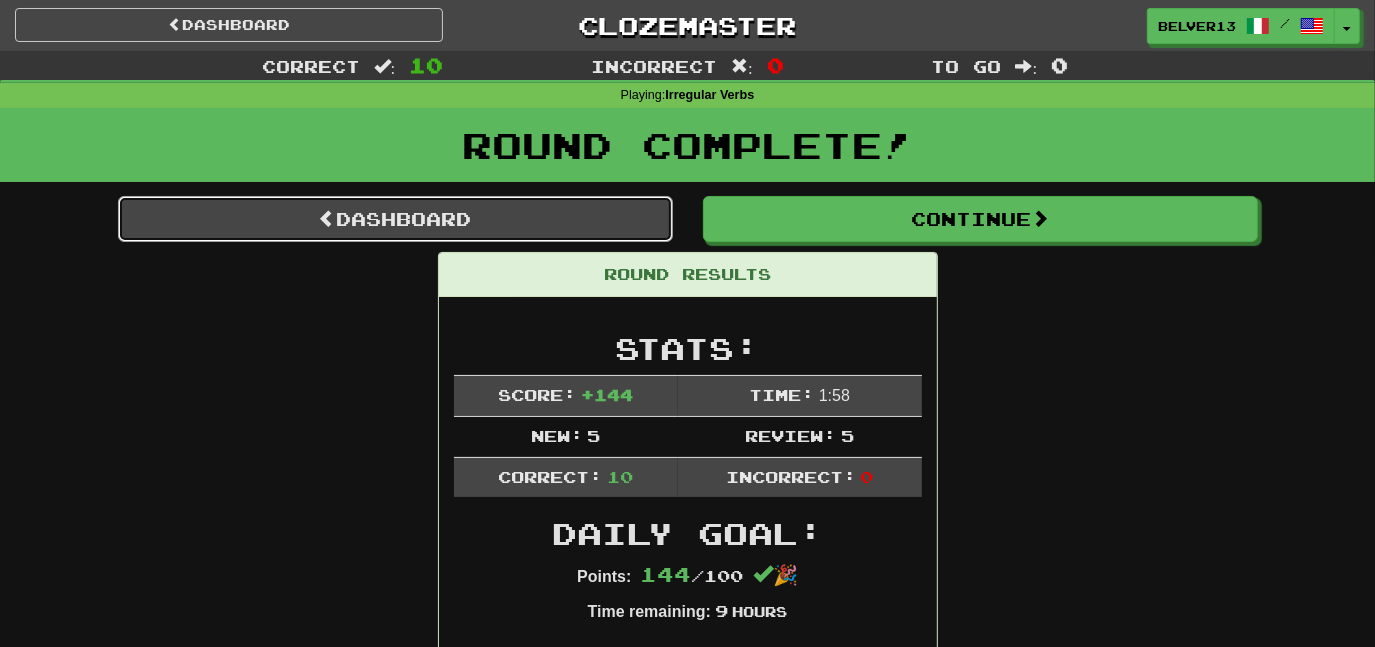 click on "Dashboard" at bounding box center (395, 219) 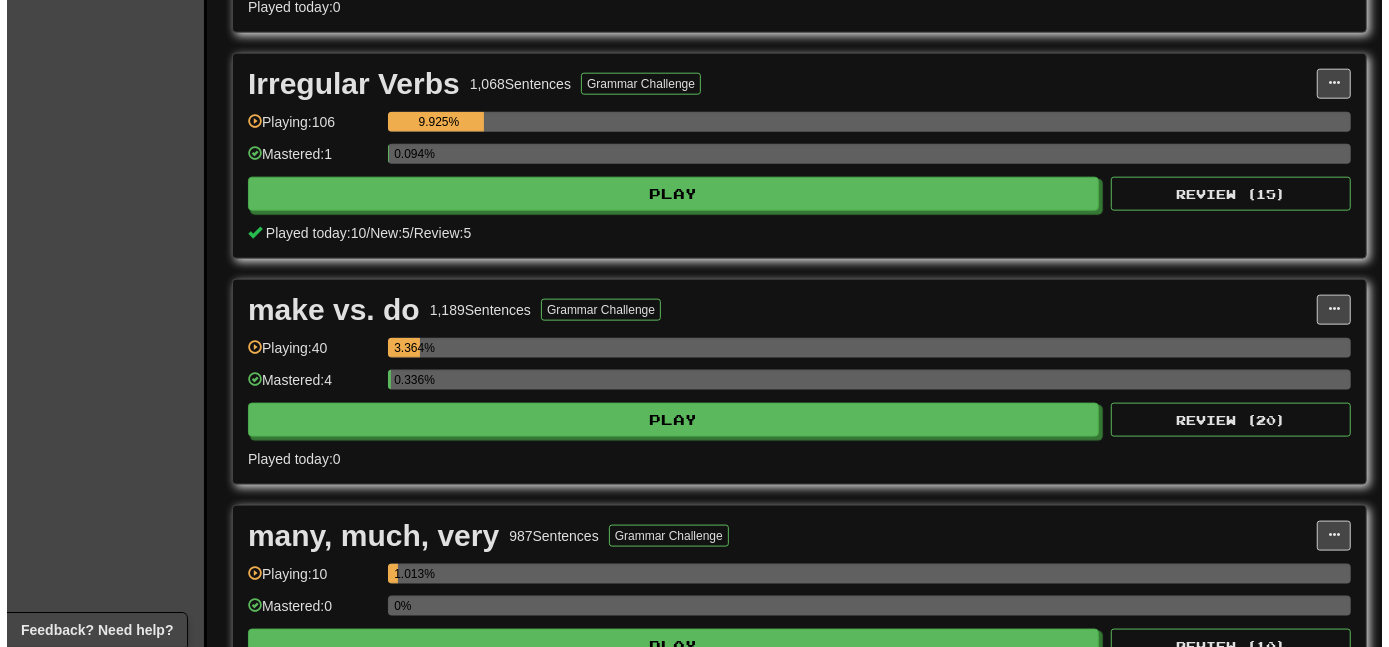 scroll, scrollTop: 1636, scrollLeft: 0, axis: vertical 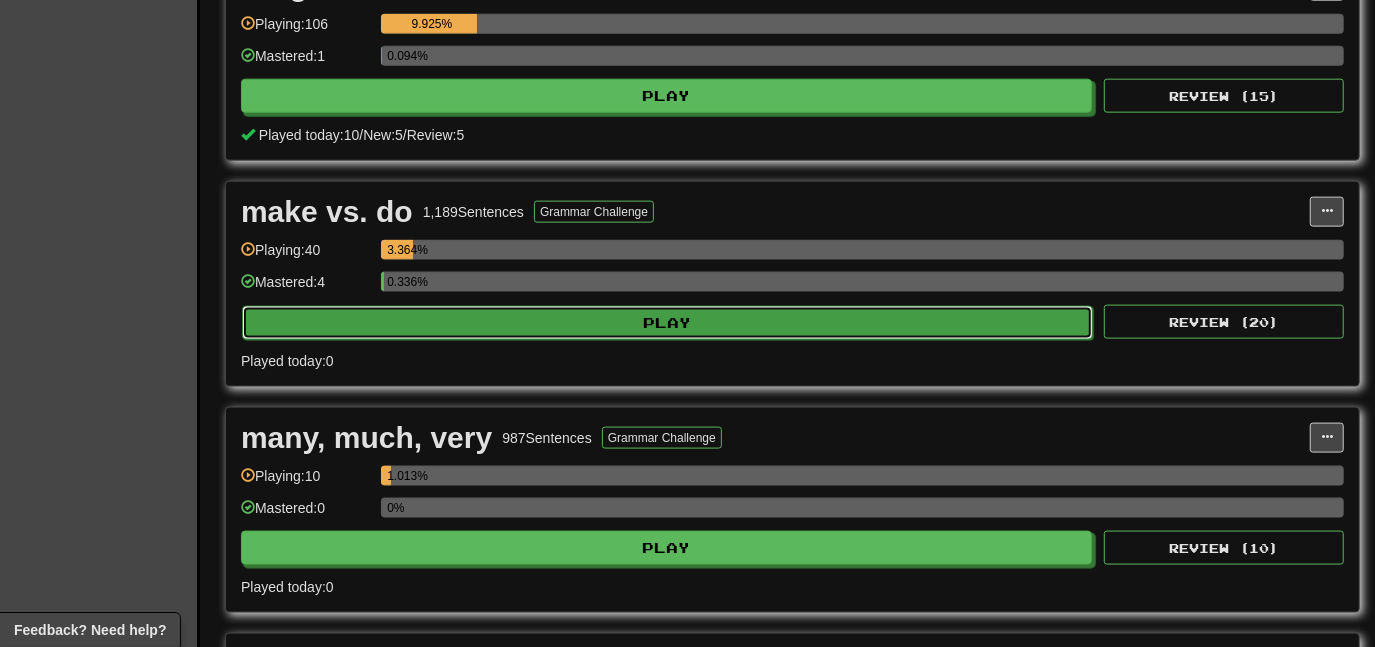click on "Play" at bounding box center (667, 323) 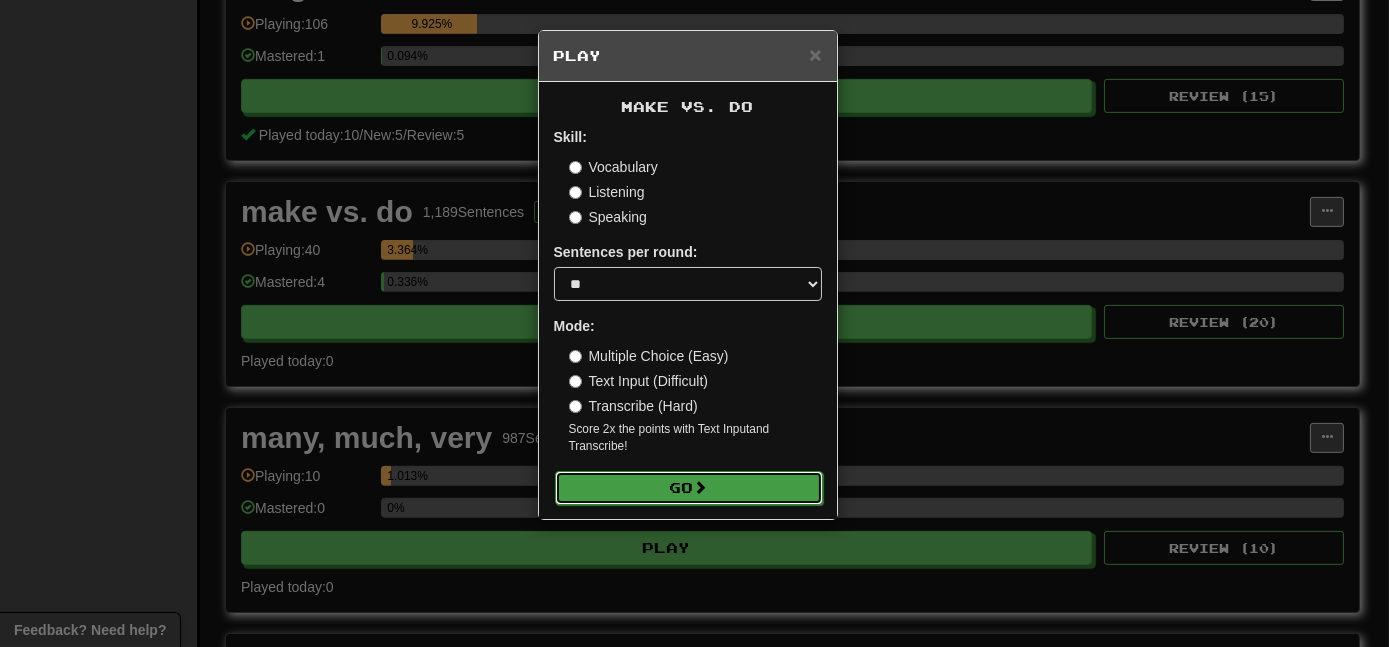 click on "Go" at bounding box center (689, 488) 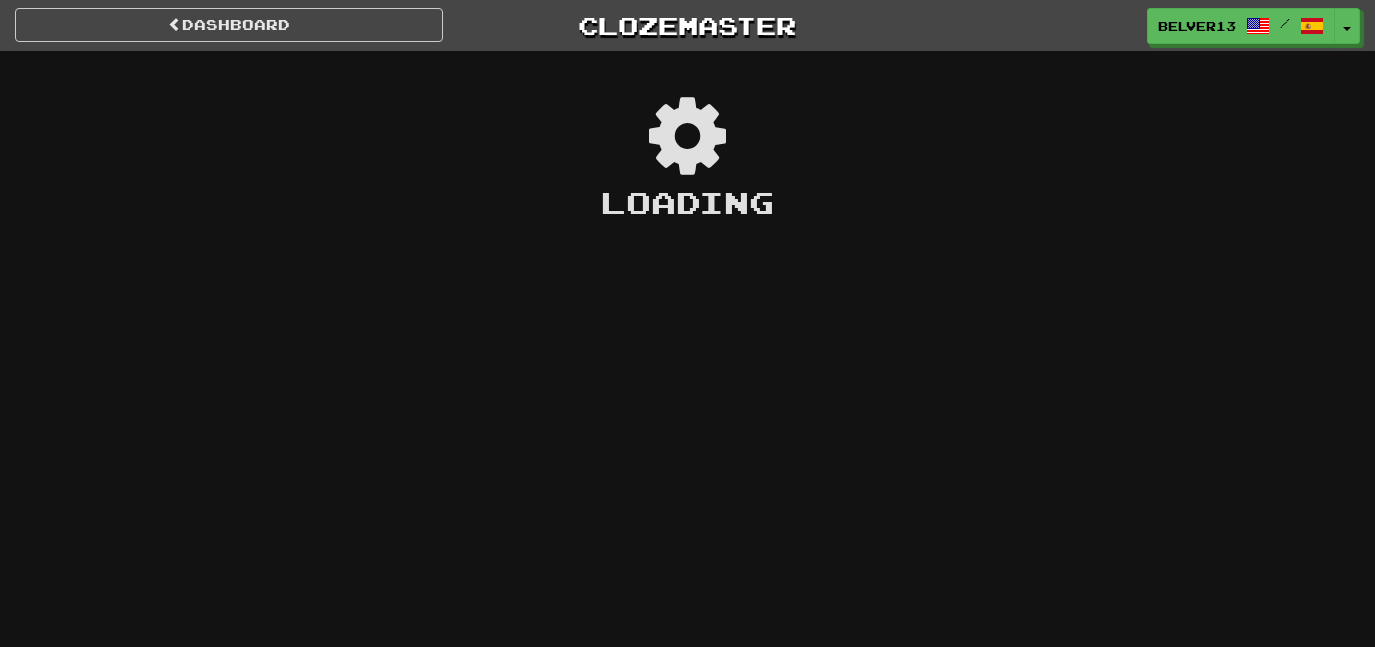 scroll, scrollTop: 0, scrollLeft: 0, axis: both 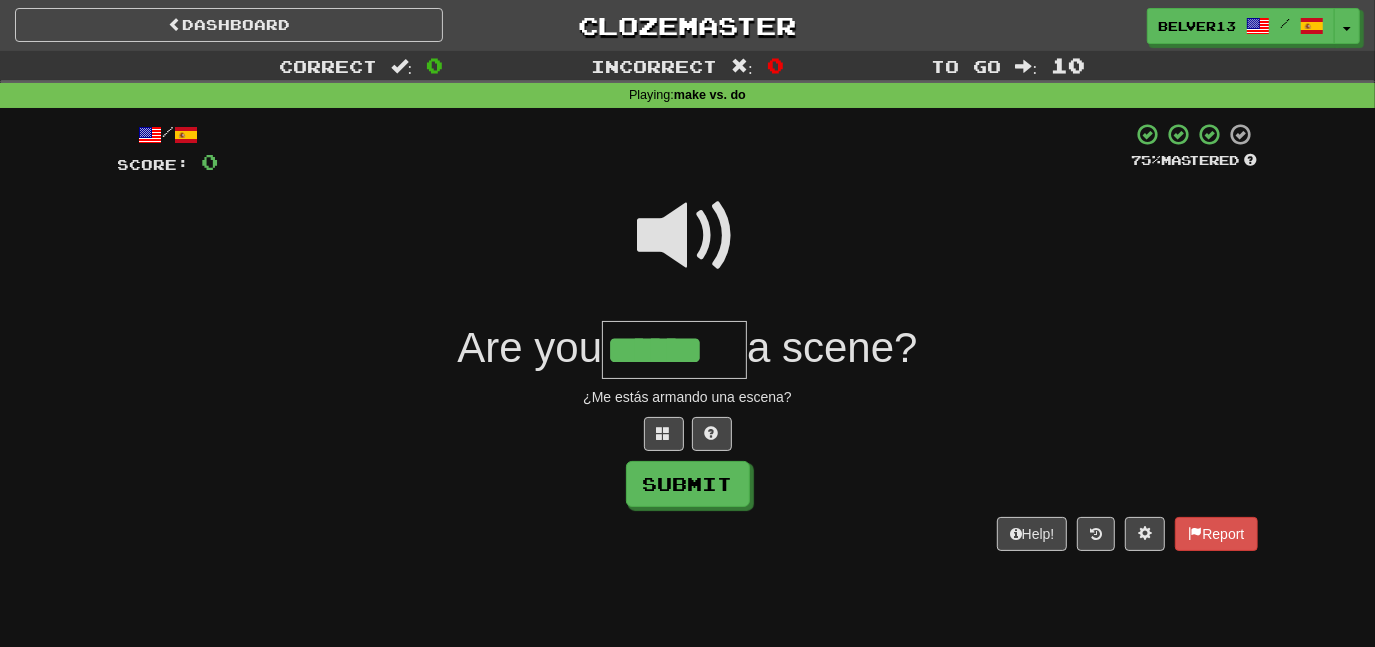 type on "******" 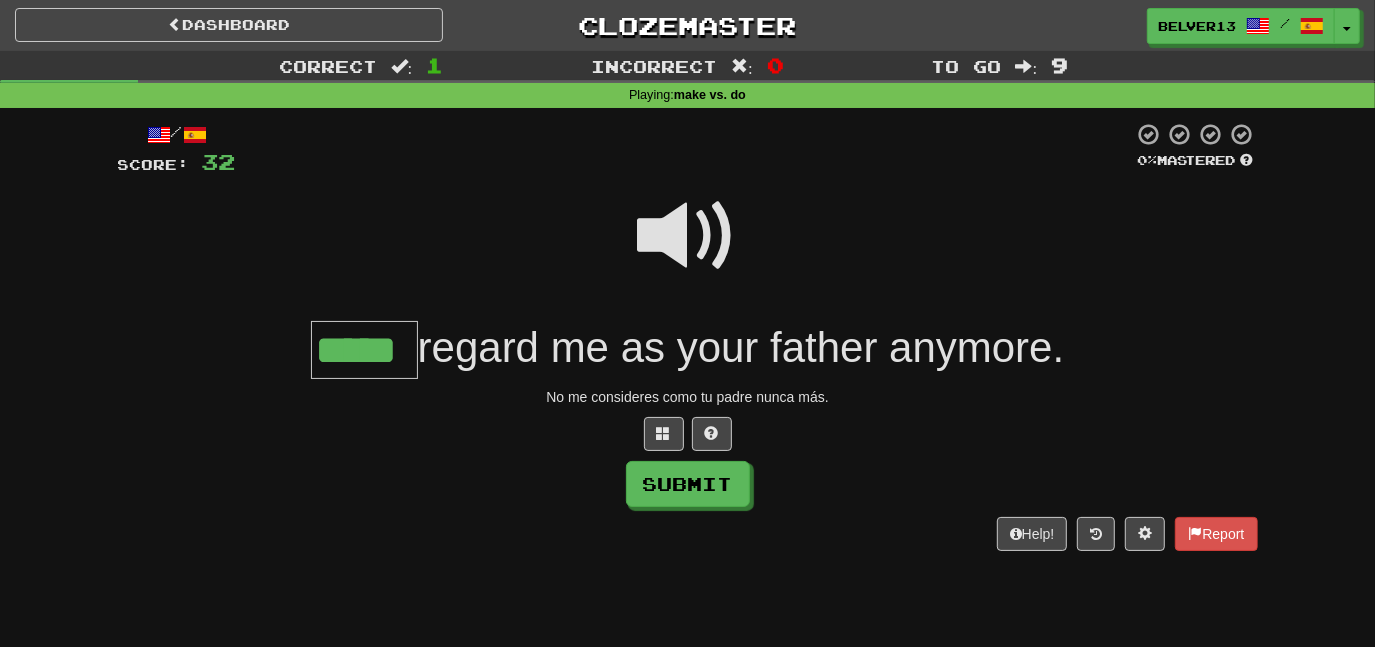 type on "*****" 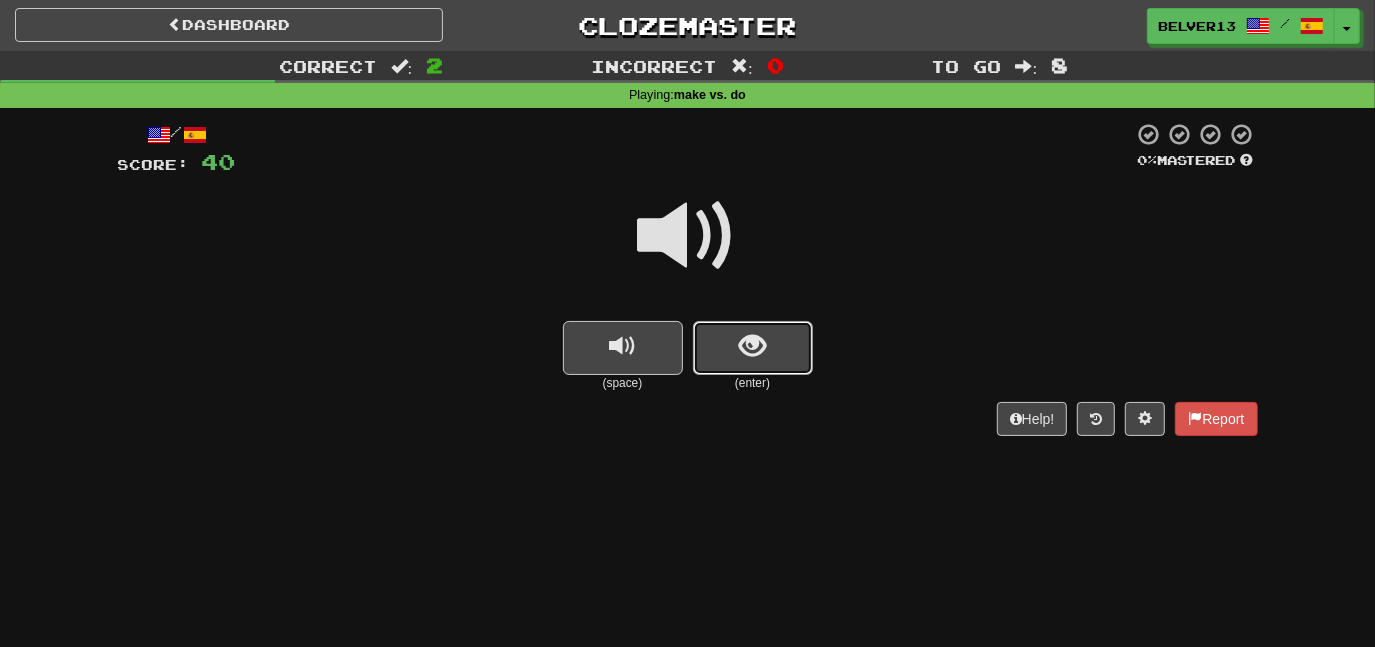 click at bounding box center (753, 348) 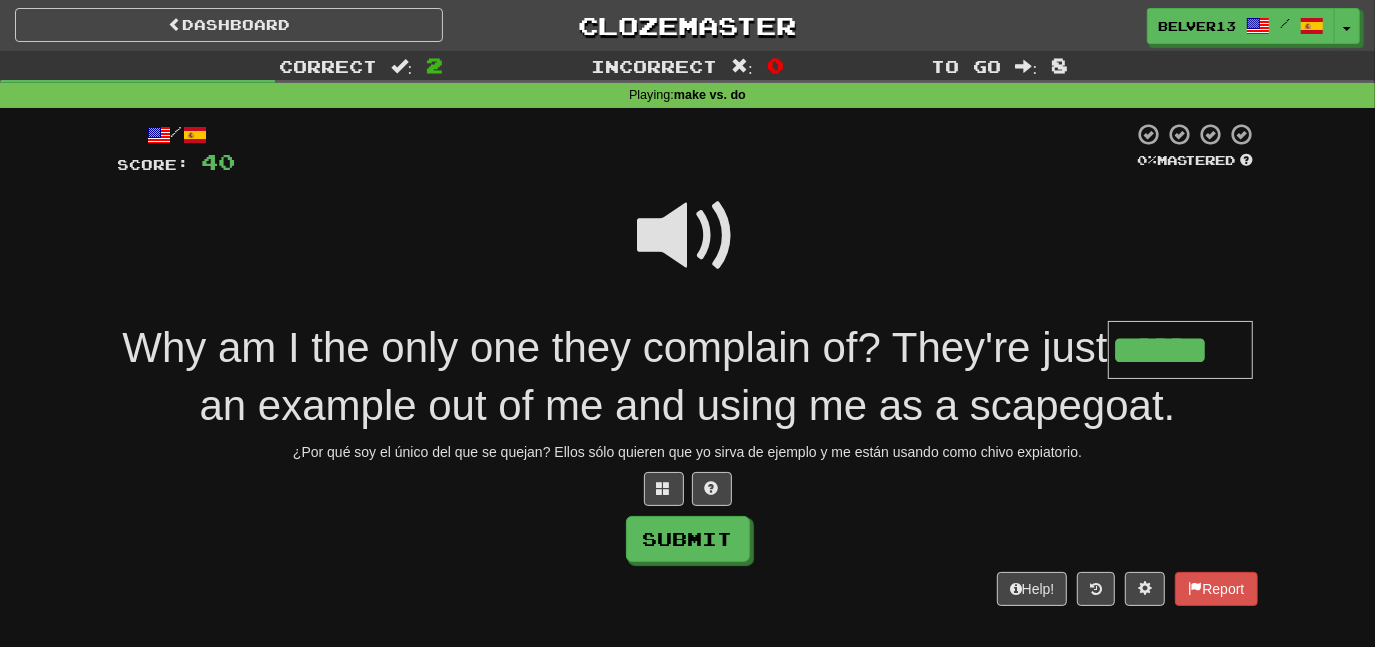 type on "******" 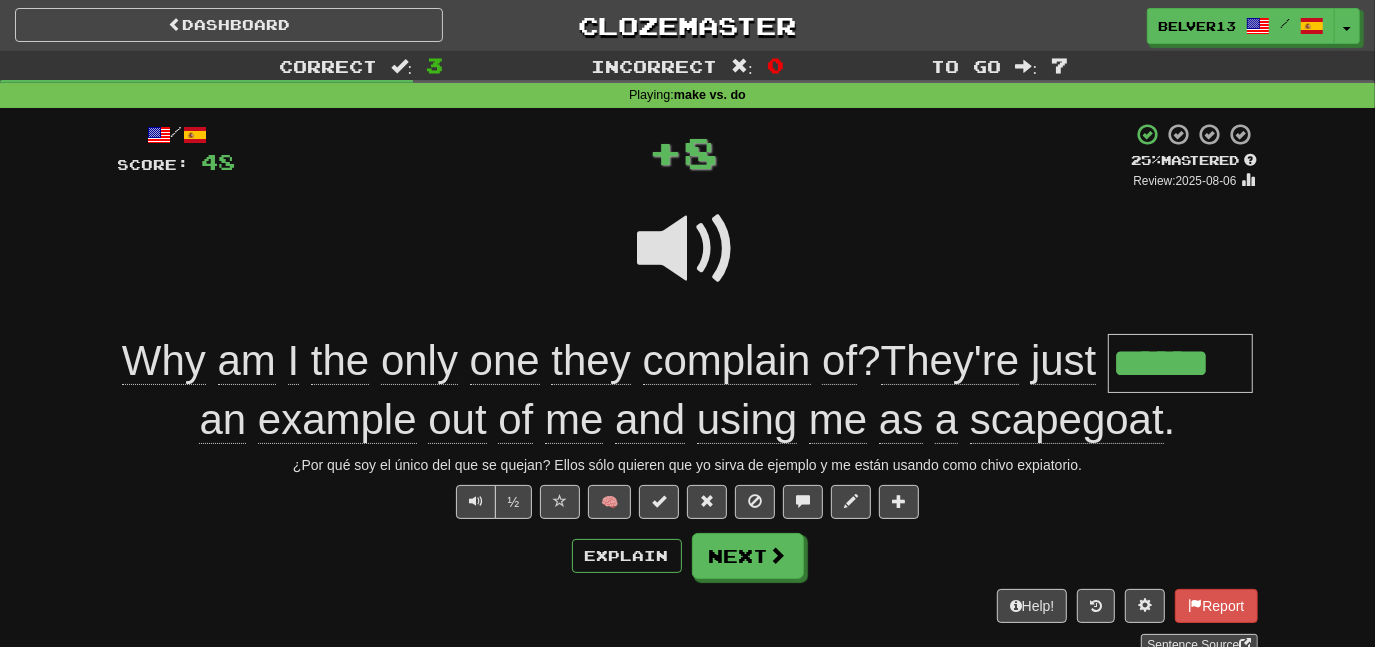 click on "scapegoat" at bounding box center (1067, 420) 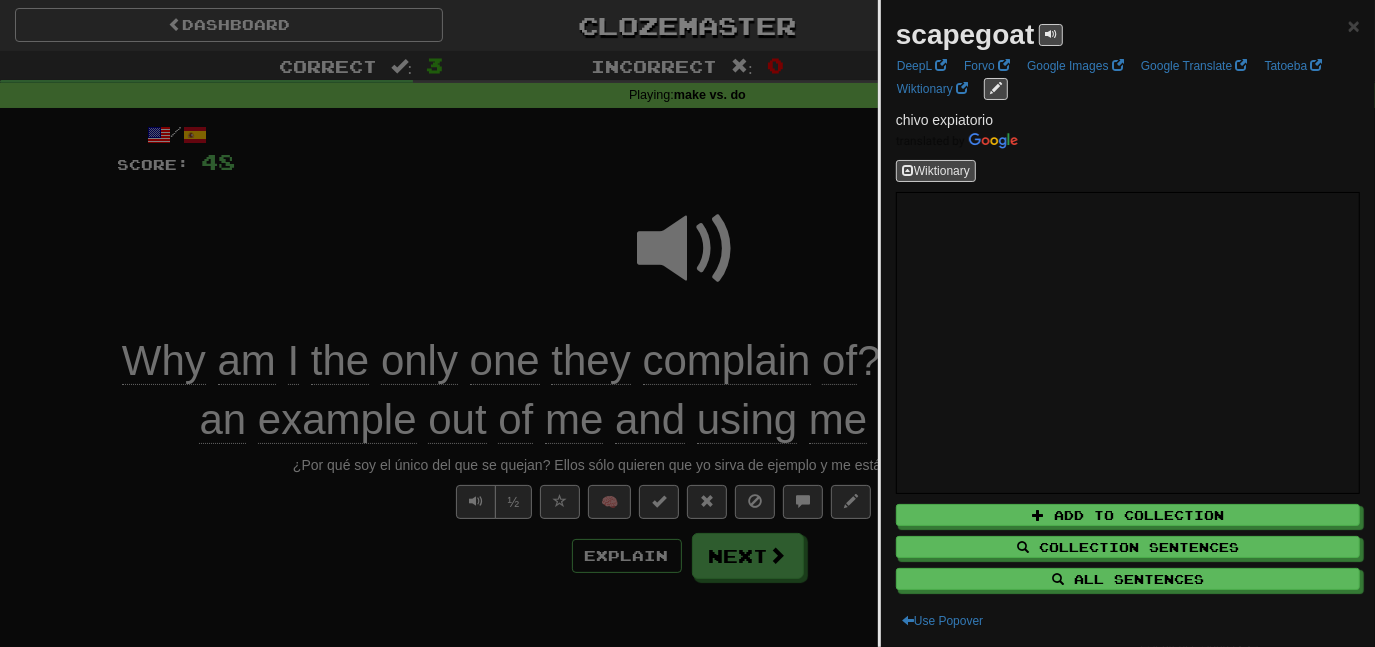 click at bounding box center (687, 323) 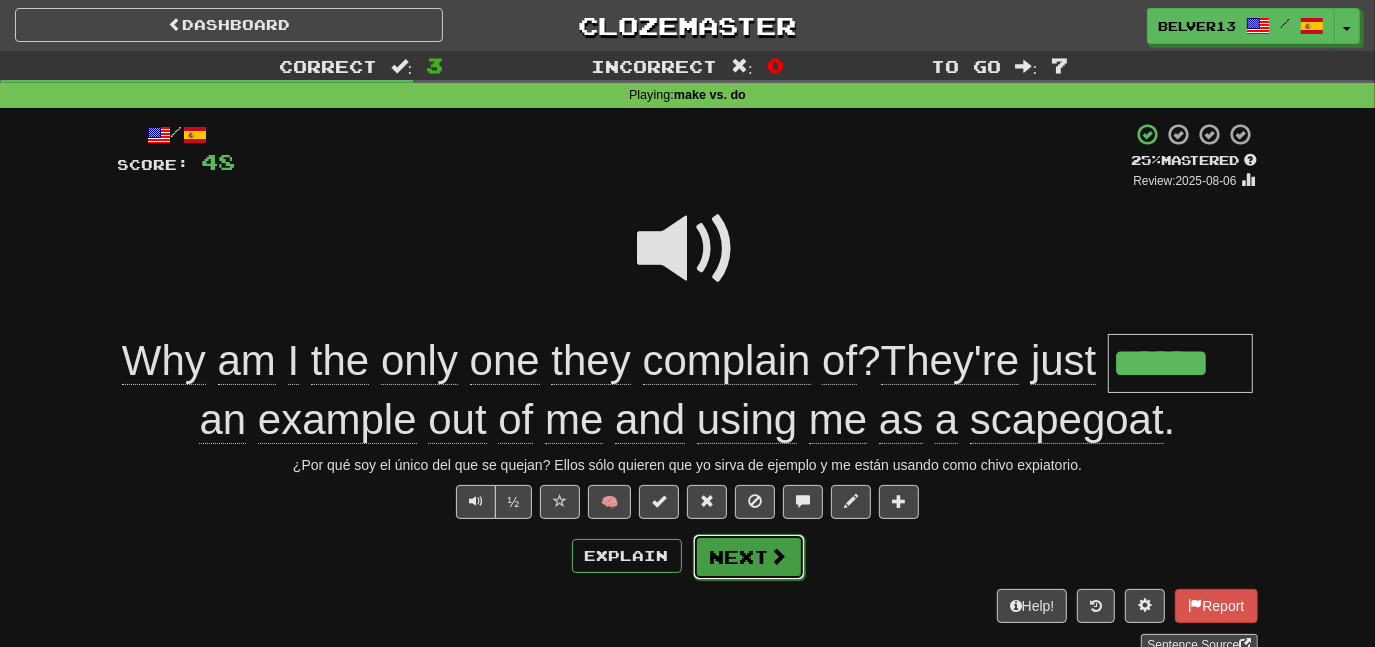 click on "Next" at bounding box center [749, 557] 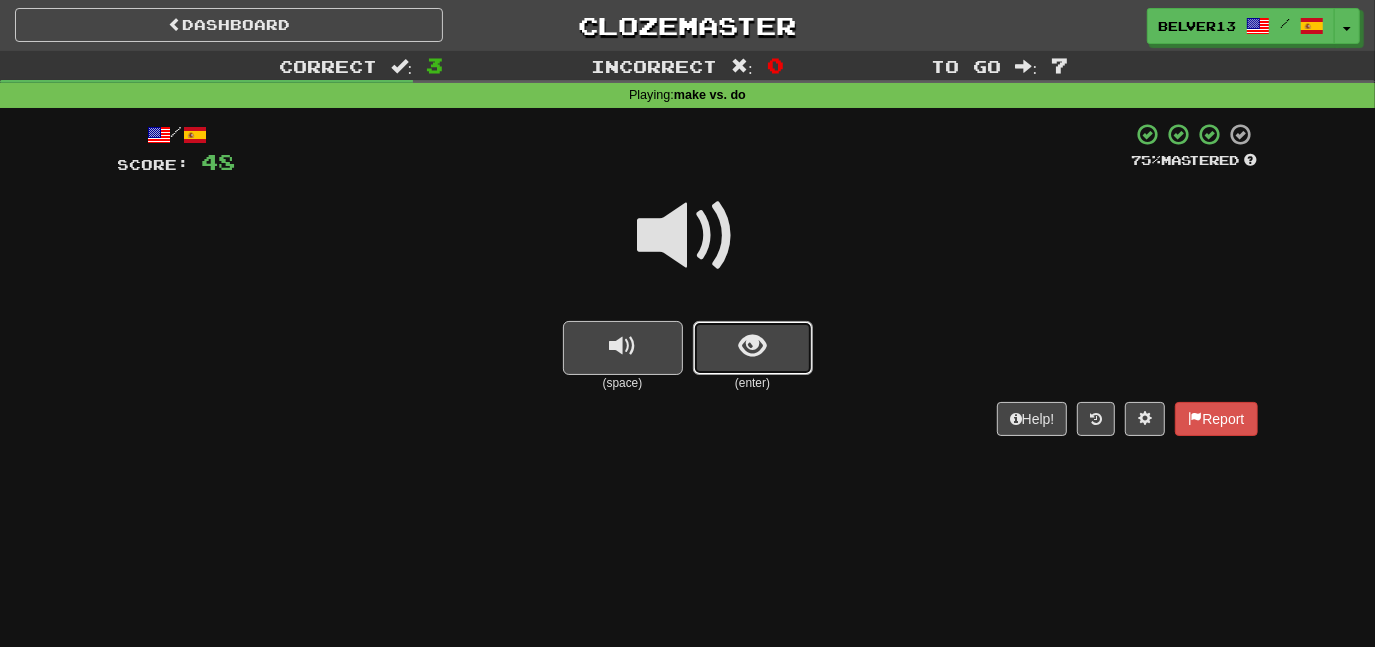 drag, startPoint x: 747, startPoint y: 331, endPoint x: 720, endPoint y: 344, distance: 29.966648 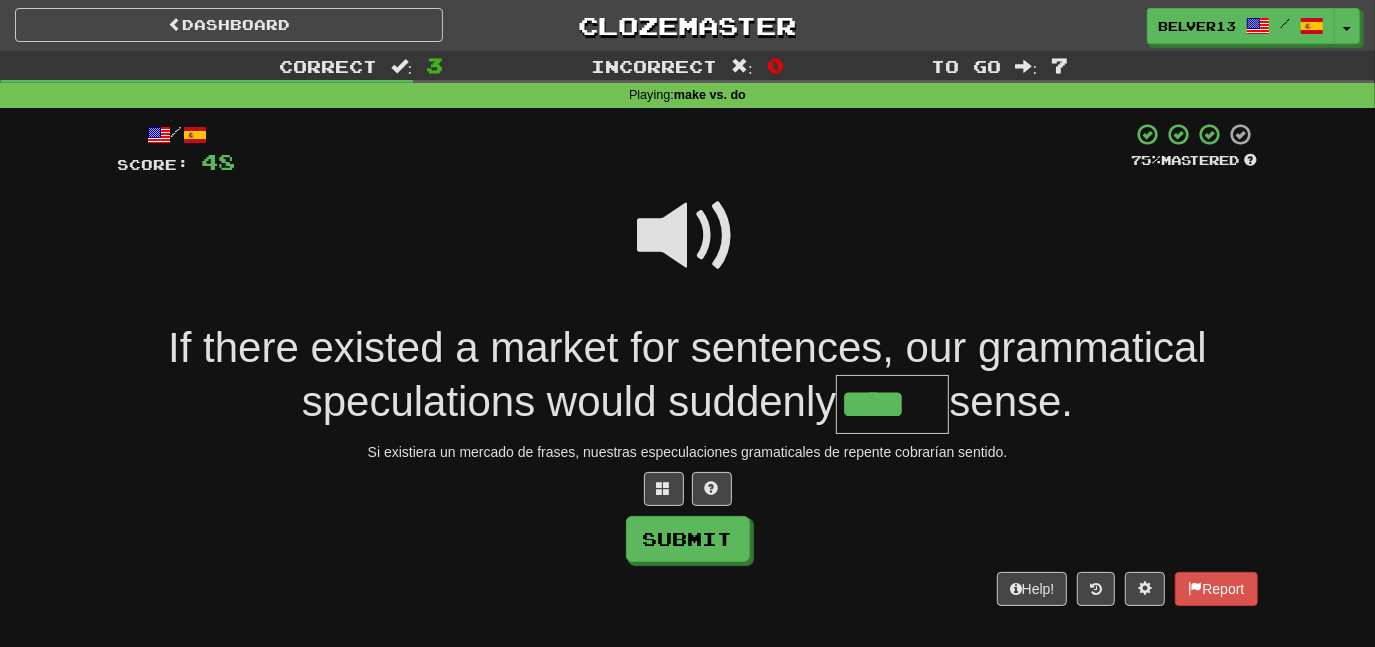 type on "****" 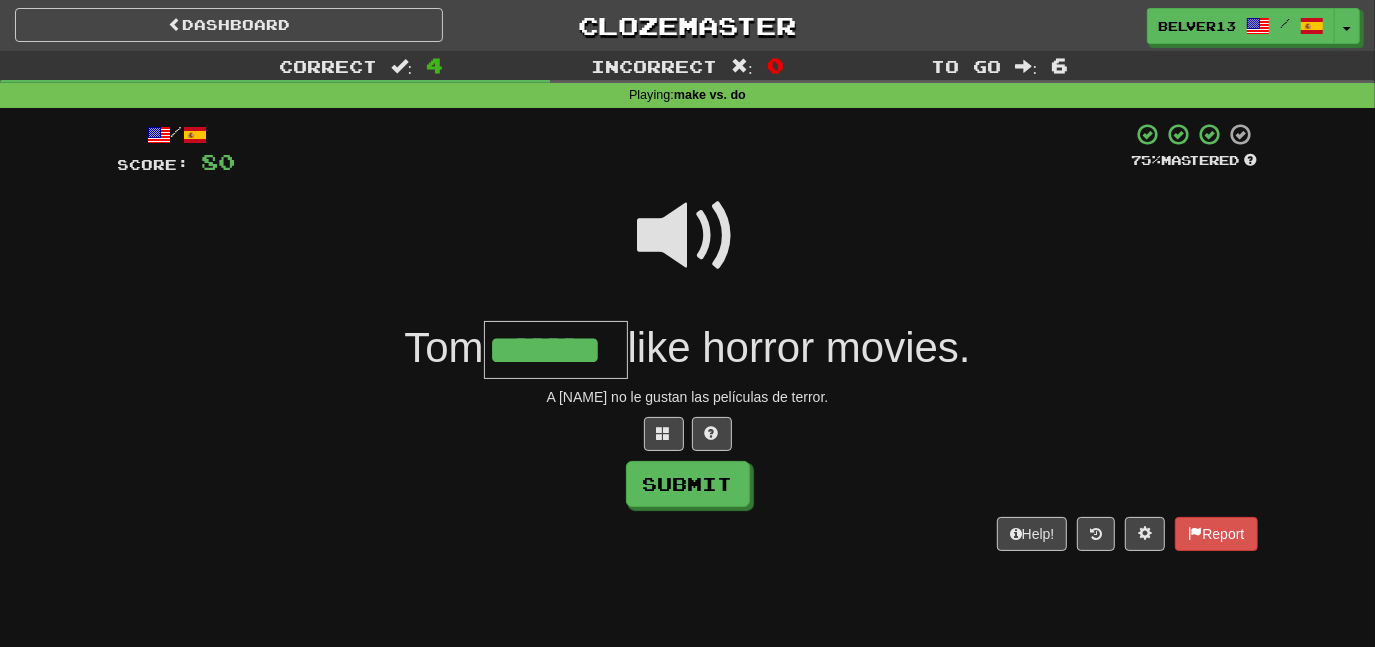 type on "*******" 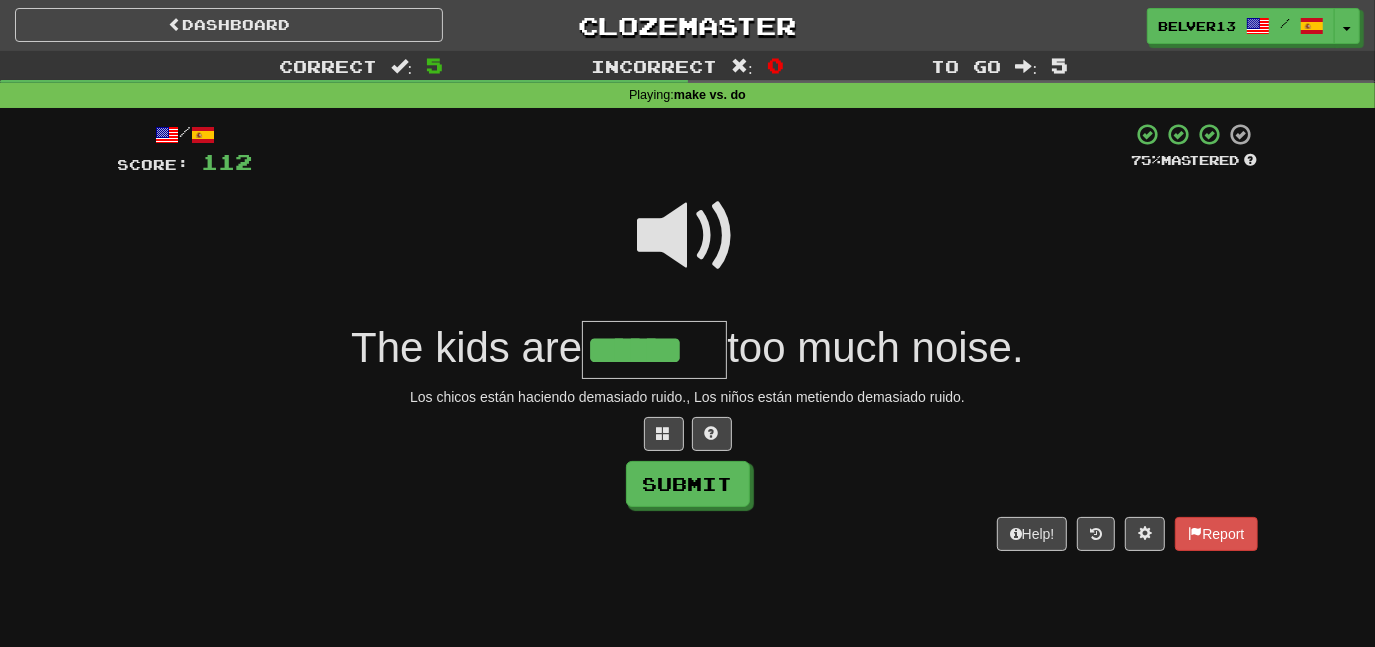 type on "******" 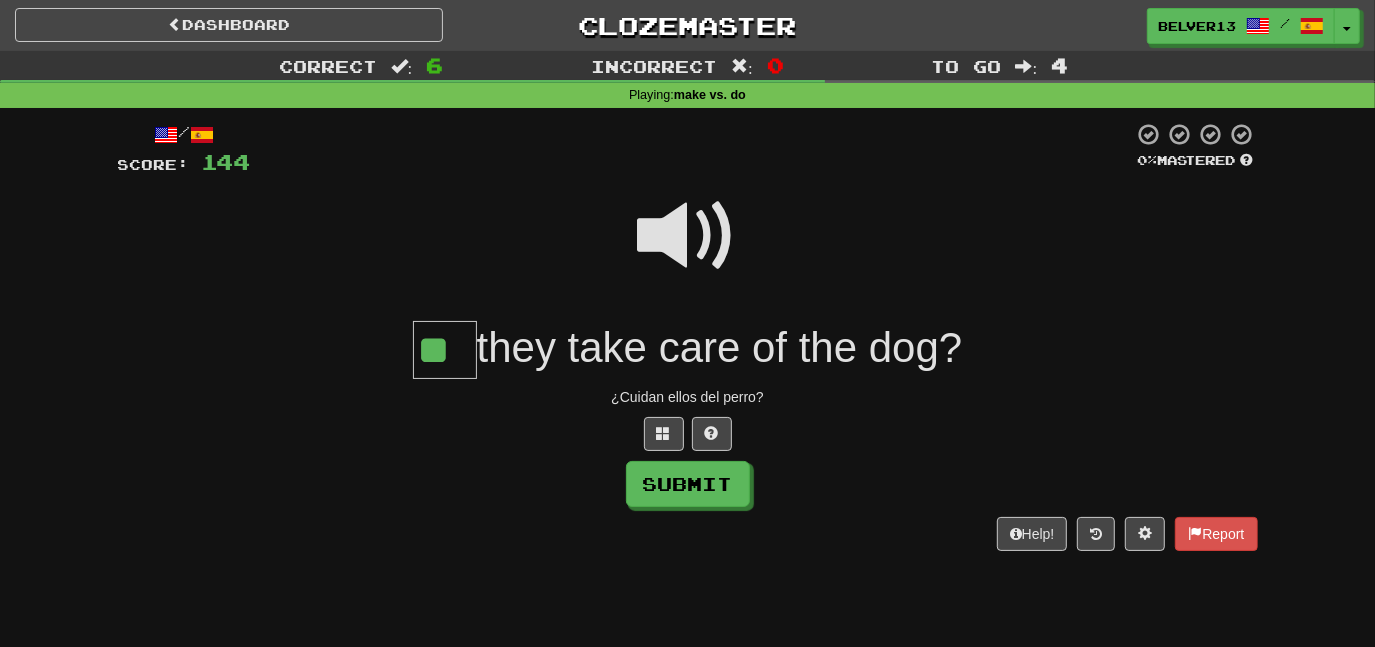 type on "**" 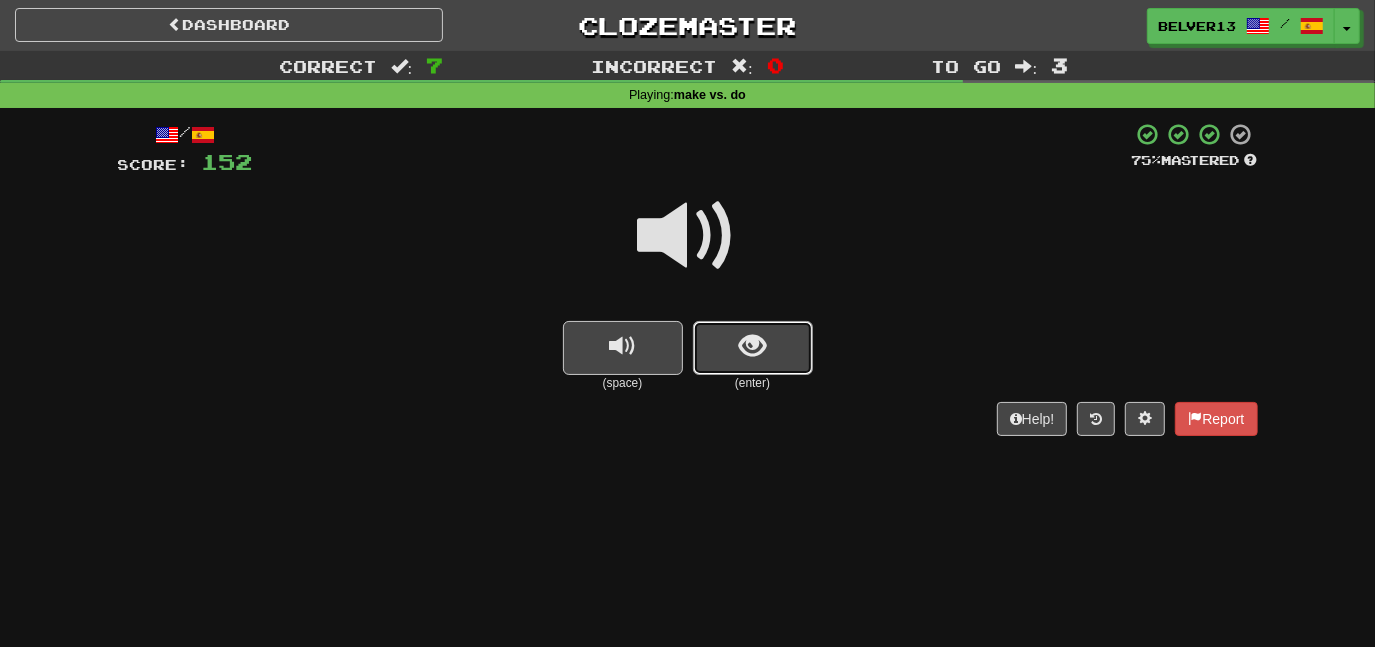 click at bounding box center [753, 348] 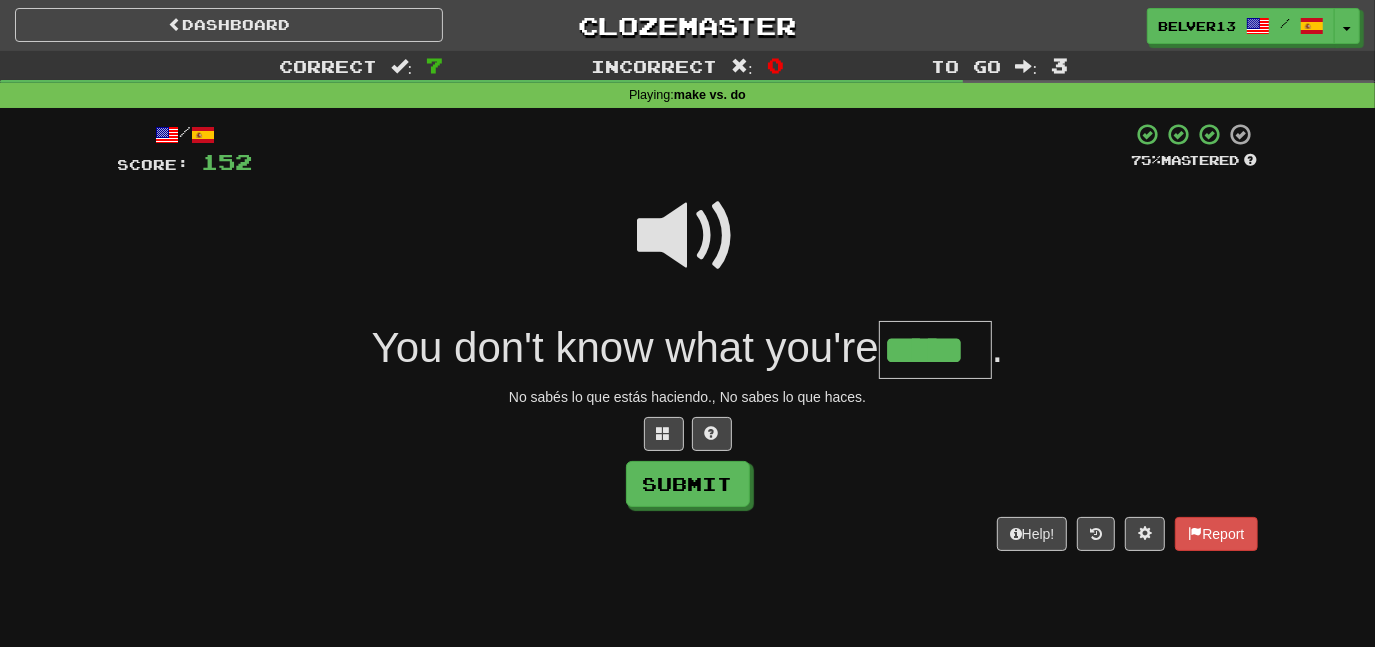 type on "*****" 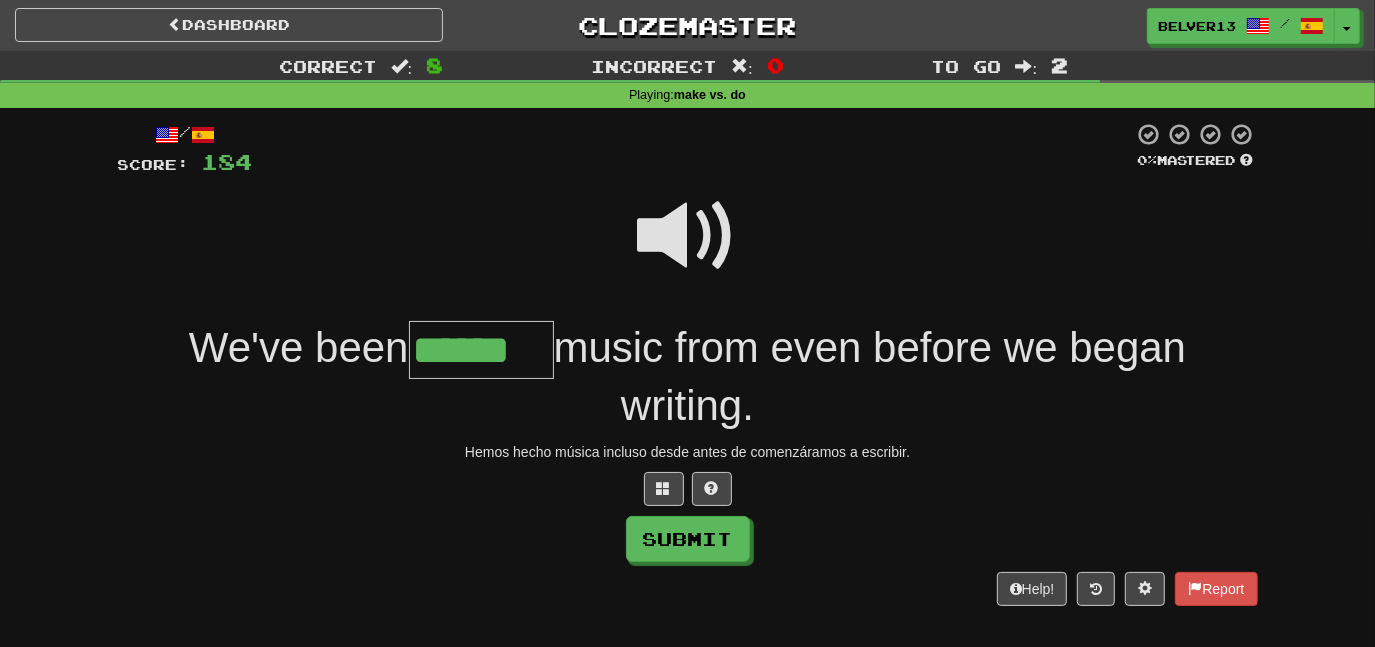 type on "******" 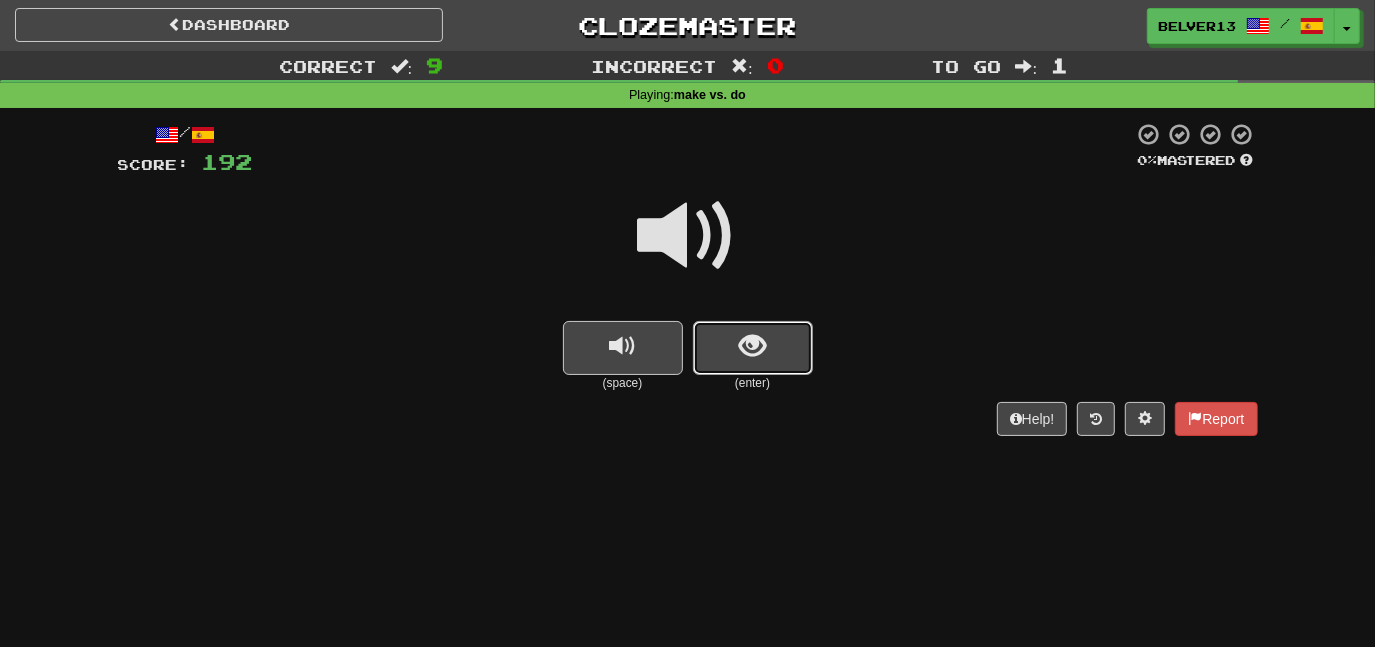 click at bounding box center [752, 346] 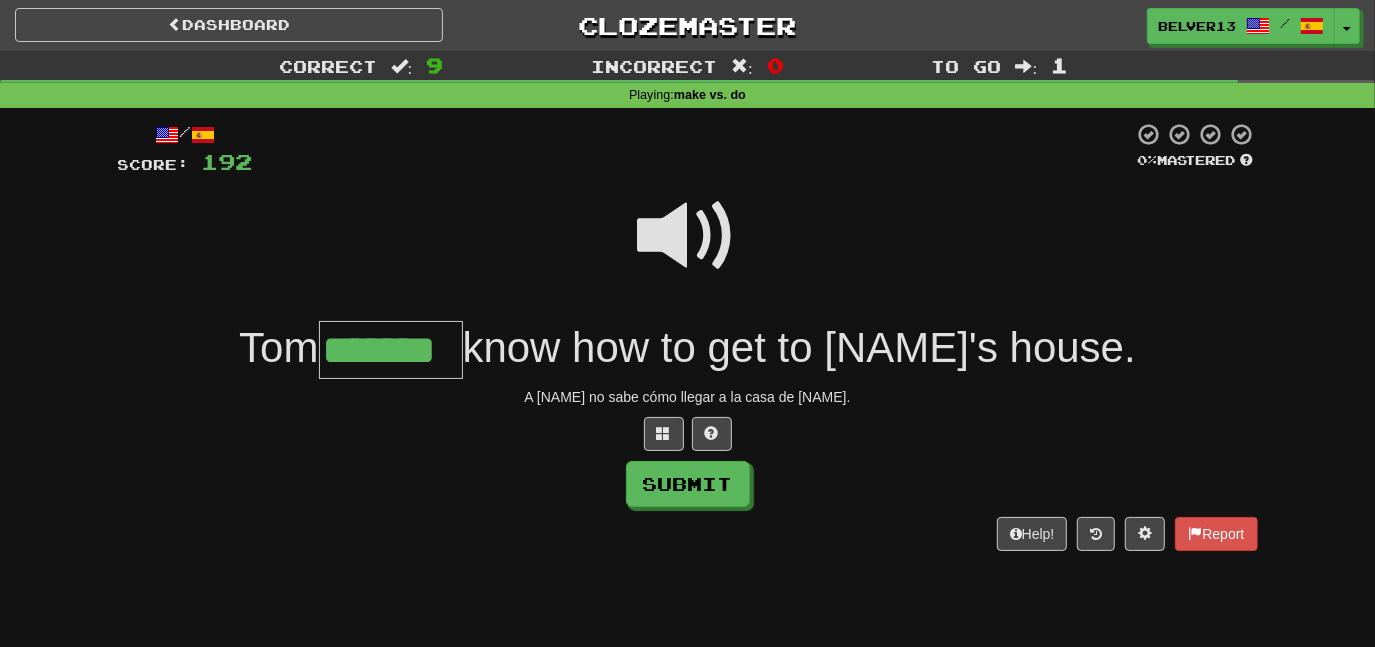 type on "*******" 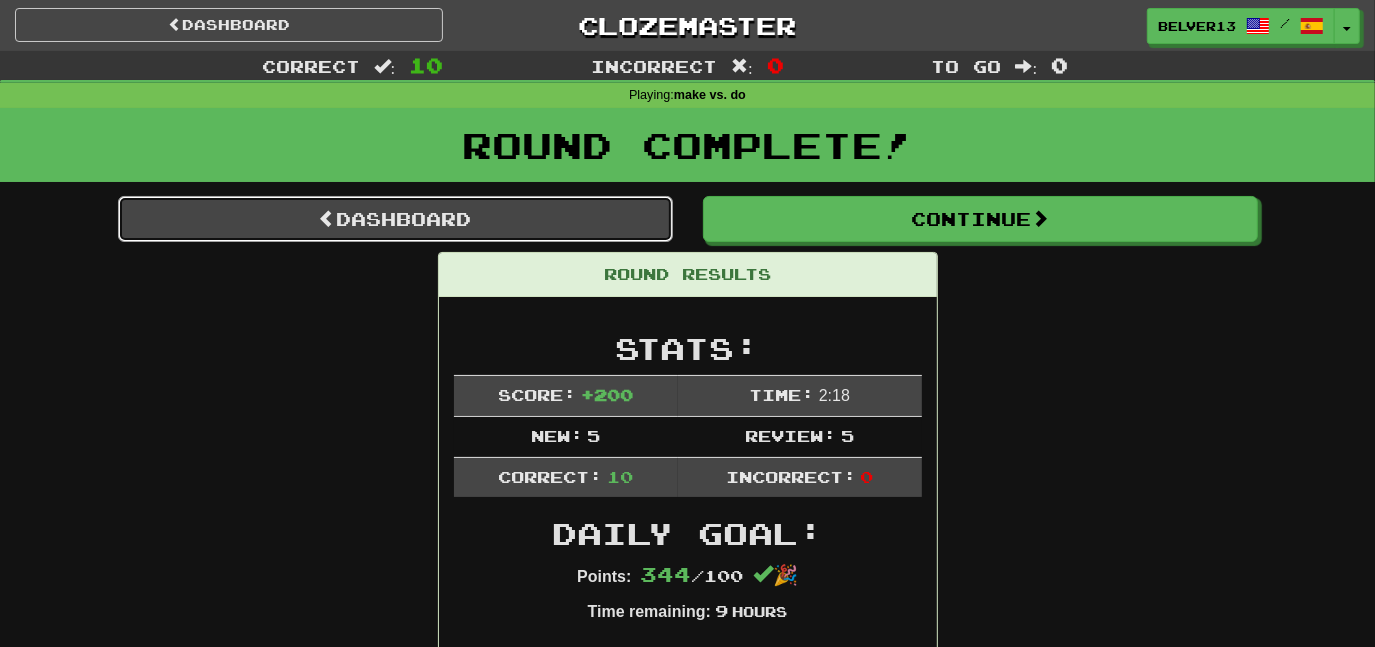click on "Dashboard" at bounding box center [395, 219] 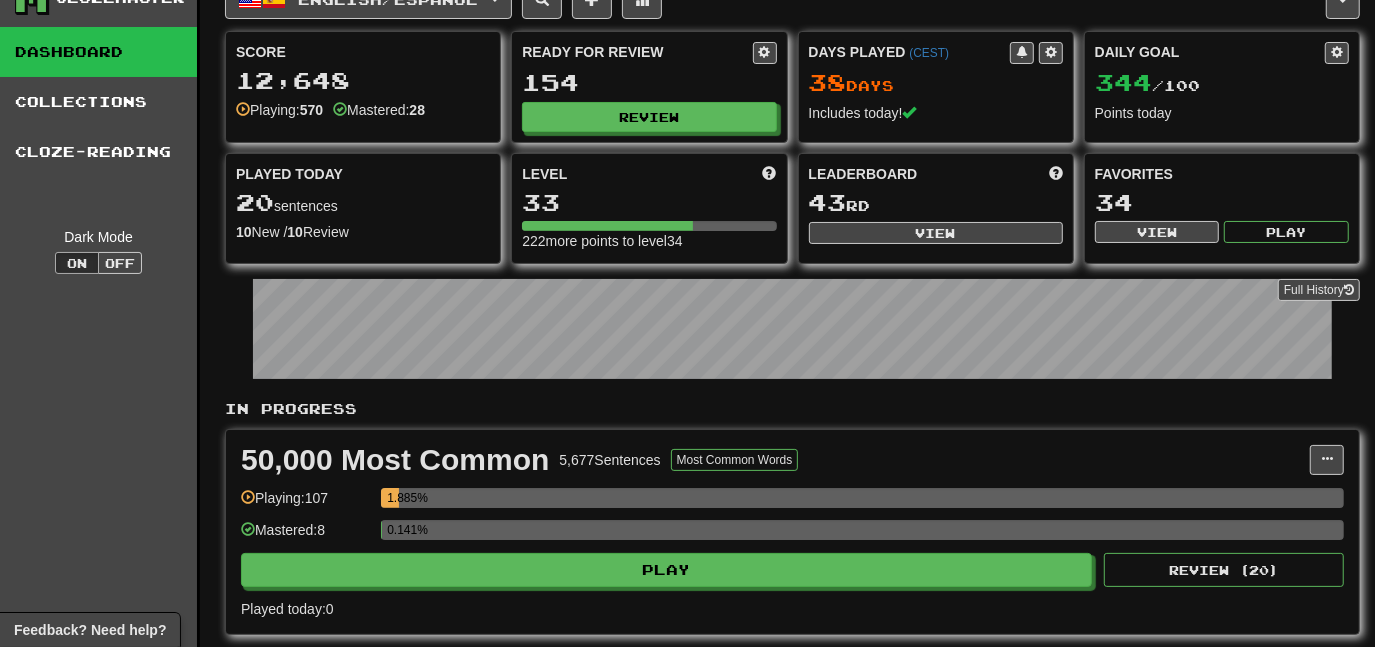 scroll, scrollTop: 0, scrollLeft: 0, axis: both 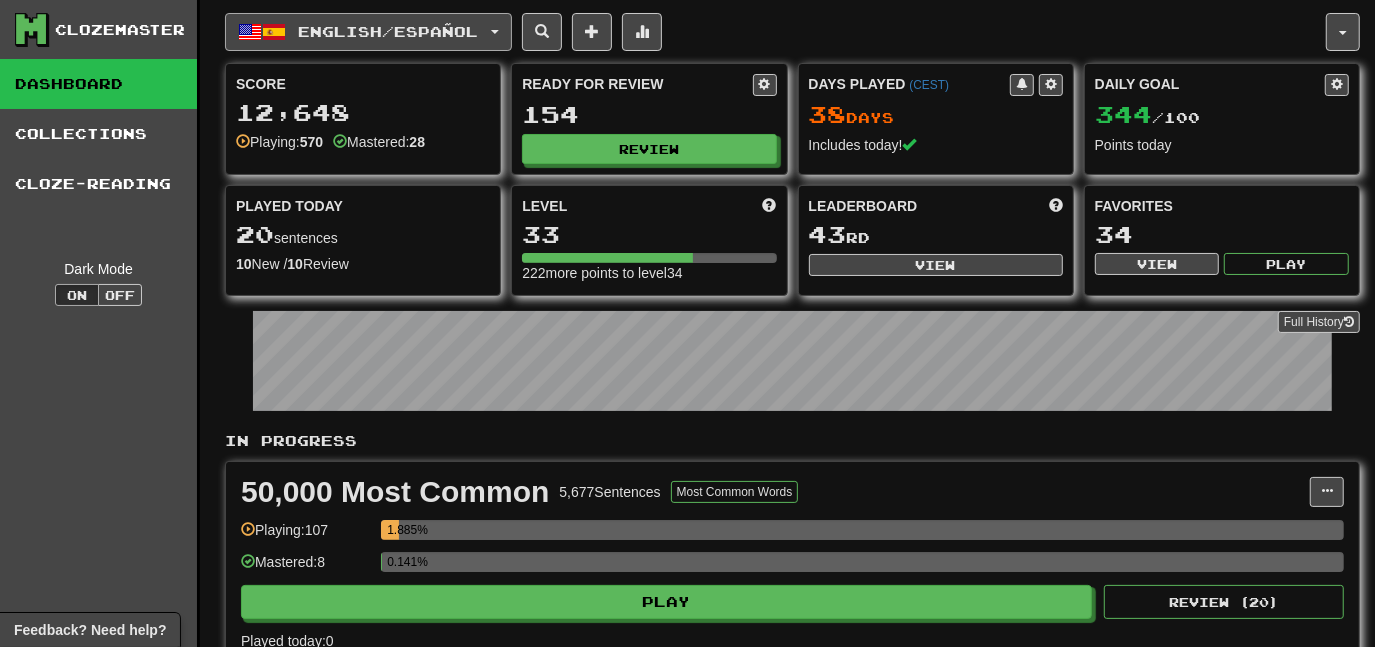 click on "English  /  Español" at bounding box center (389, 31) 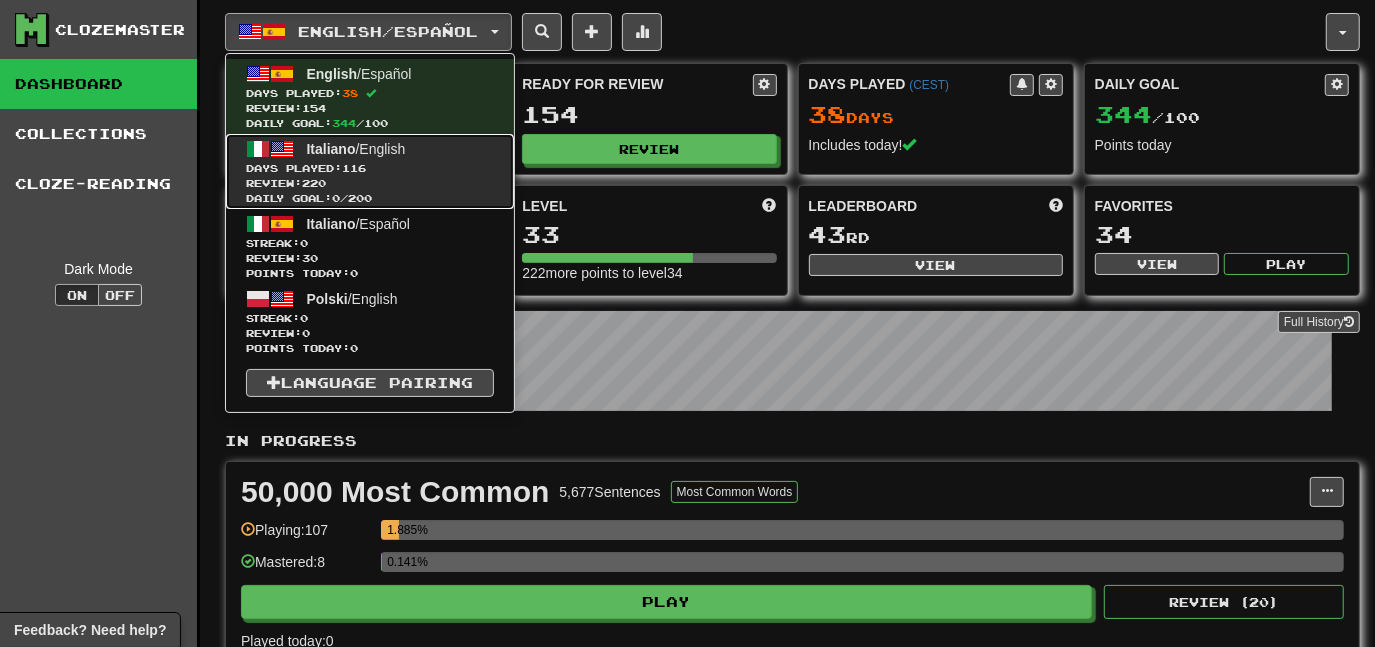 click on "Days Played:  116" at bounding box center (370, 168) 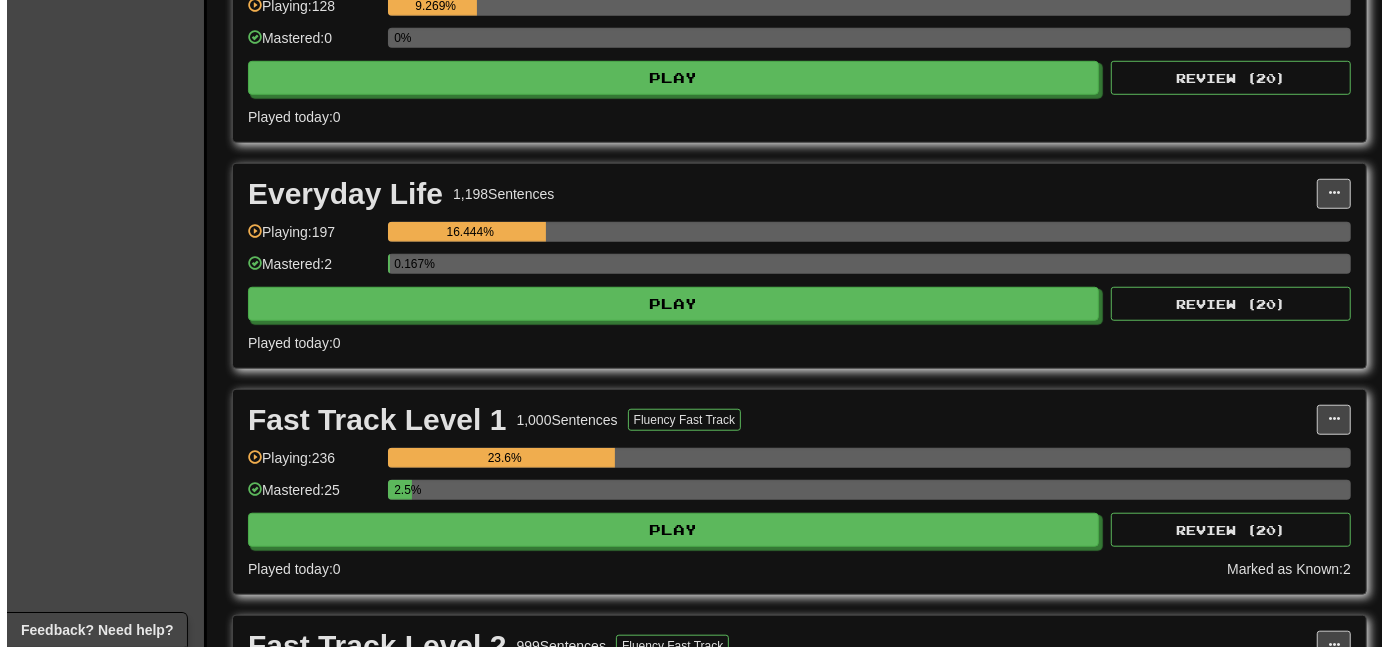 scroll, scrollTop: 1000, scrollLeft: 0, axis: vertical 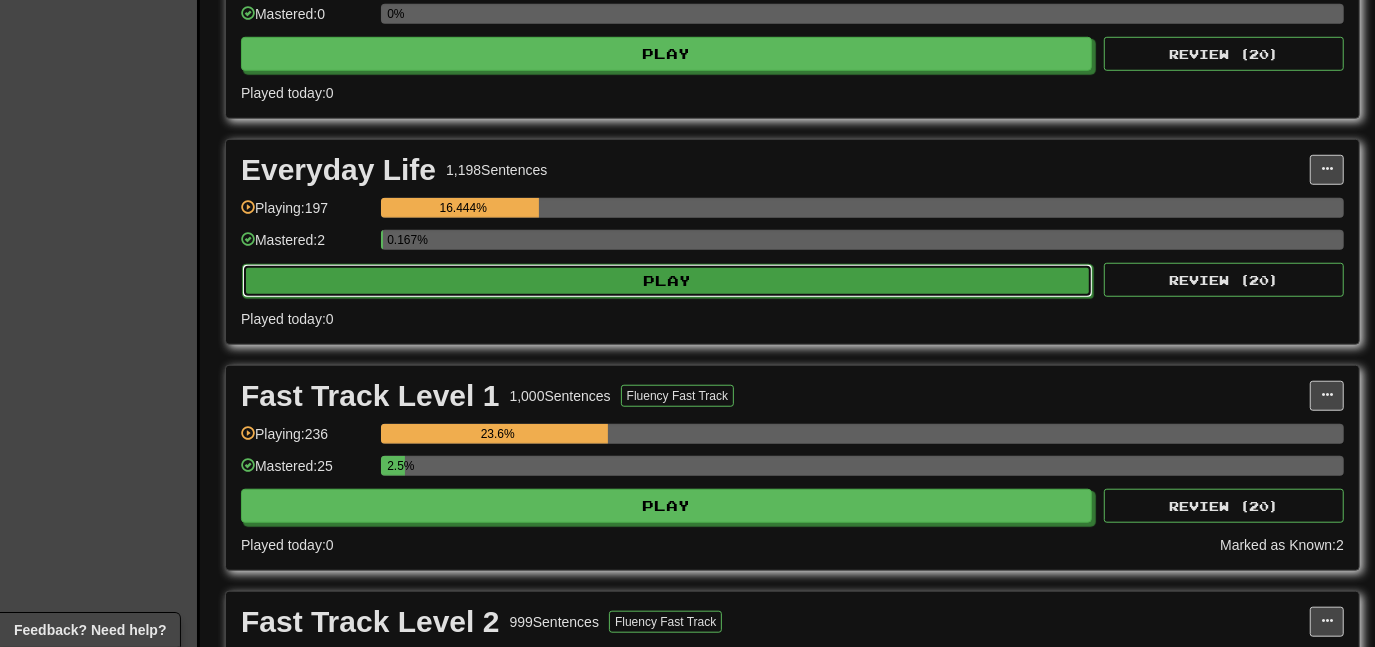 click on "Play" at bounding box center [667, 281] 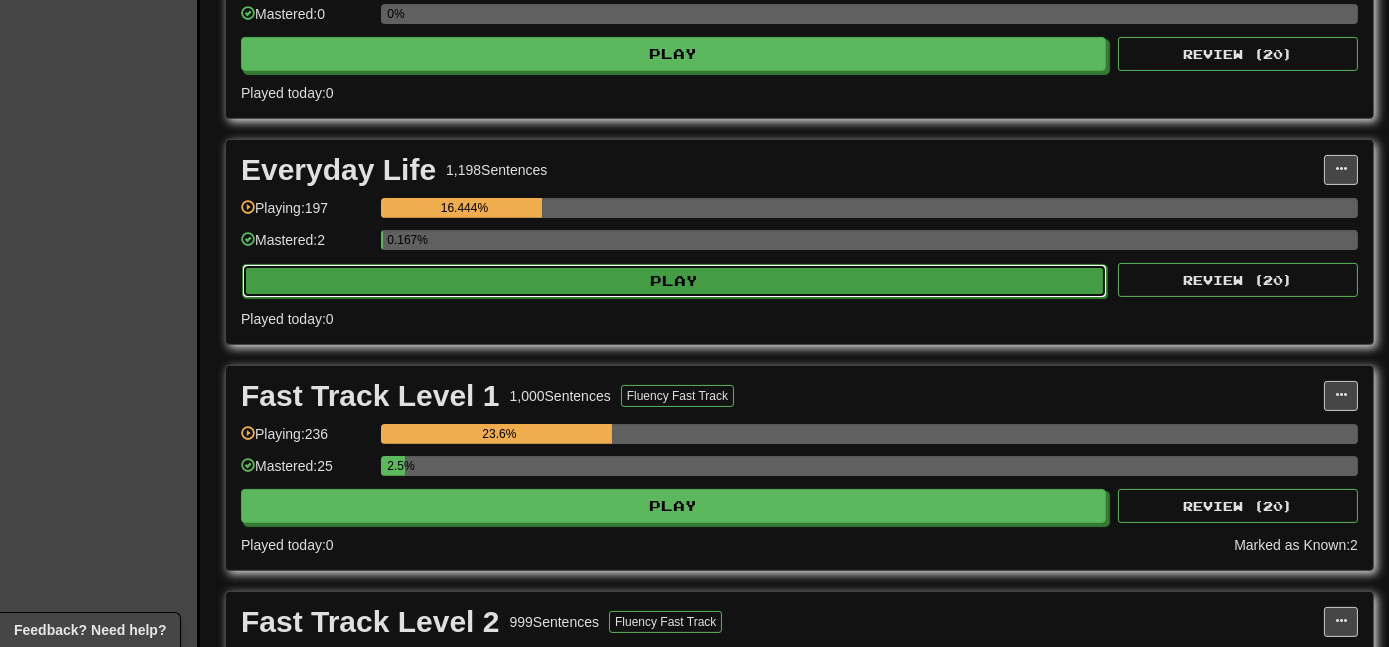 select on "**" 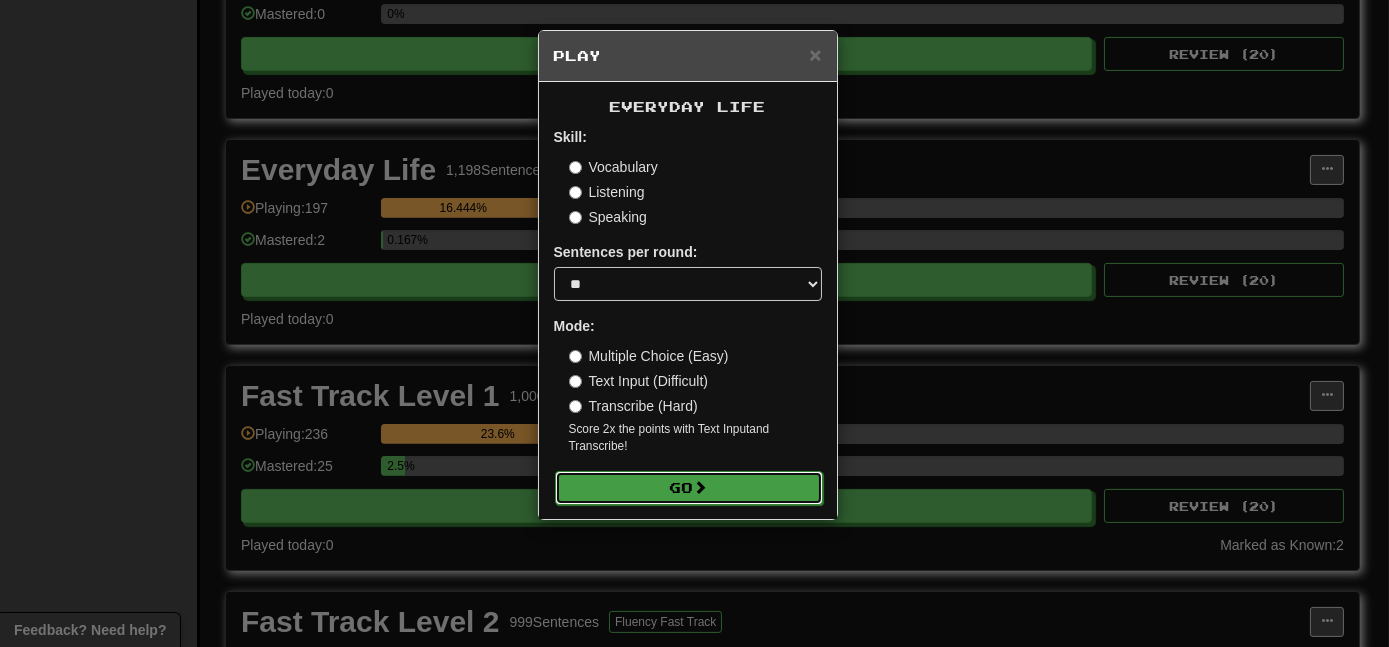 click on "Go" at bounding box center [689, 488] 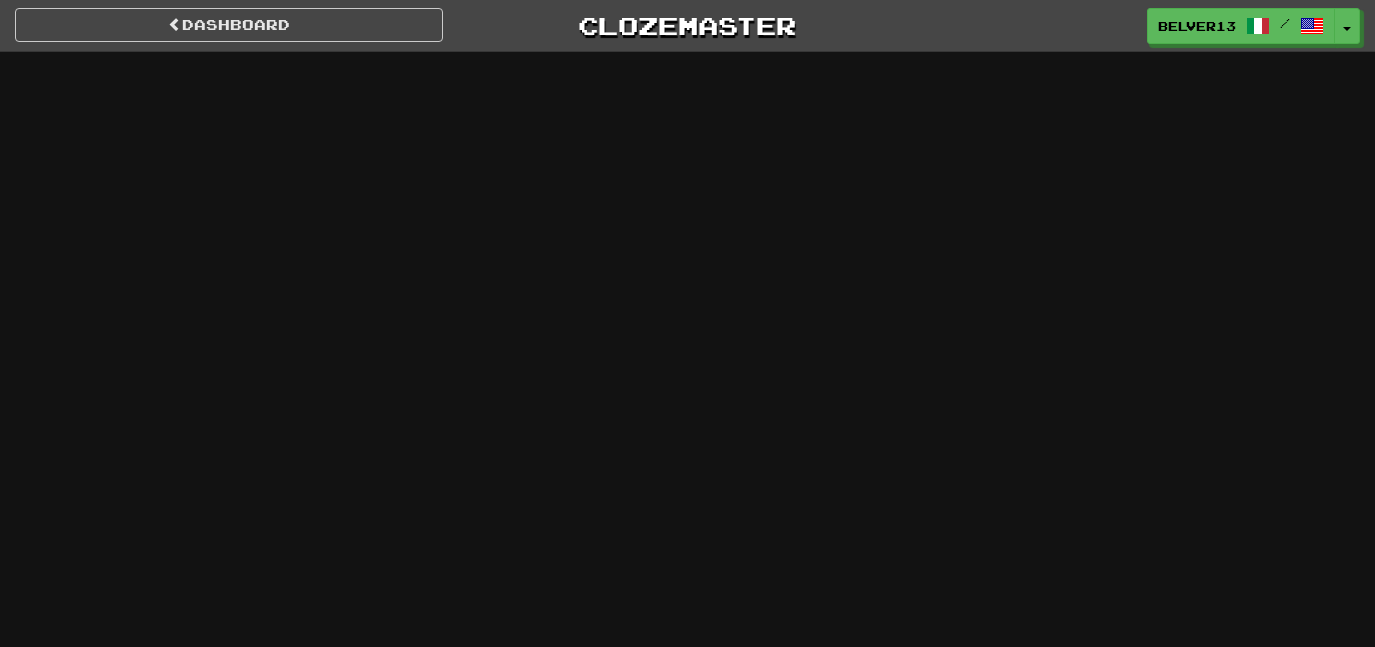 scroll, scrollTop: 0, scrollLeft: 0, axis: both 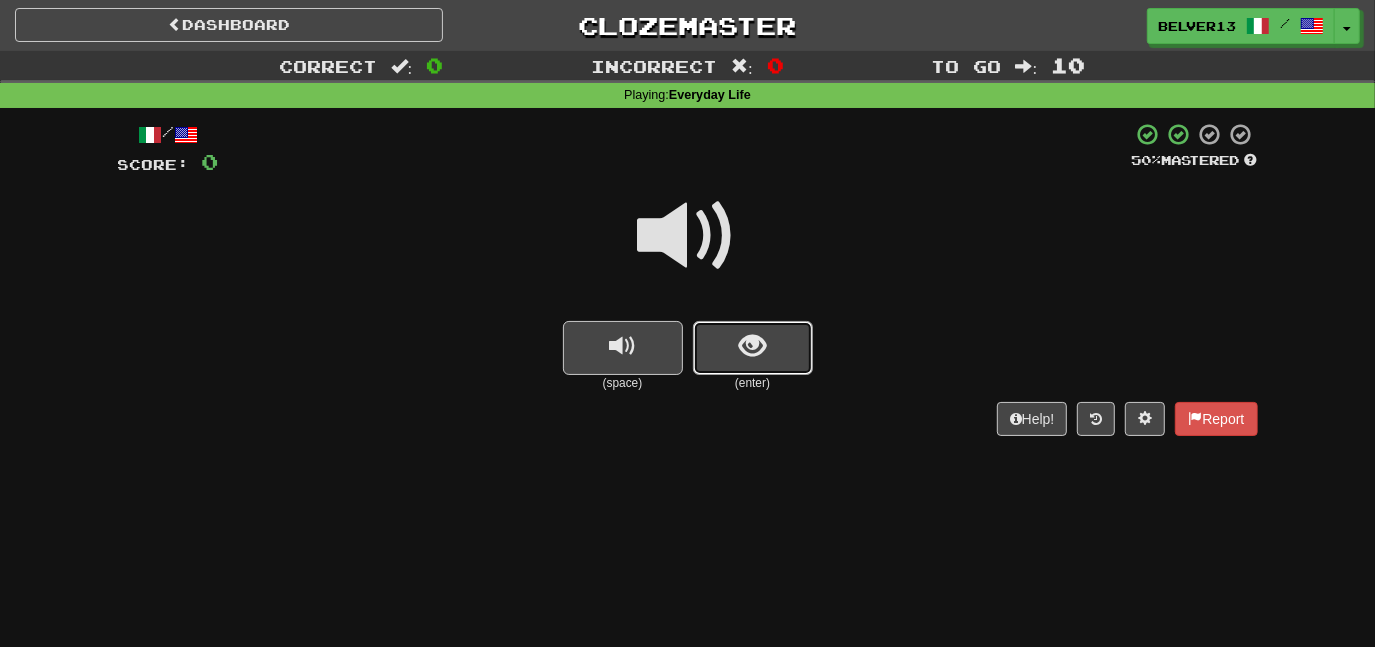 click at bounding box center [753, 348] 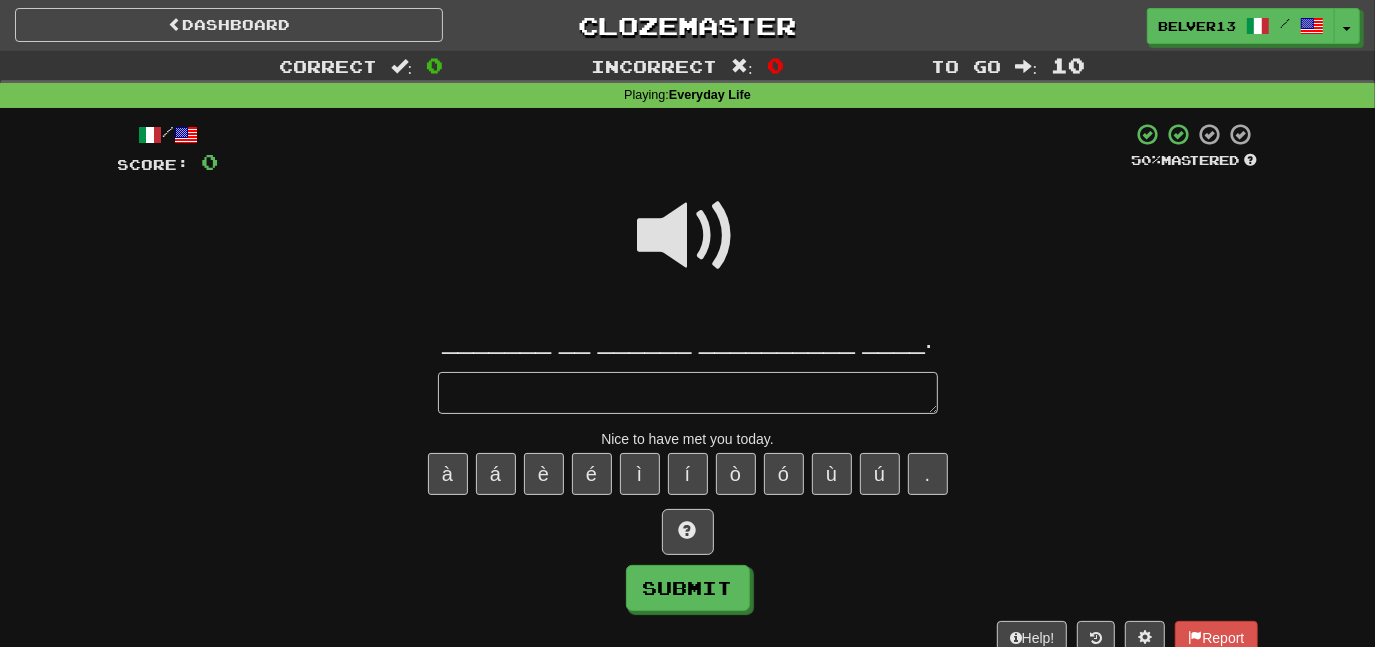 type on "*" 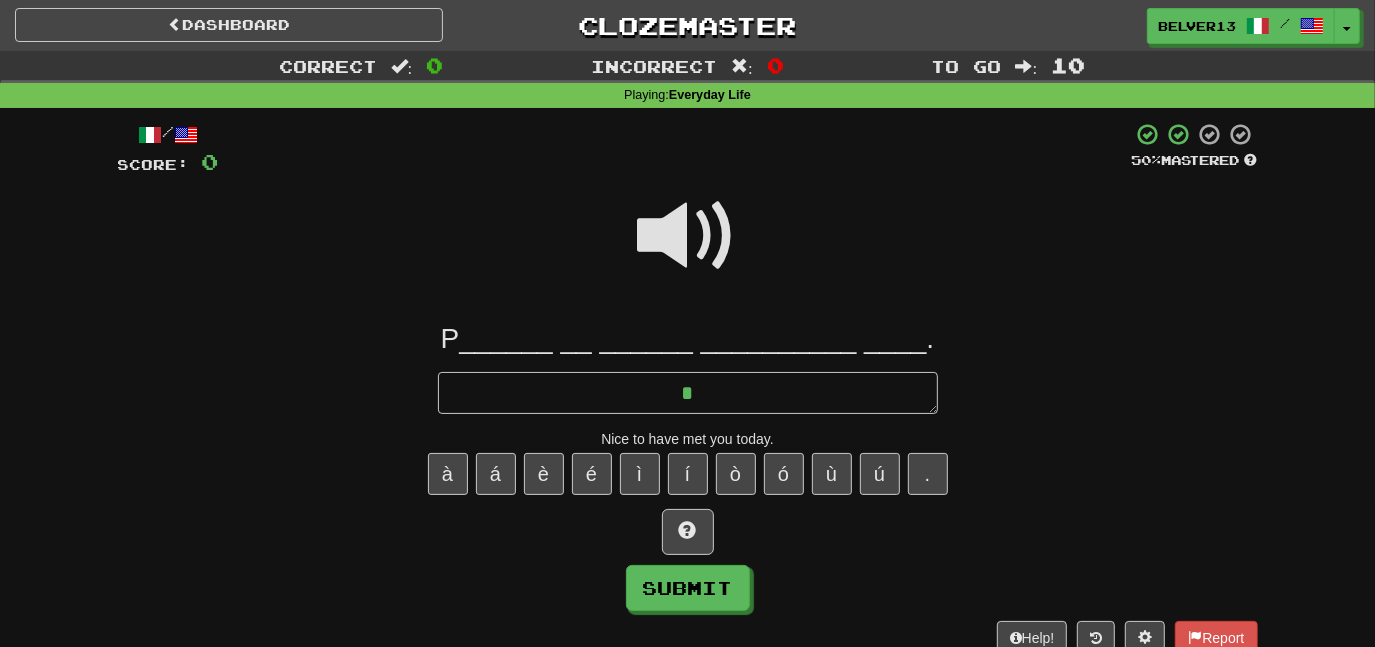 type on "*" 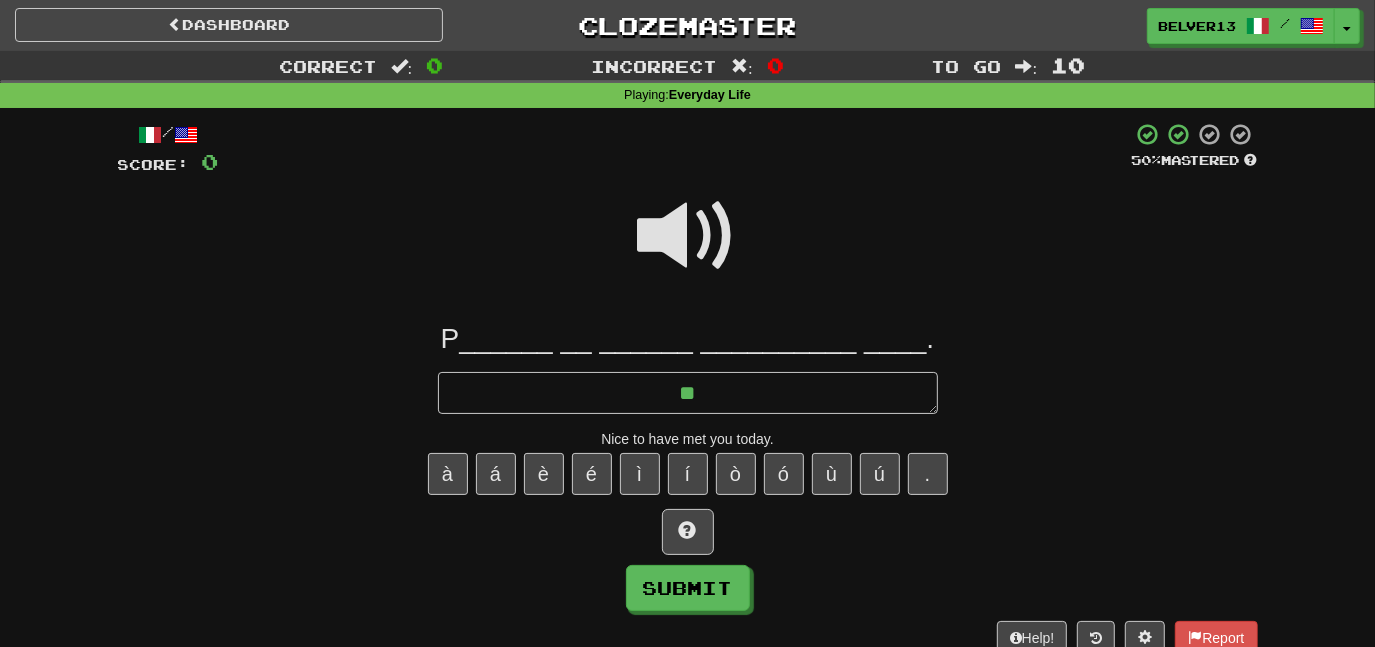 type on "*" 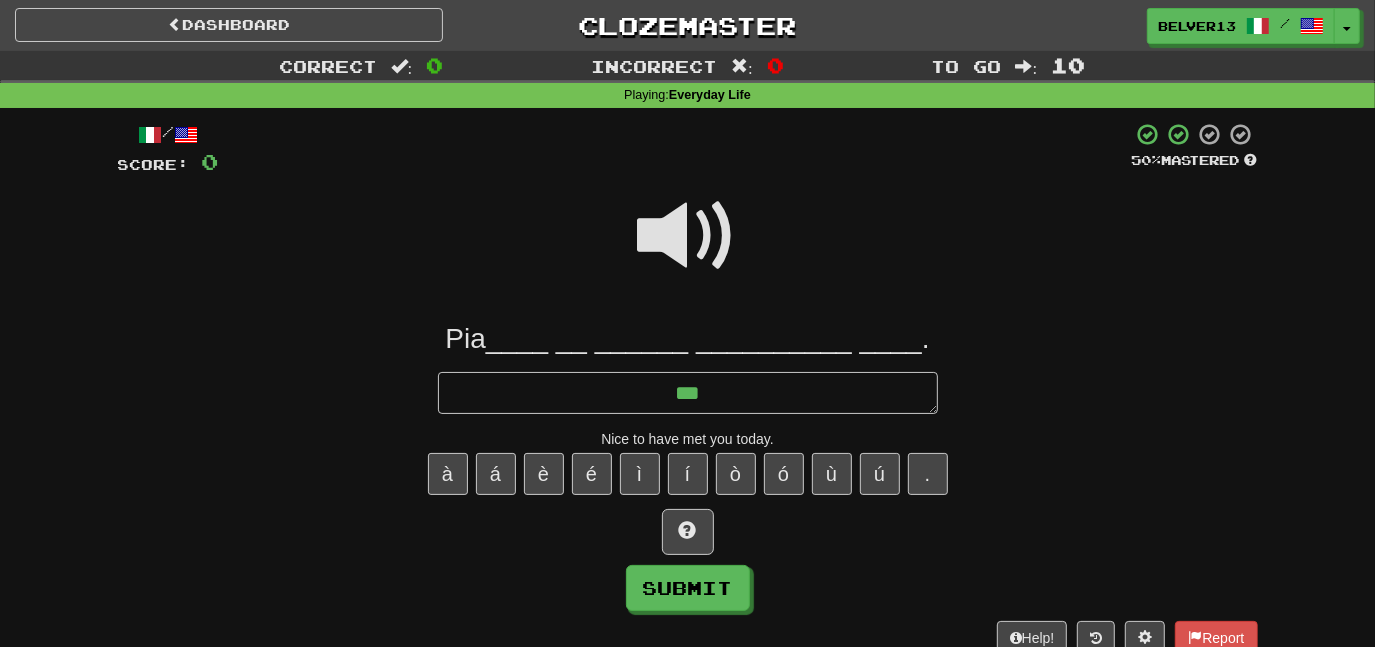 type on "*" 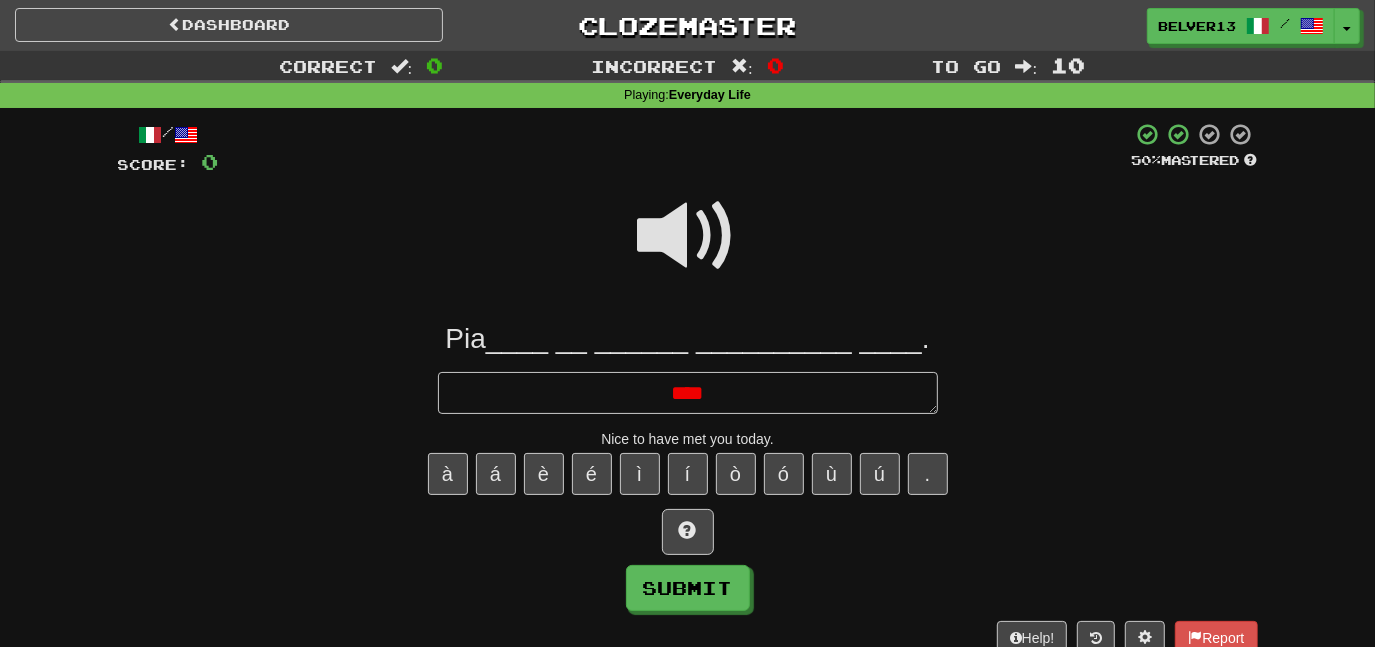 type on "*" 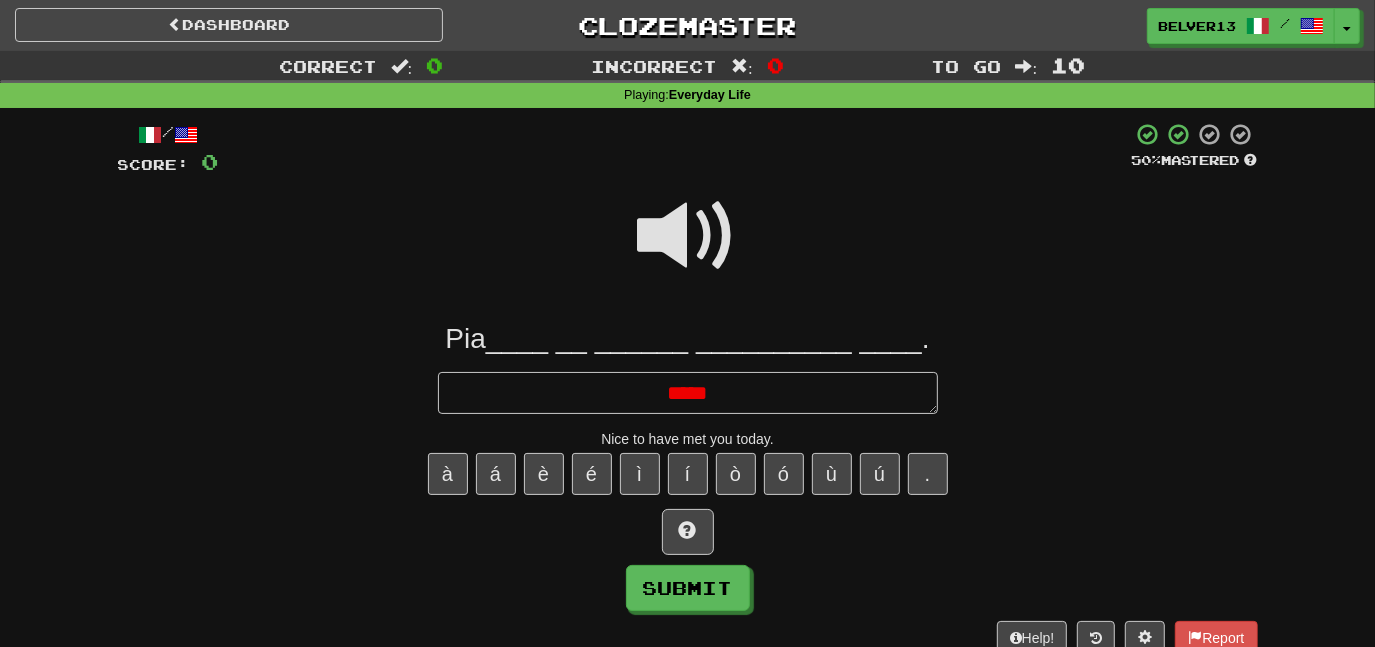 type on "*" 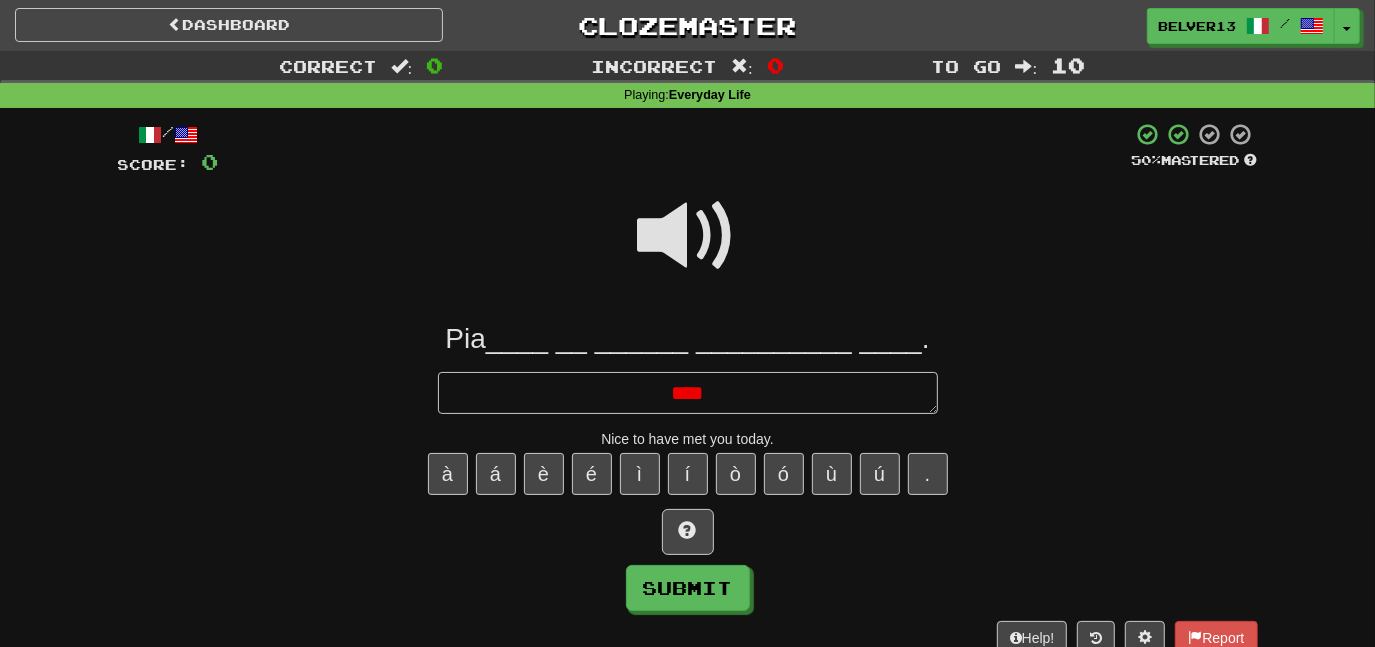 type on "*" 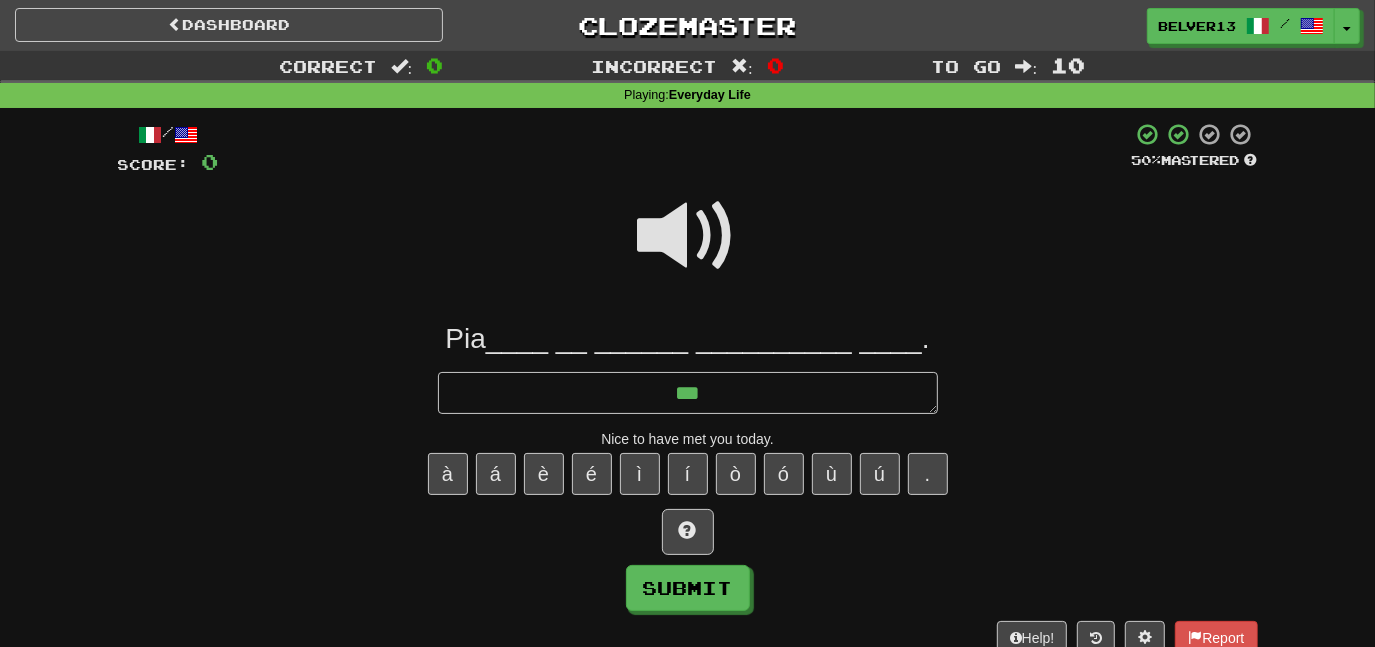 type on "*" 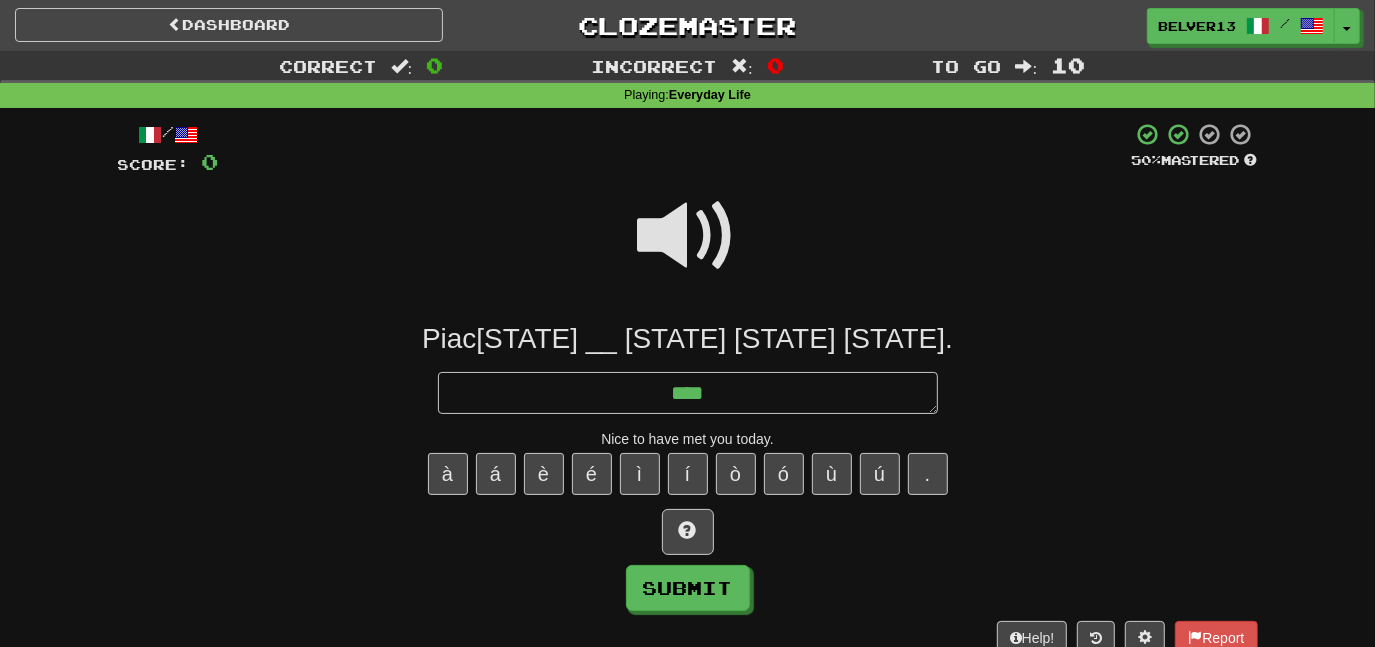 type on "*" 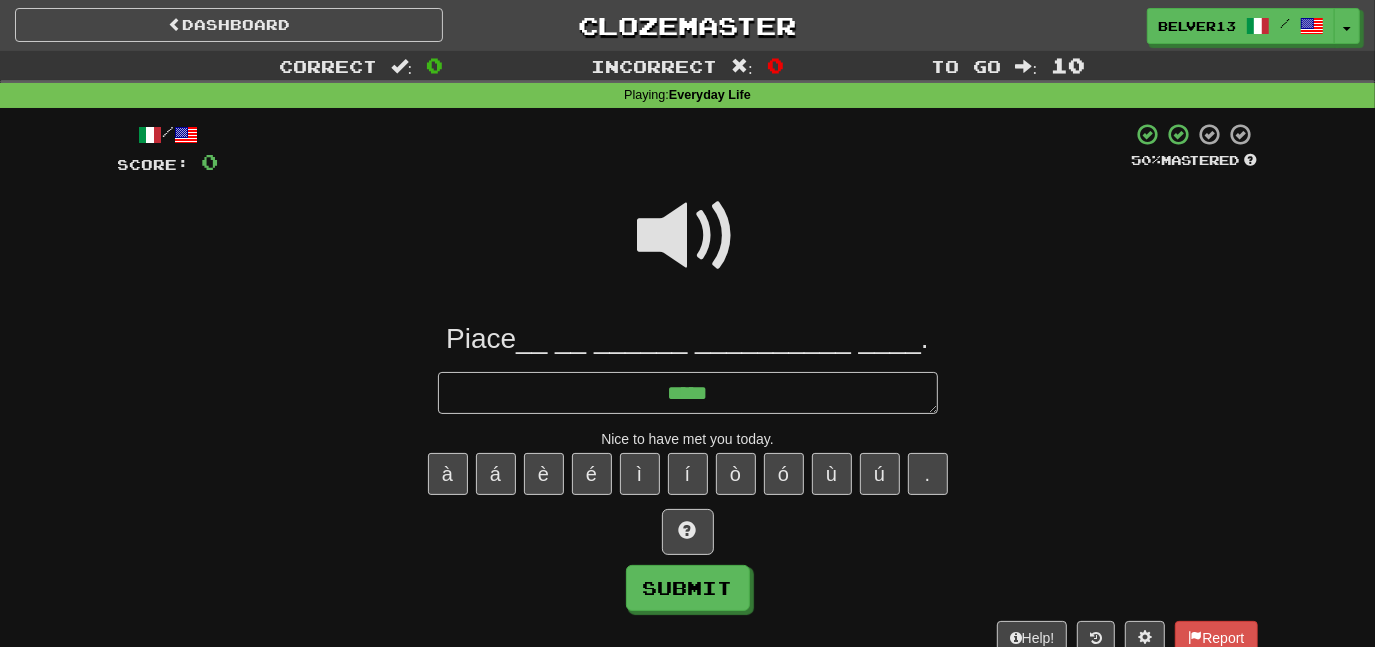 type on "*" 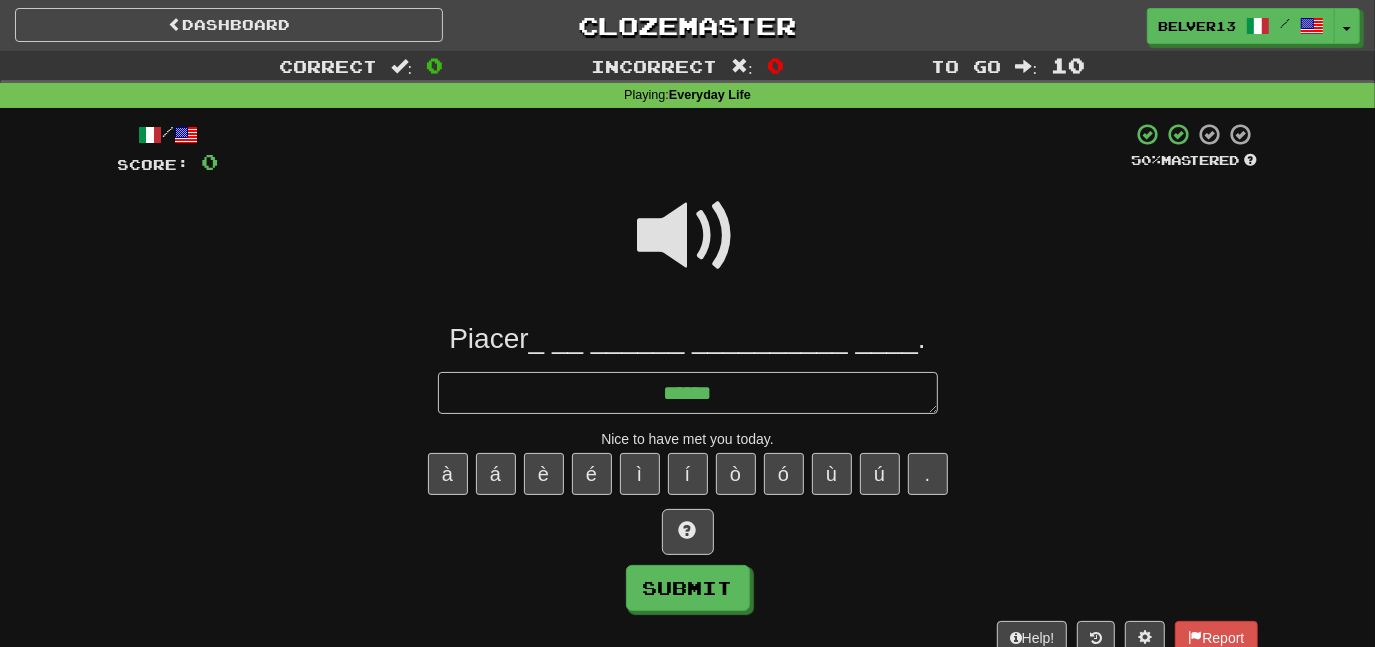 type on "*" 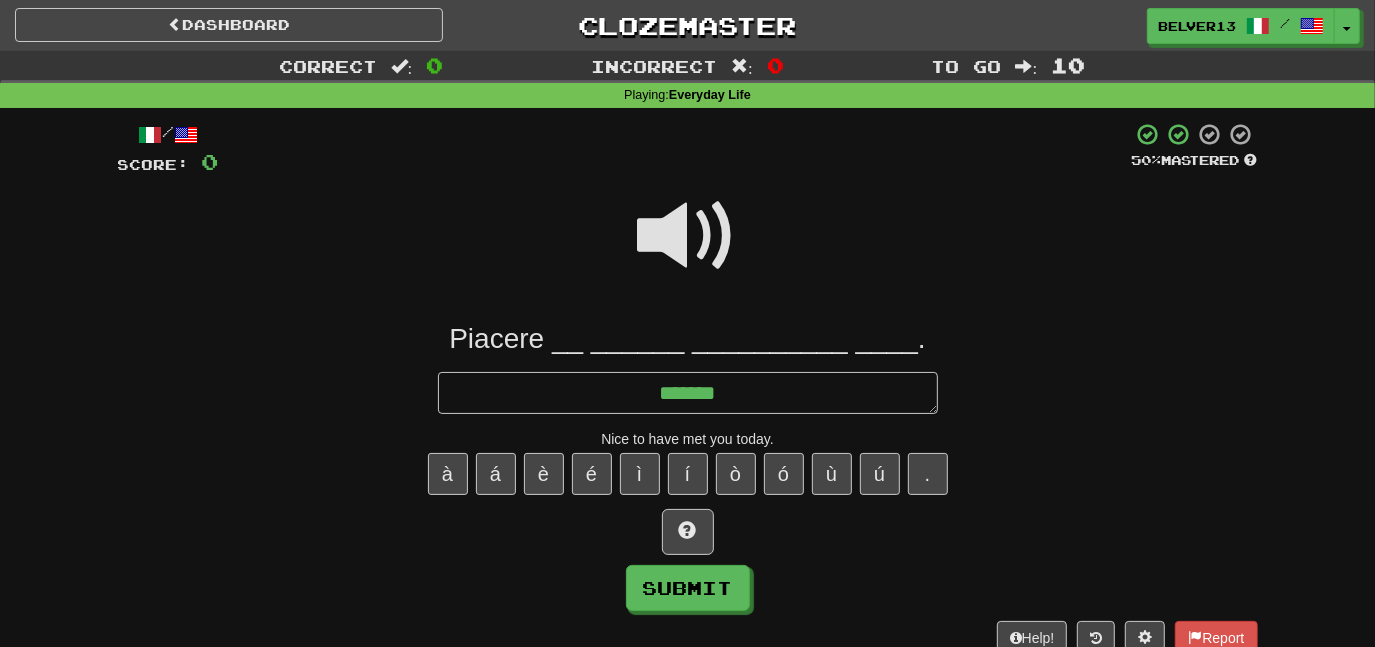 type on "*" 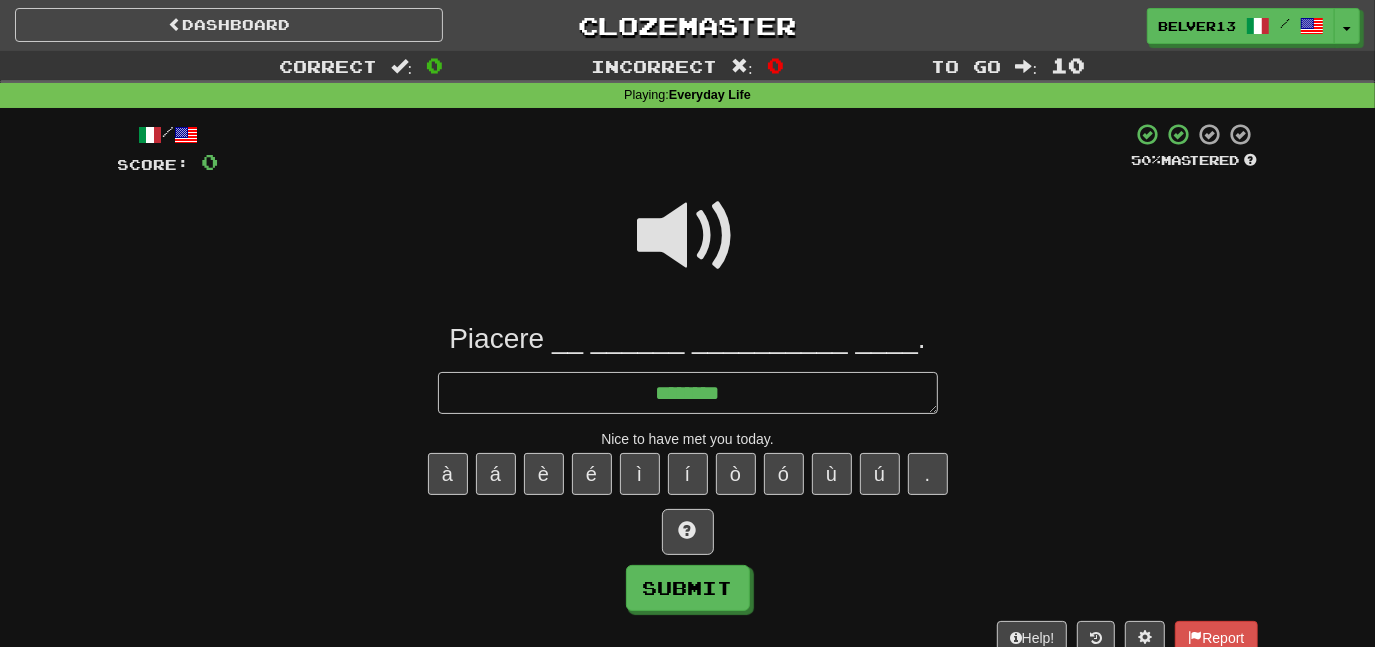 type on "*" 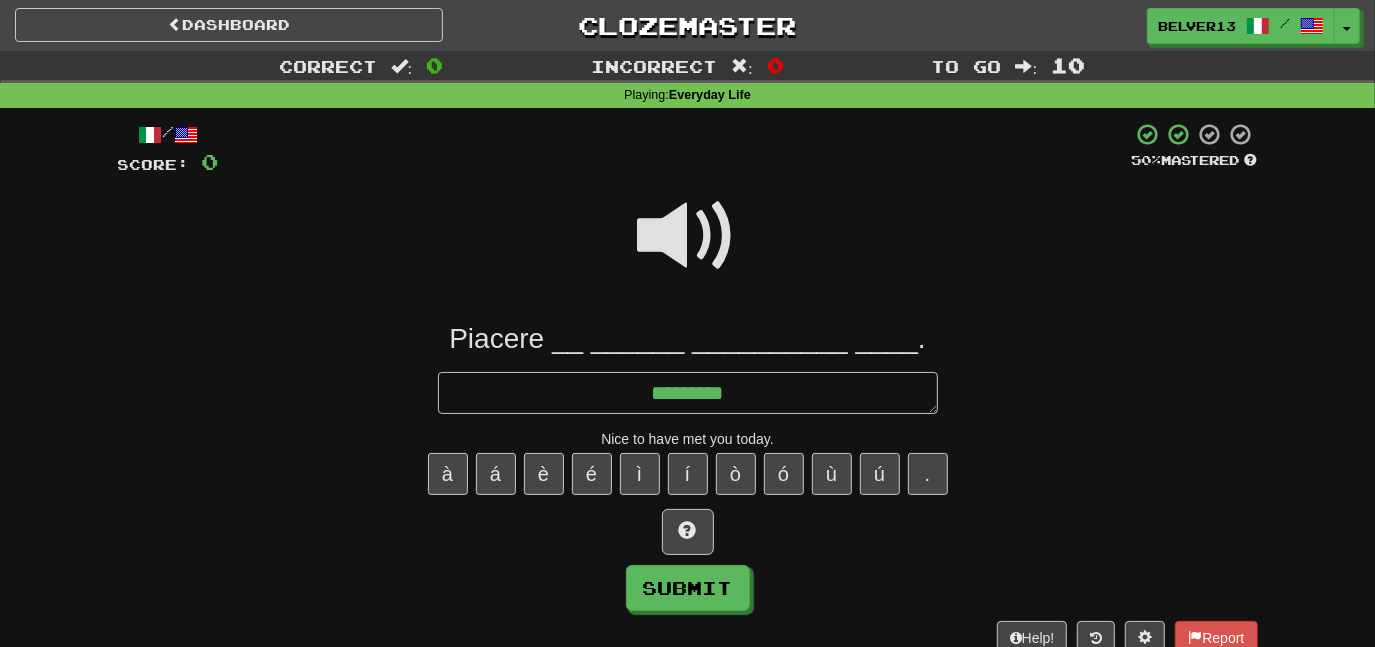 type on "*" 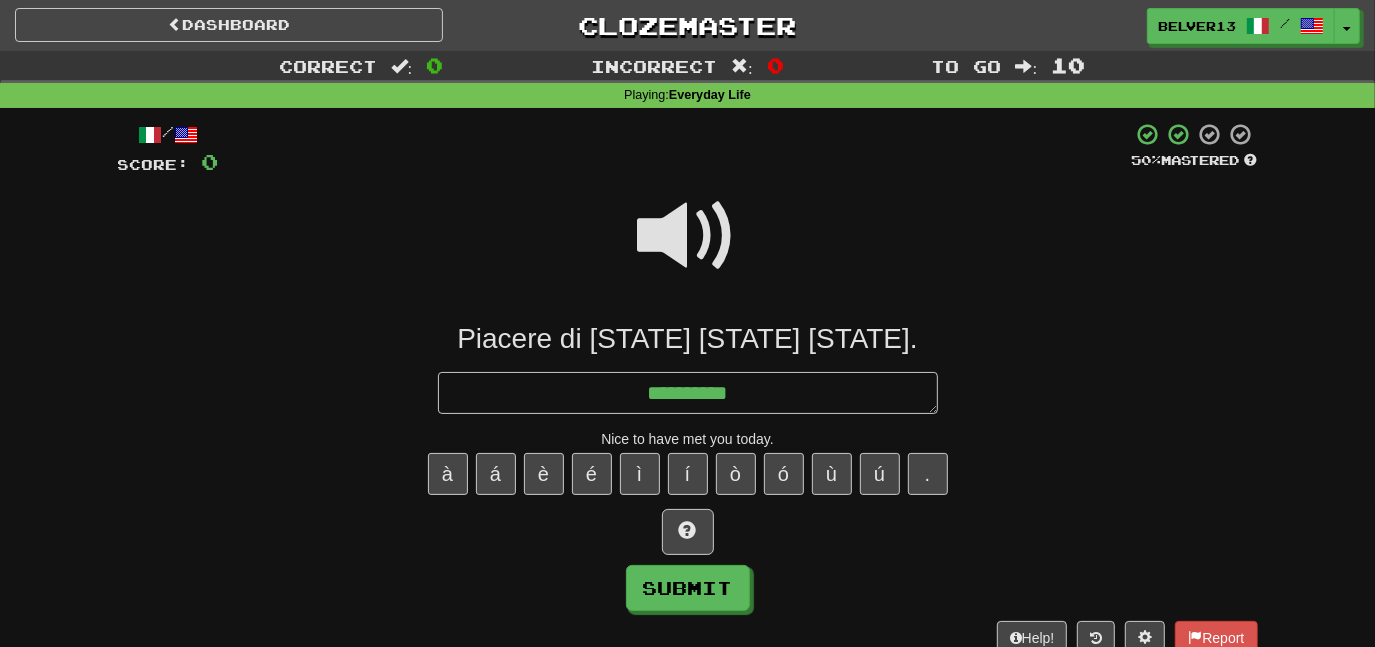 type on "*" 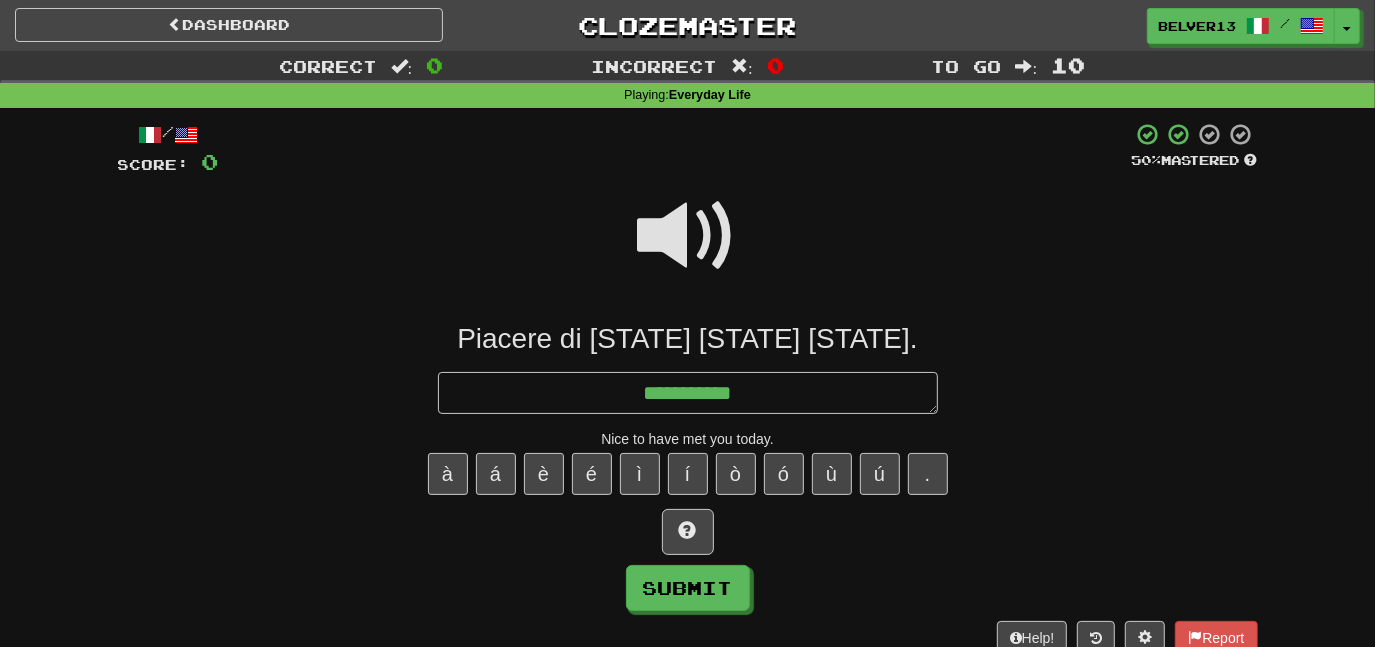 type on "*" 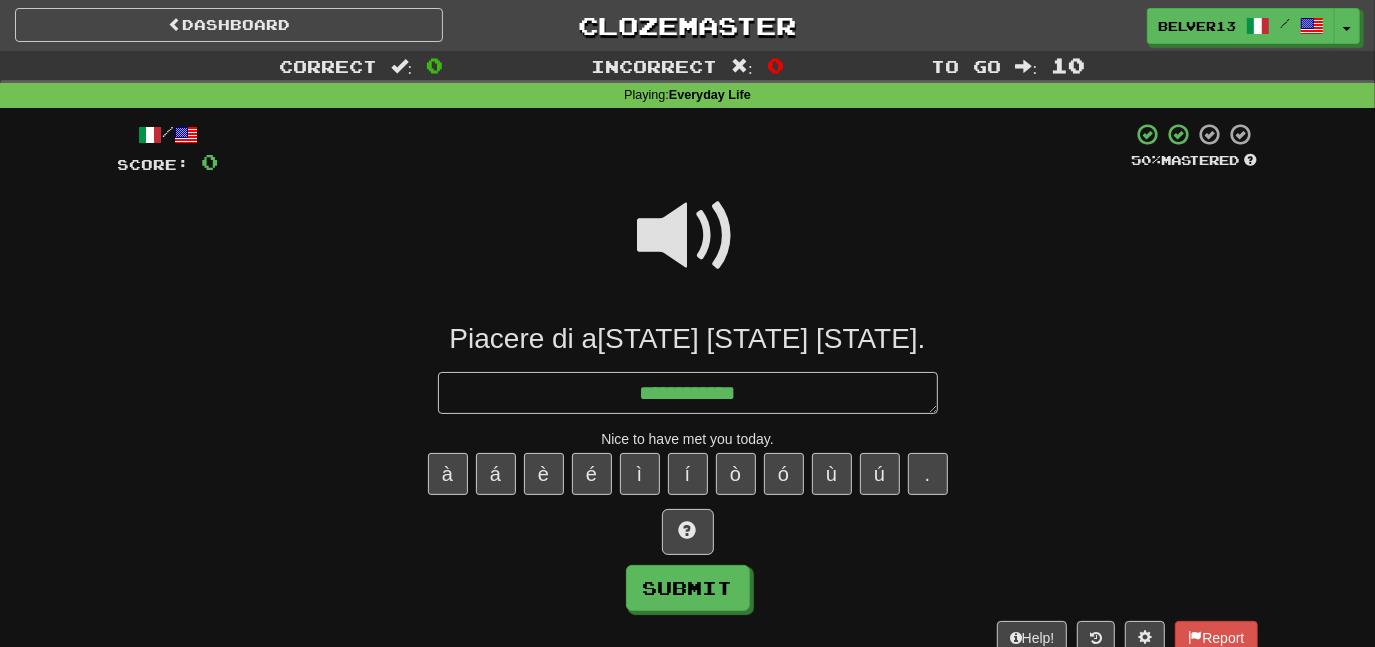 type on "*" 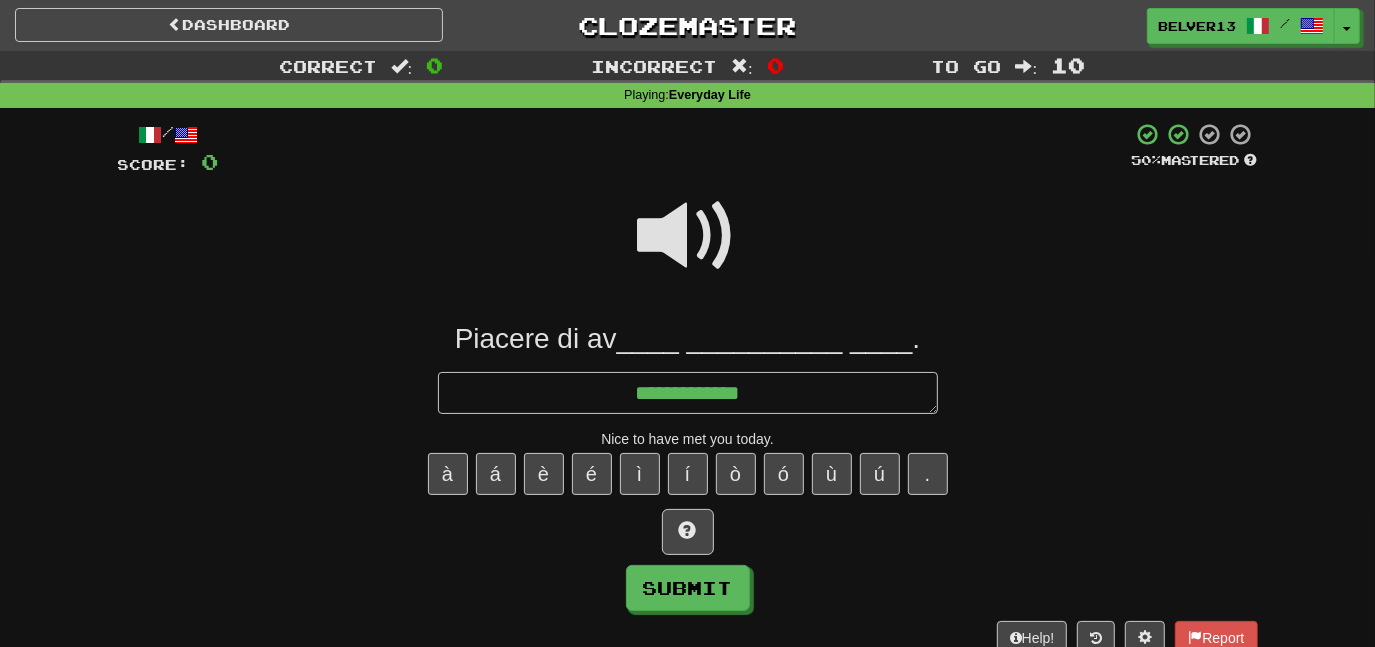 type on "*" 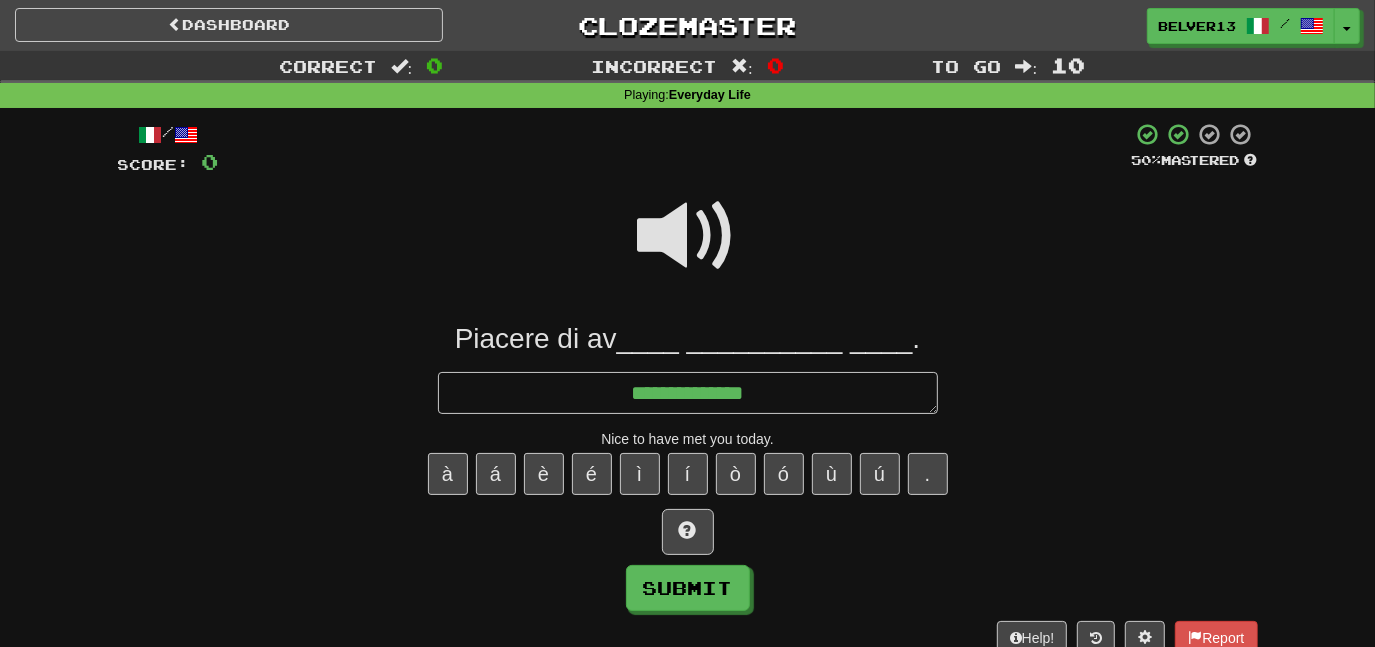 type on "*" 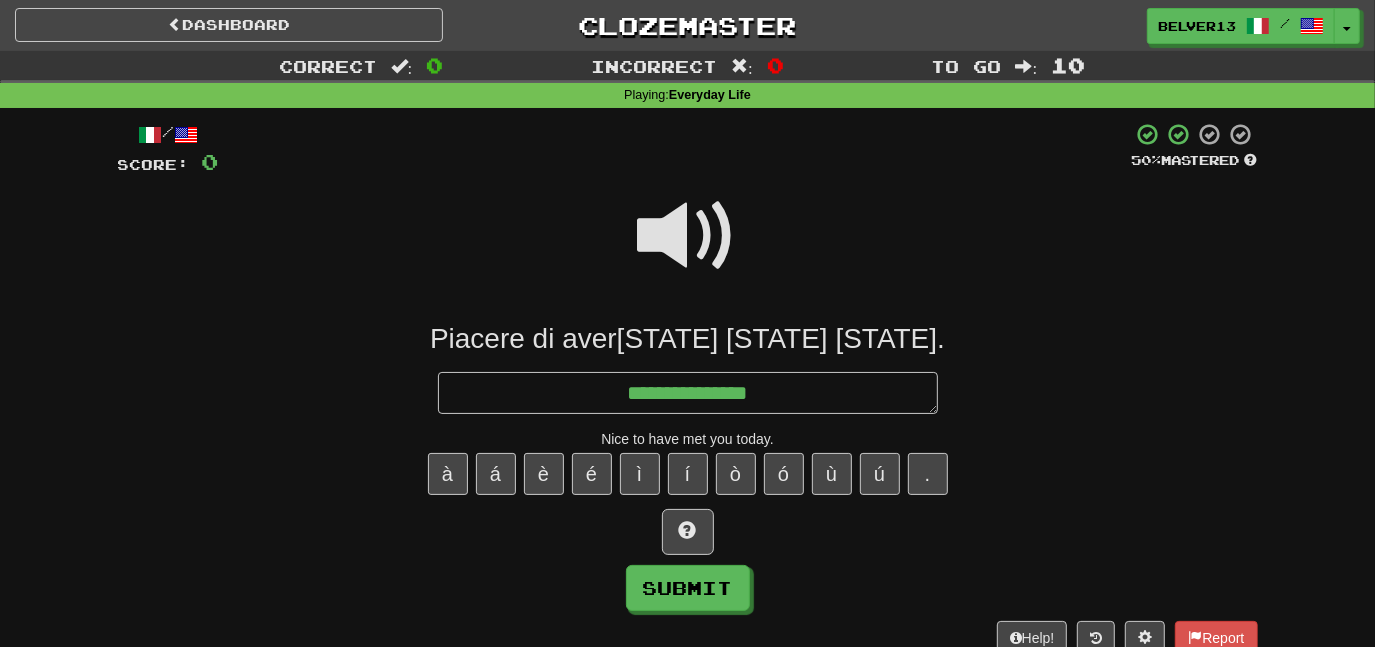 type on "*" 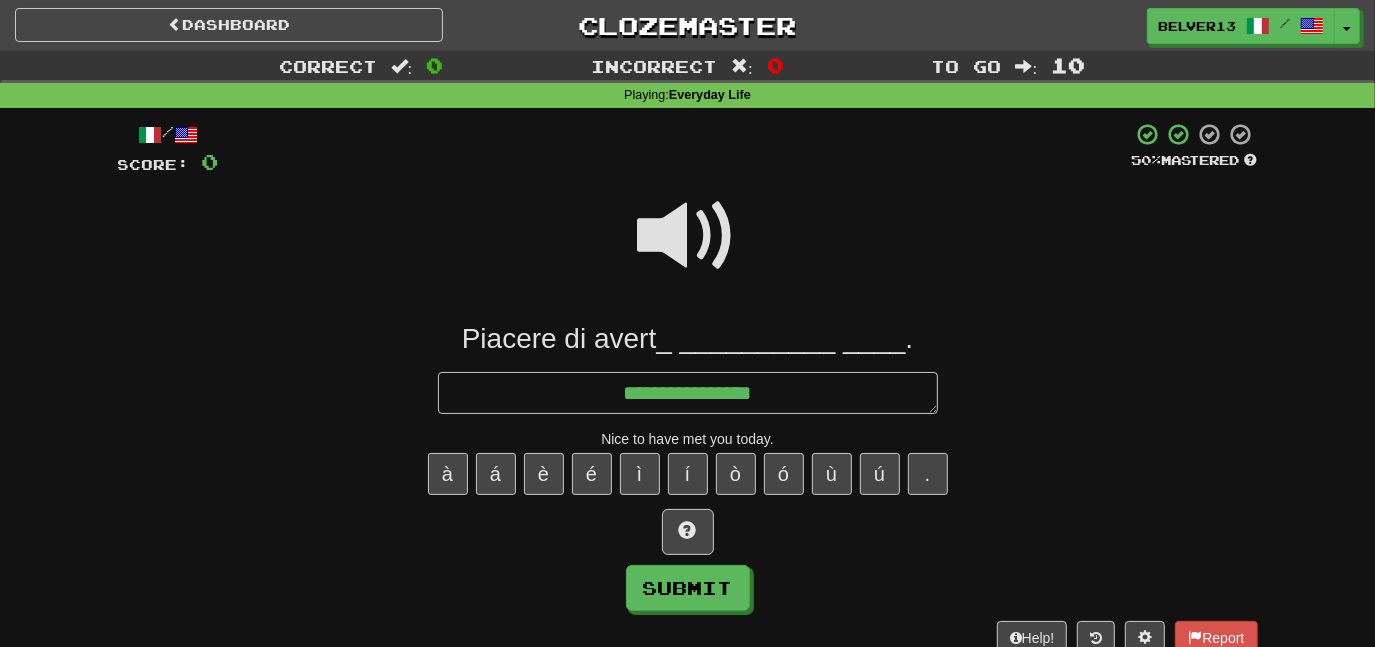 type on "*" 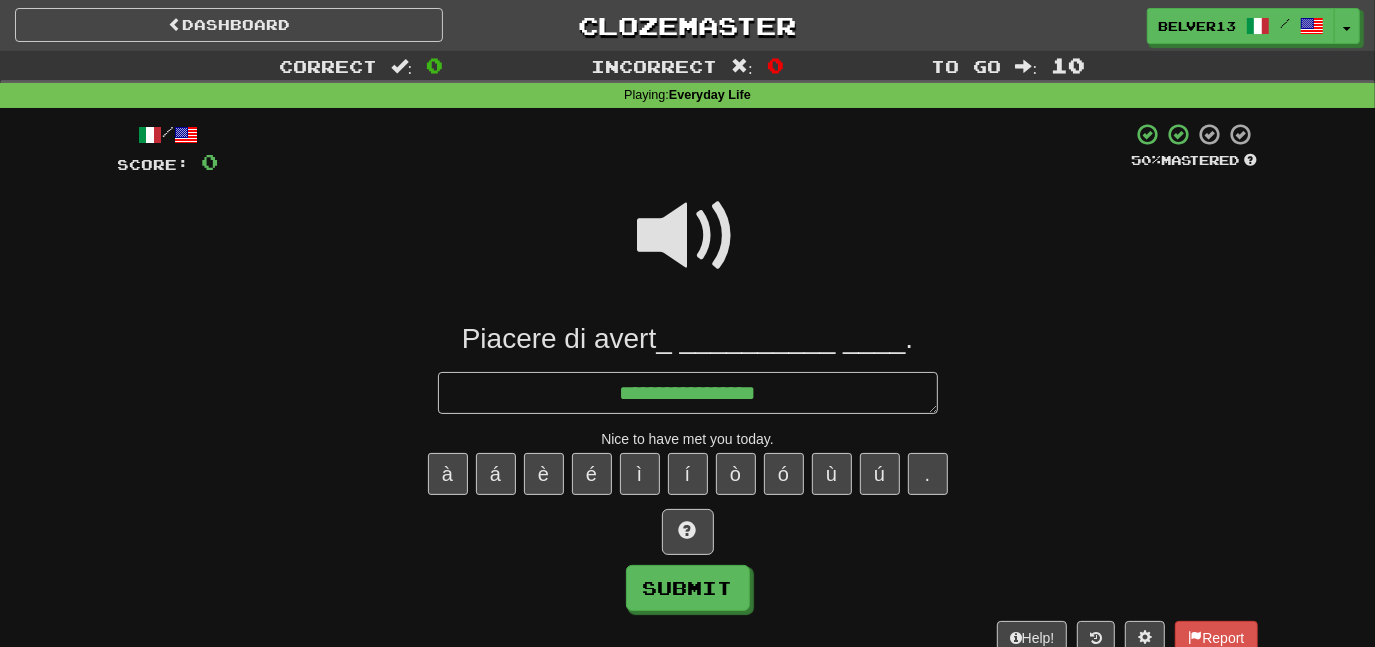 type on "*" 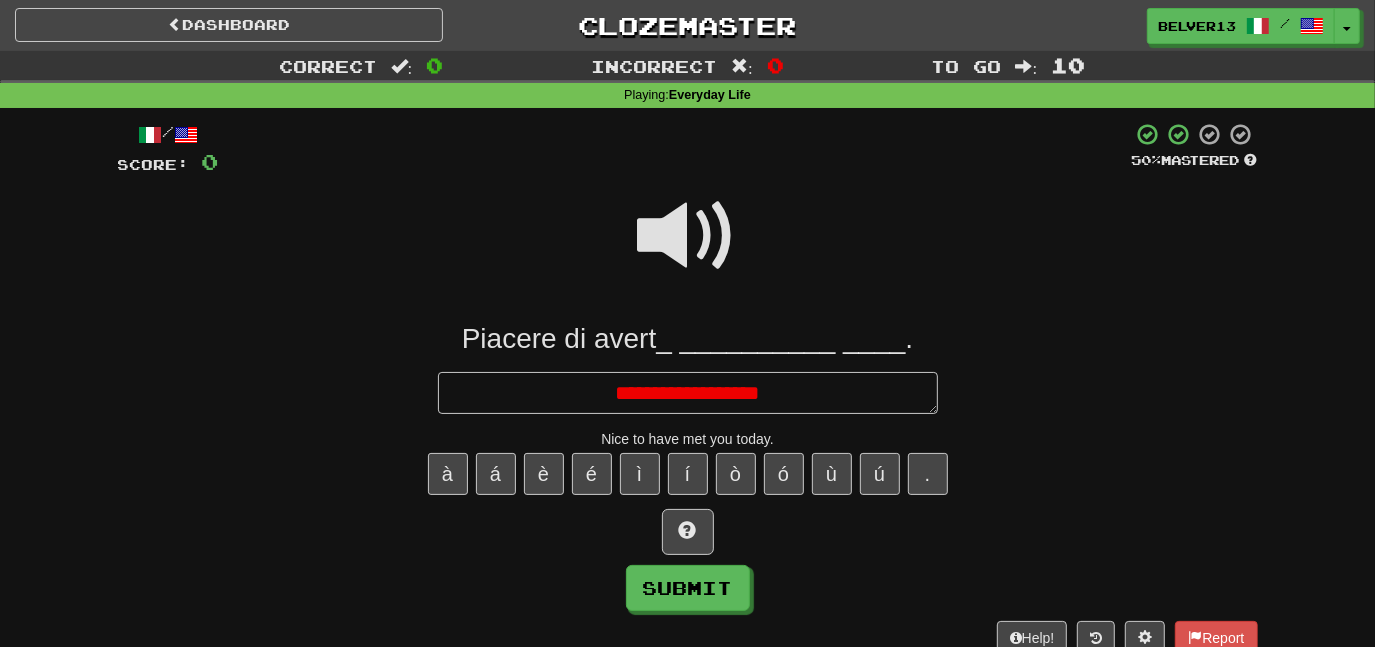 type on "*" 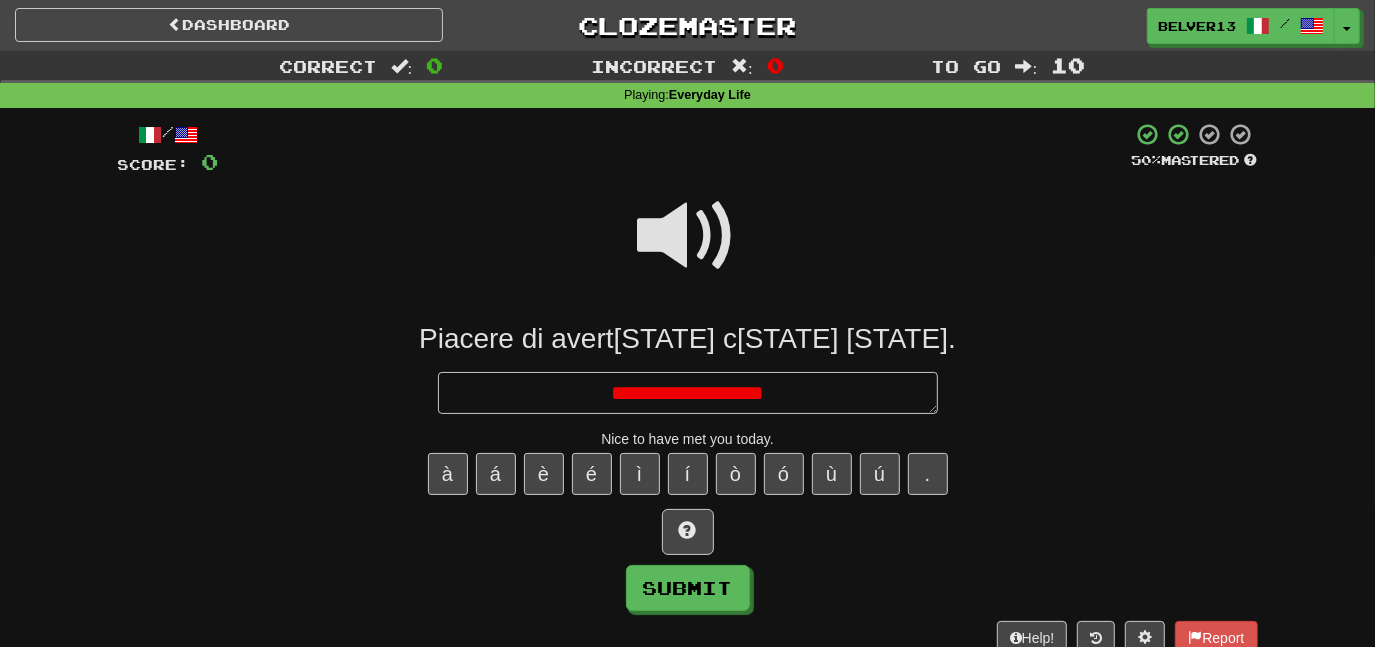 type on "*" 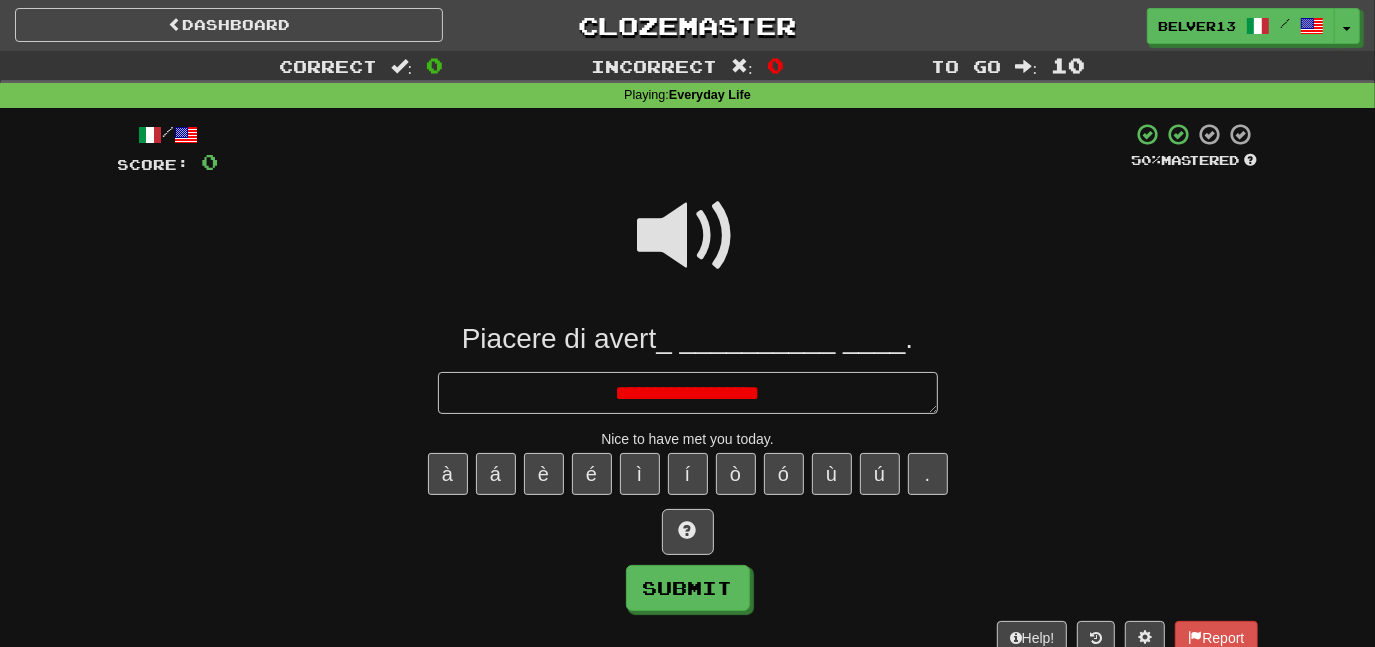 type on "*" 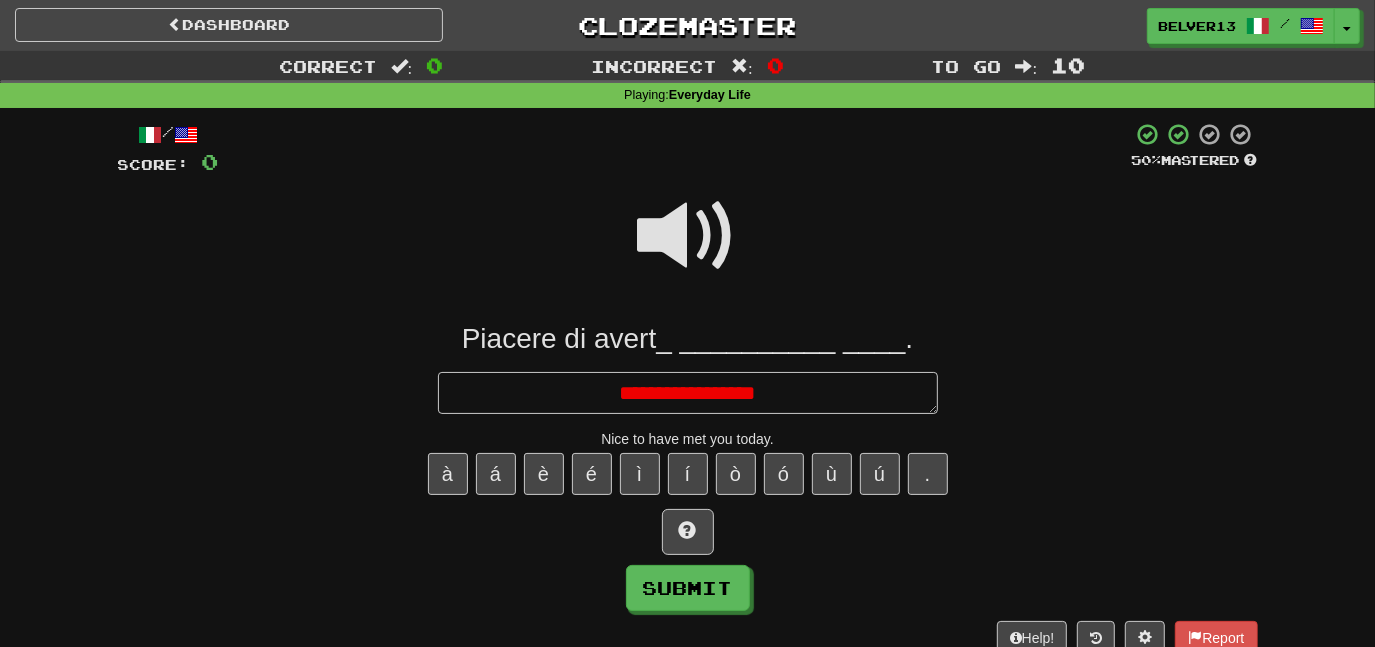 type on "*" 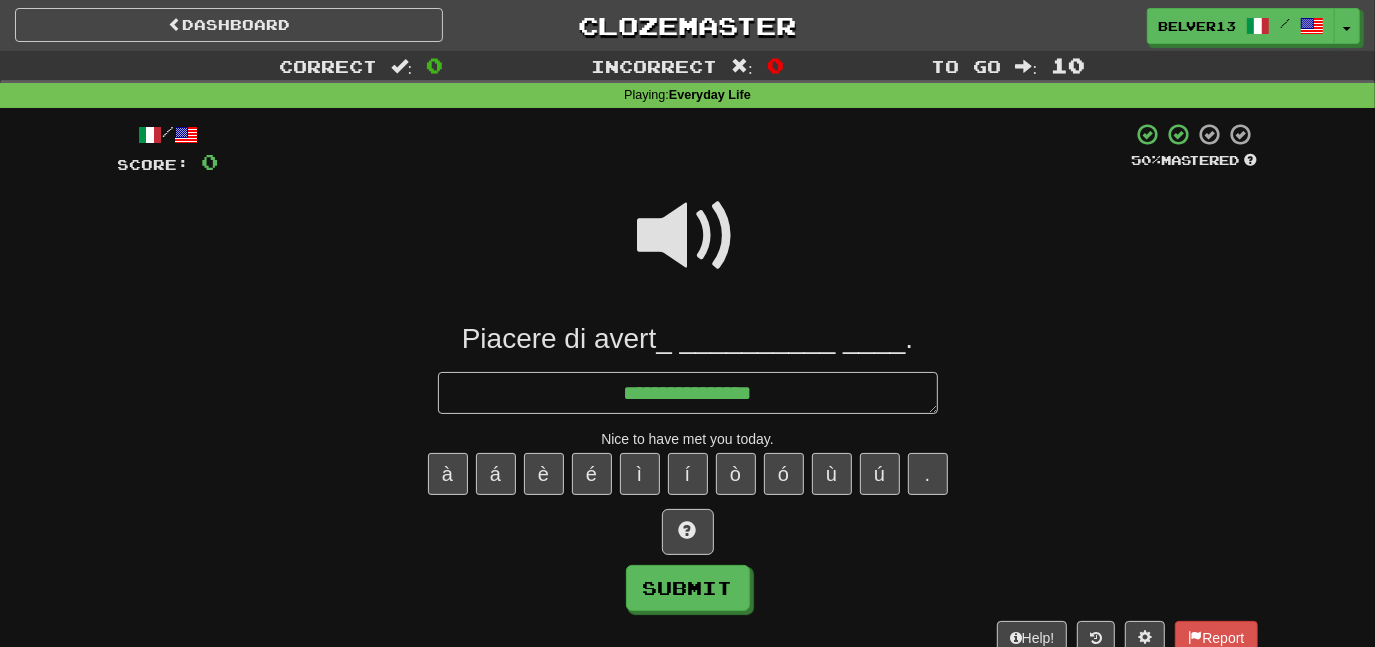 type on "*" 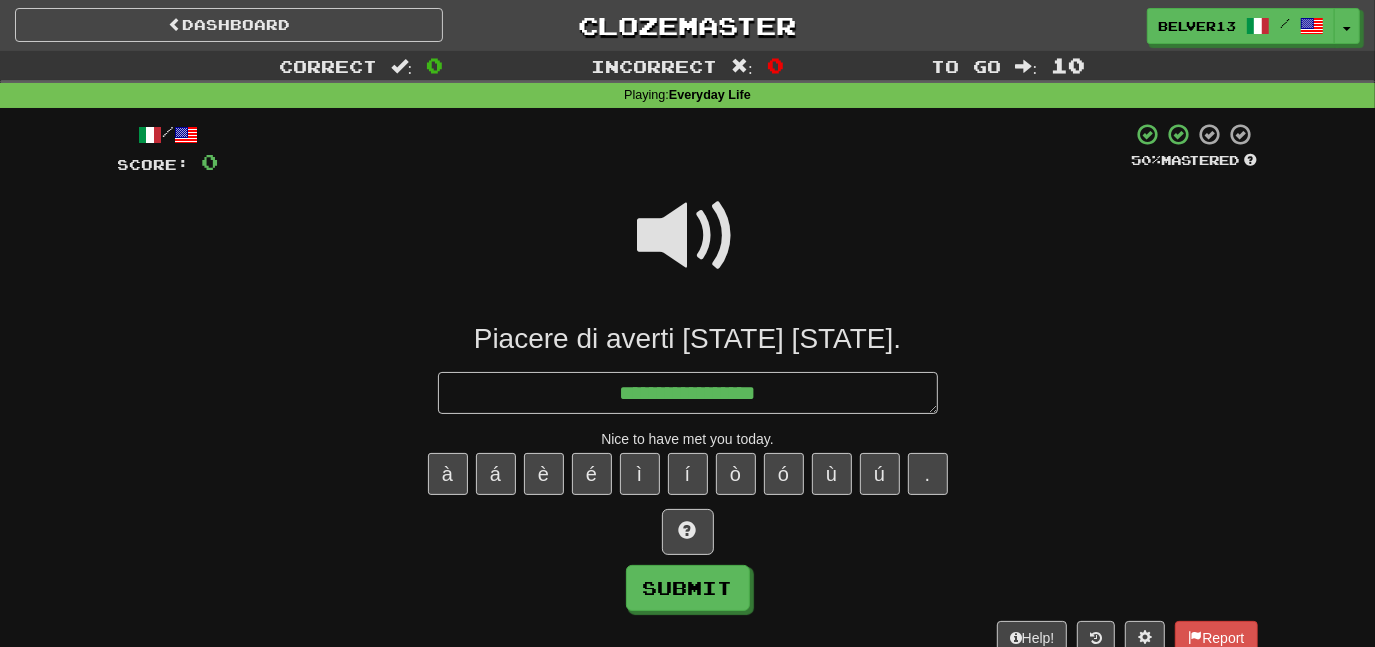 type on "*" 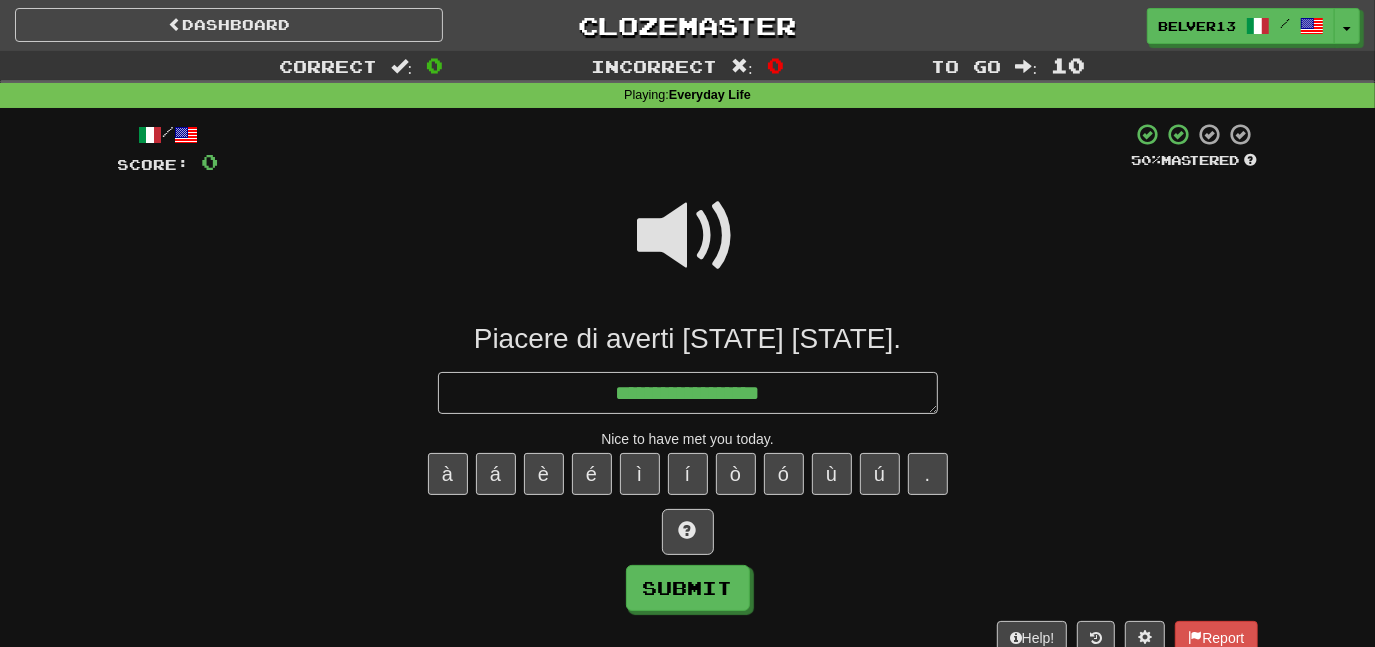type on "*" 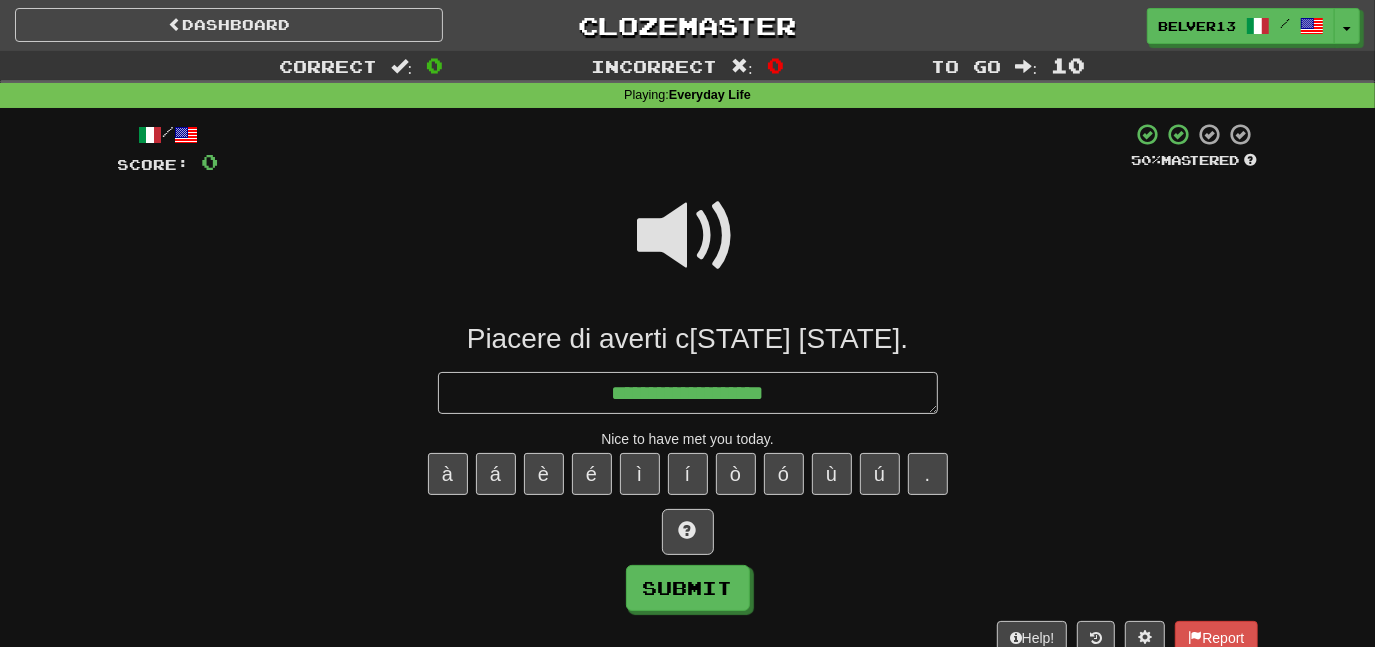 type on "*" 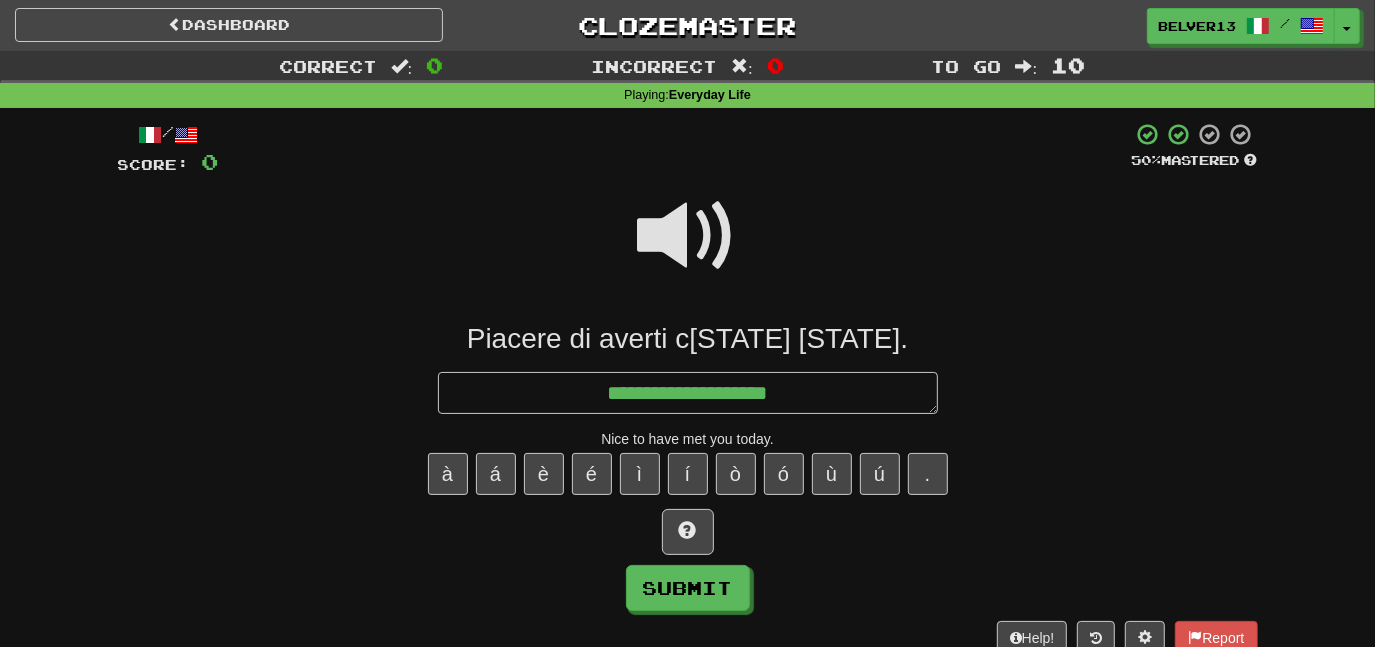 type on "*" 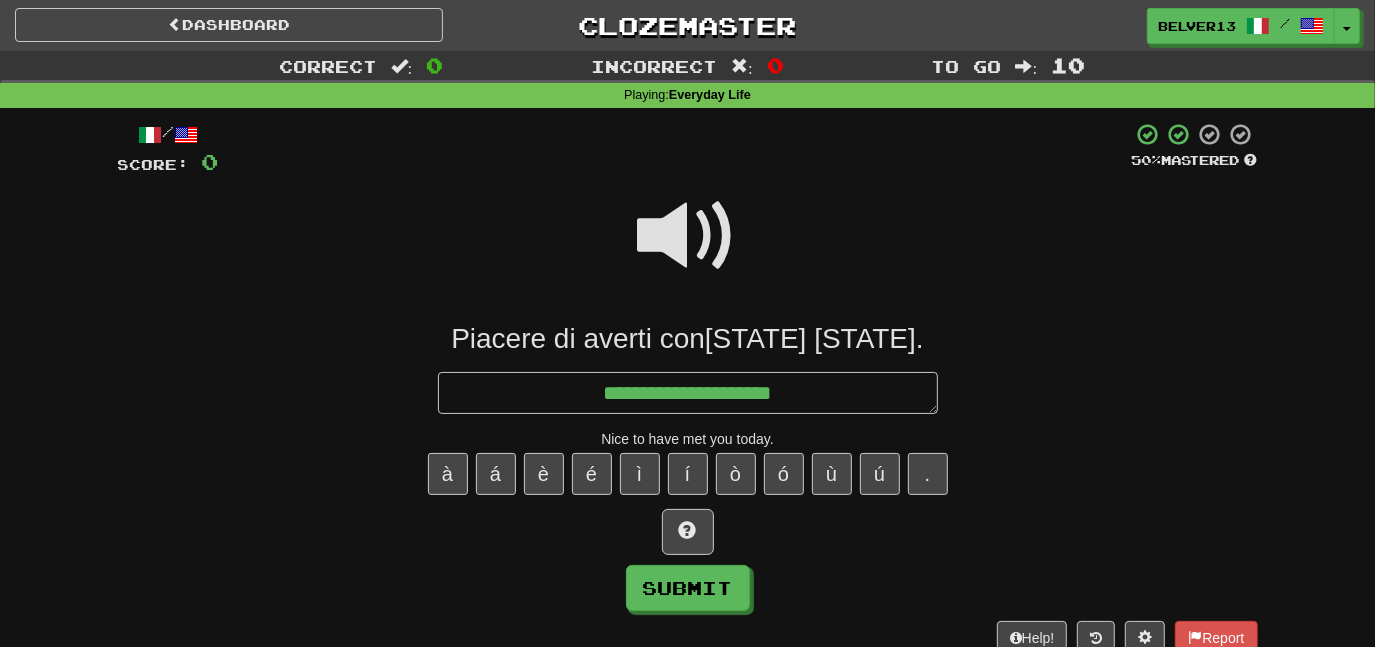 type on "*" 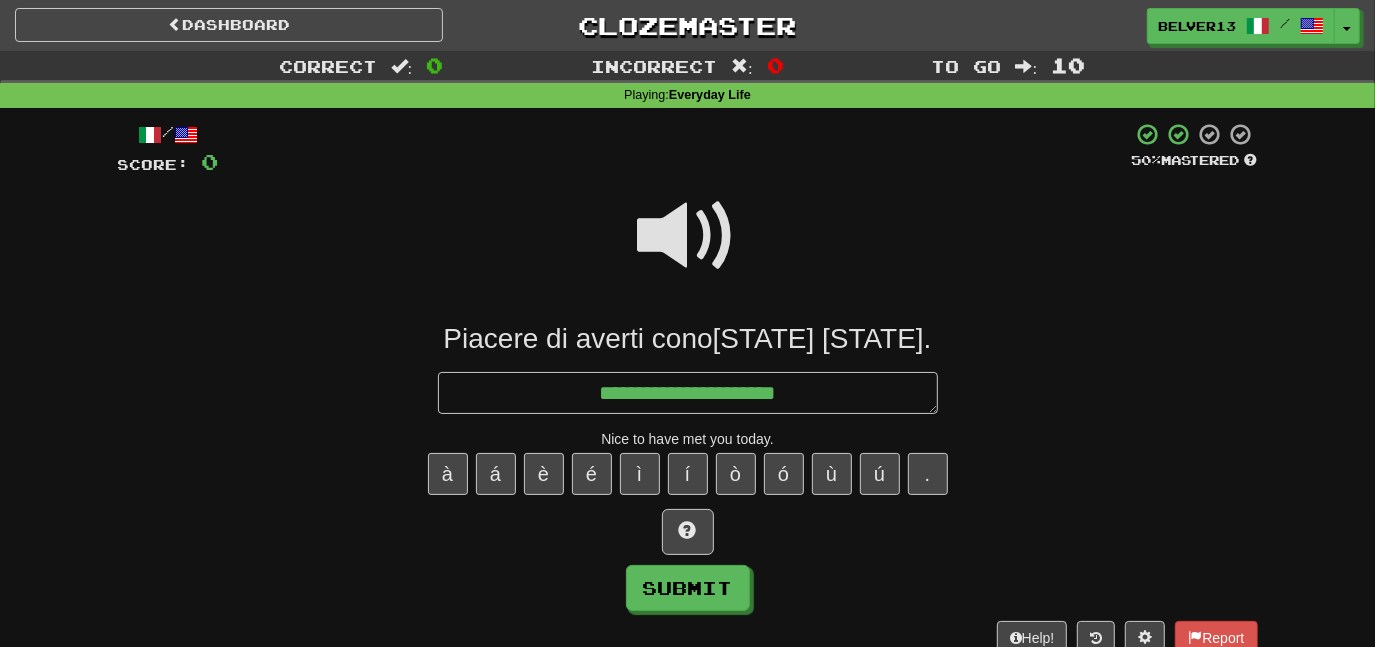 type on "*" 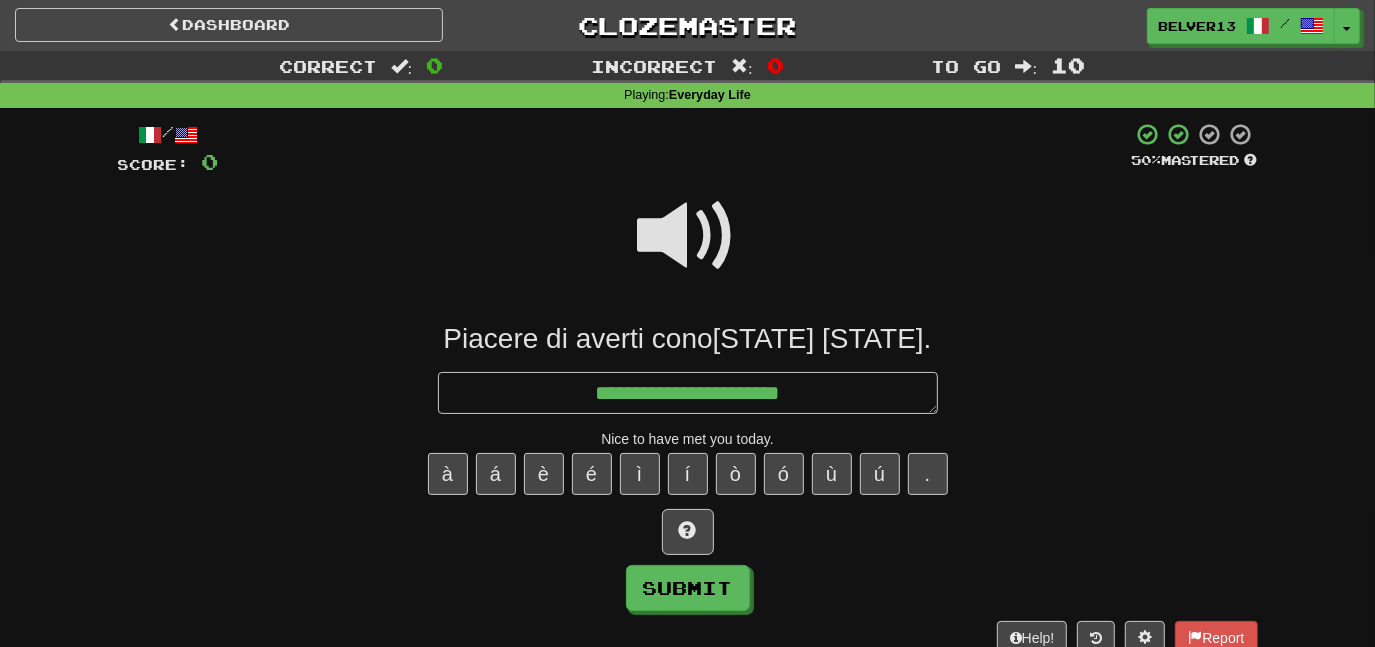 type on "*" 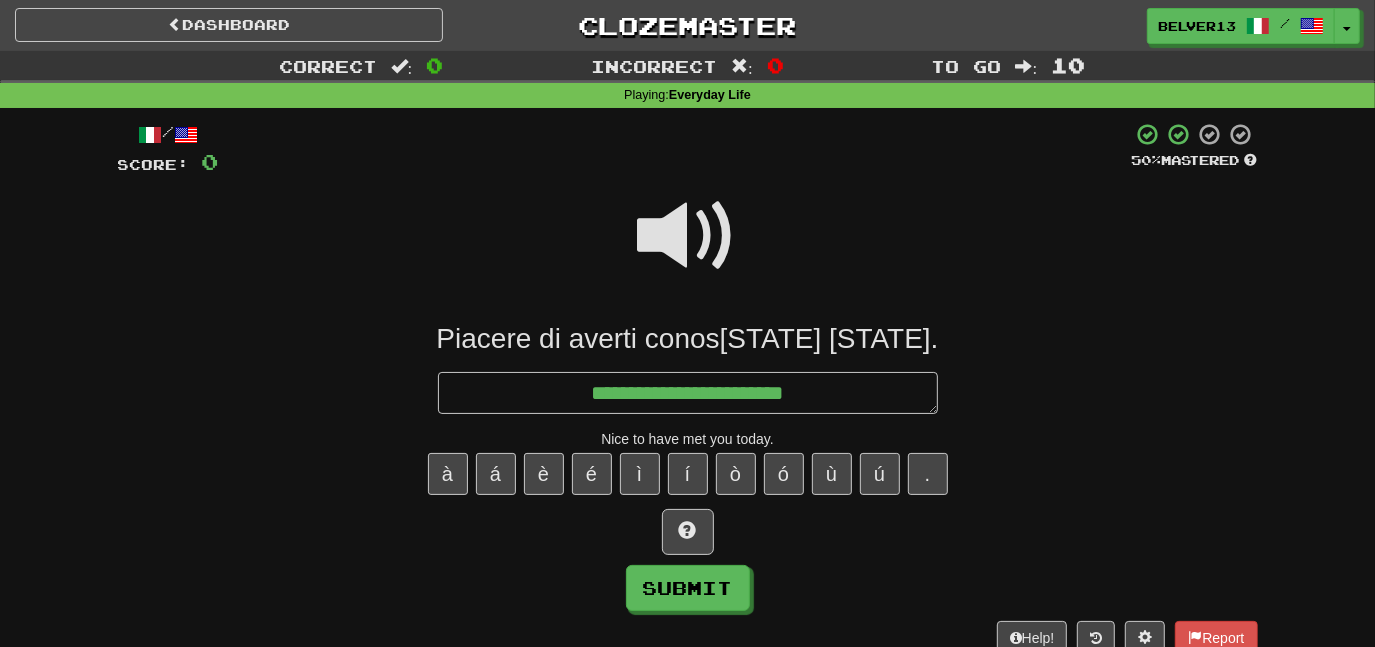 type on "*" 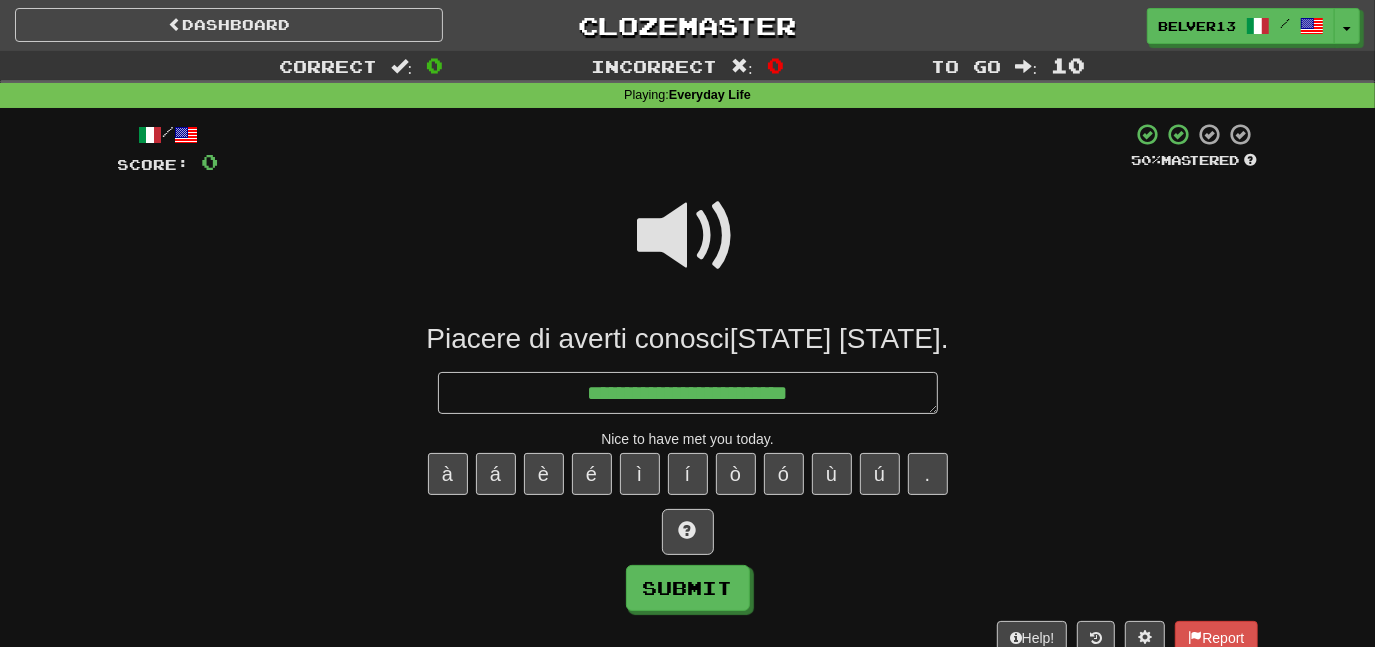 type on "*" 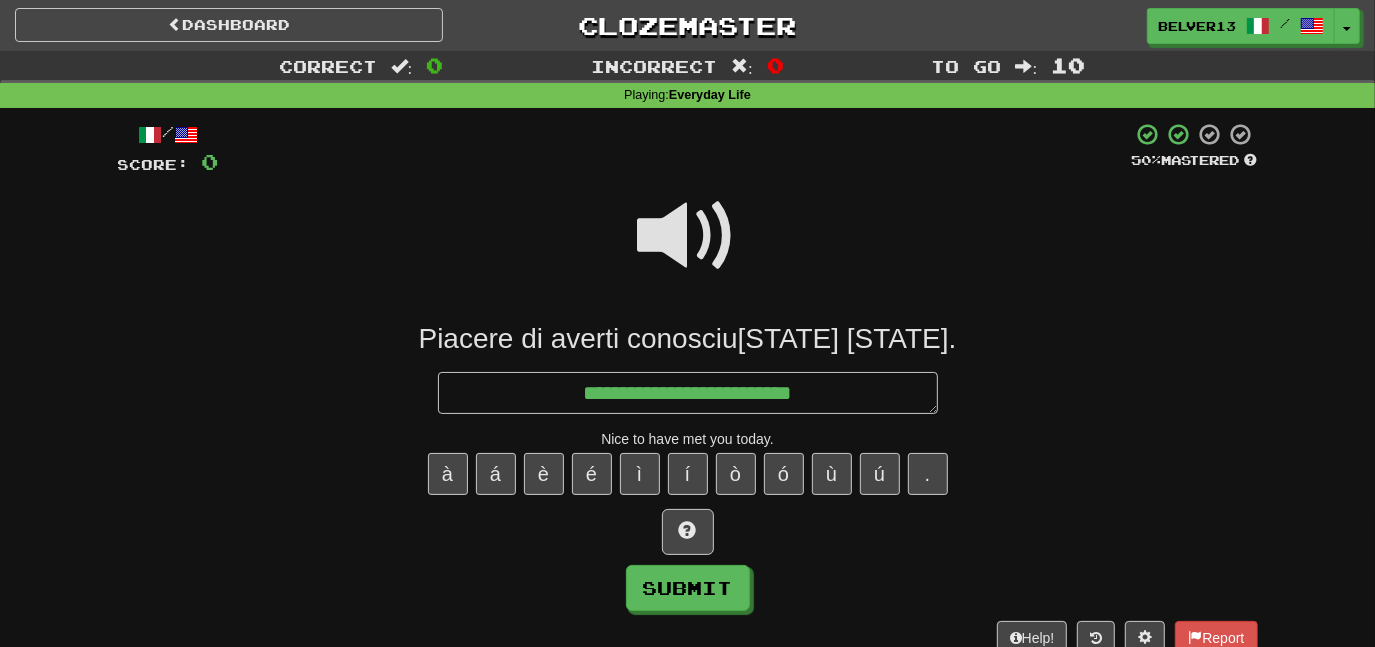 type on "*" 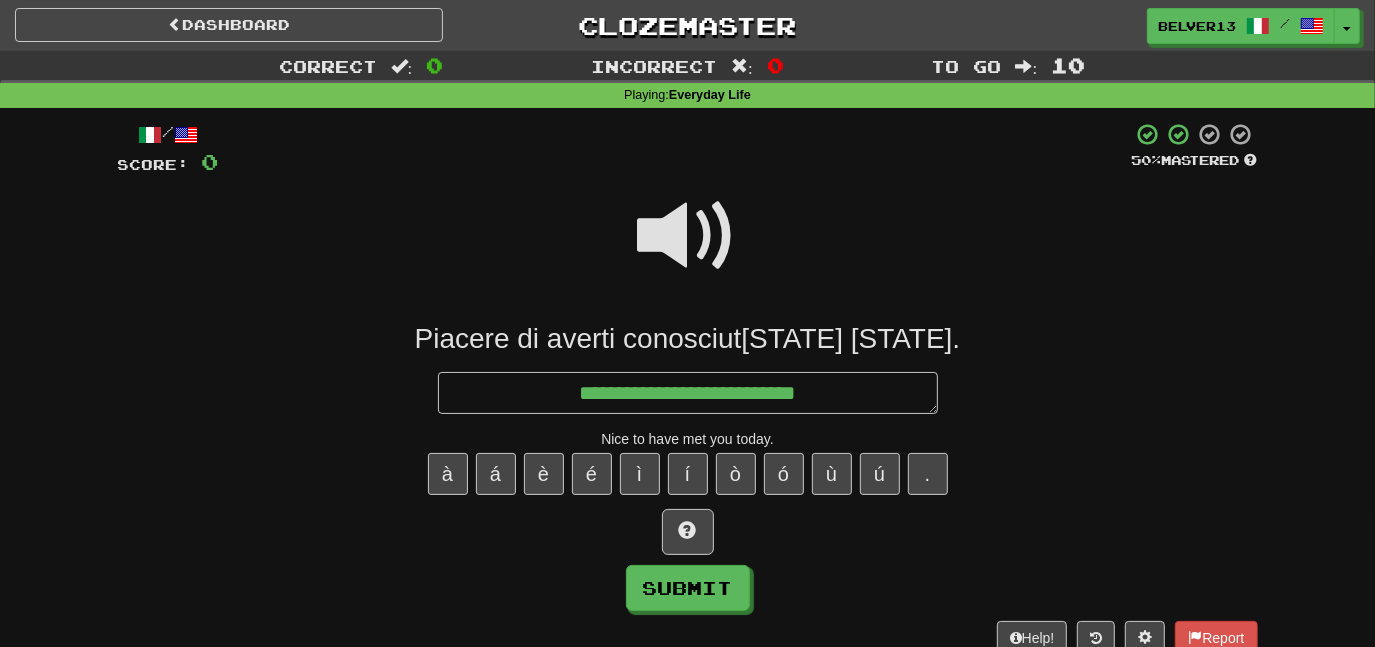 type on "*" 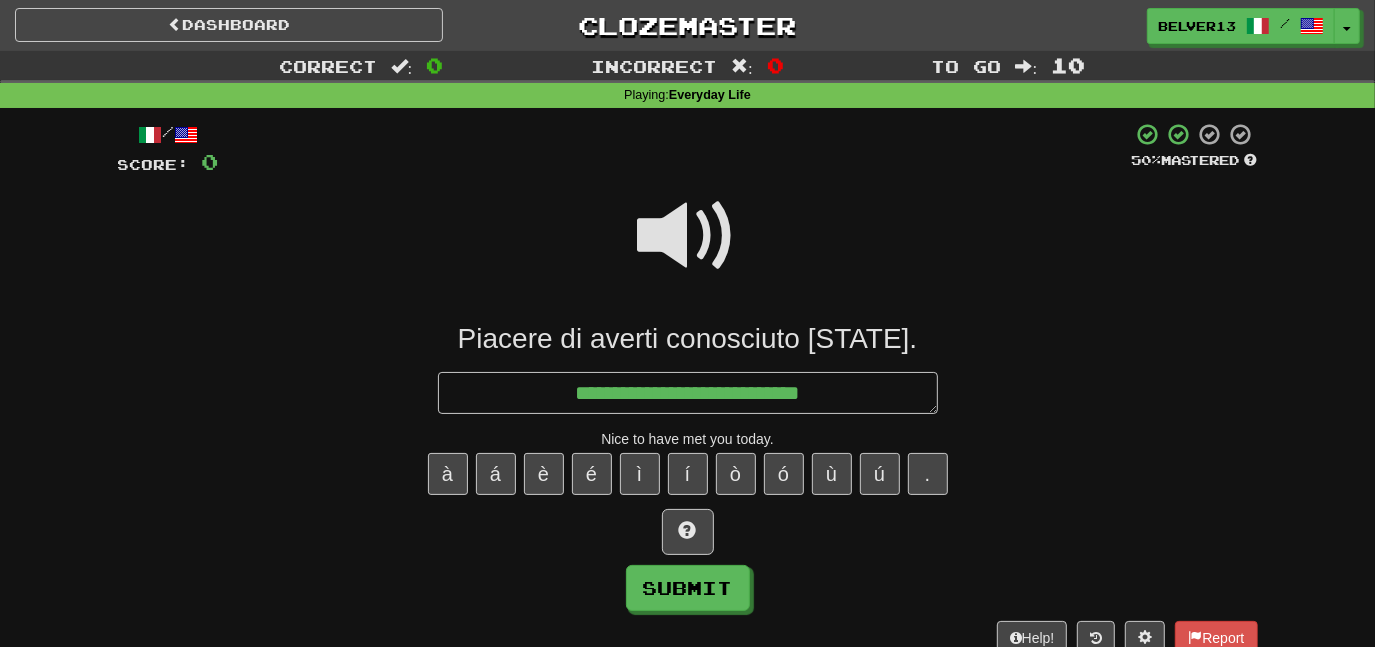 type on "*" 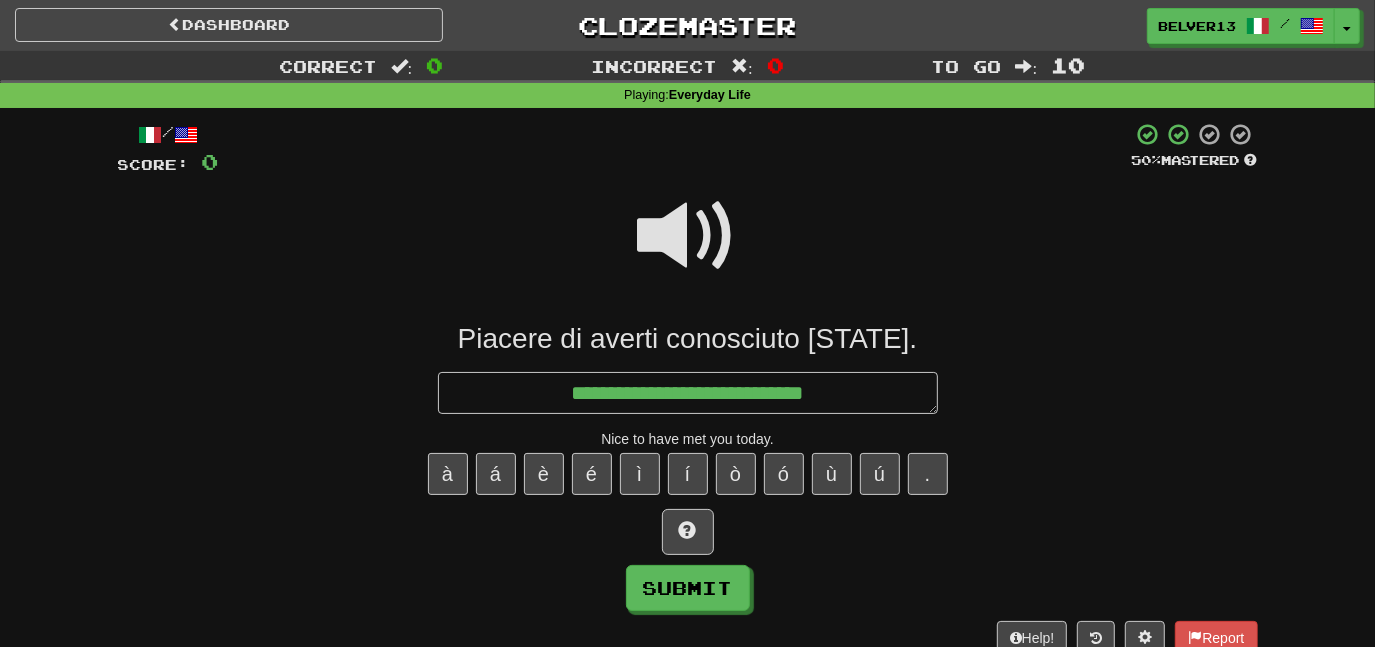 type on "*" 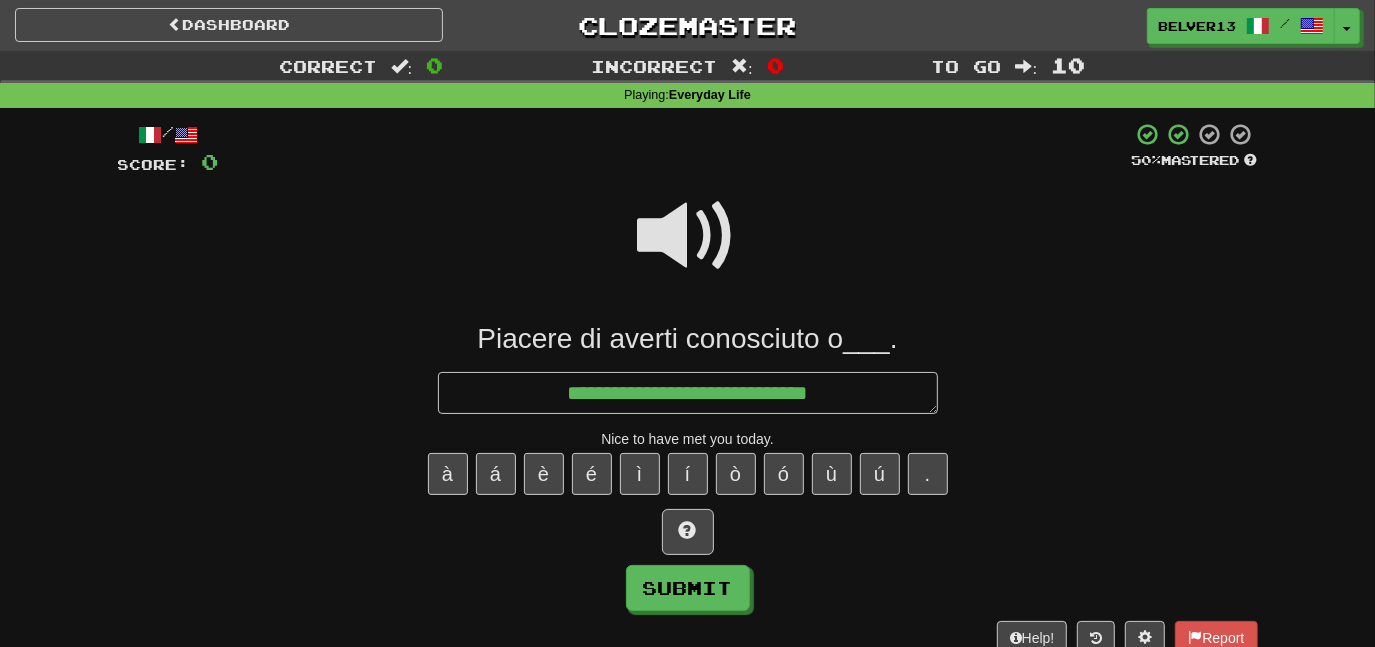 type on "*" 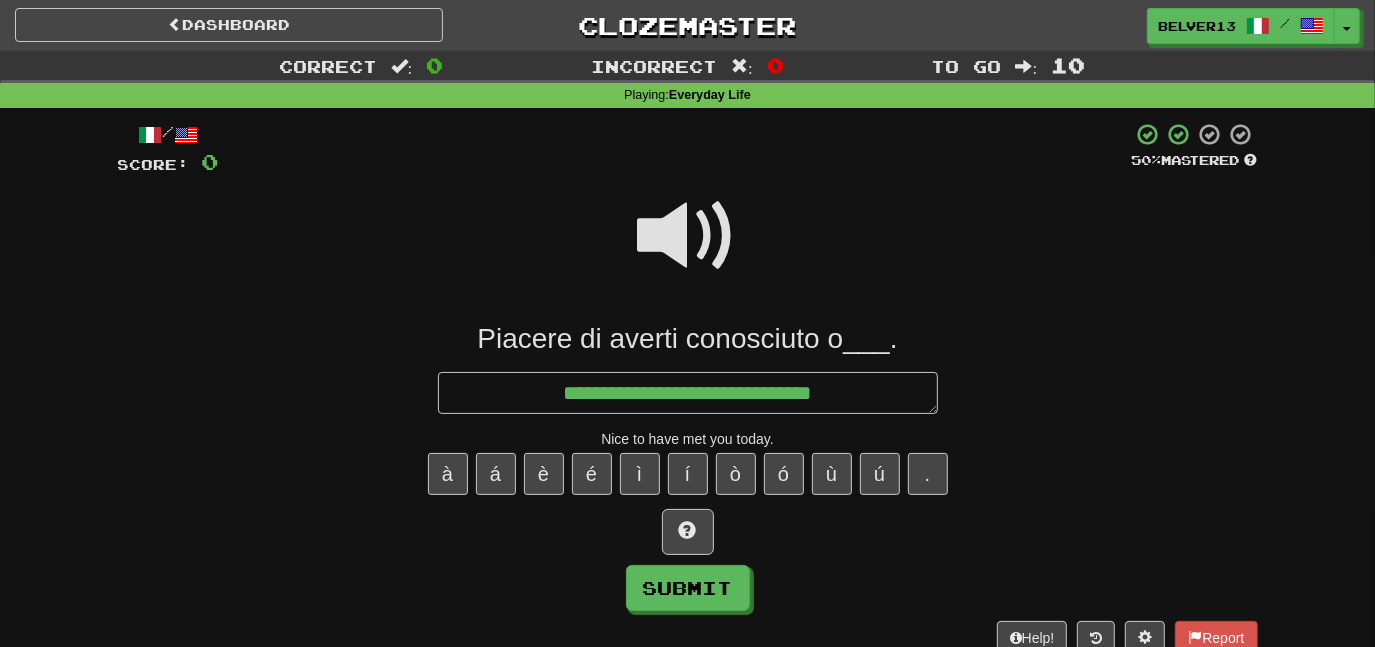 type on "*" 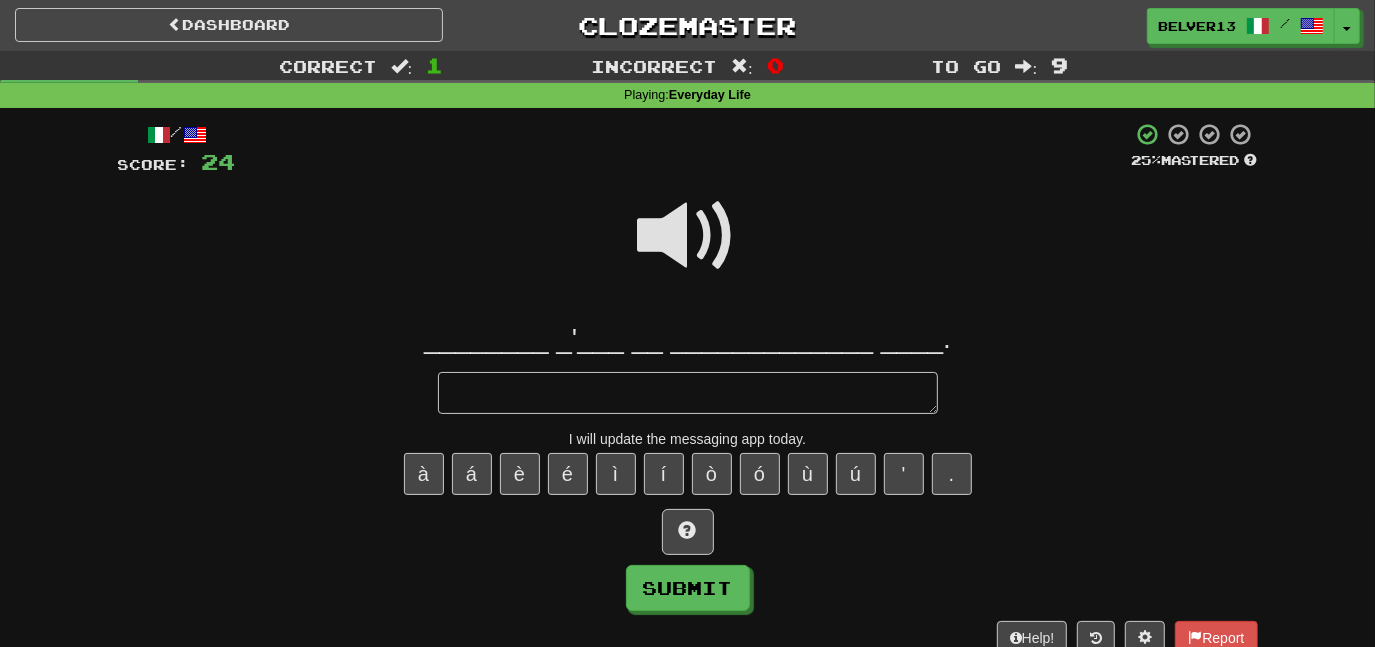 type on "*" 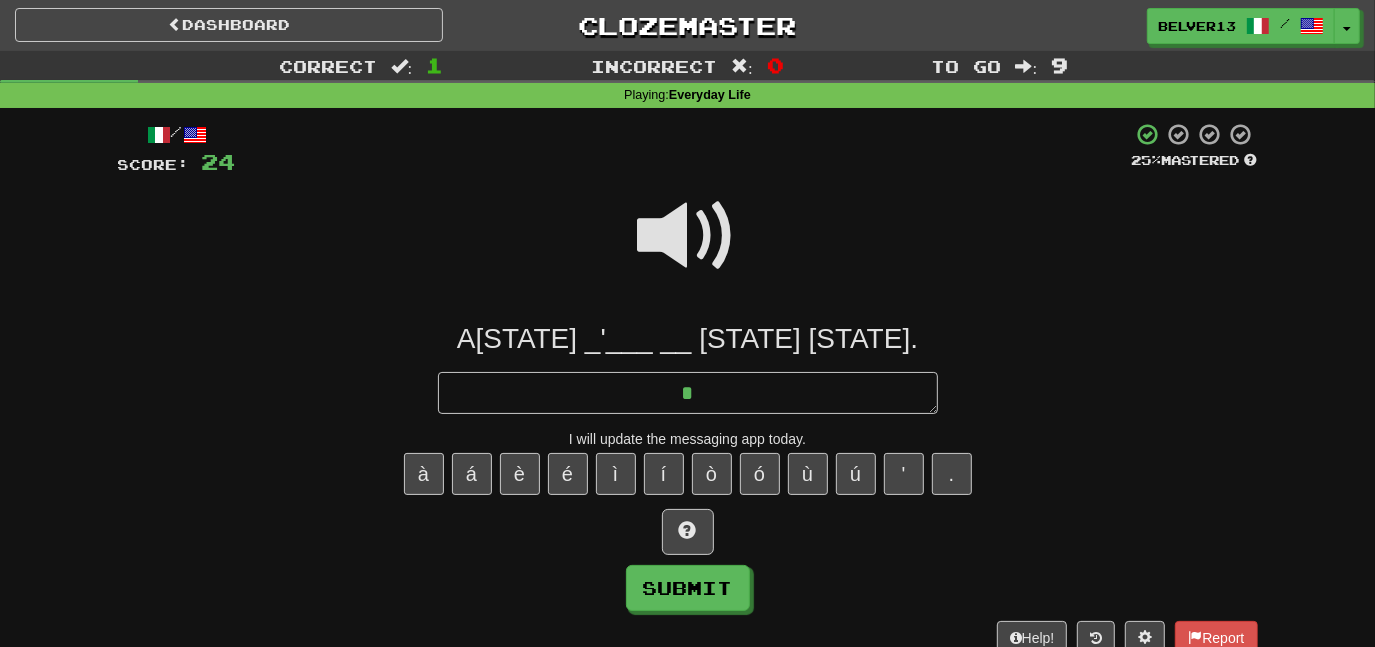 type on "*" 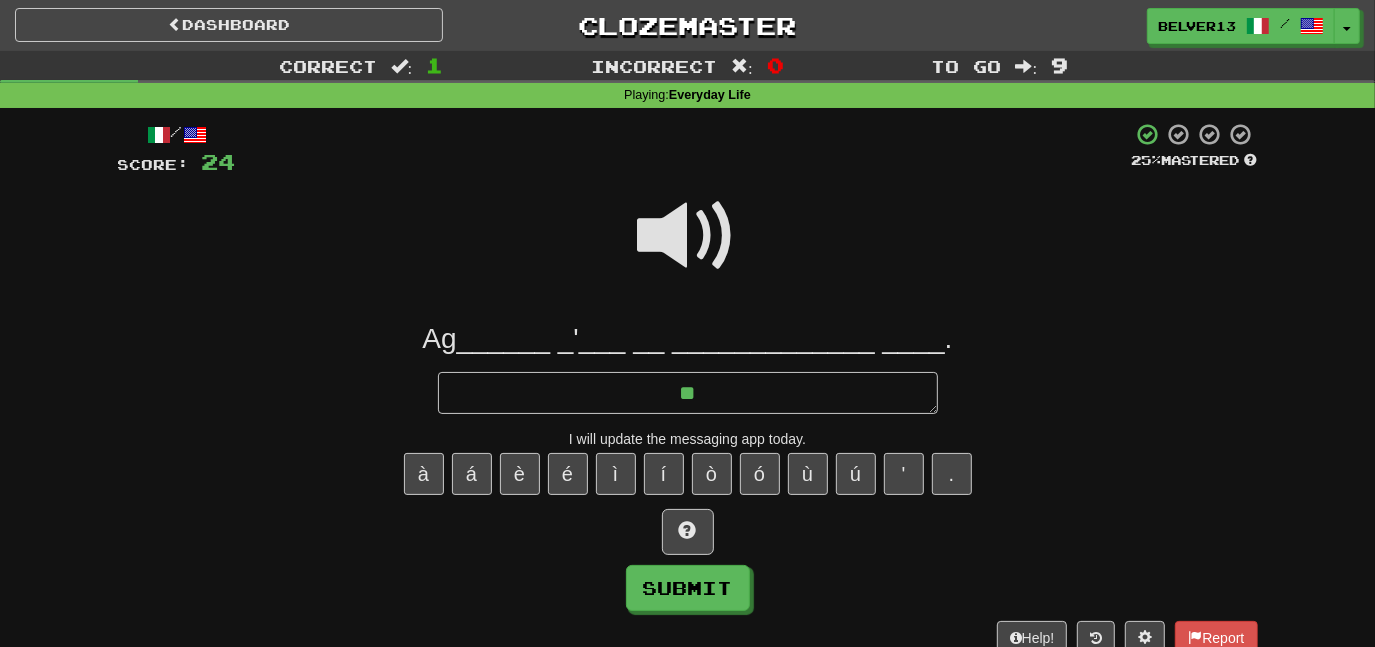 type on "*" 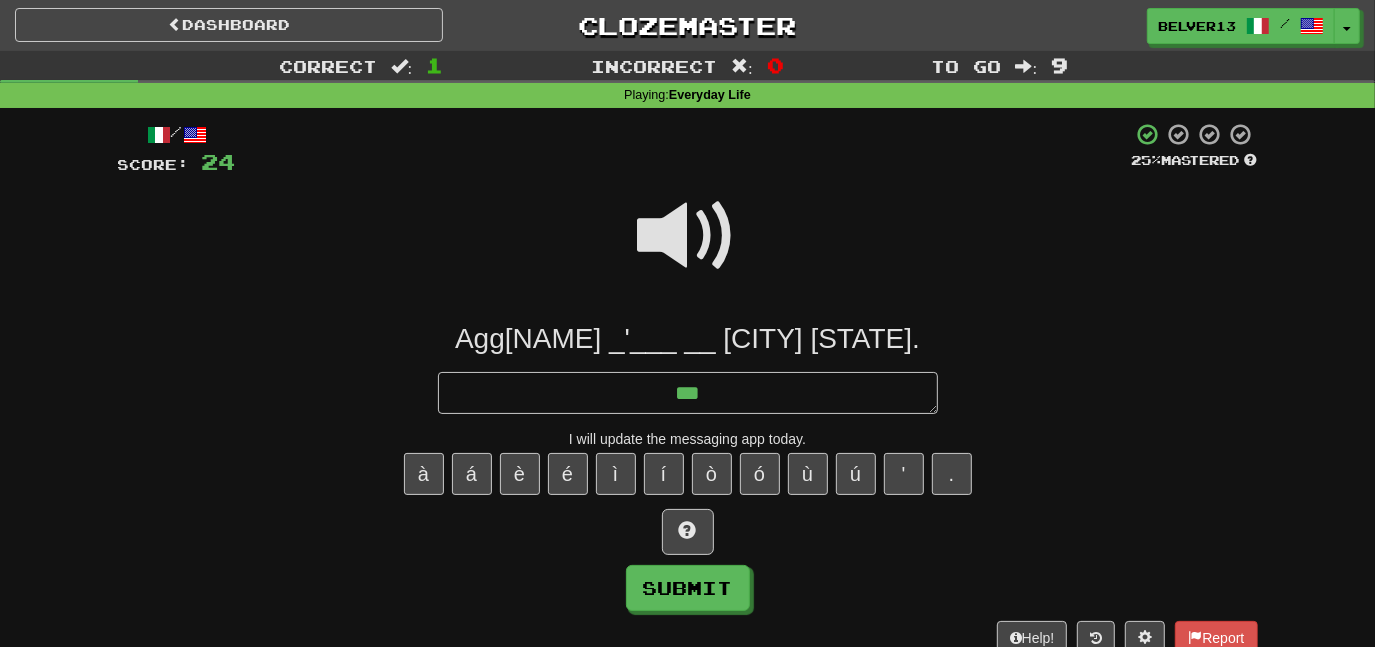 type on "*" 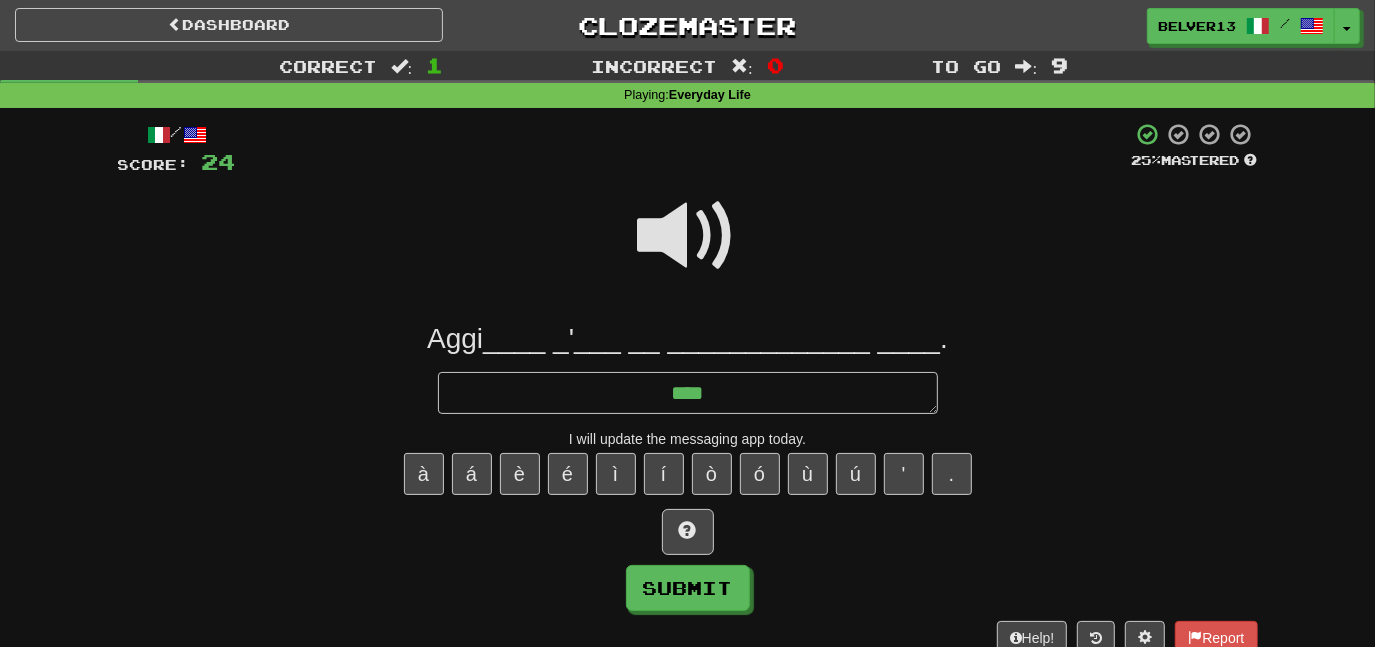 type on "*" 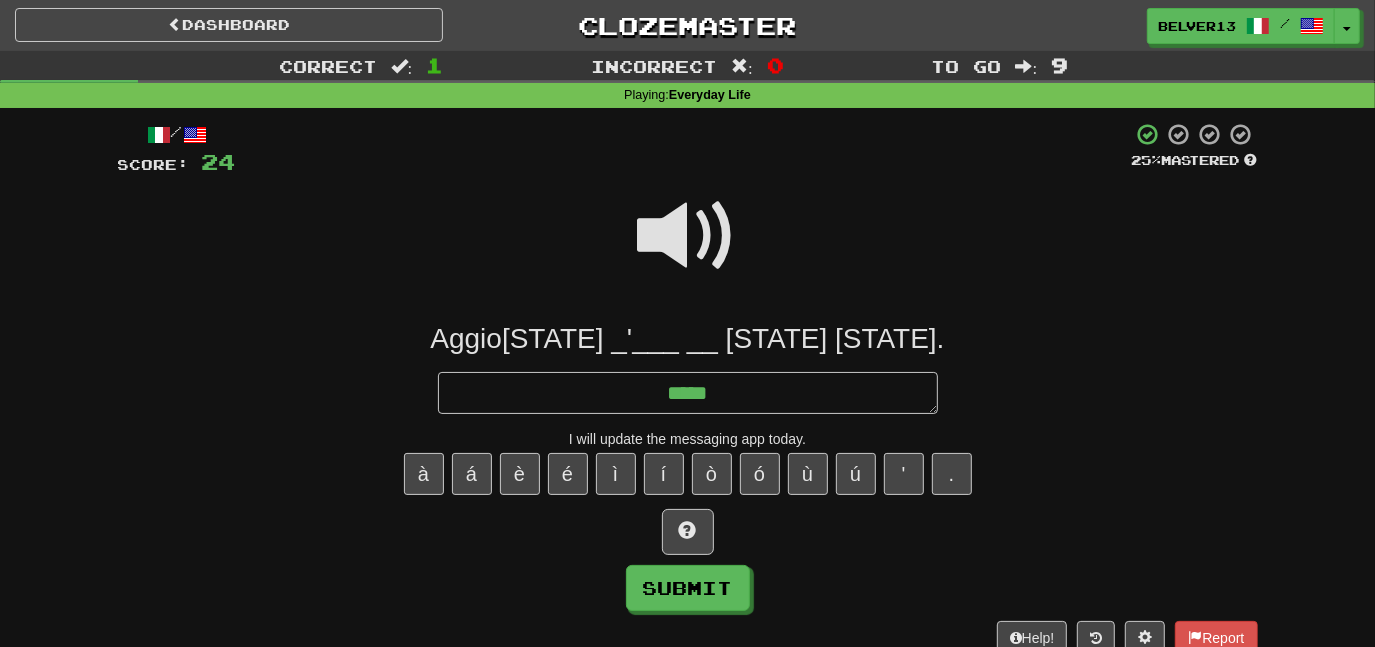 type on "*" 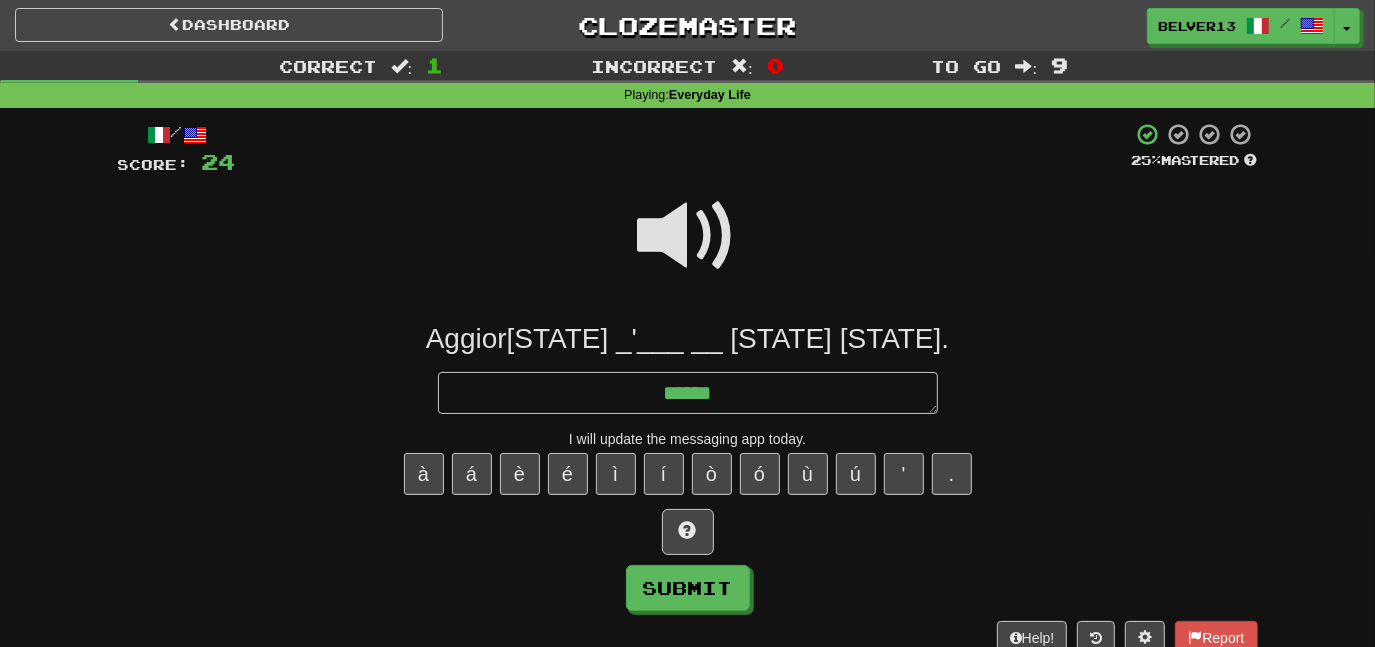 type on "*" 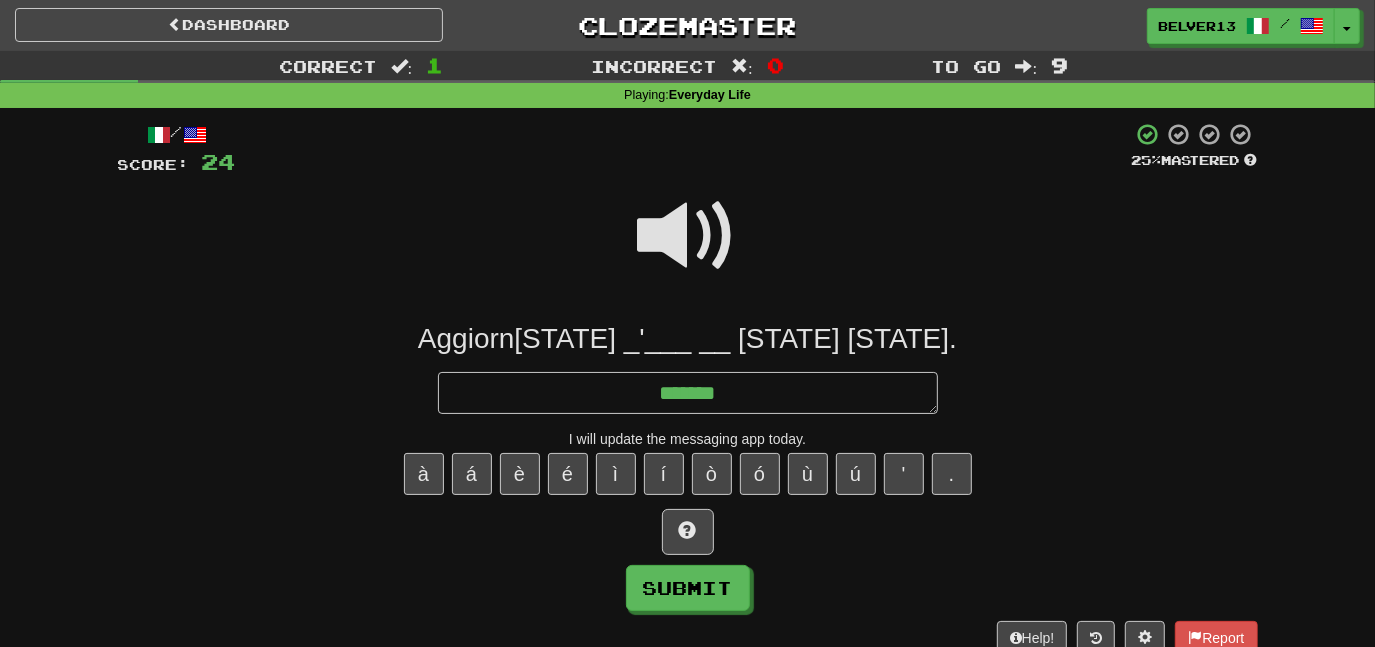type on "*" 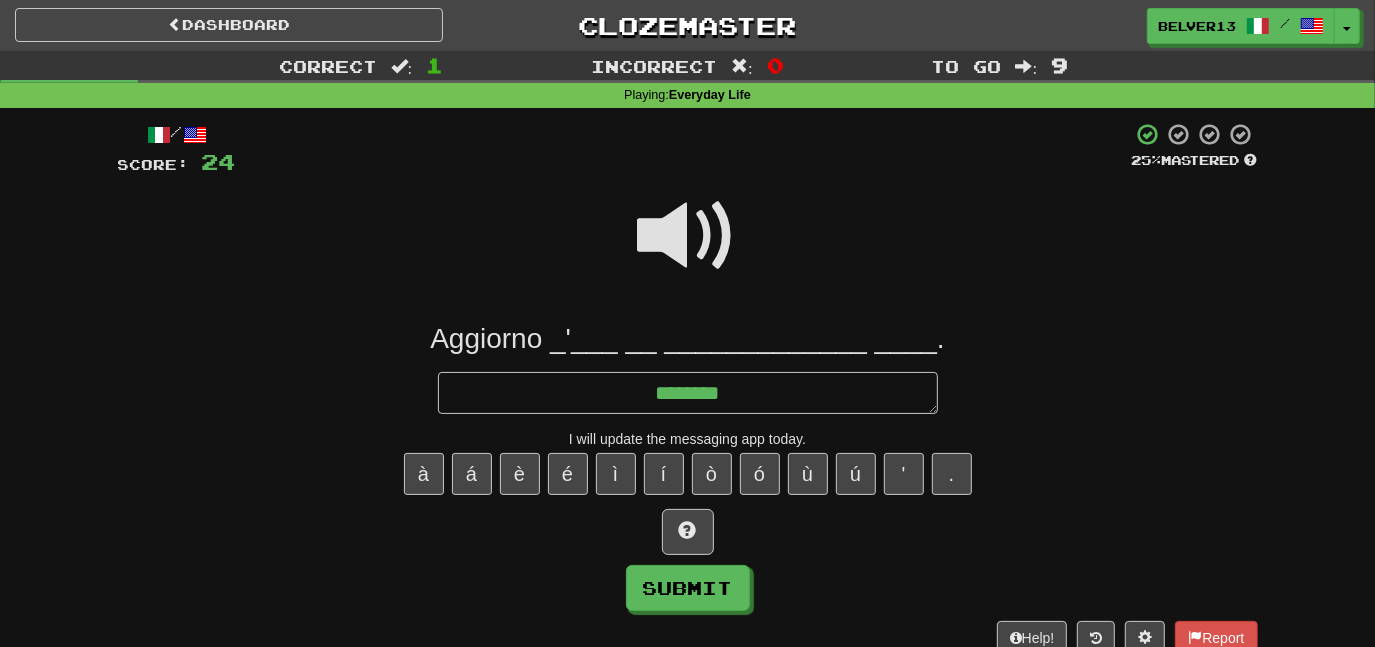 type on "*" 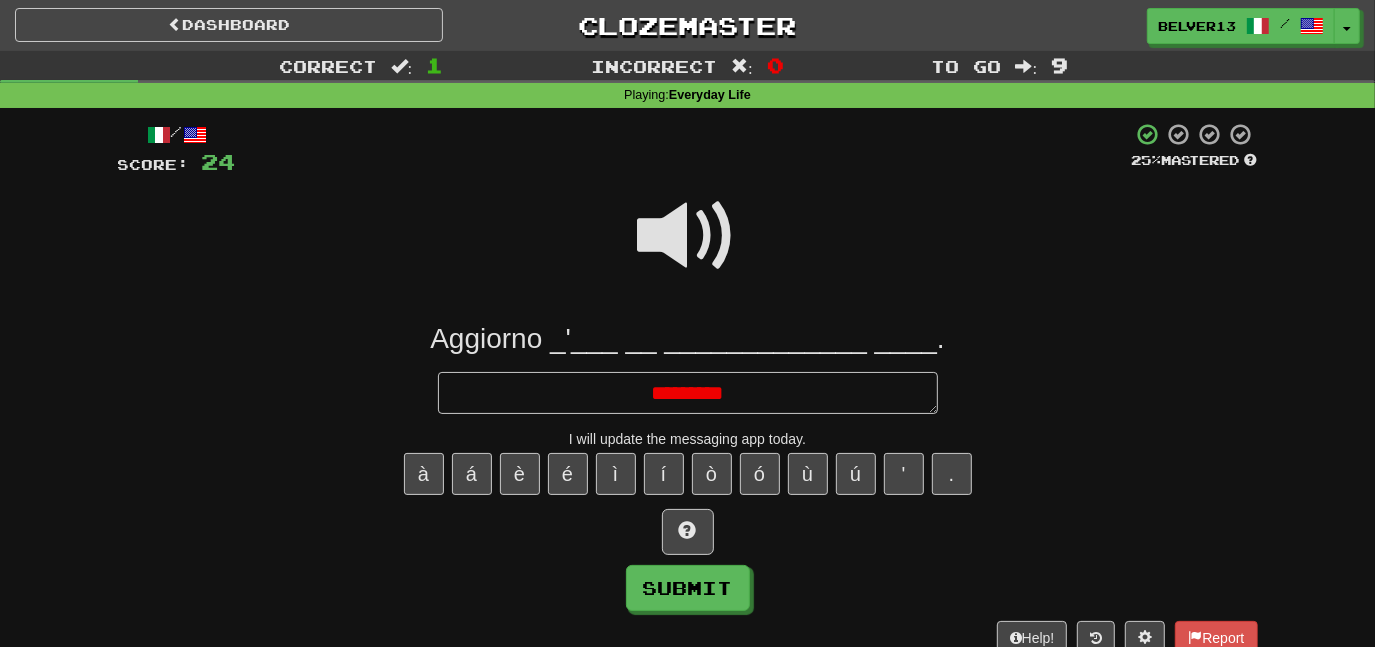 type on "*" 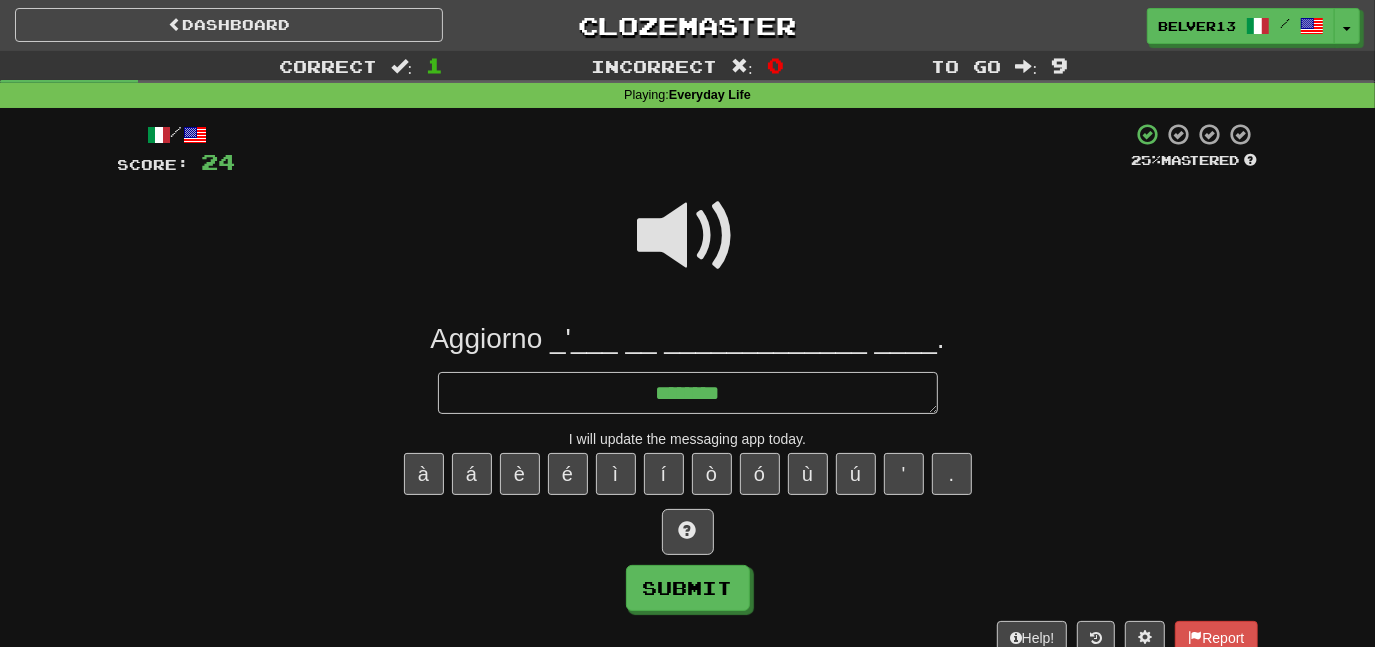 type on "*" 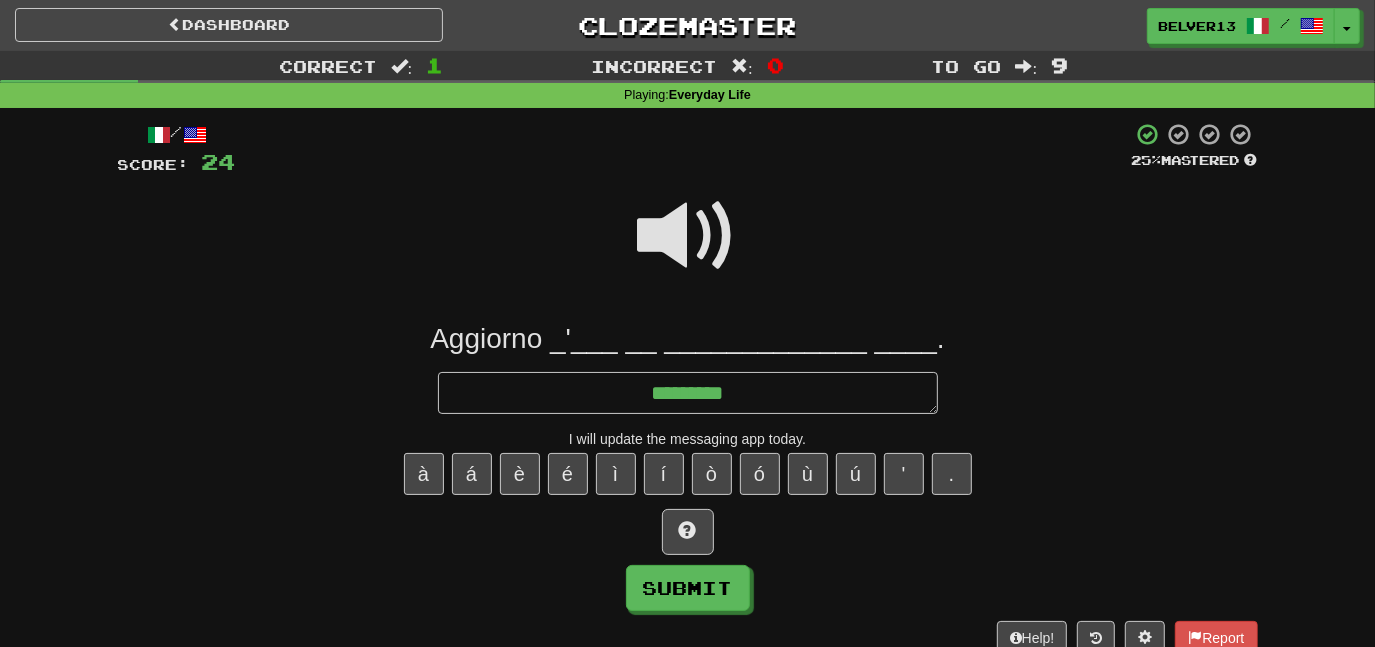 type on "*" 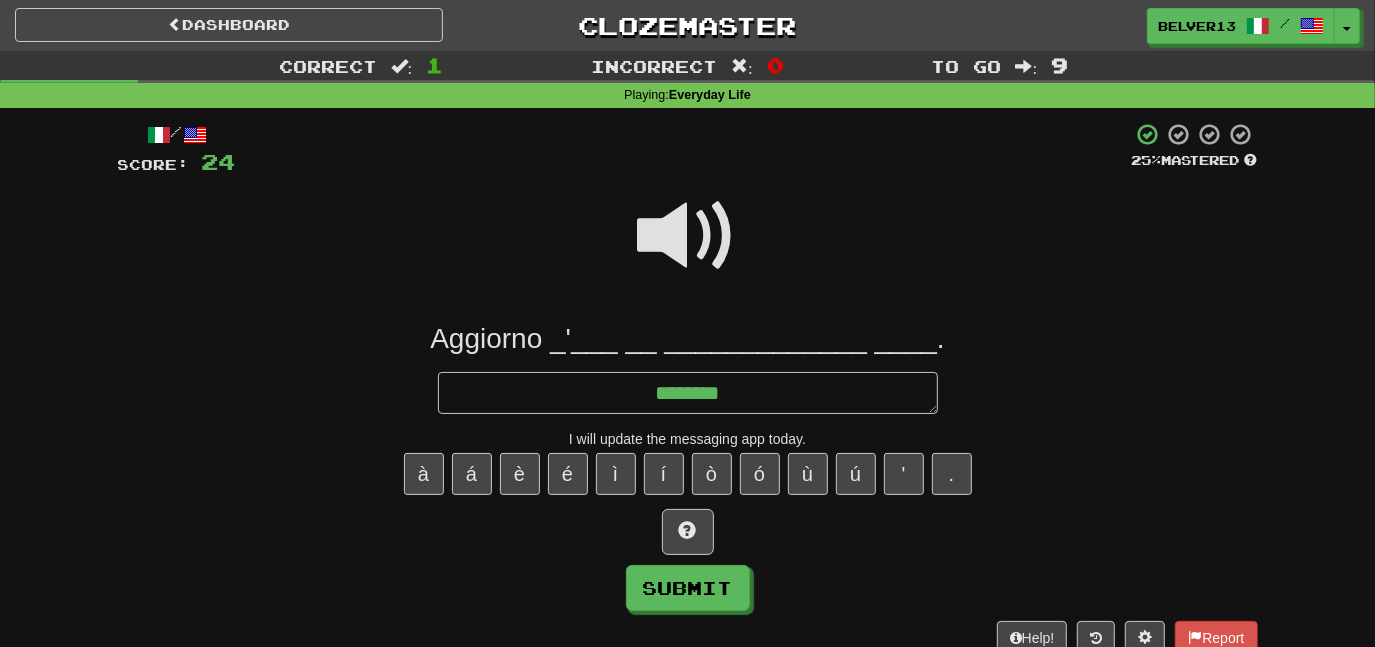 type on "********" 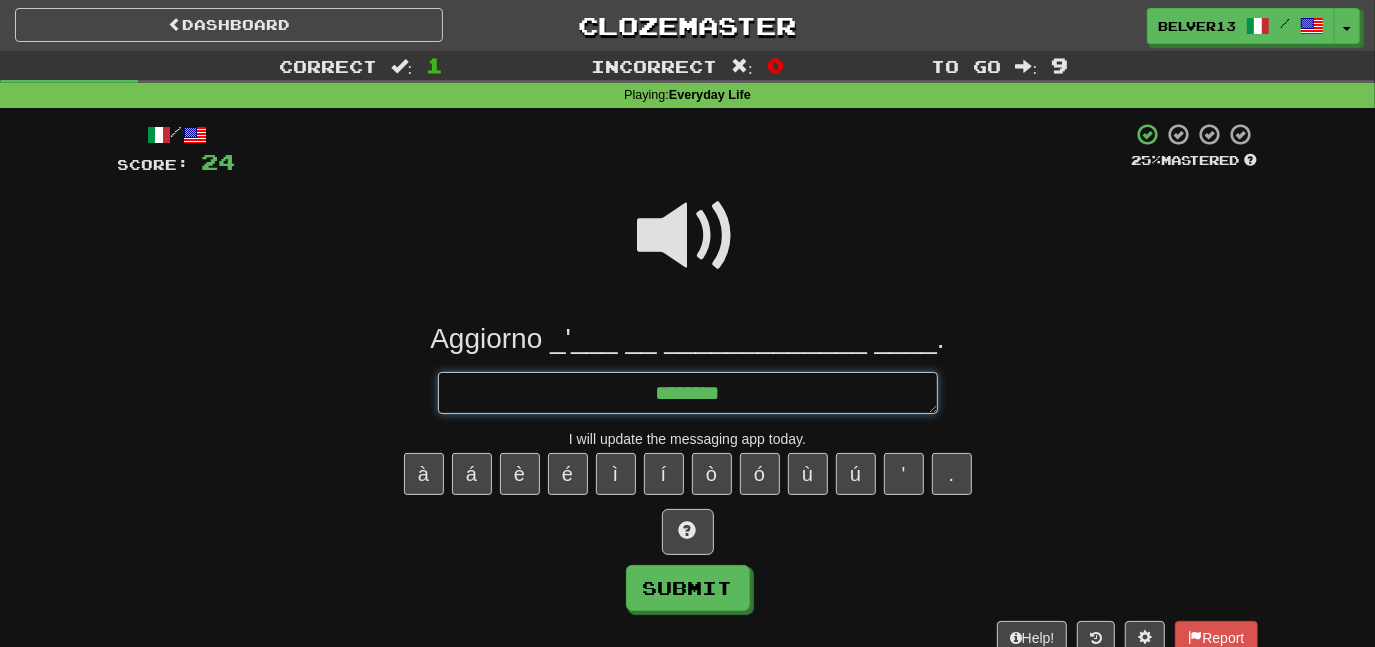 click on "********" at bounding box center (688, 392) 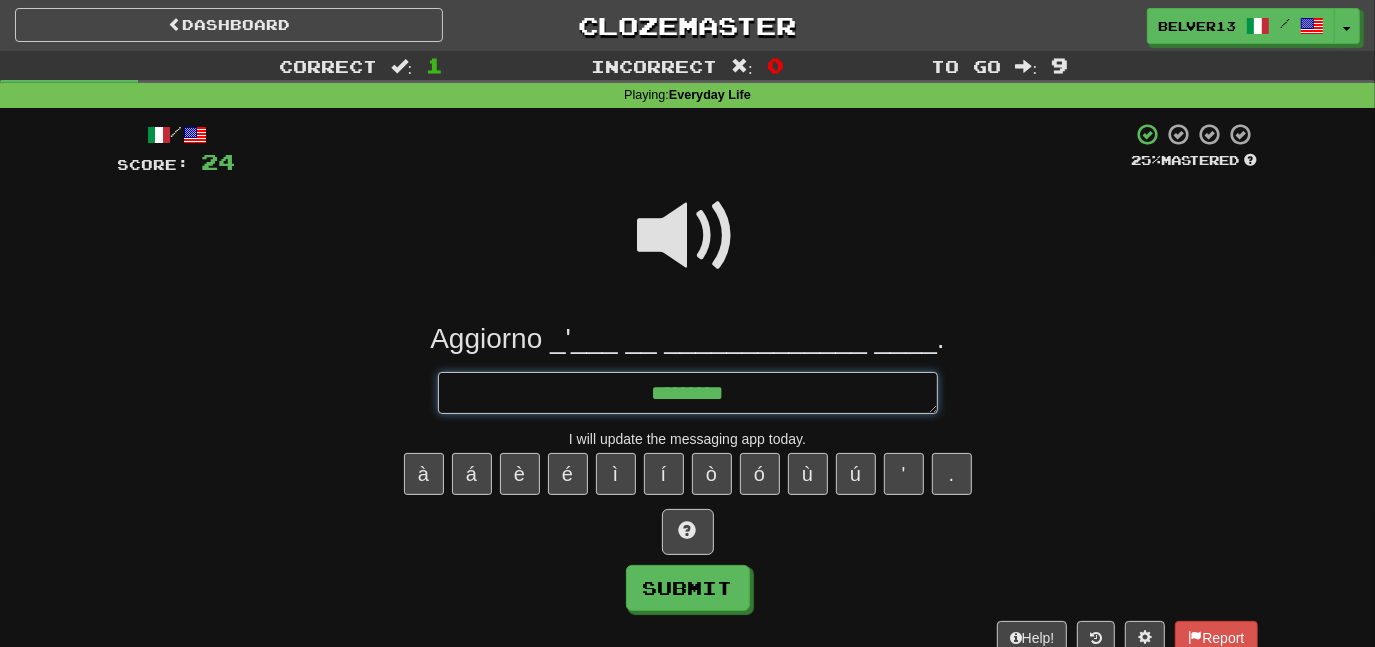 type on "*" 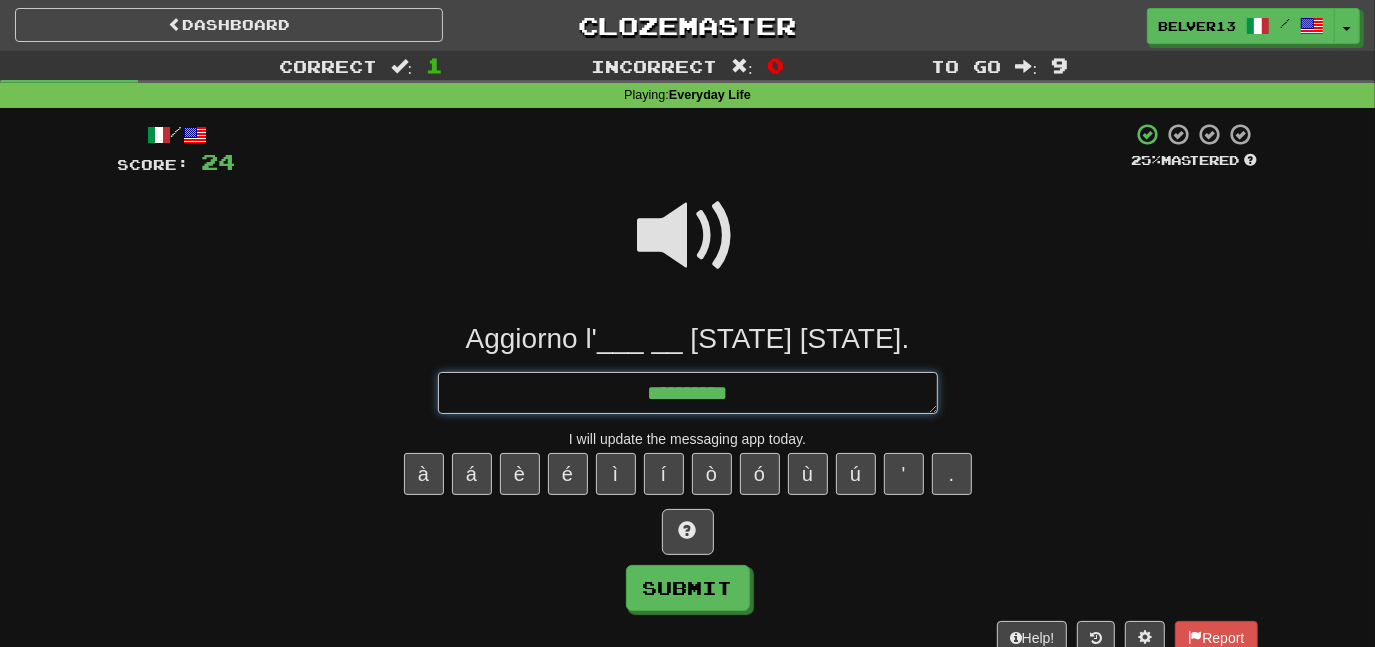 type on "*" 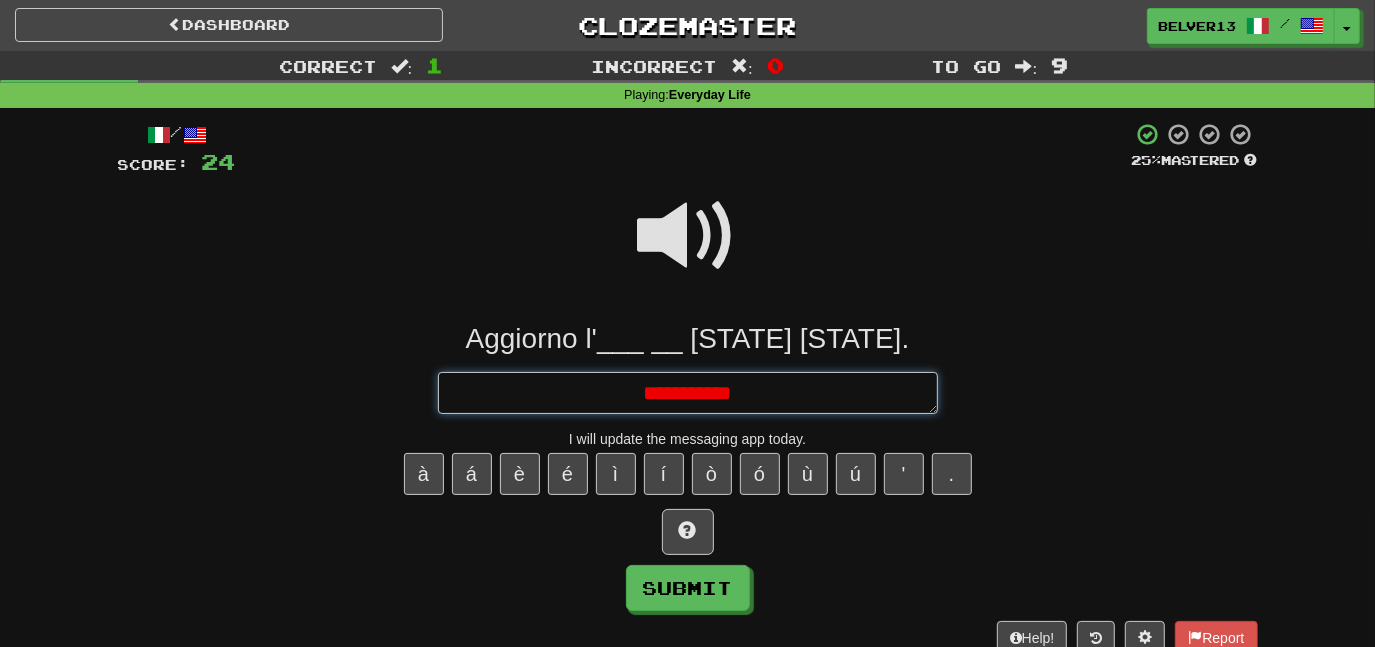 type on "*" 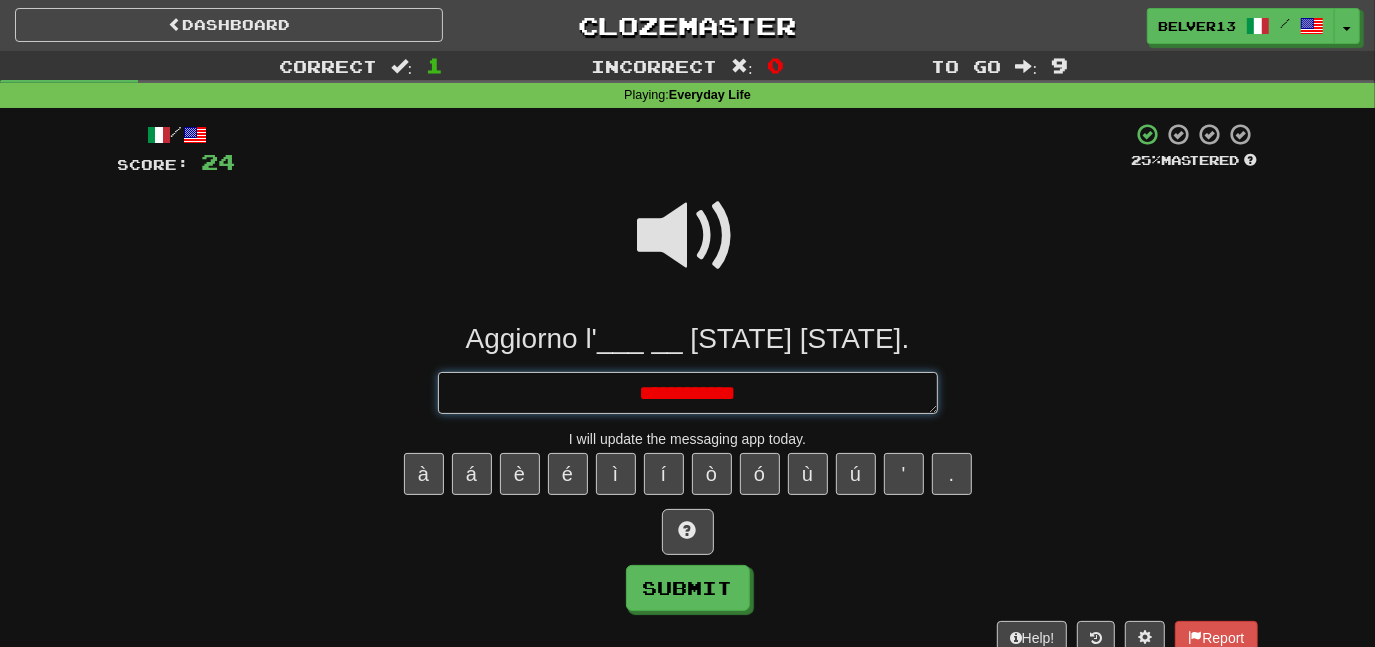 type on "*" 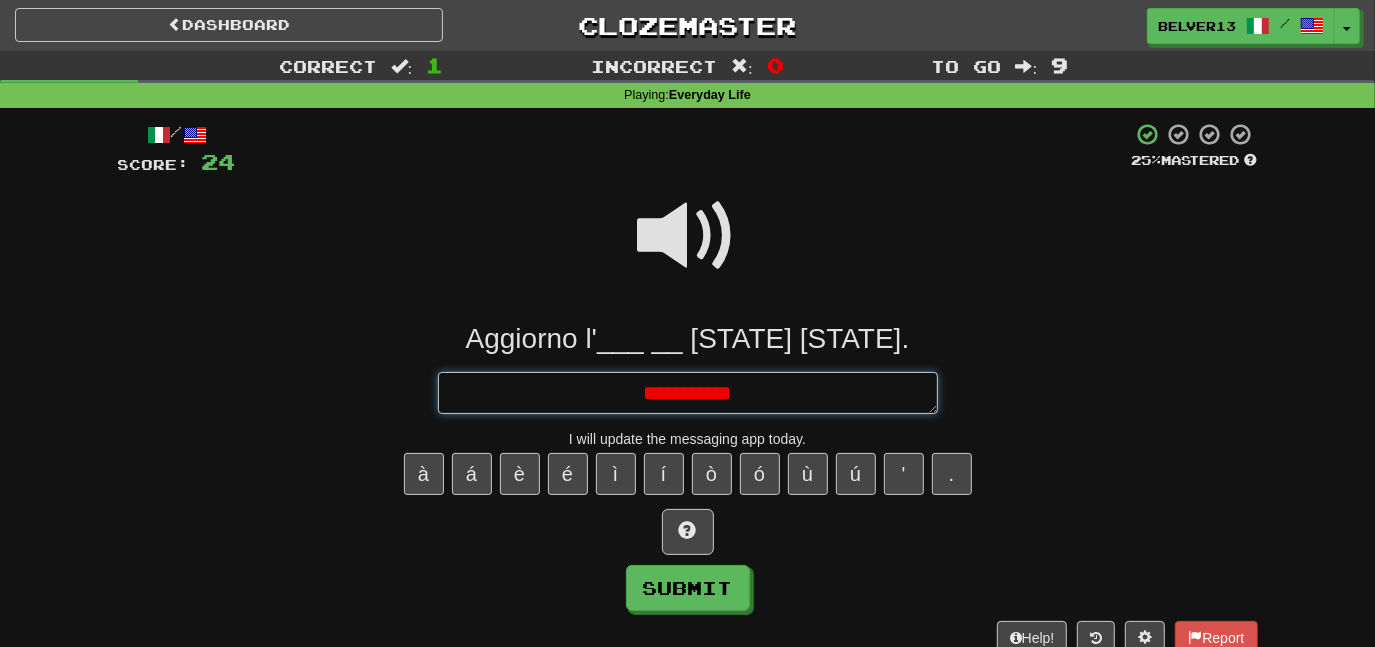 type on "*" 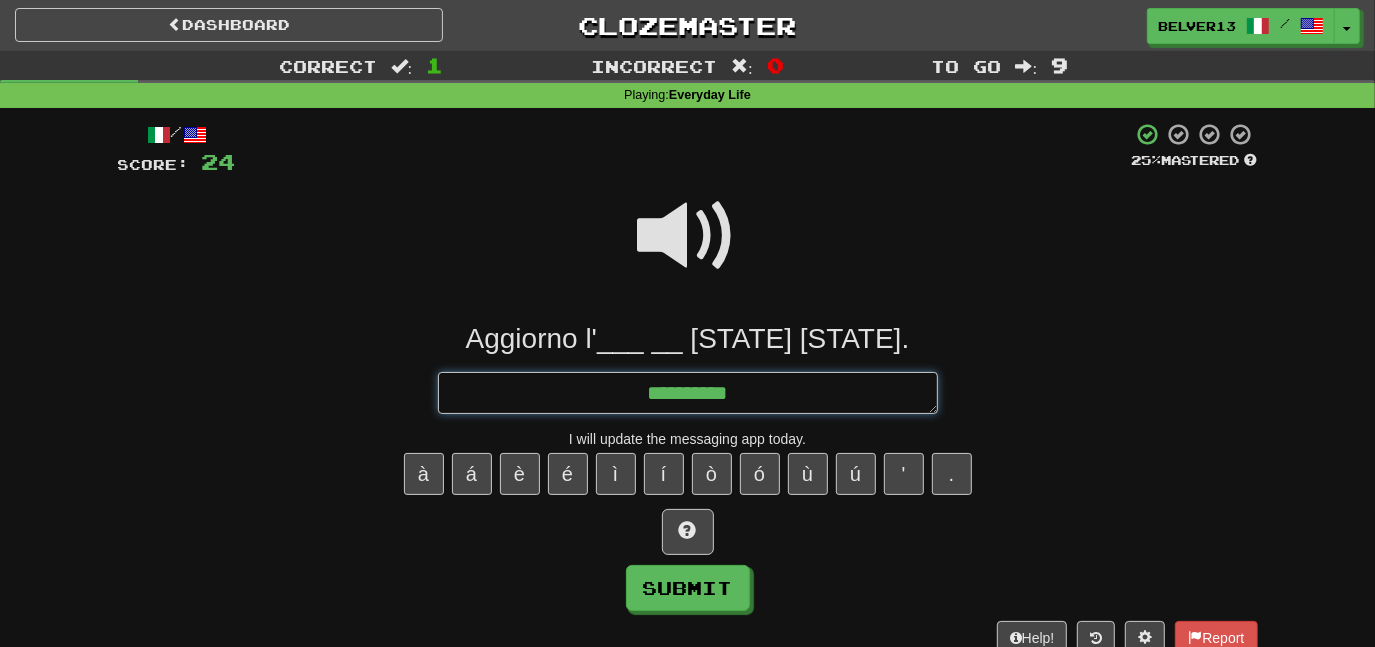 type on "*" 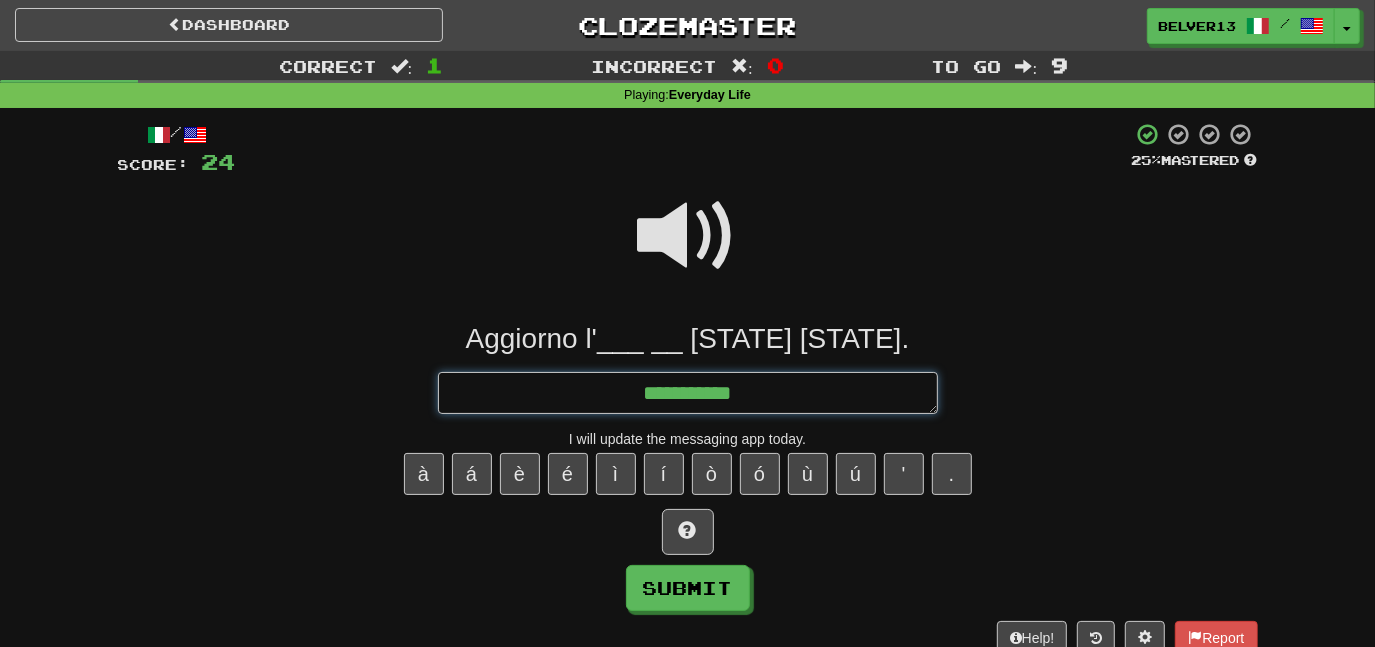 type on "*" 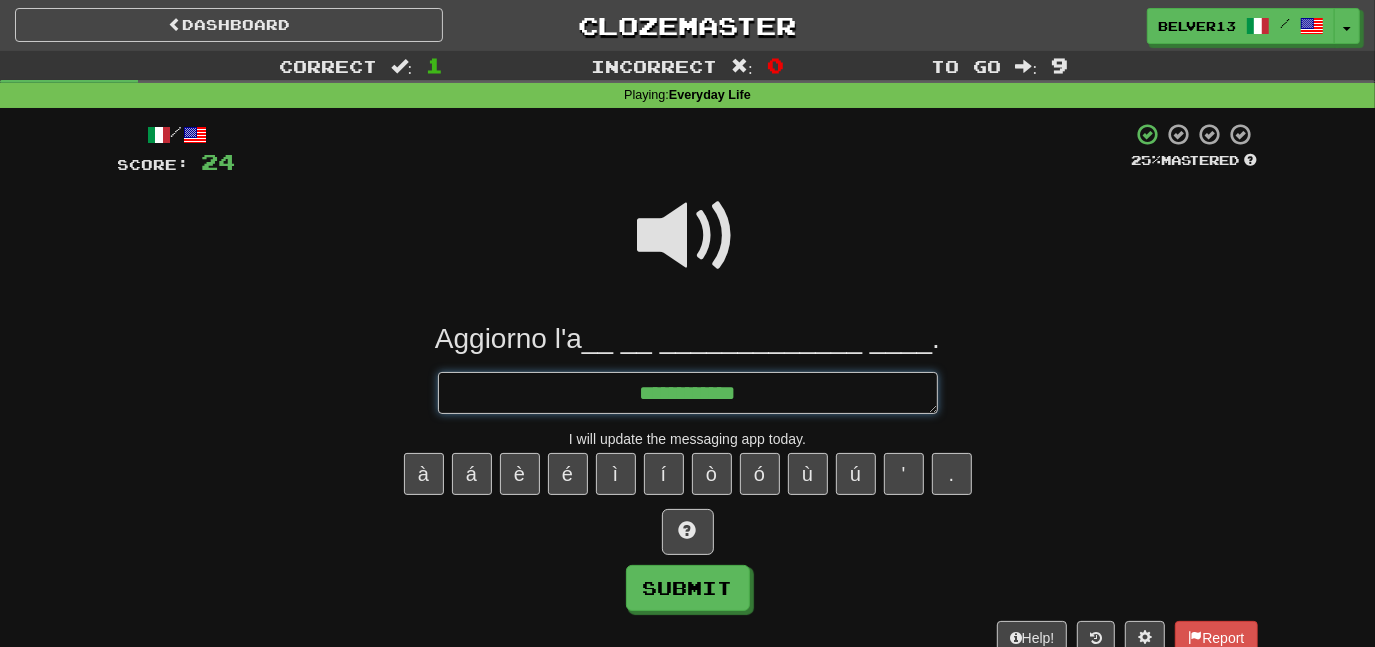 type on "*" 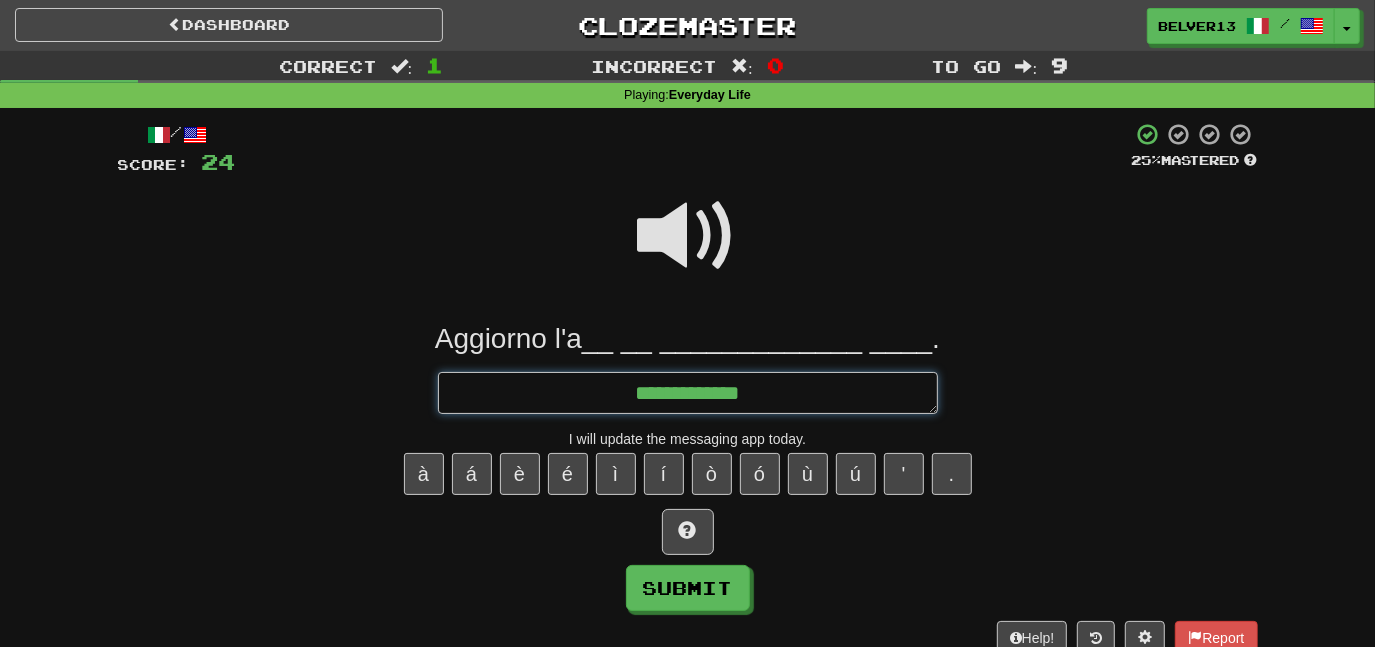 type on "*" 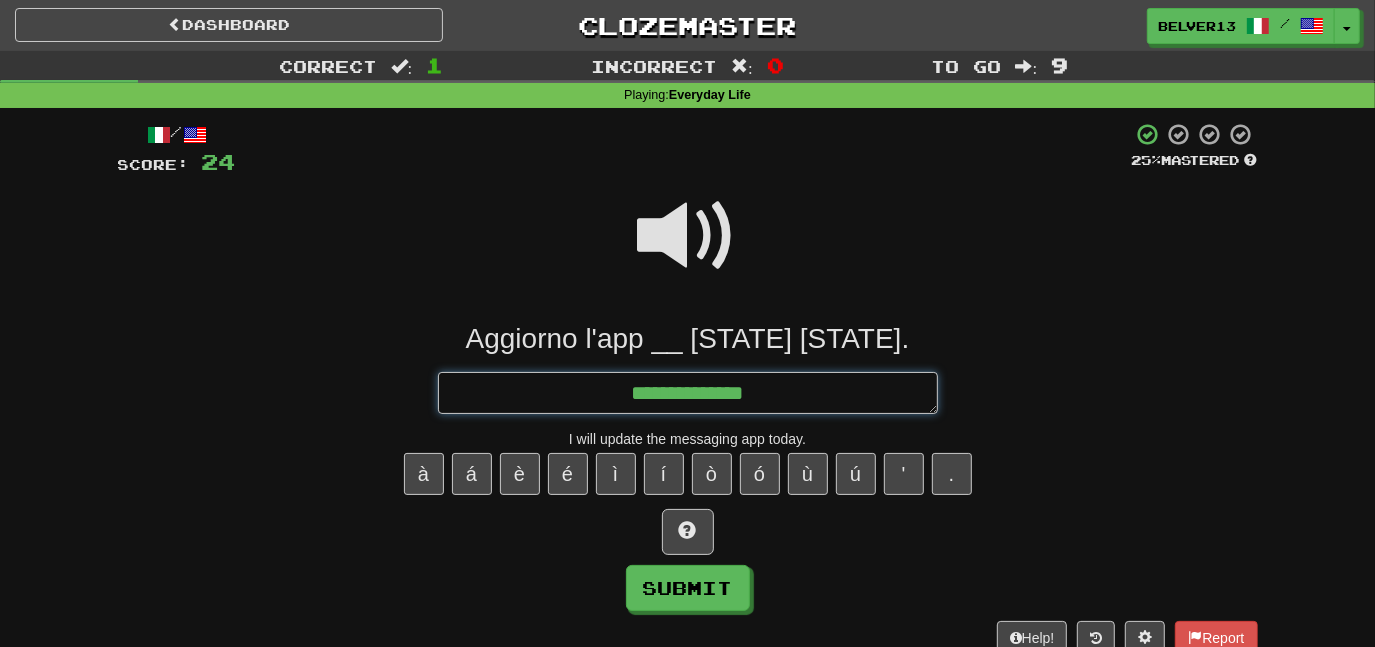 type on "*" 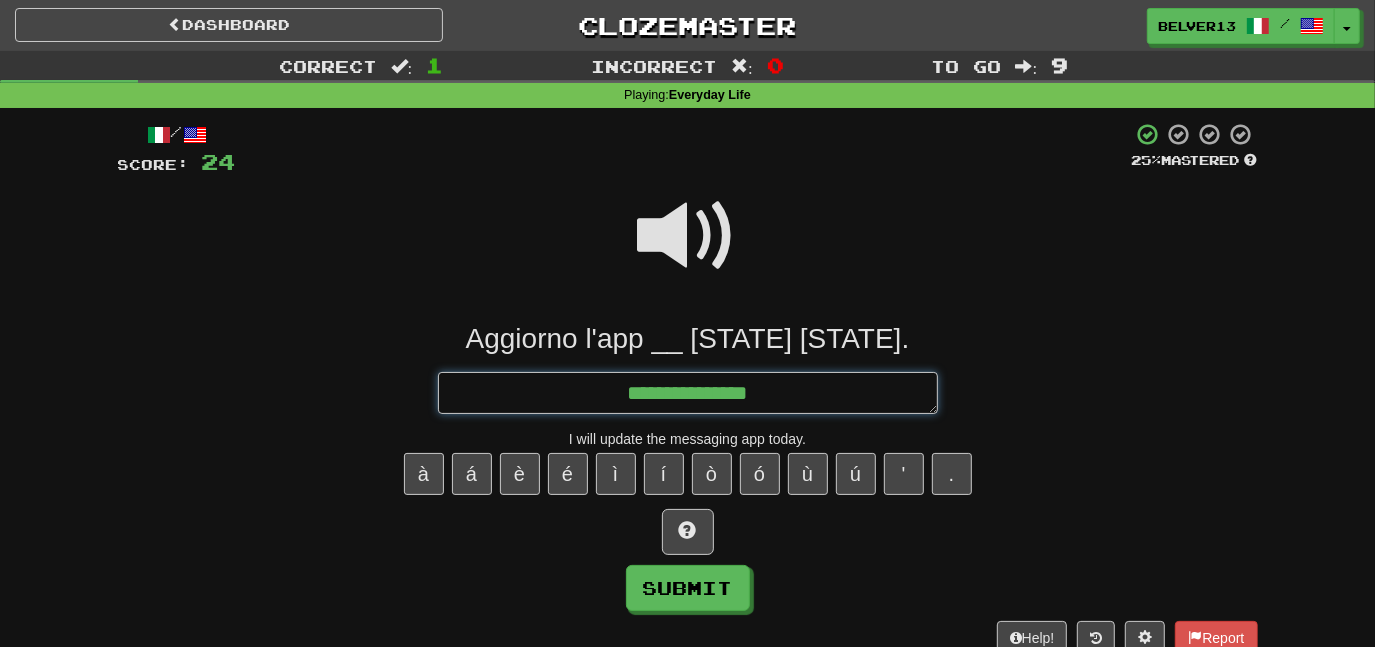 type on "*" 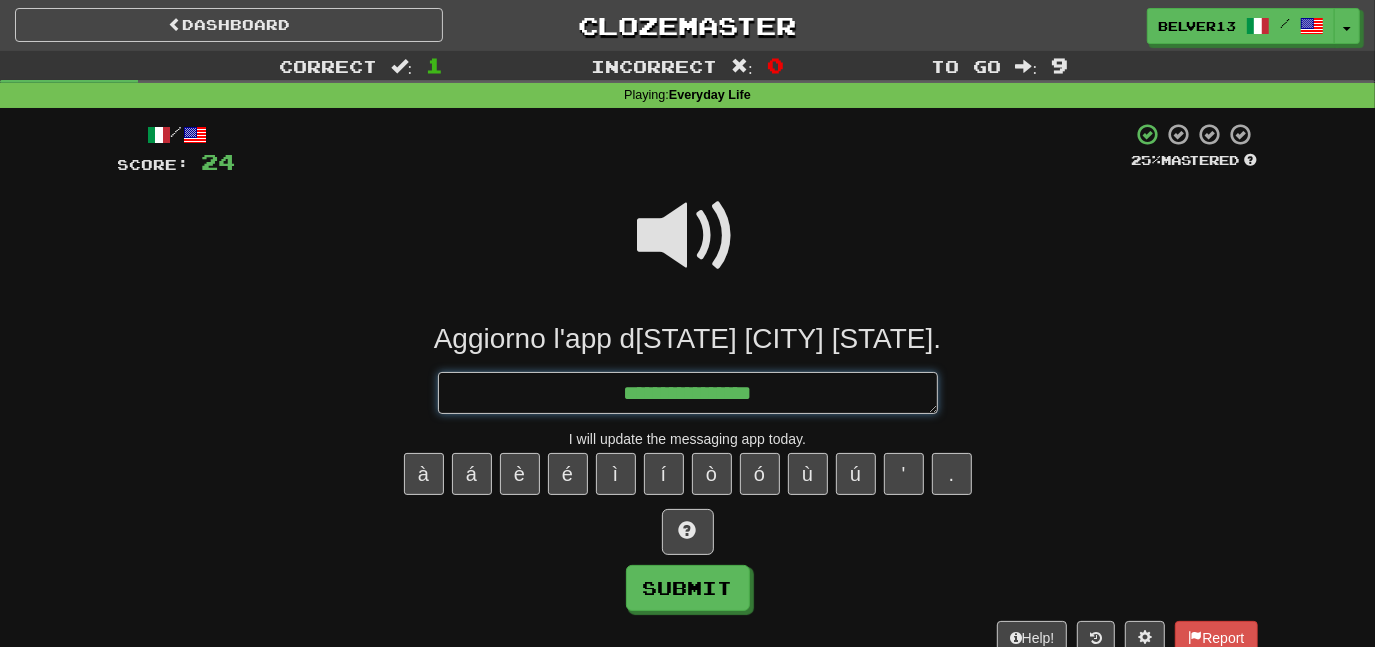 type on "*" 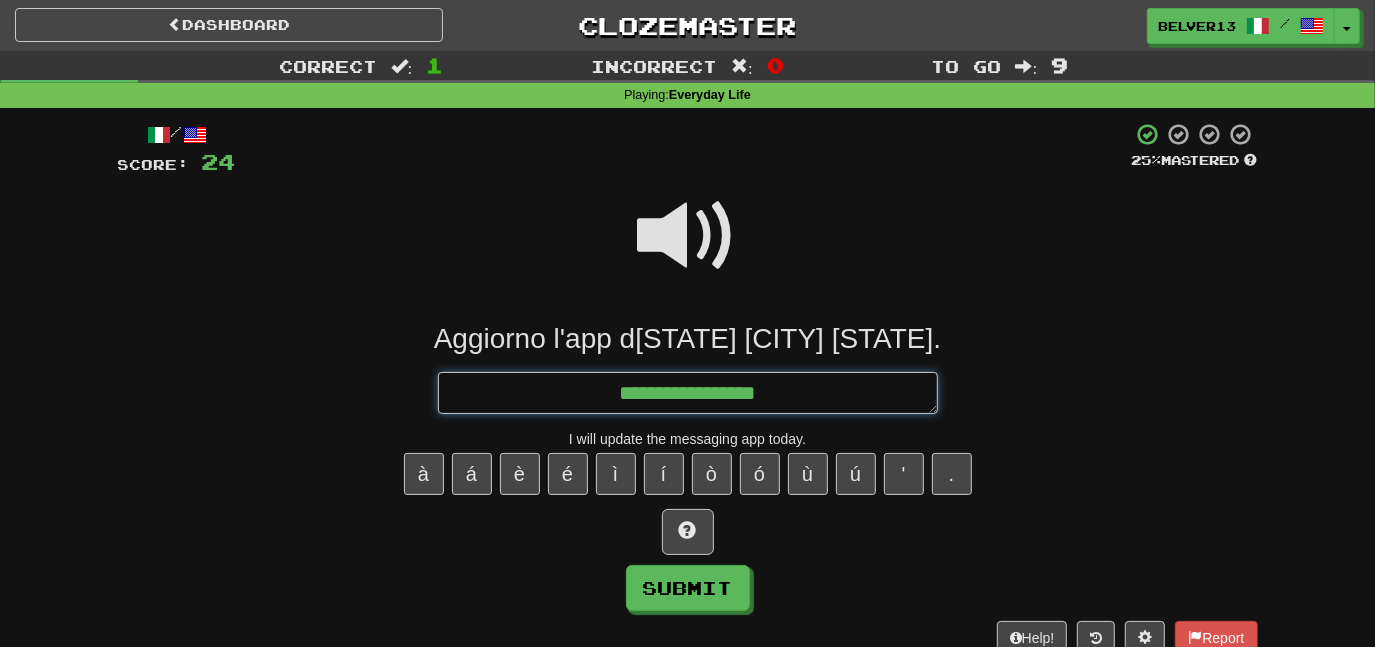 type on "*" 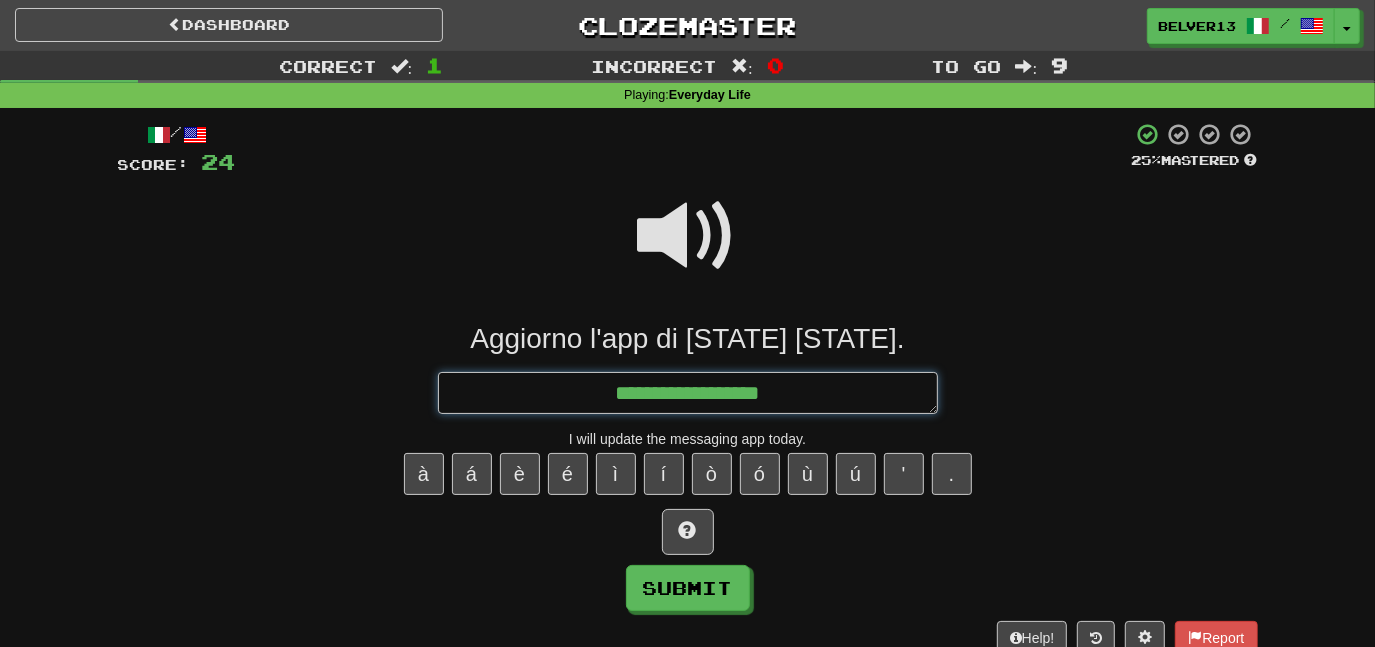 type on "*" 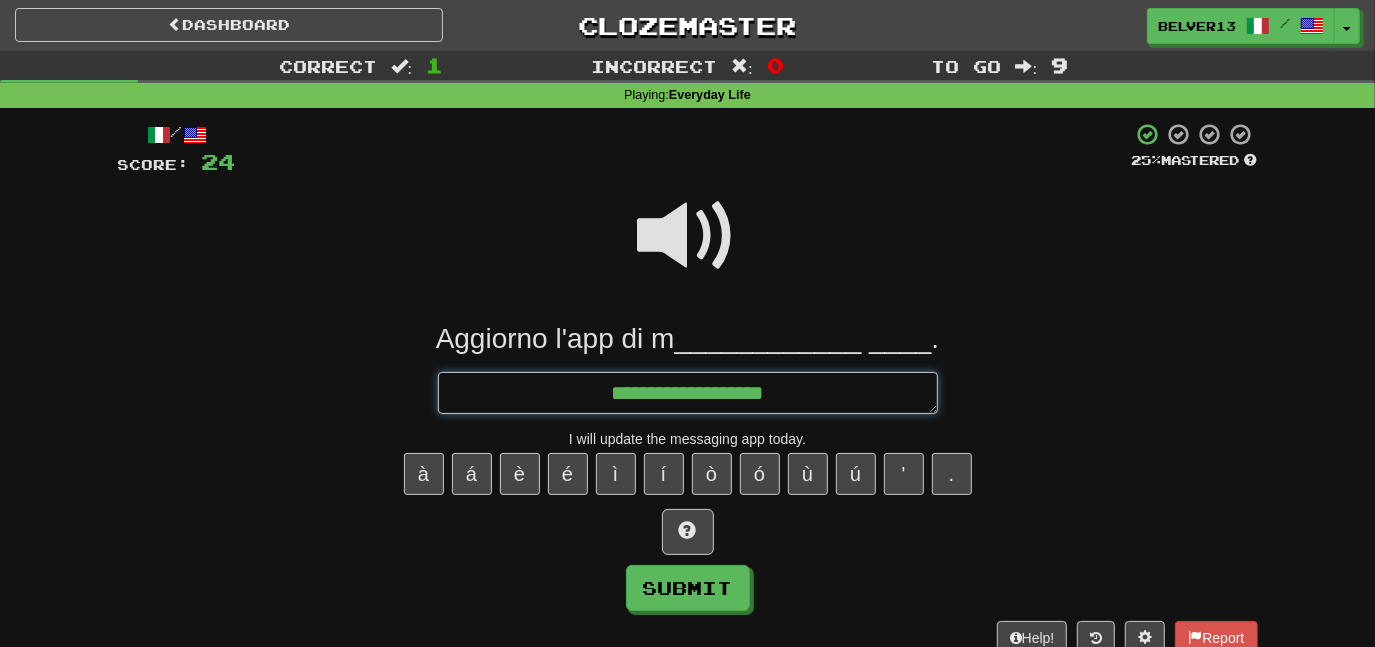 type on "*" 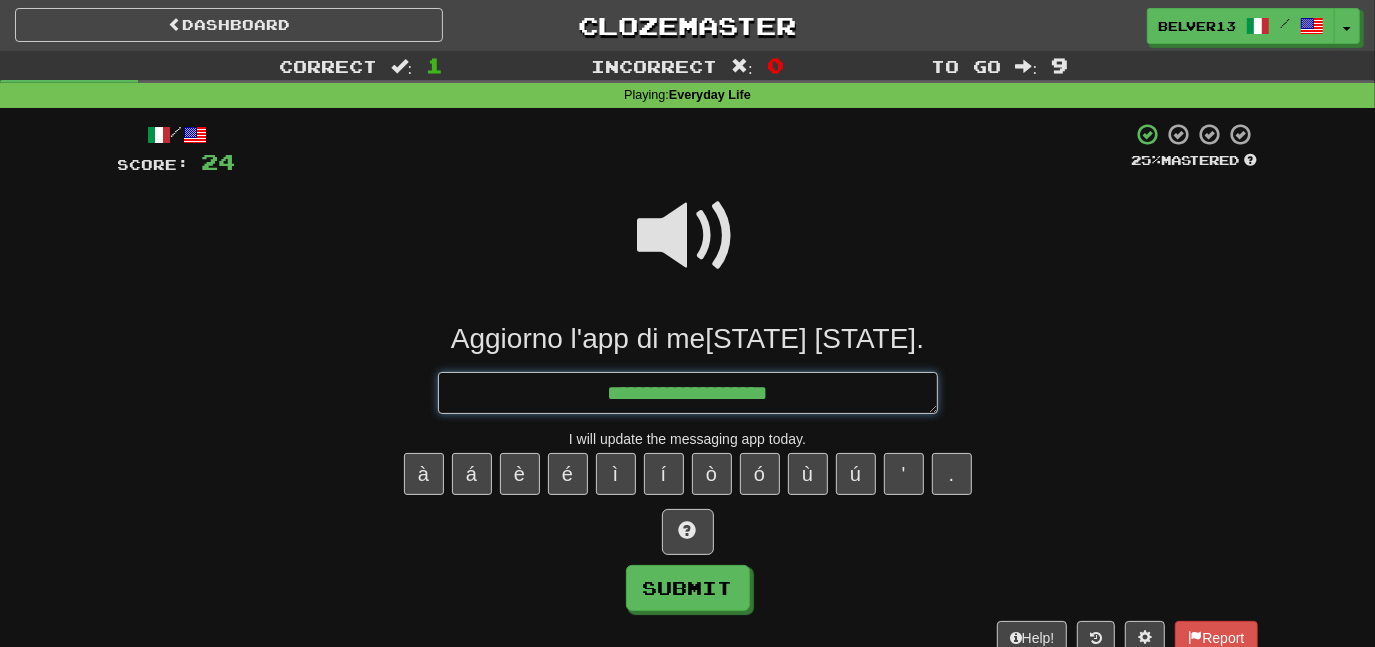 type on "*" 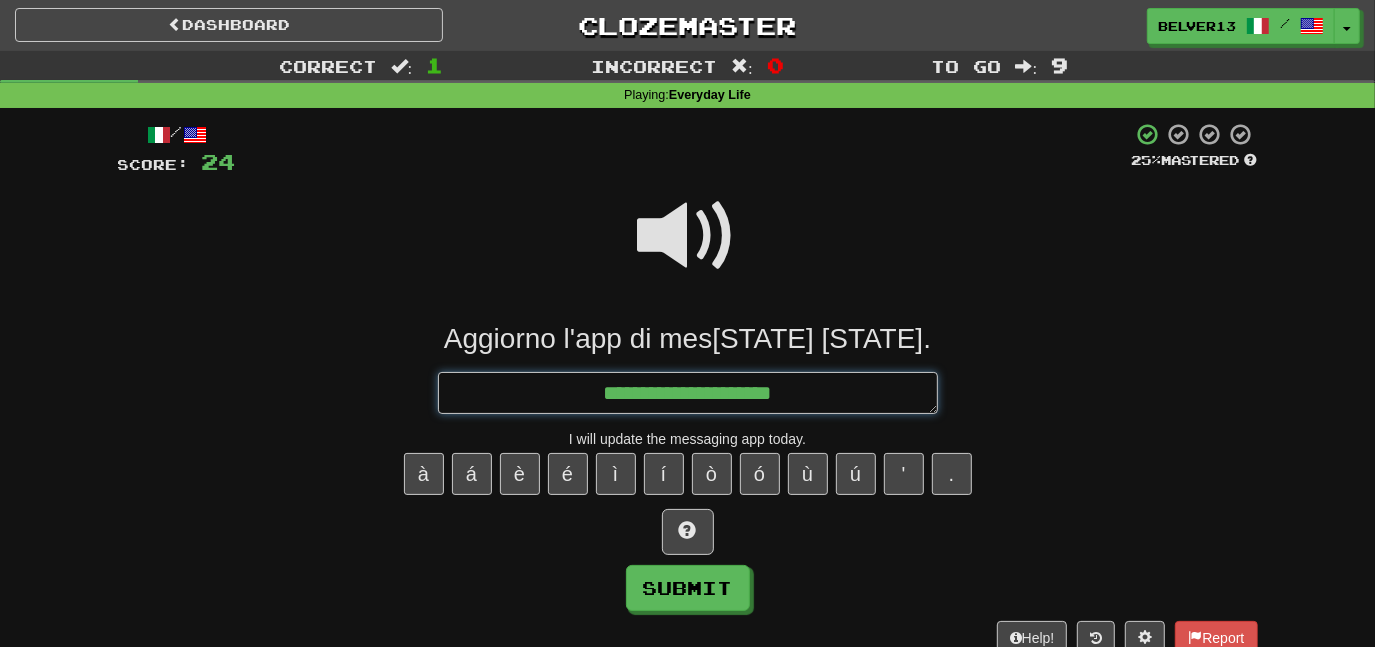 type on "*" 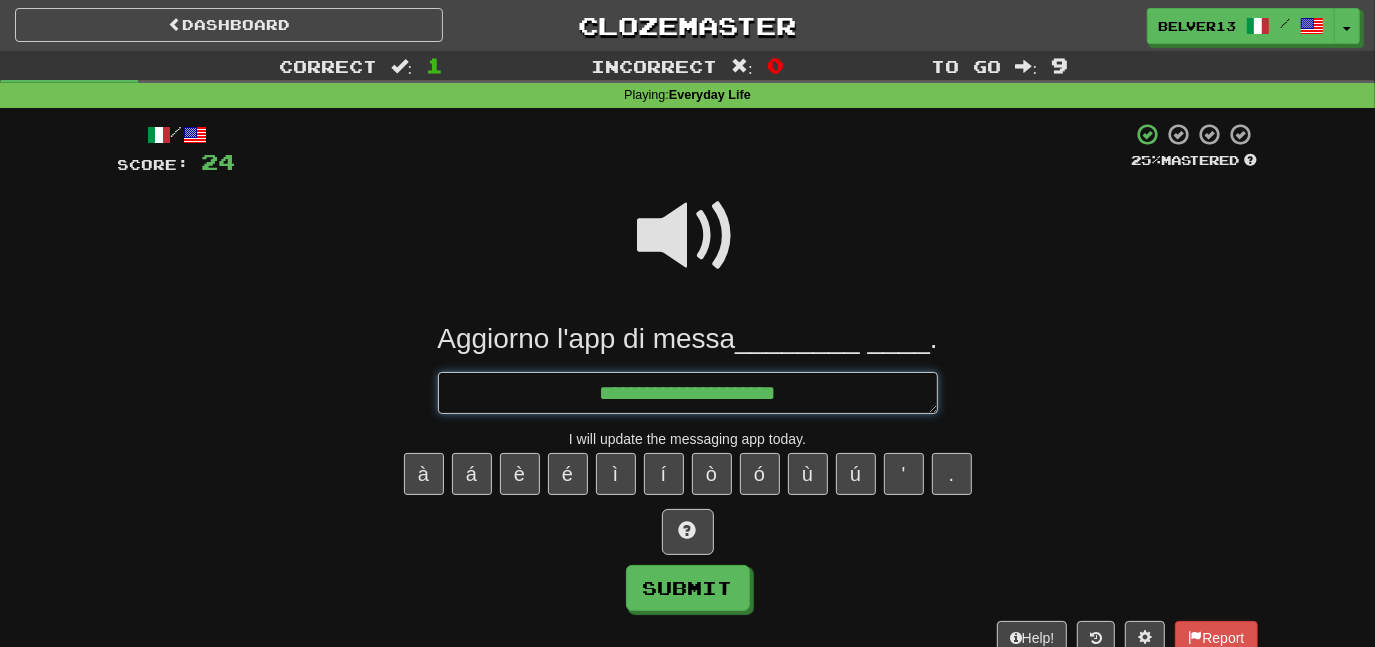 type on "*" 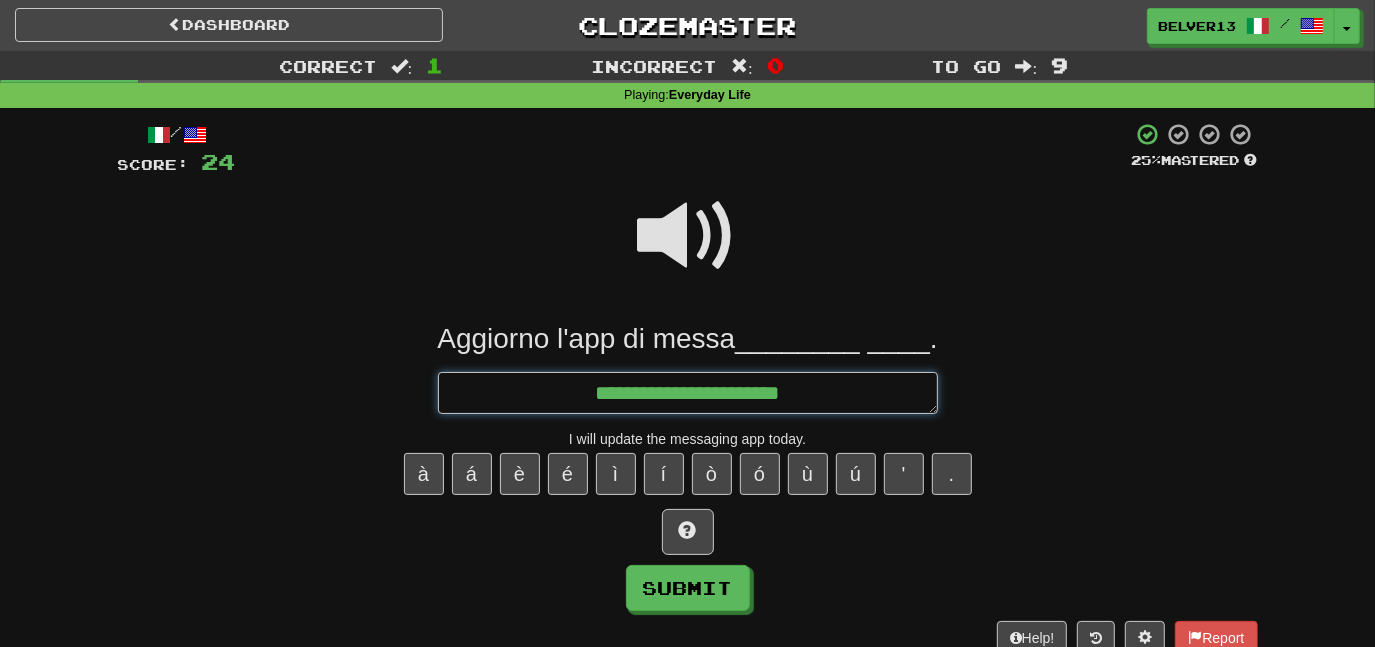 type on "*" 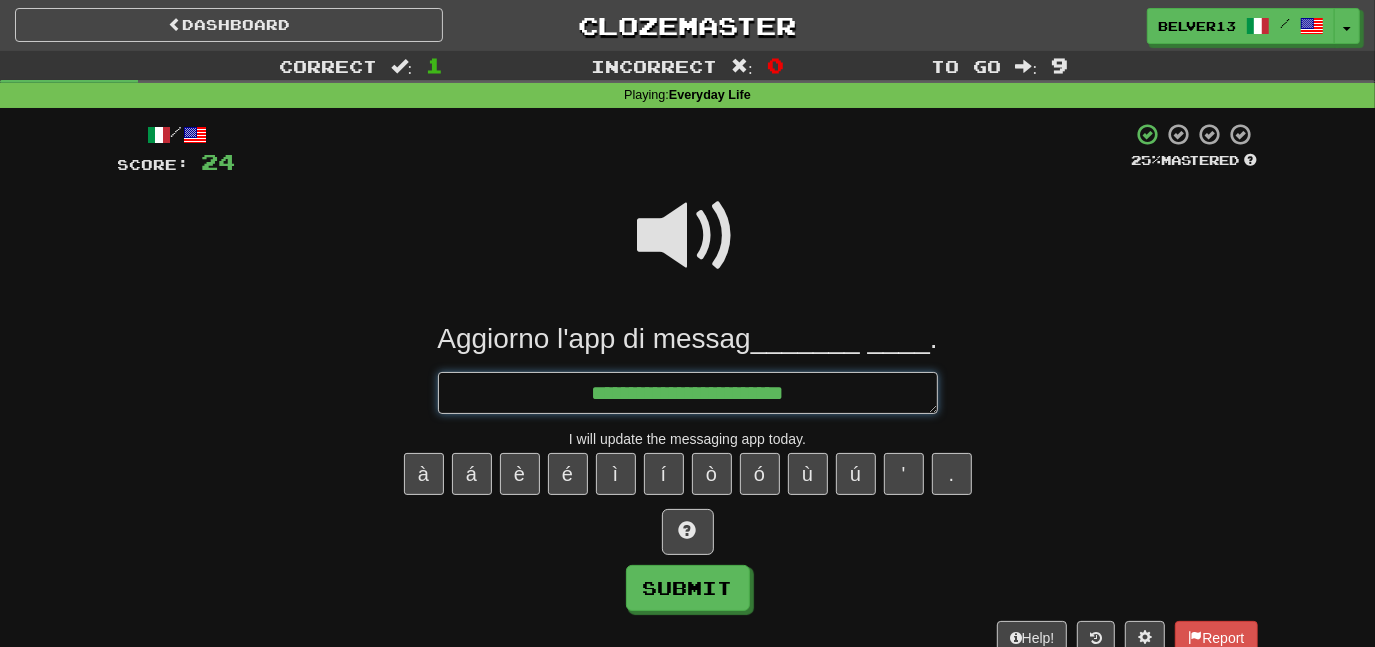 type on "*" 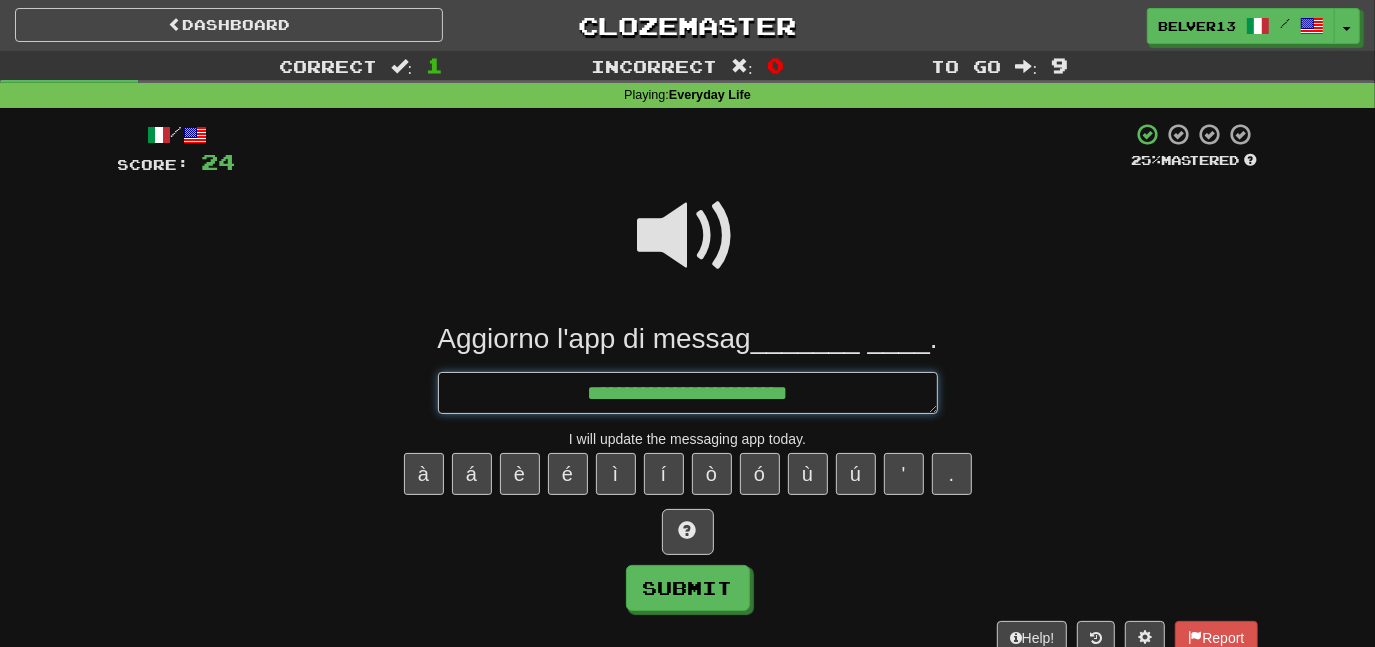 type on "*" 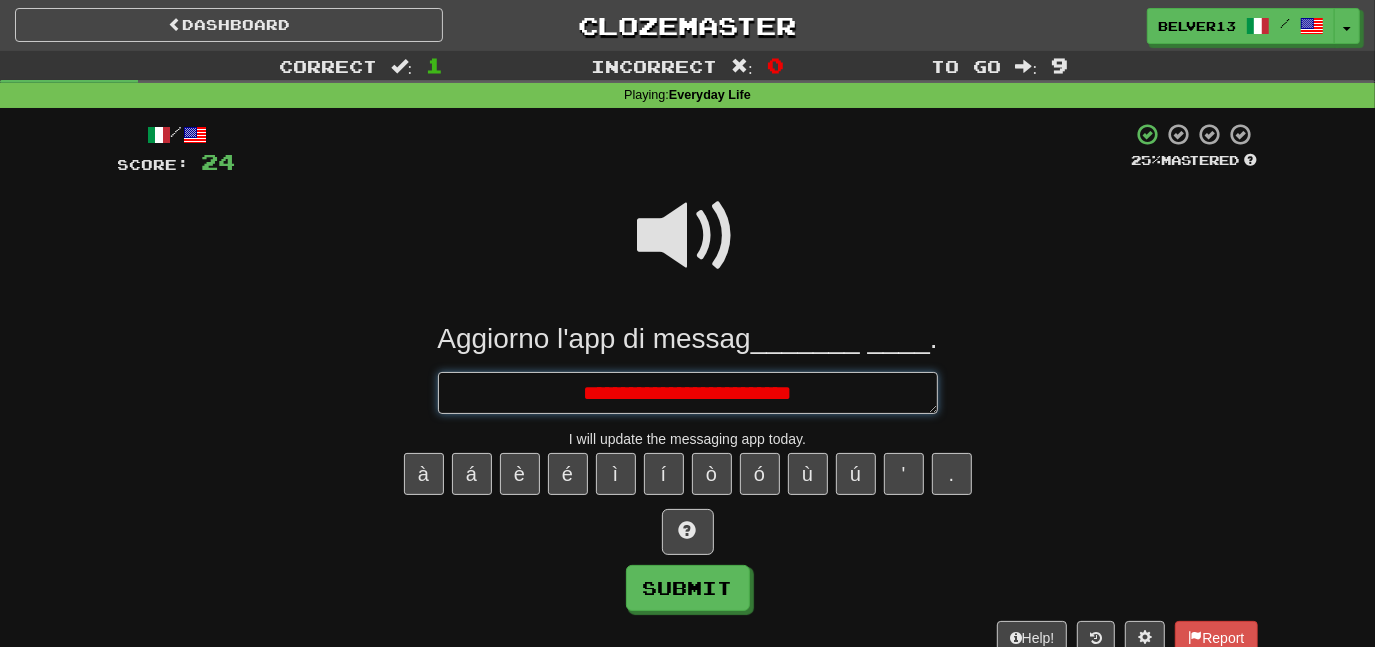 type on "*" 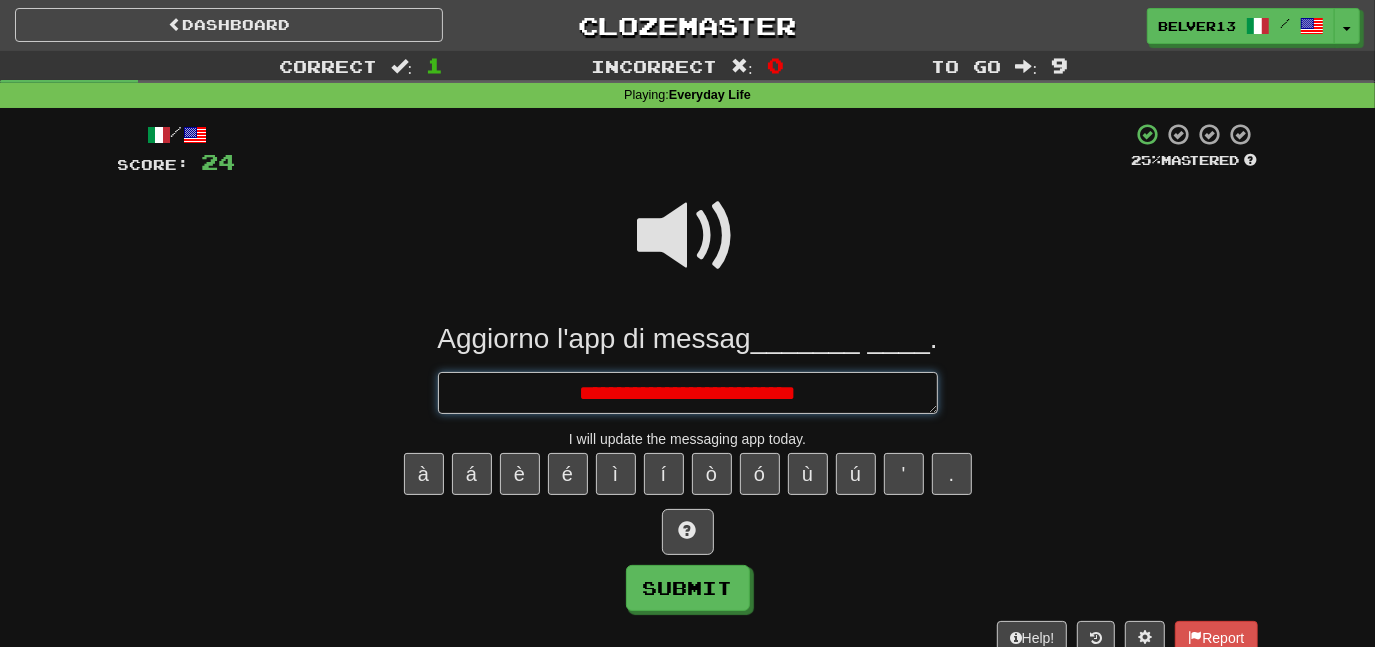 type on "*" 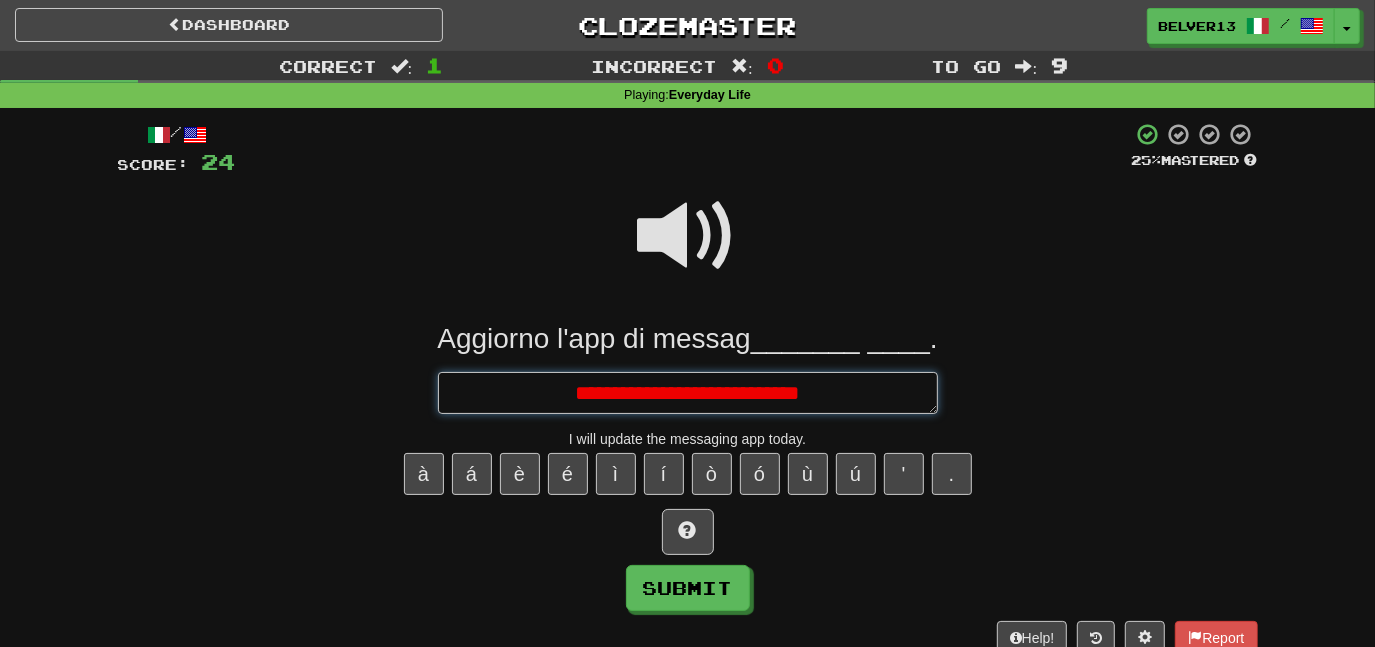 type on "*" 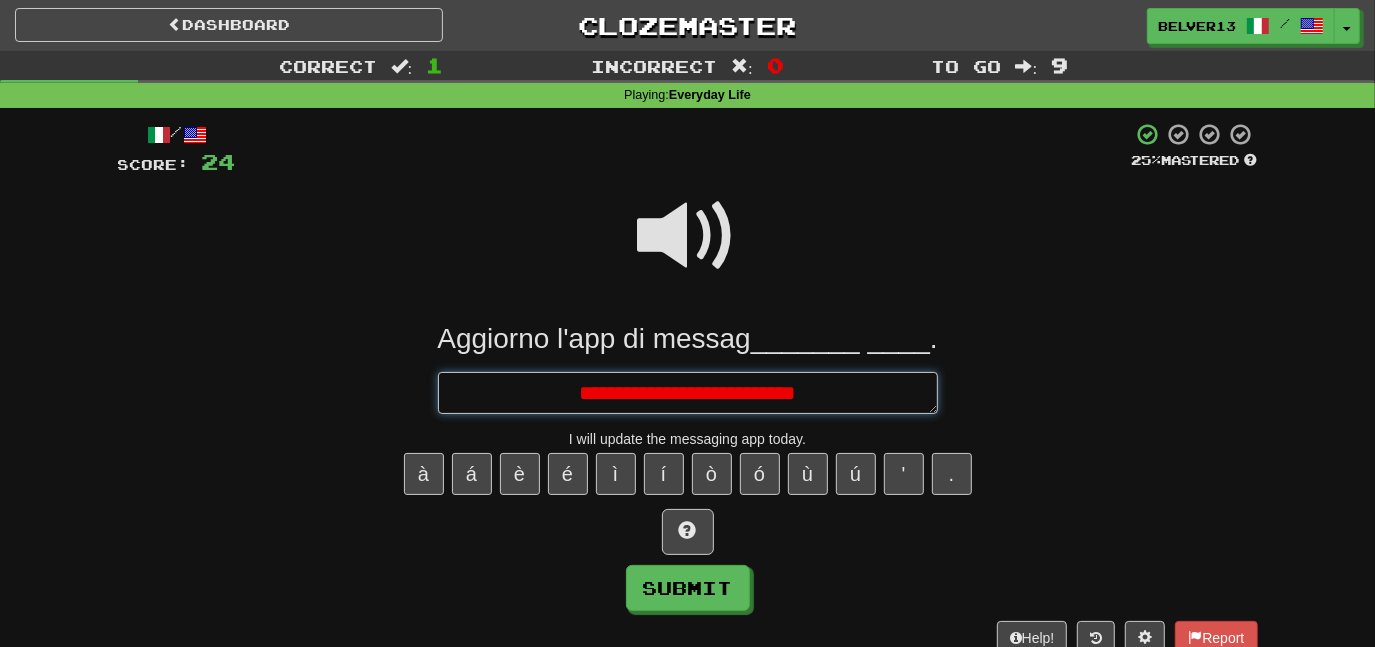 type on "*" 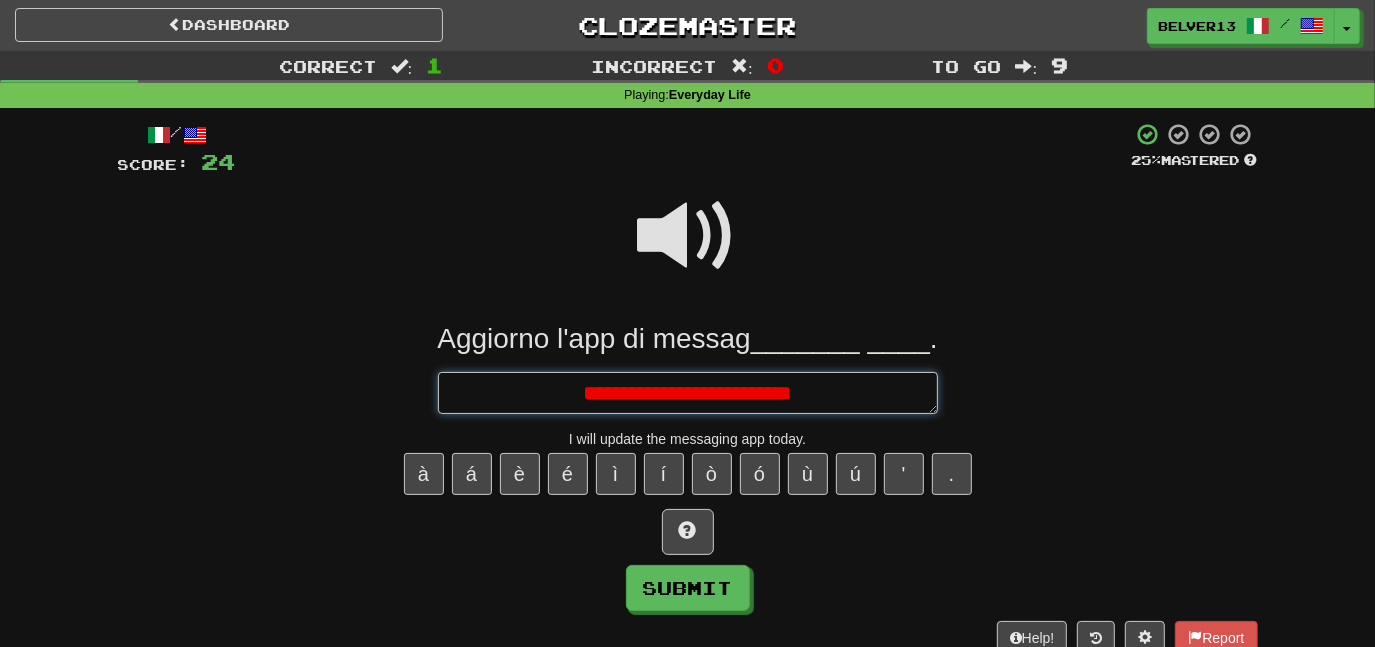 type on "*" 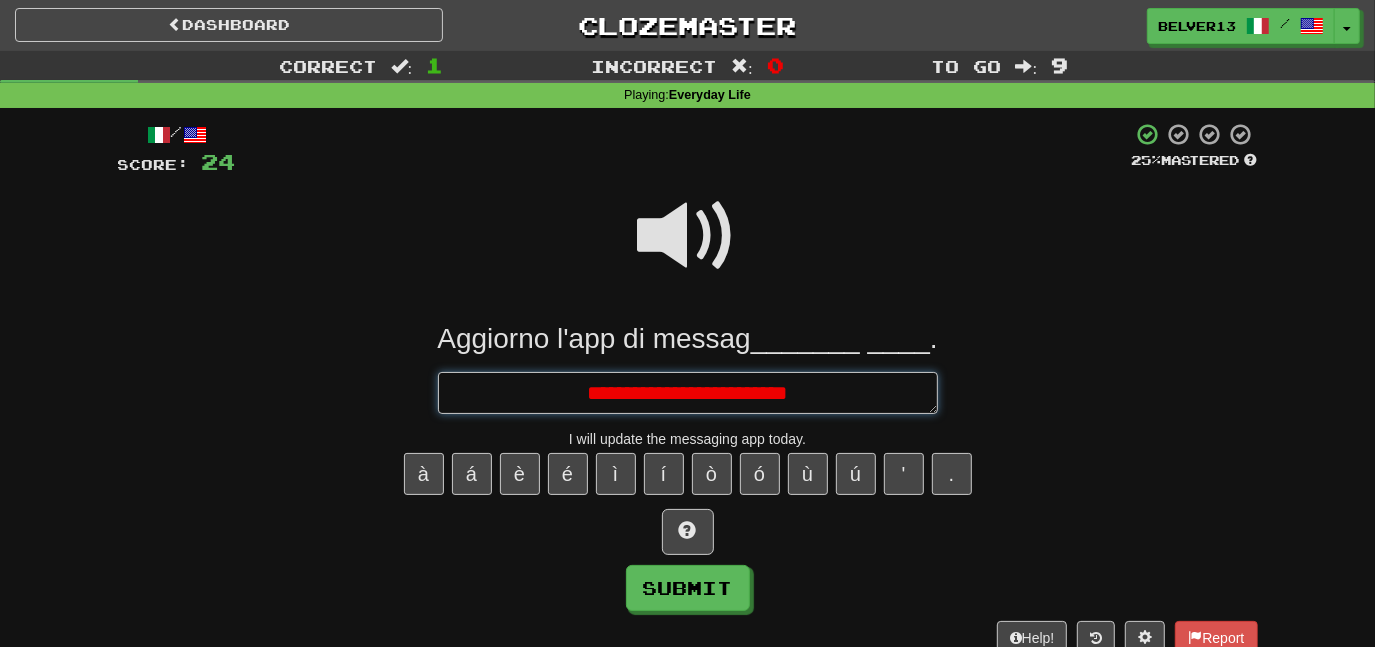type on "*" 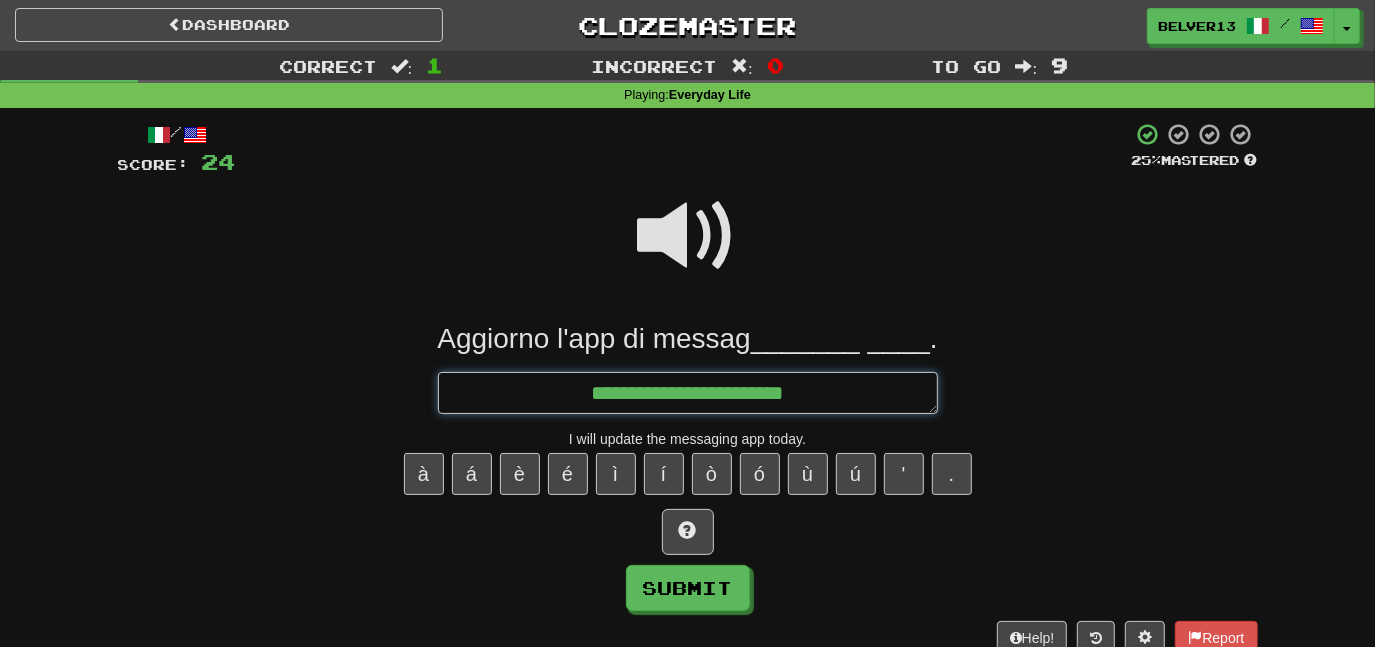 type on "*" 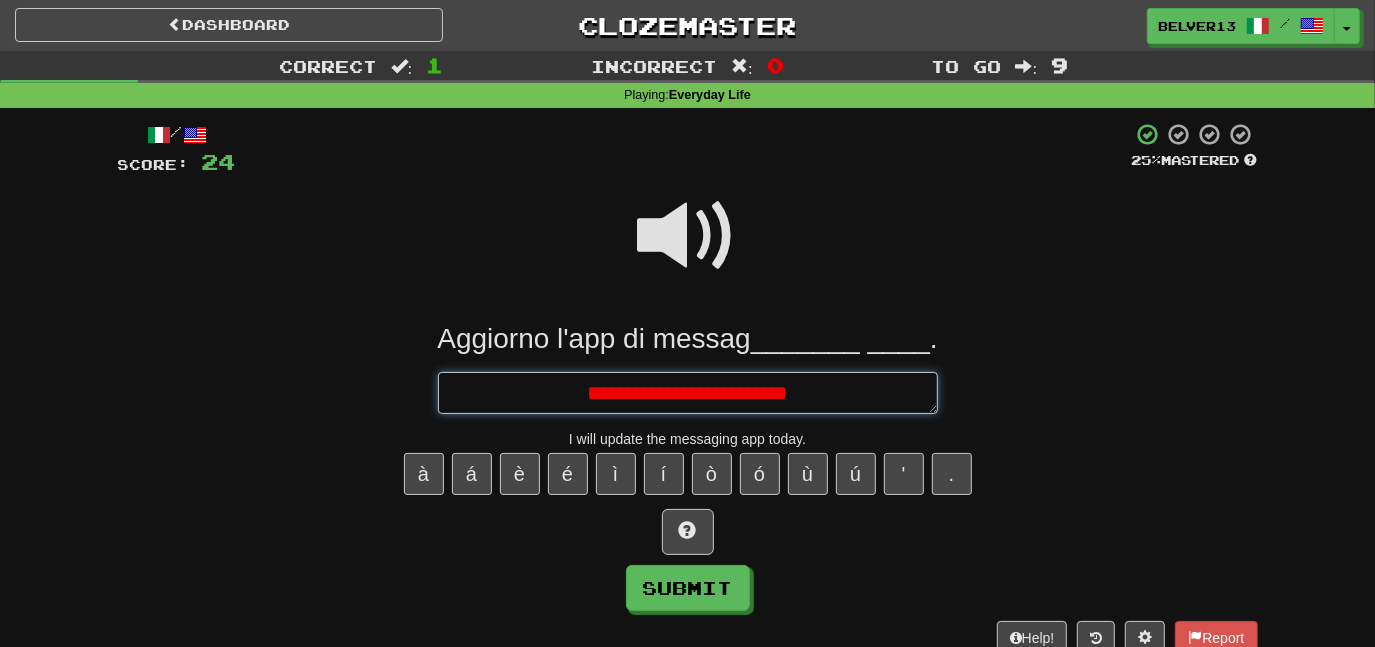 type on "*" 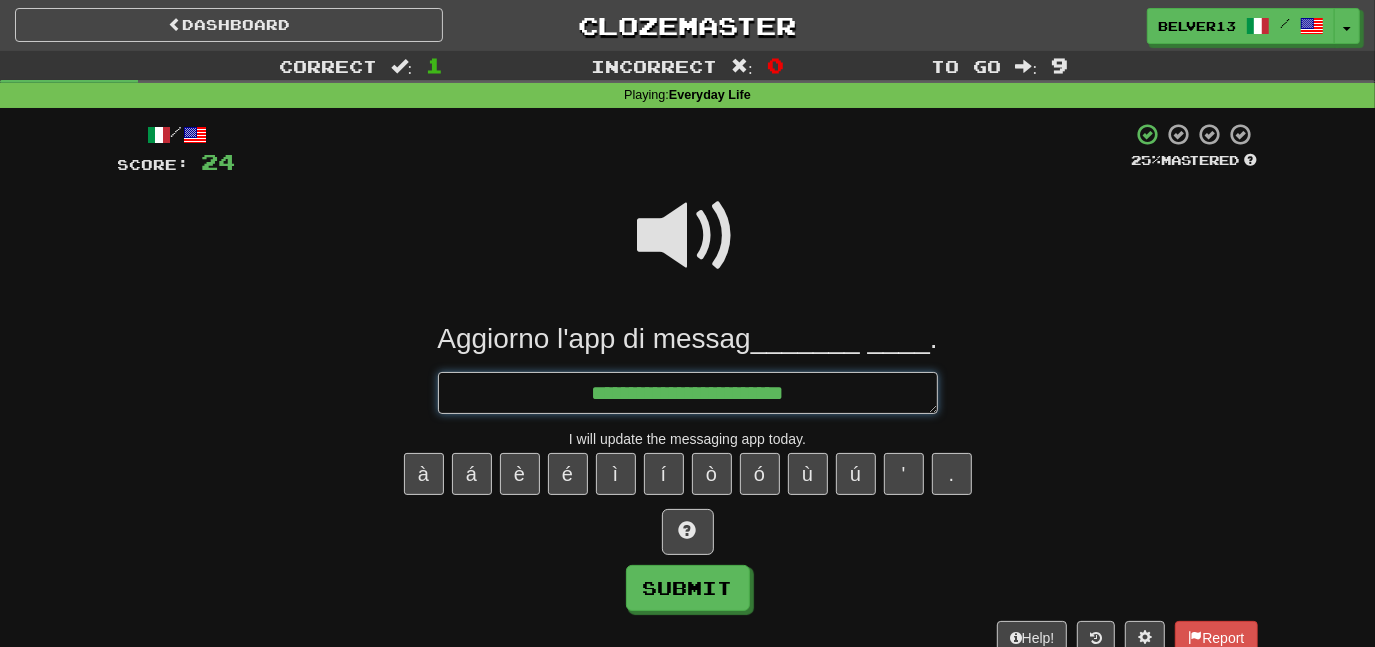 type on "*" 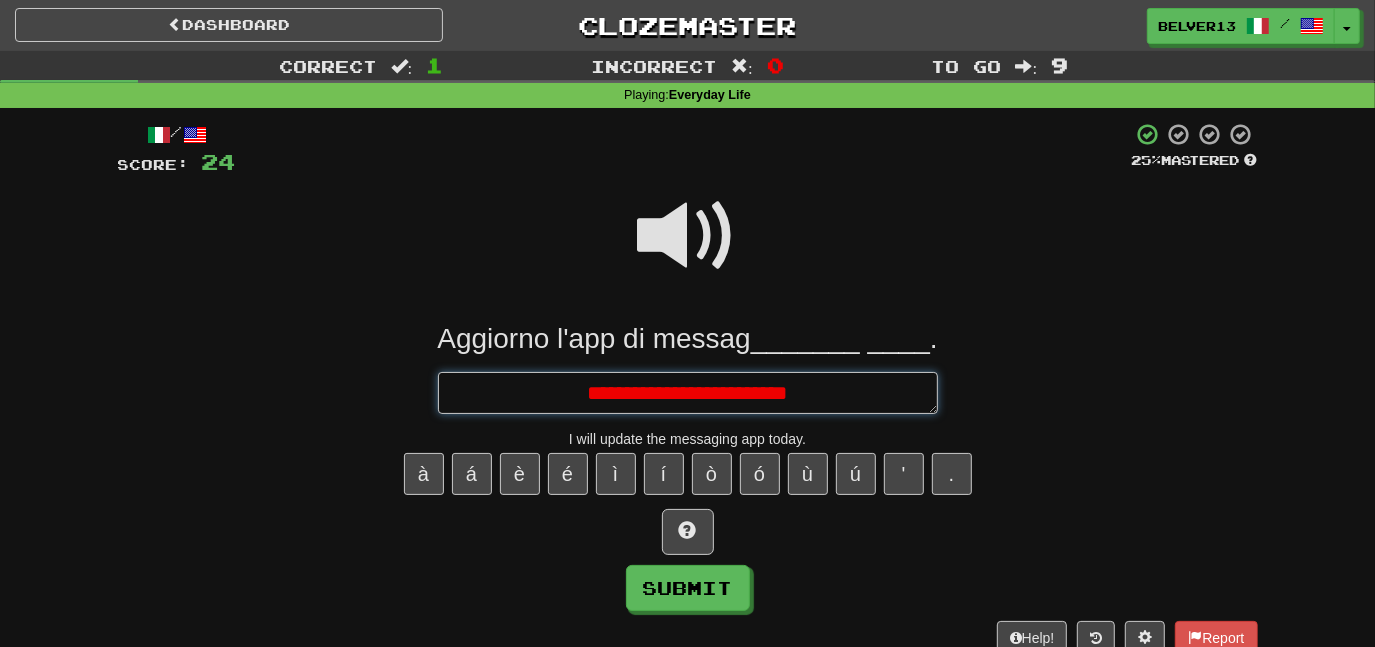 type on "*" 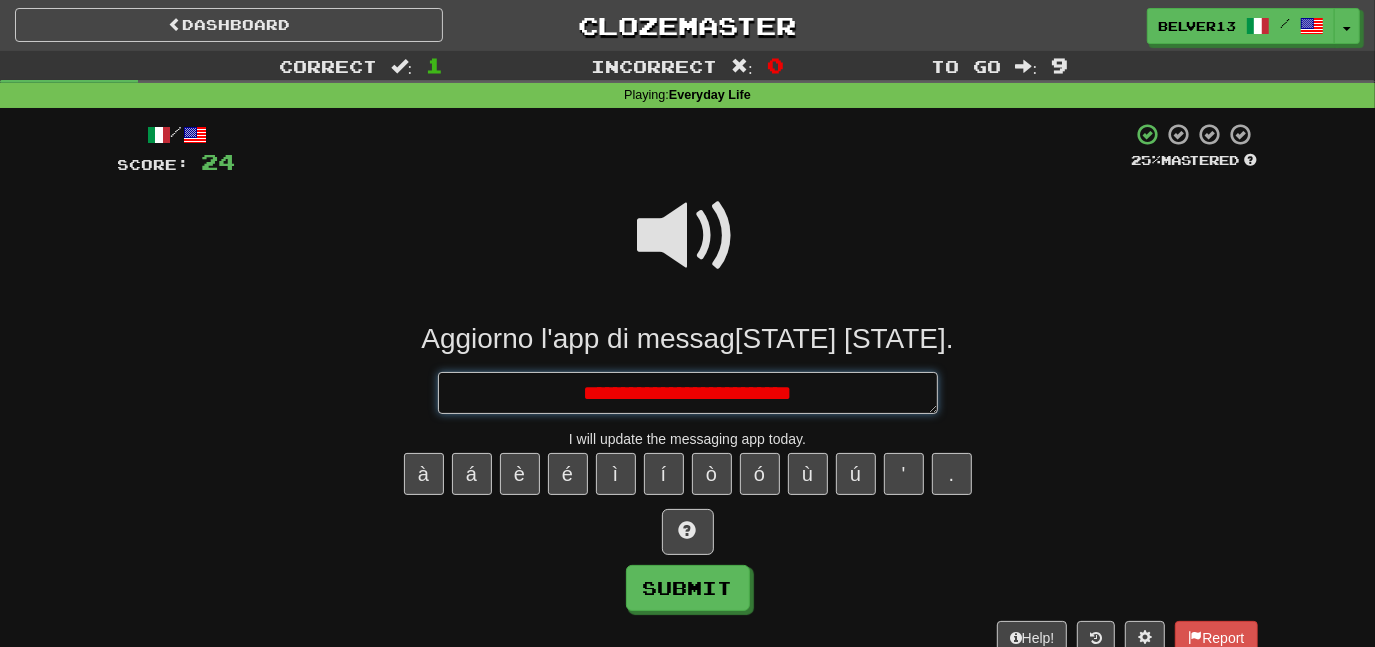 type on "*" 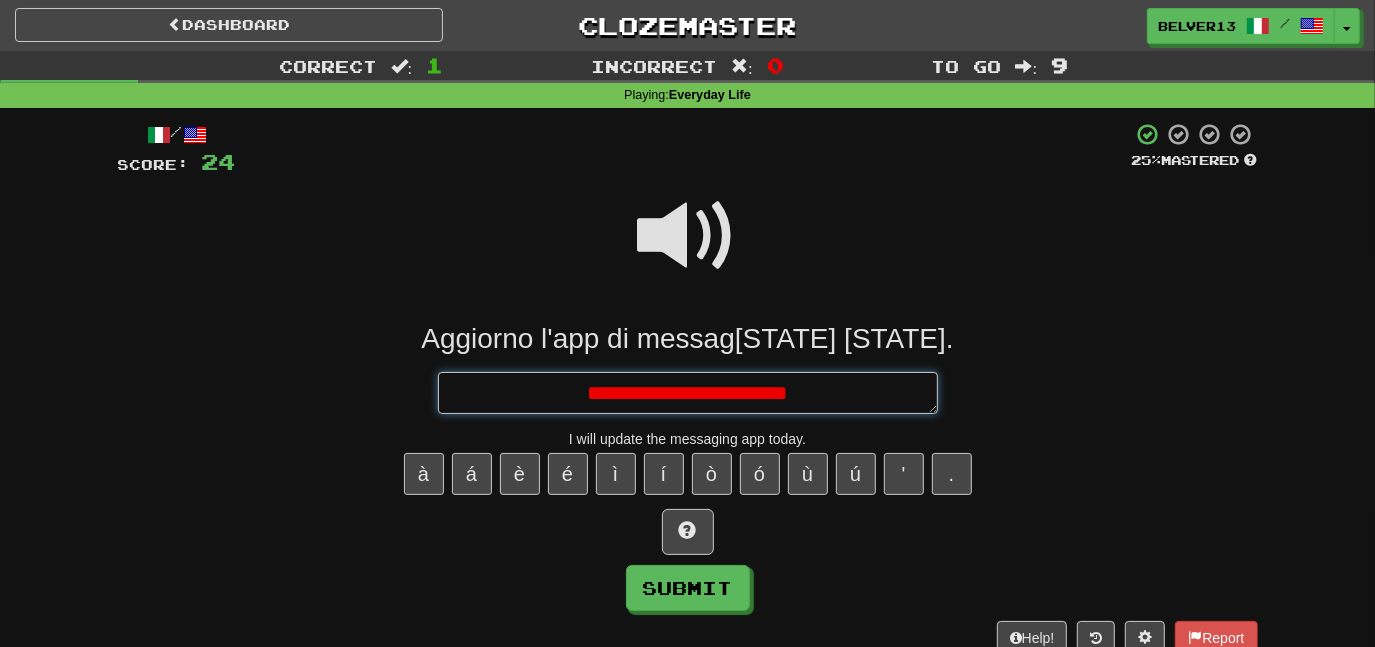 type on "*" 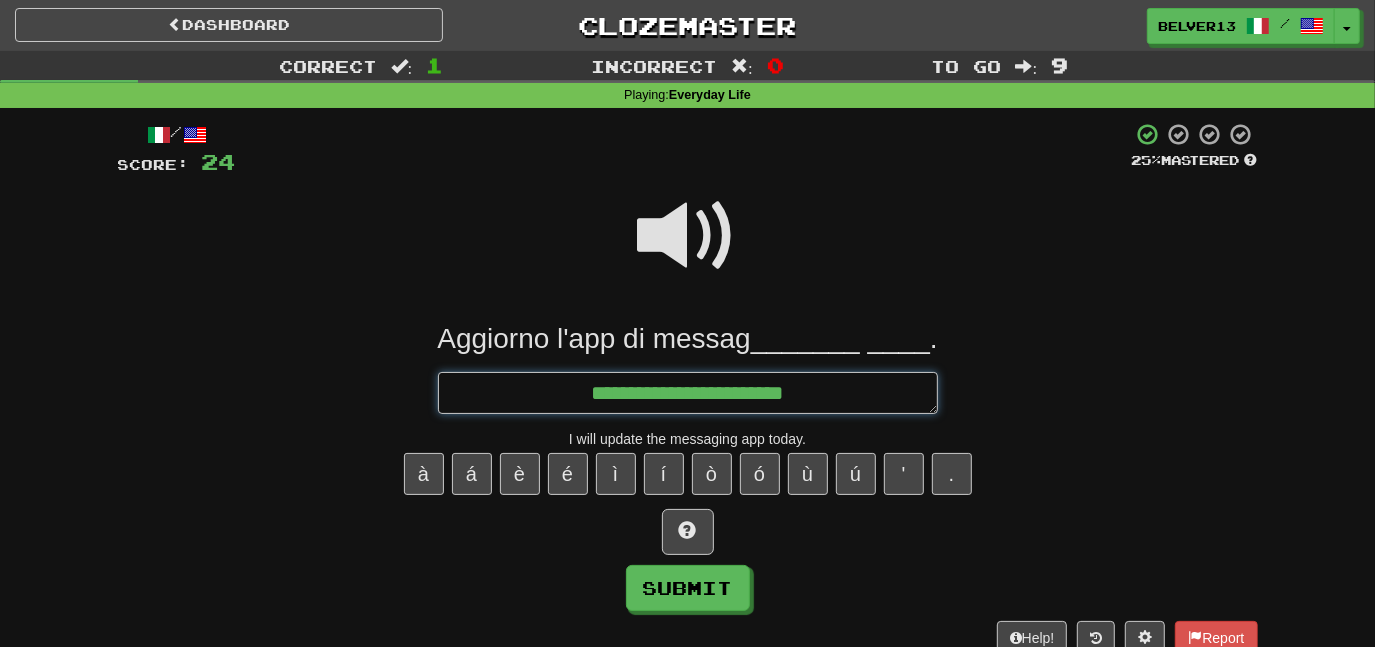 type on "*" 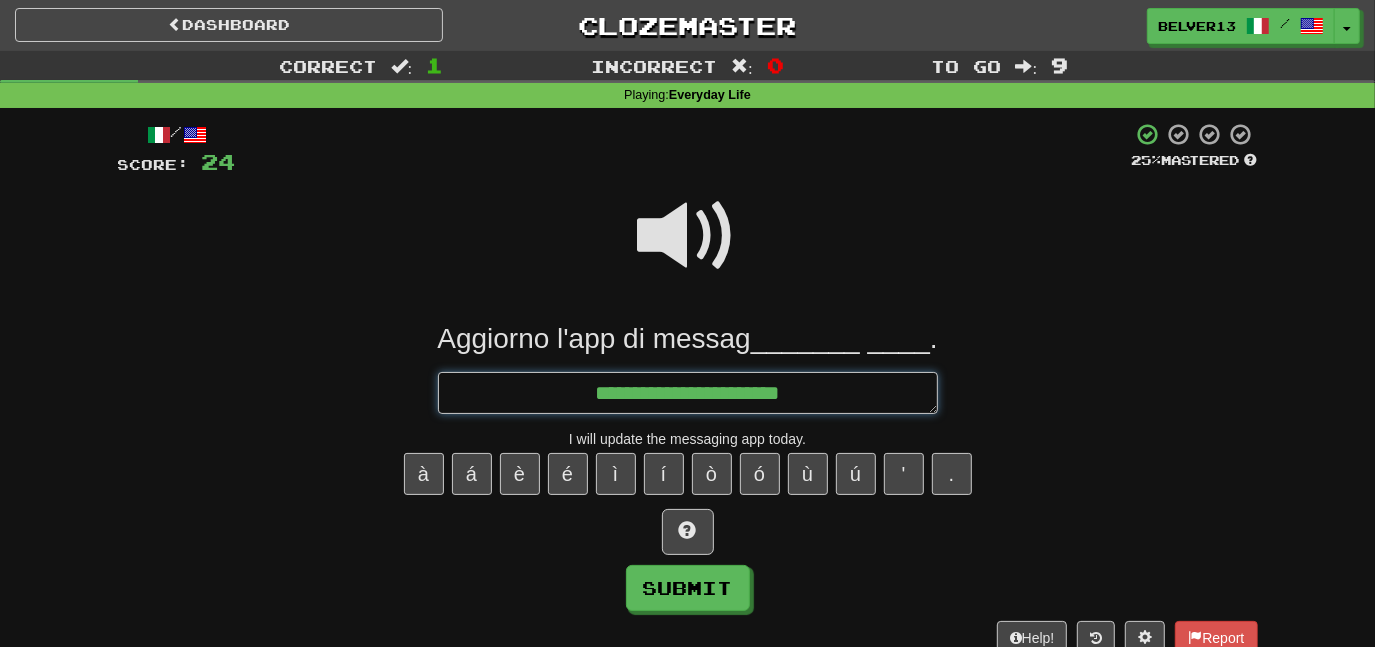 type on "*" 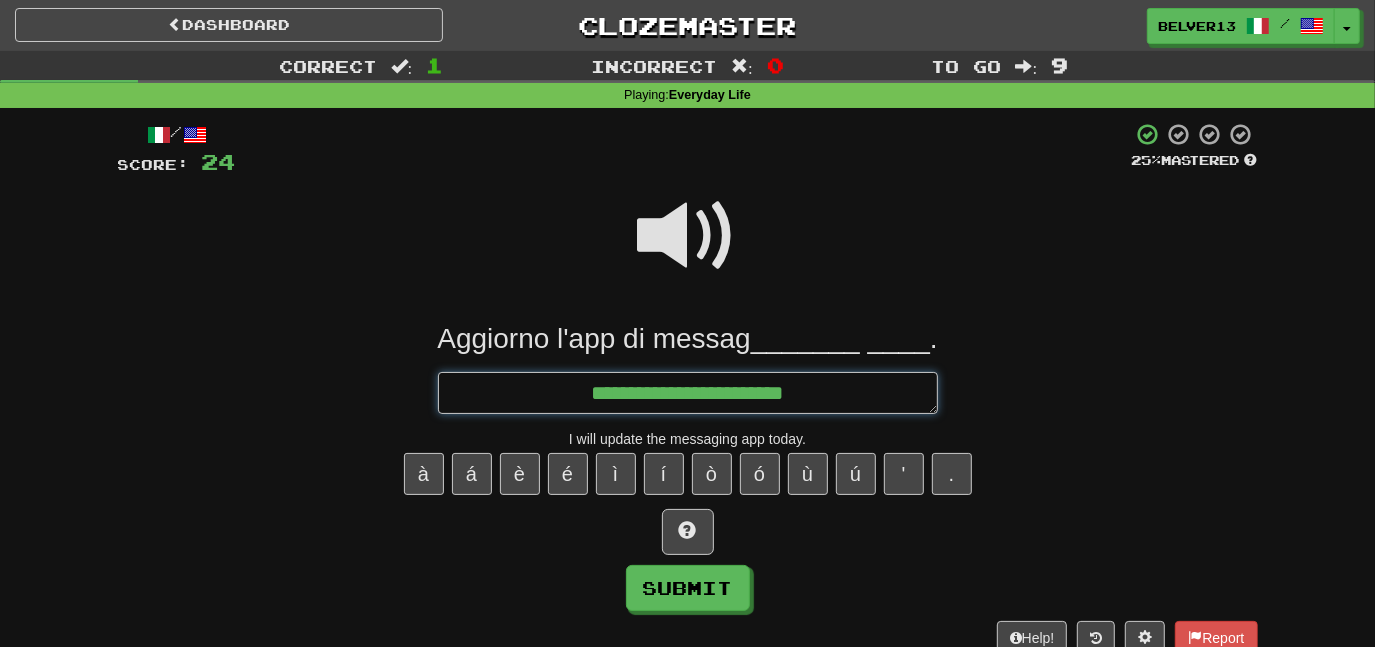 type on "*" 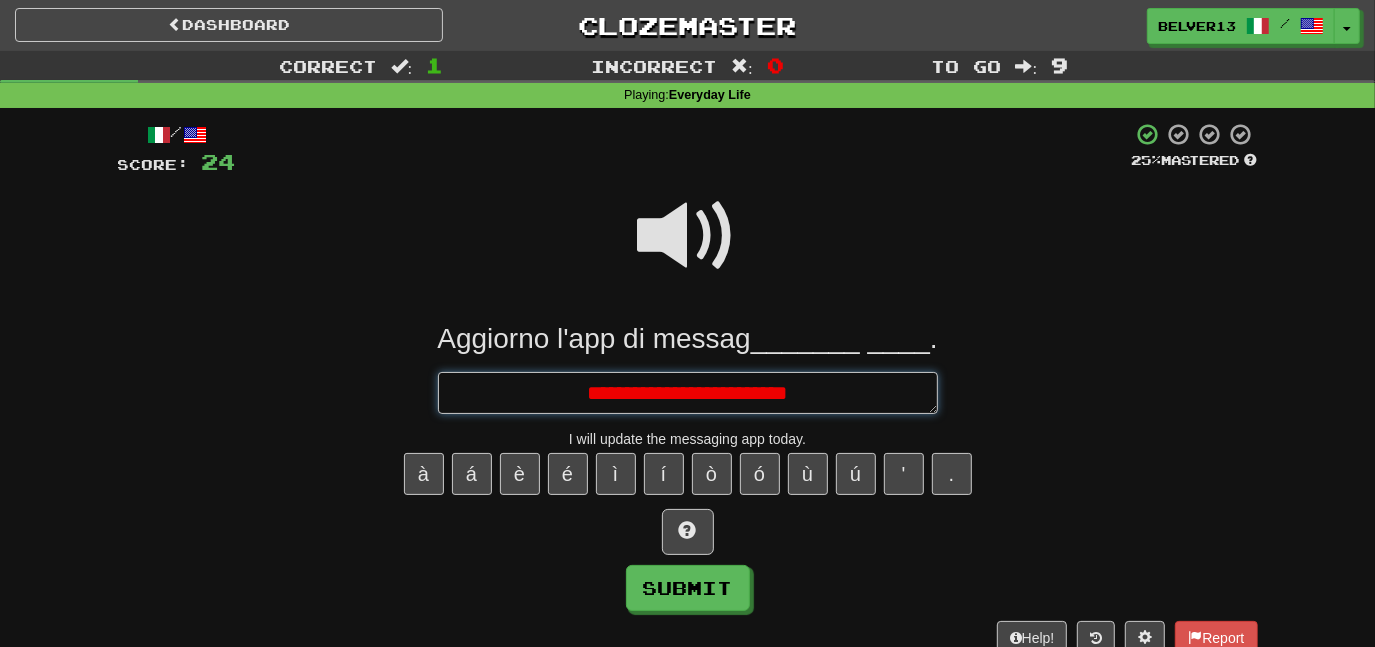 type on "*" 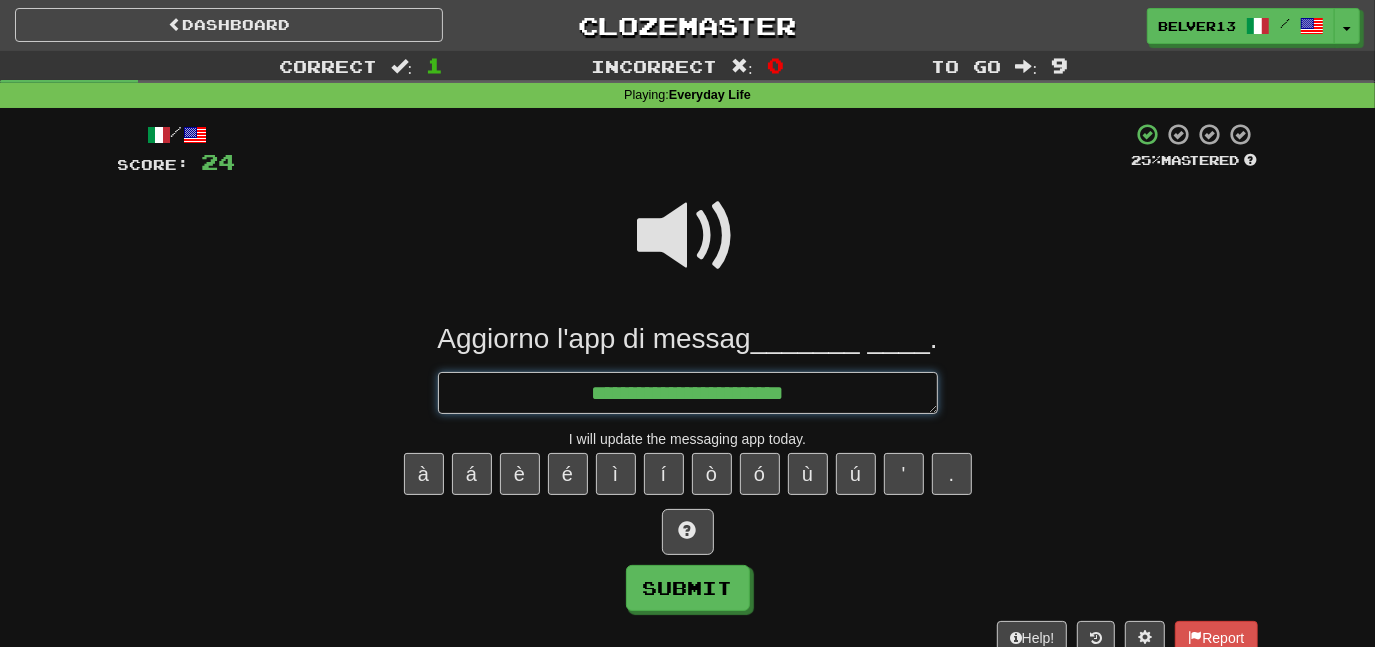 type on "*" 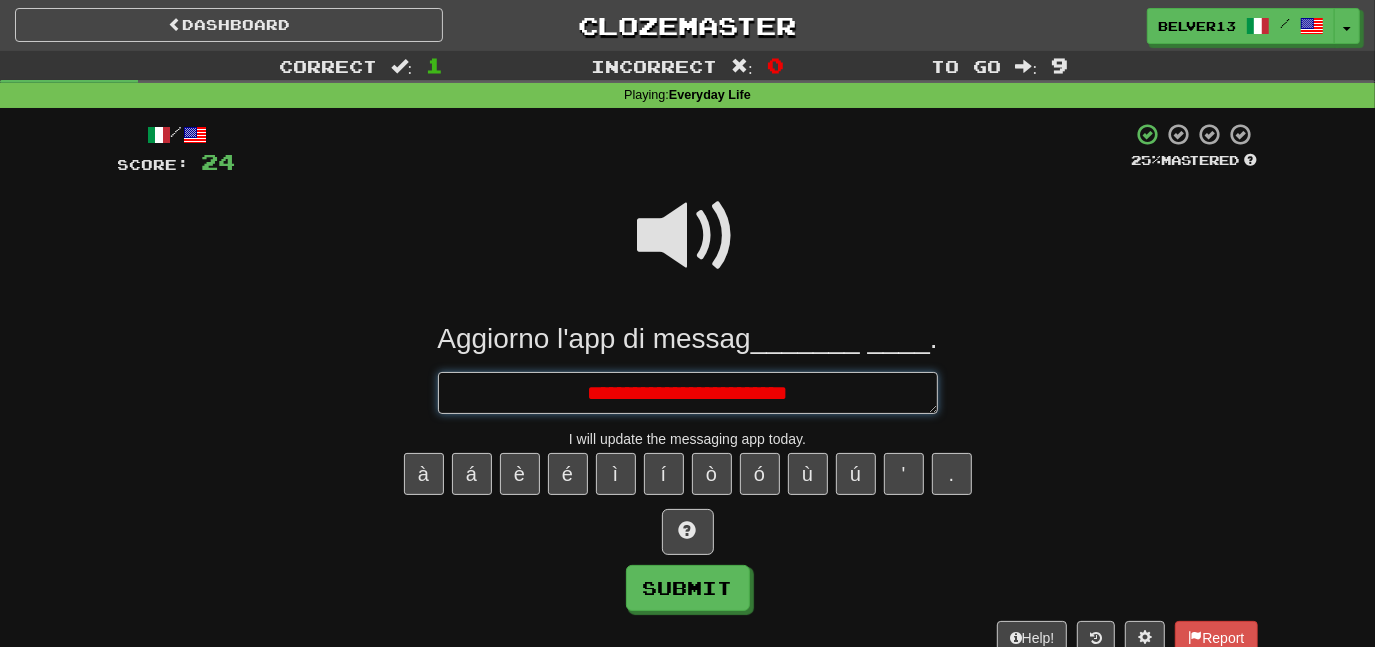 type on "*" 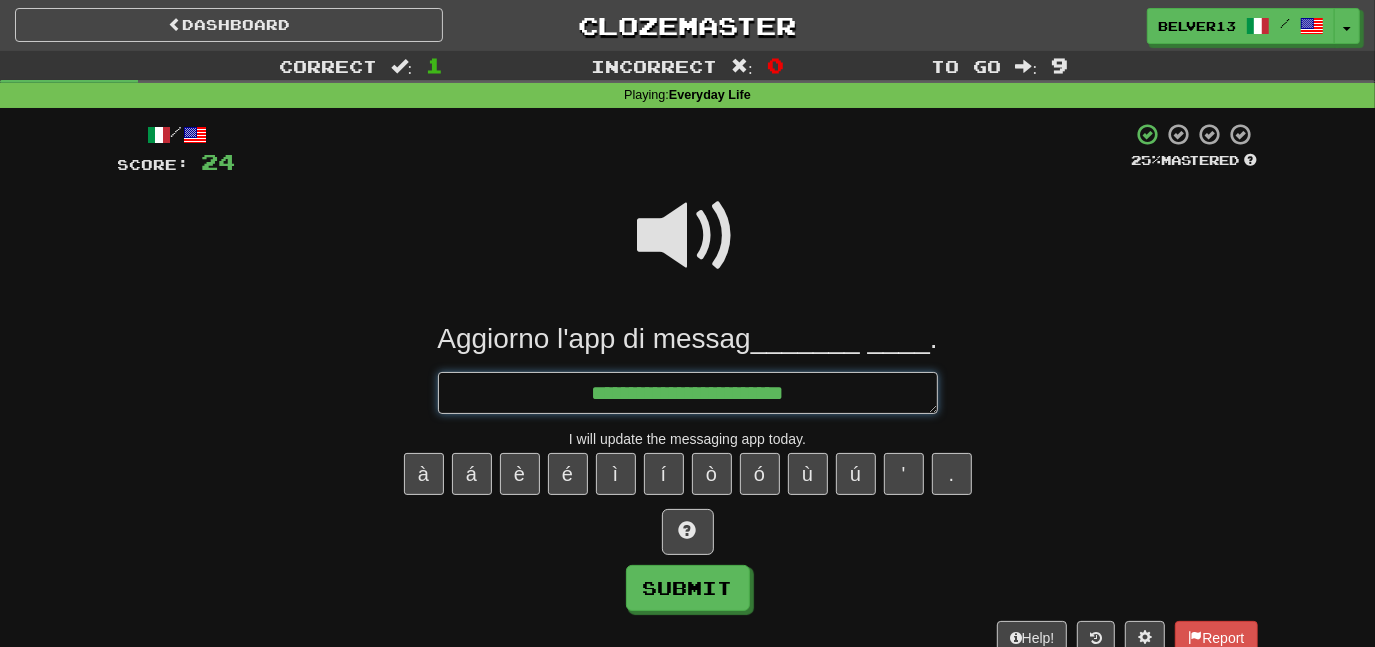 type on "*" 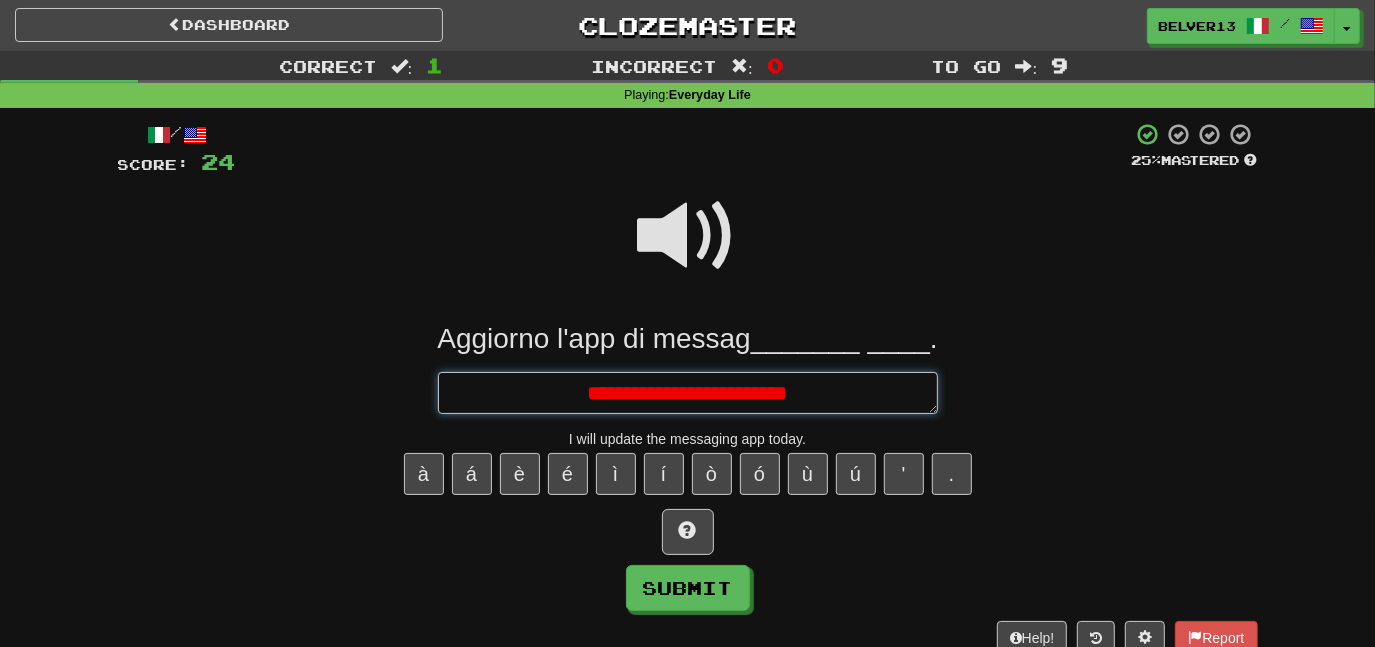 type on "*" 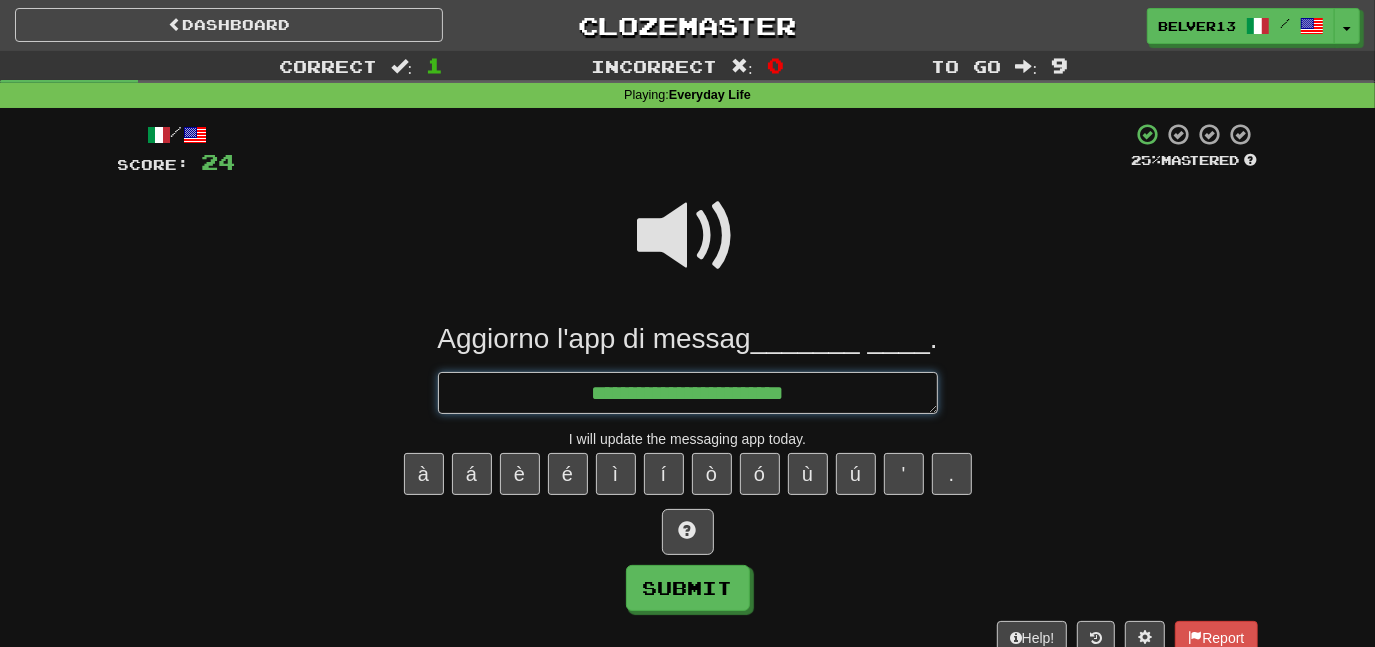 type on "*" 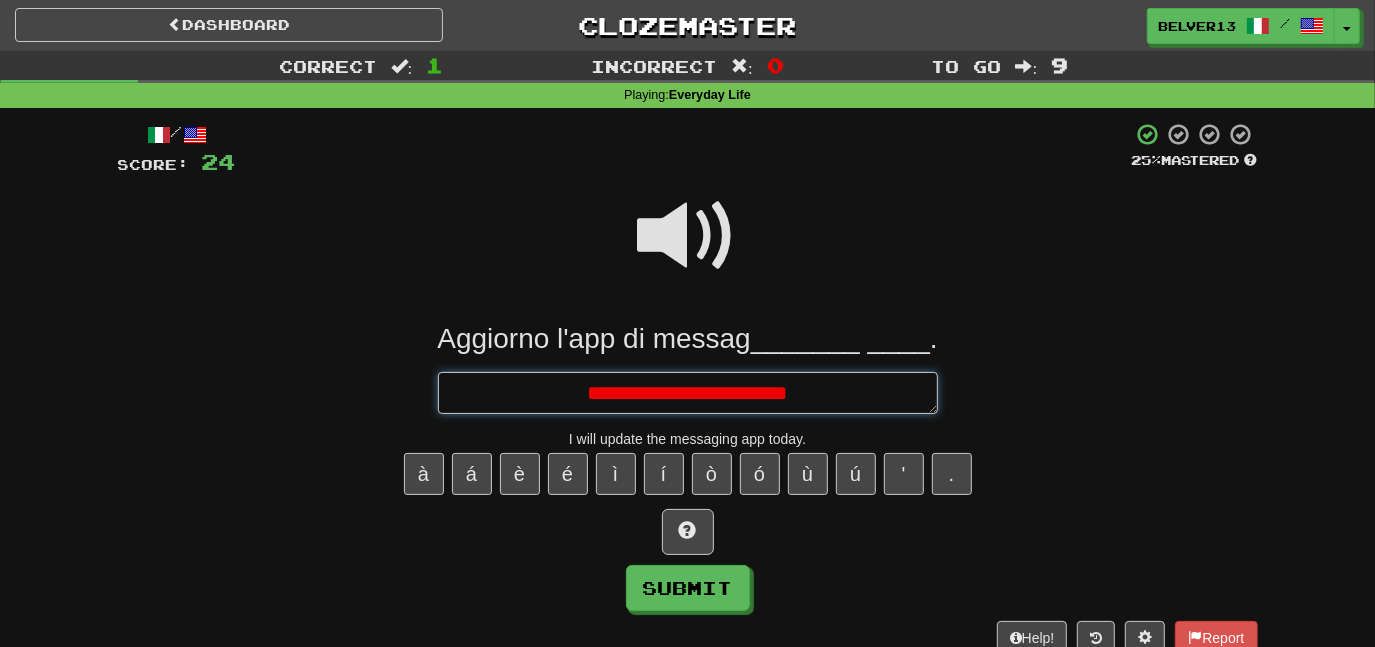 type on "*" 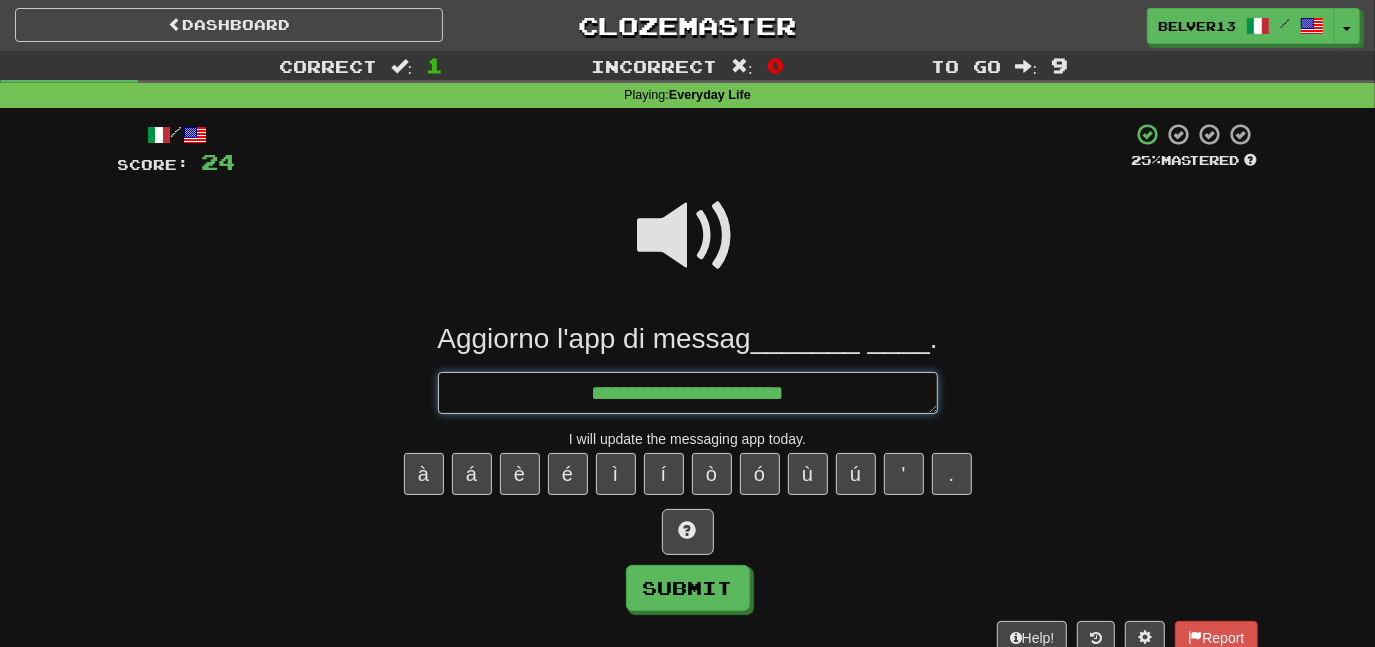type on "**********" 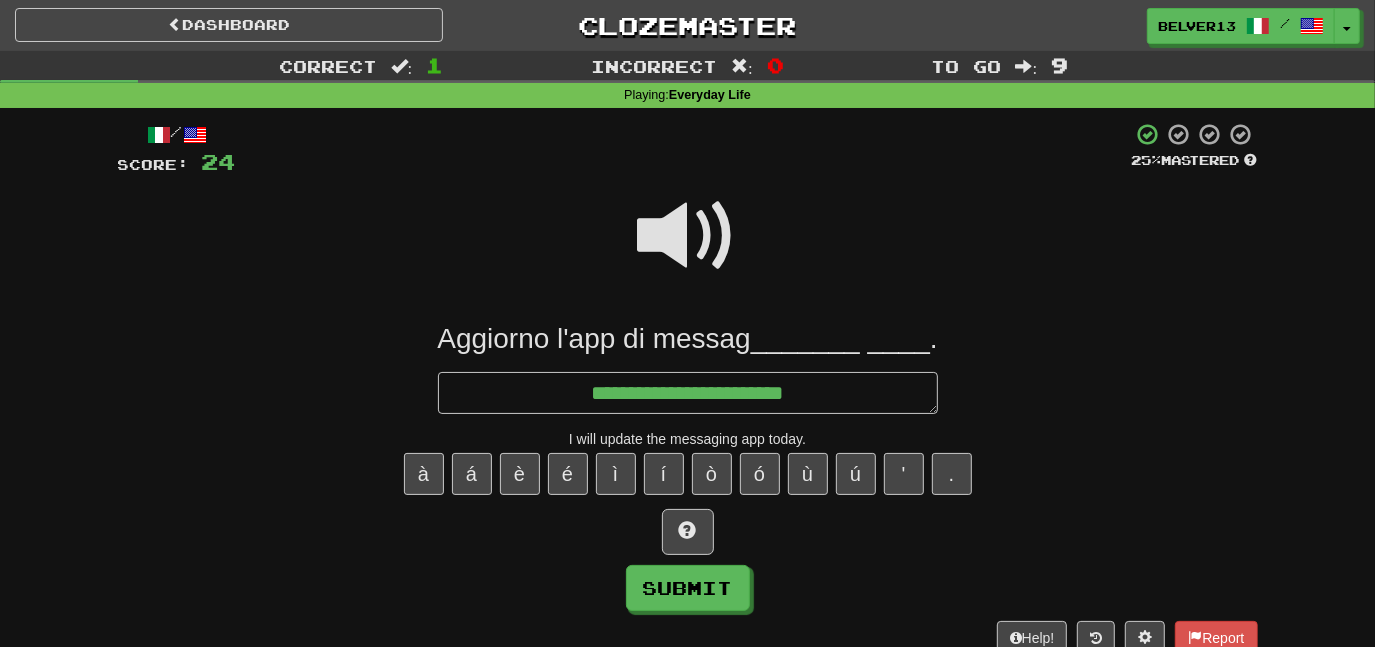 click at bounding box center [688, 236] 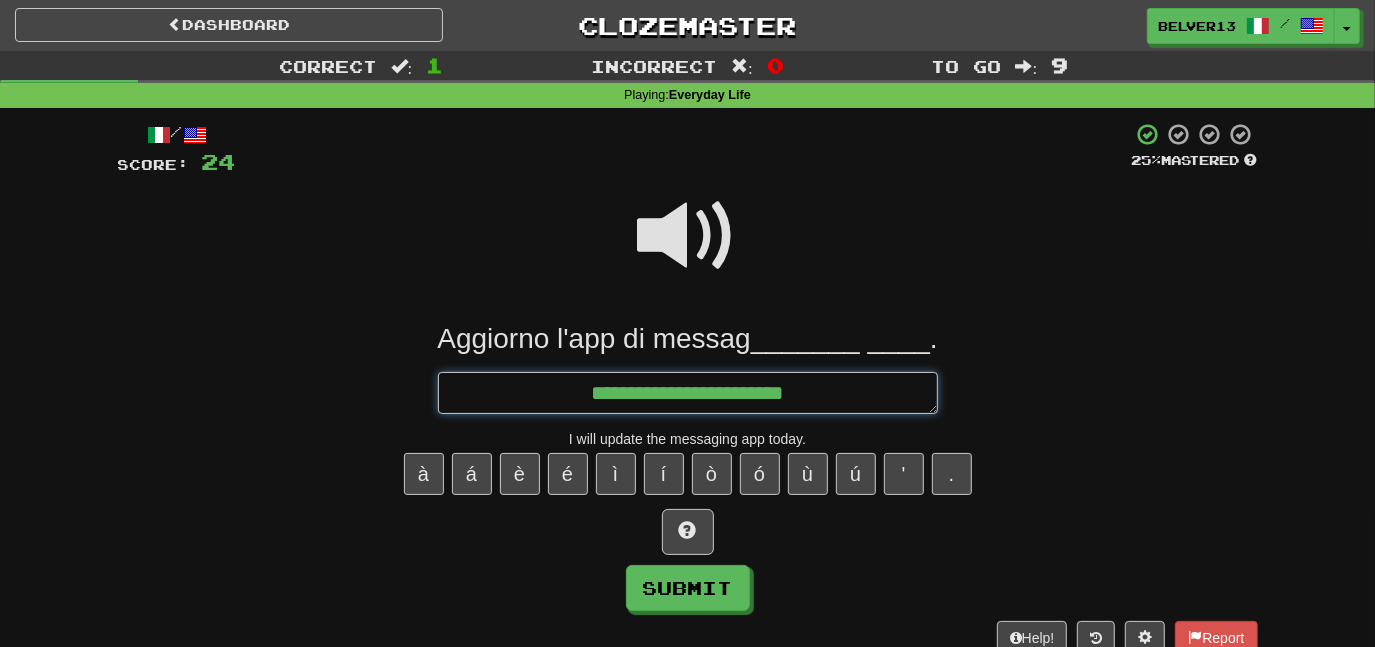 click on "**********" at bounding box center (688, 392) 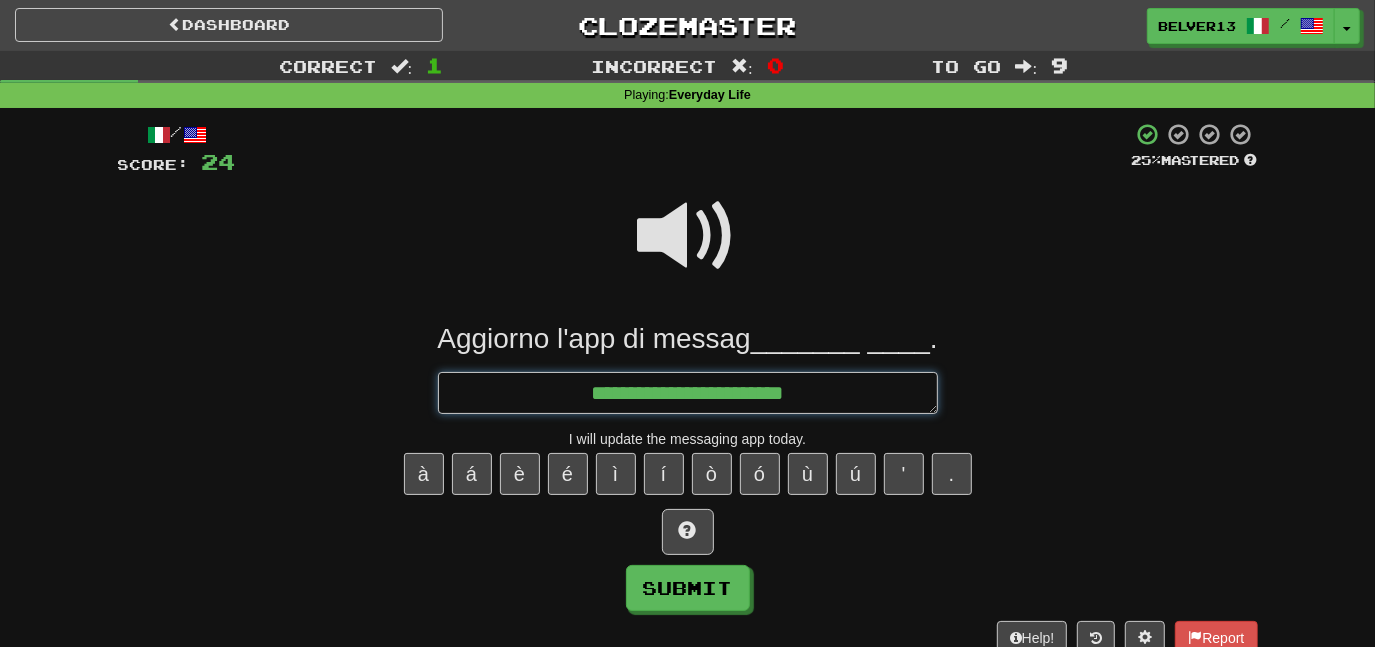 type on "*" 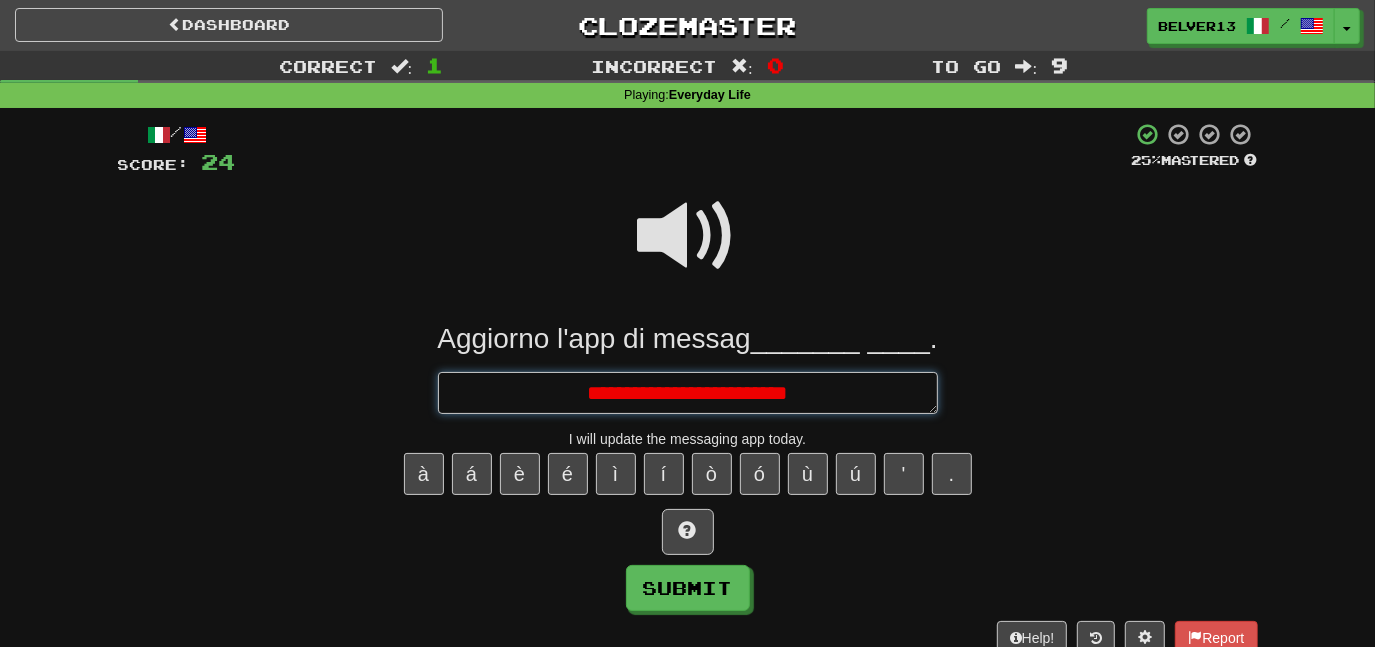 type on "*" 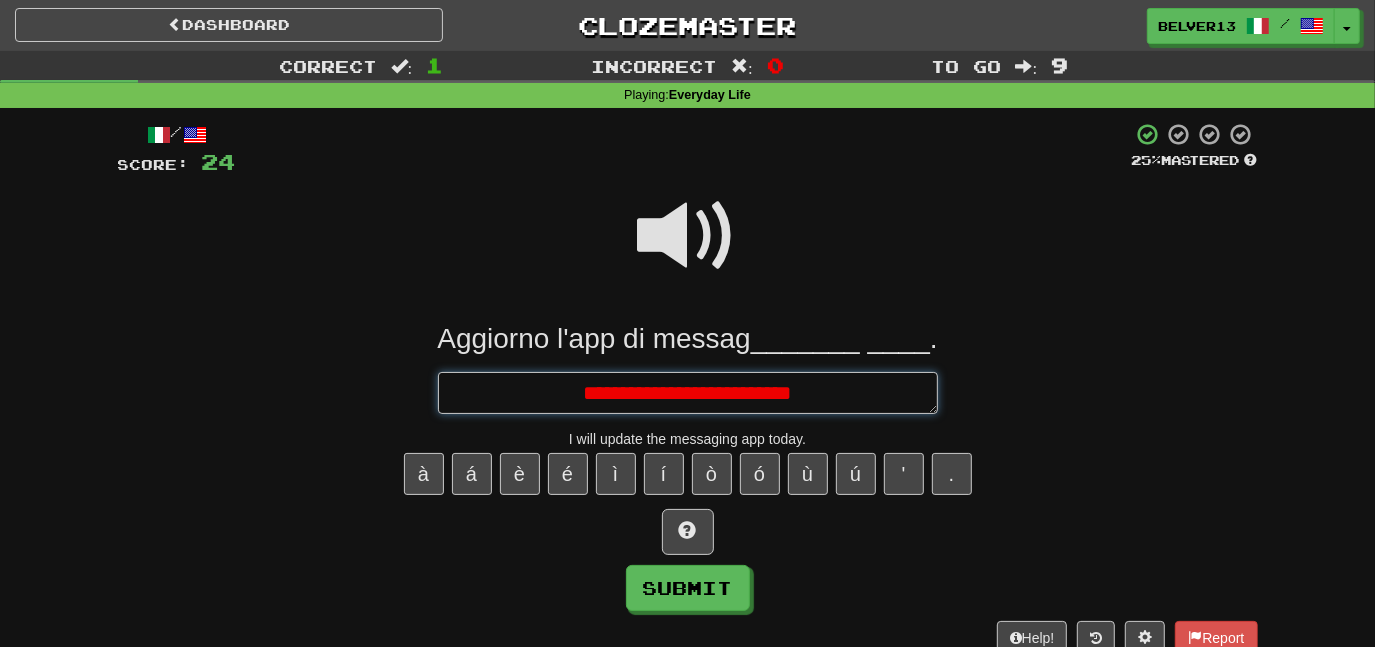 type 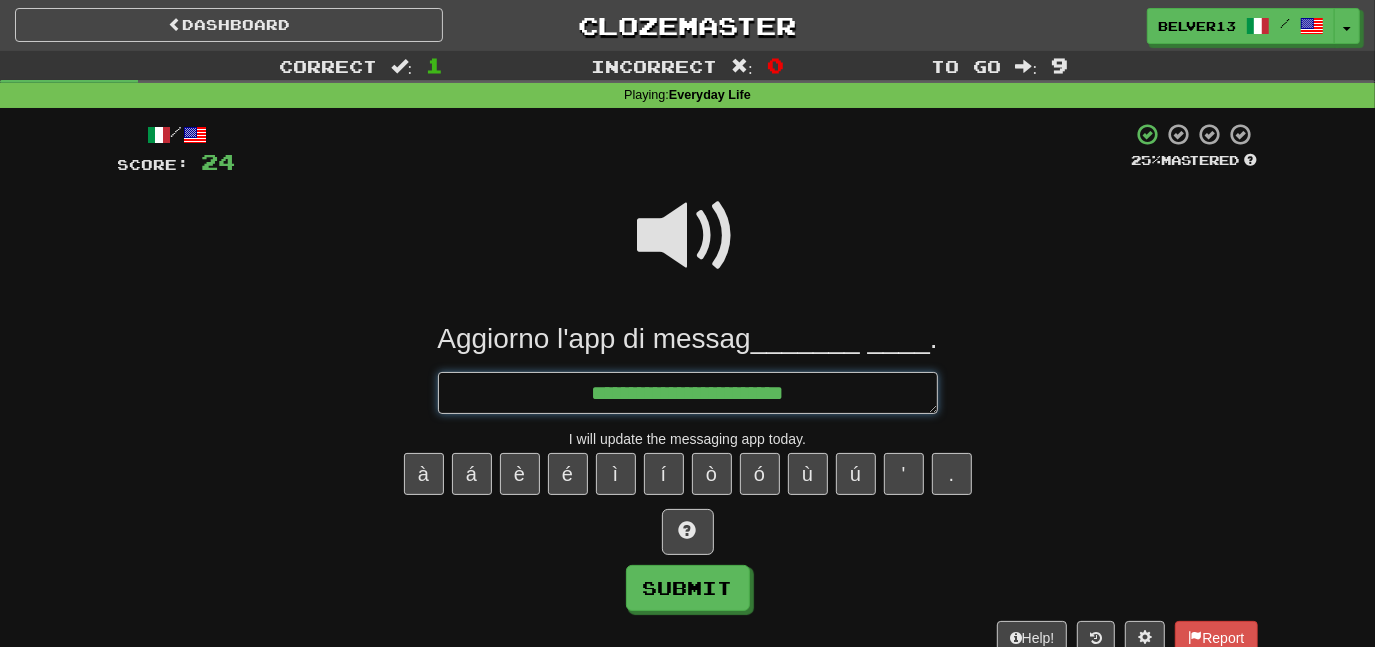 click on "**********" at bounding box center (688, 392) 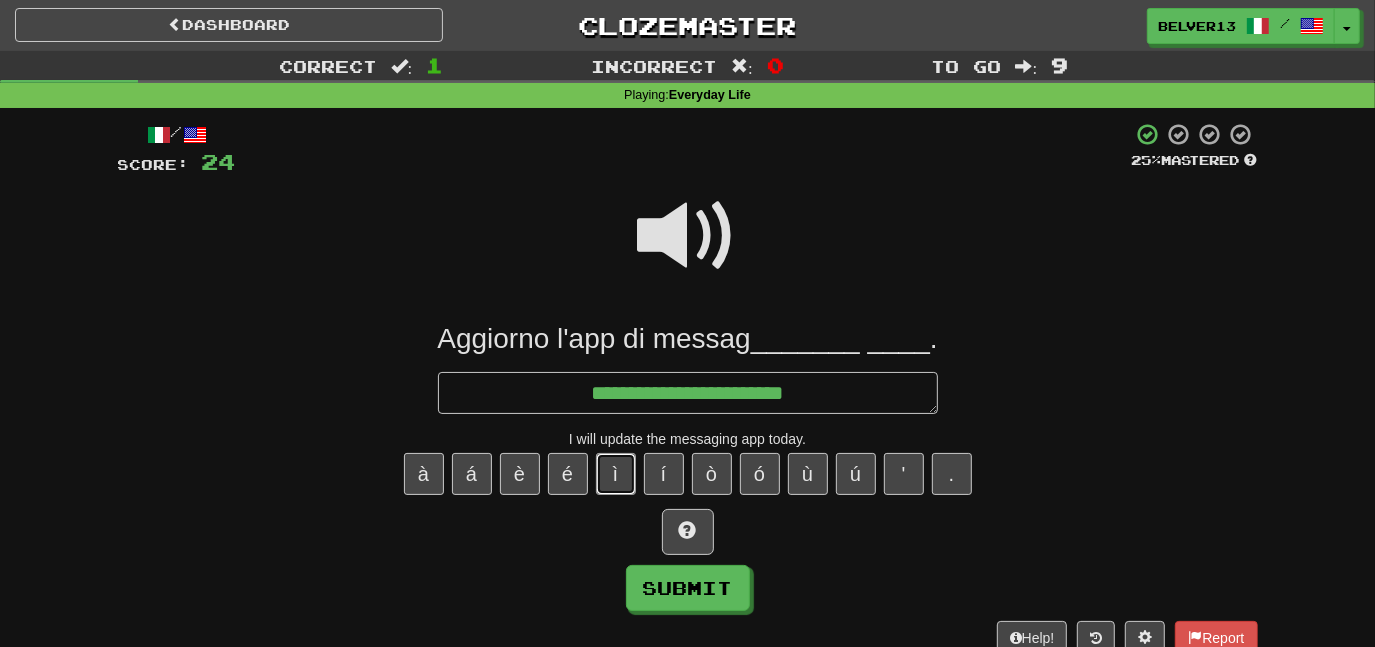 click on "ì" at bounding box center (616, 474) 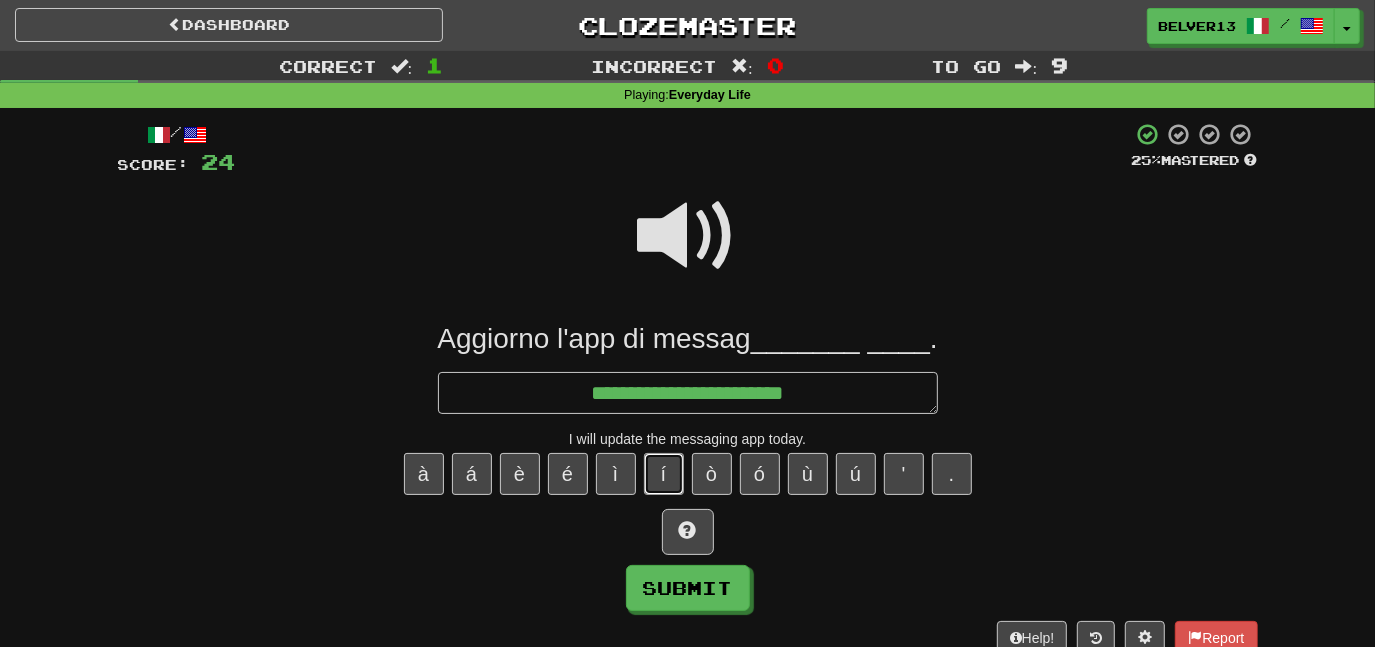 click on "í" at bounding box center [664, 474] 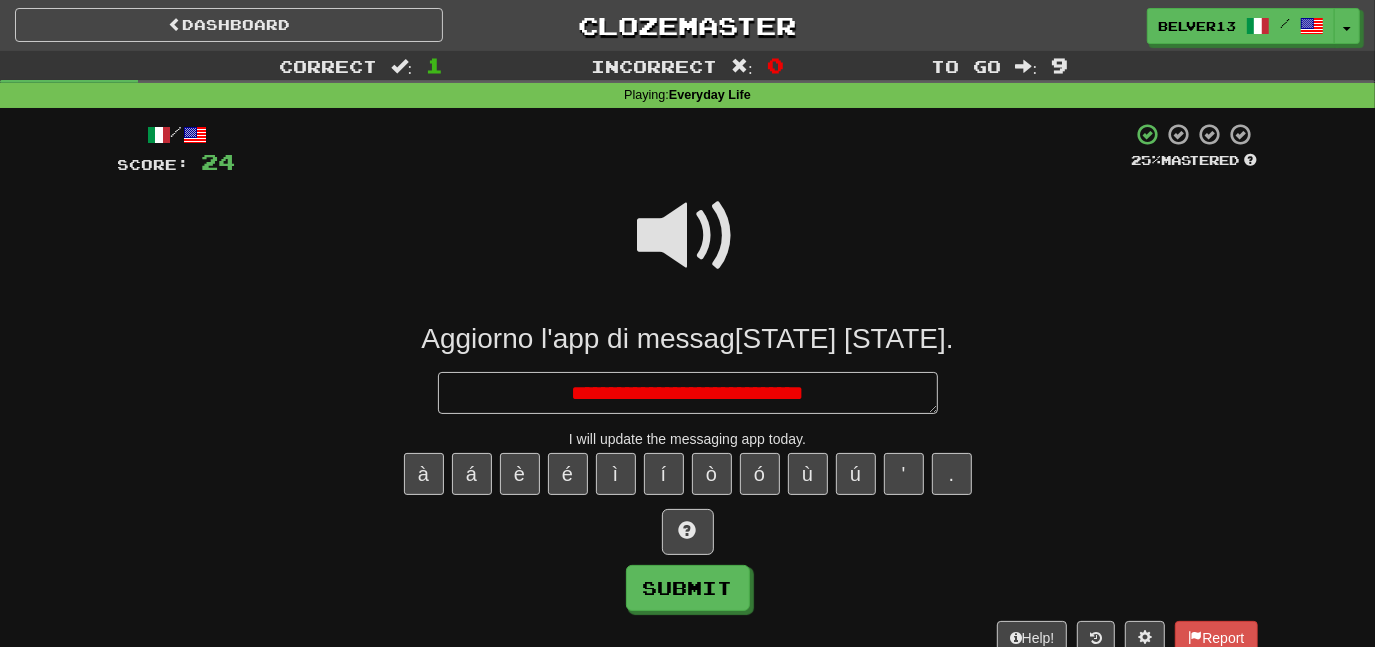 click at bounding box center (688, 236) 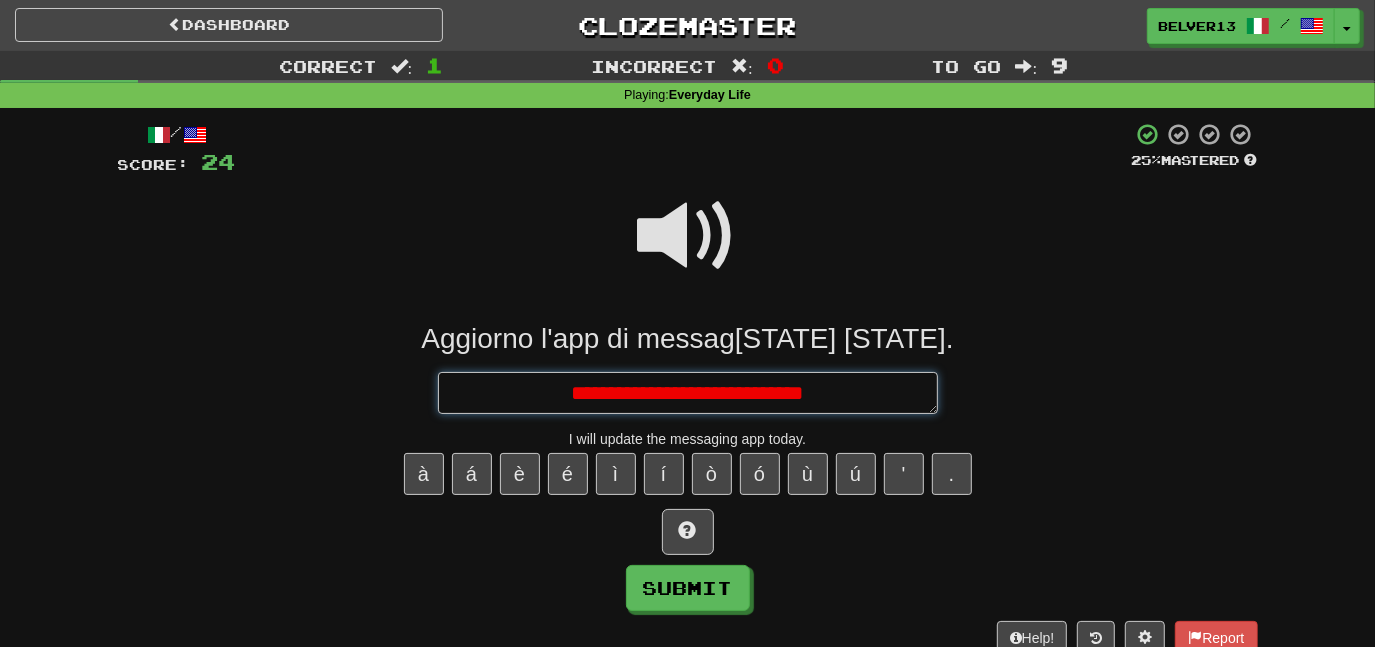 click on "**********" at bounding box center [688, 392] 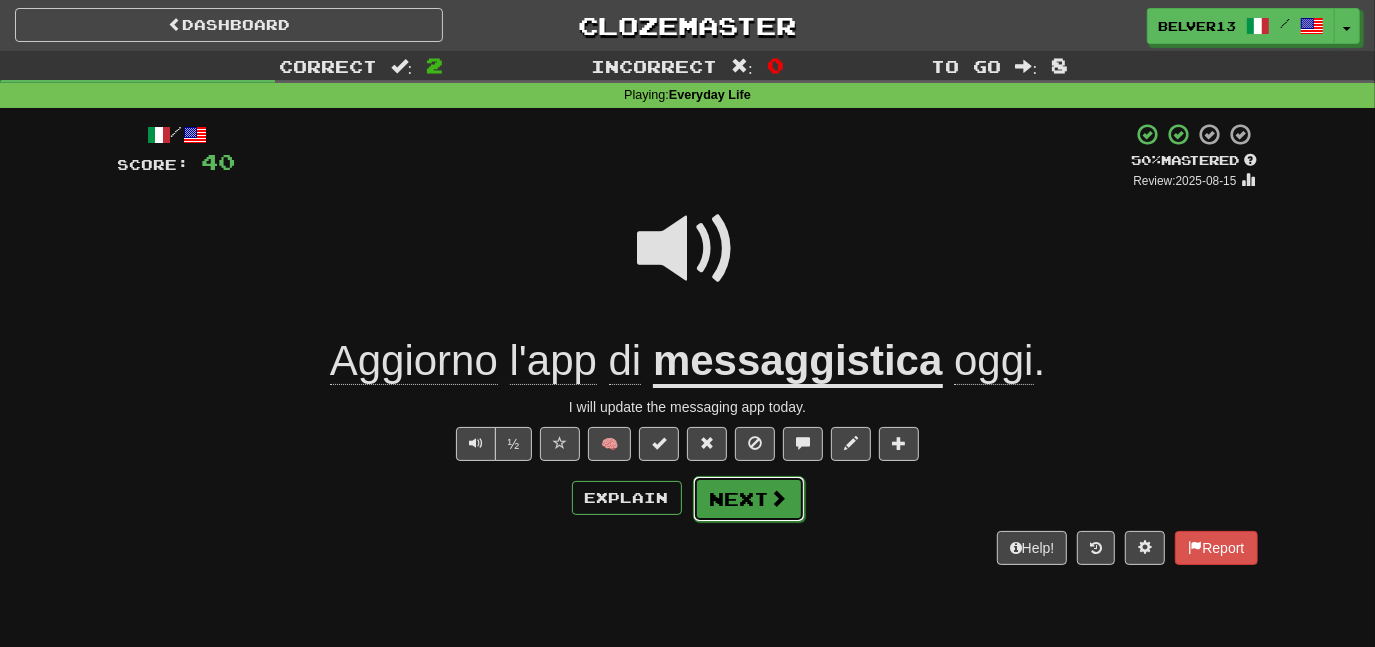 click on "Next" at bounding box center (749, 499) 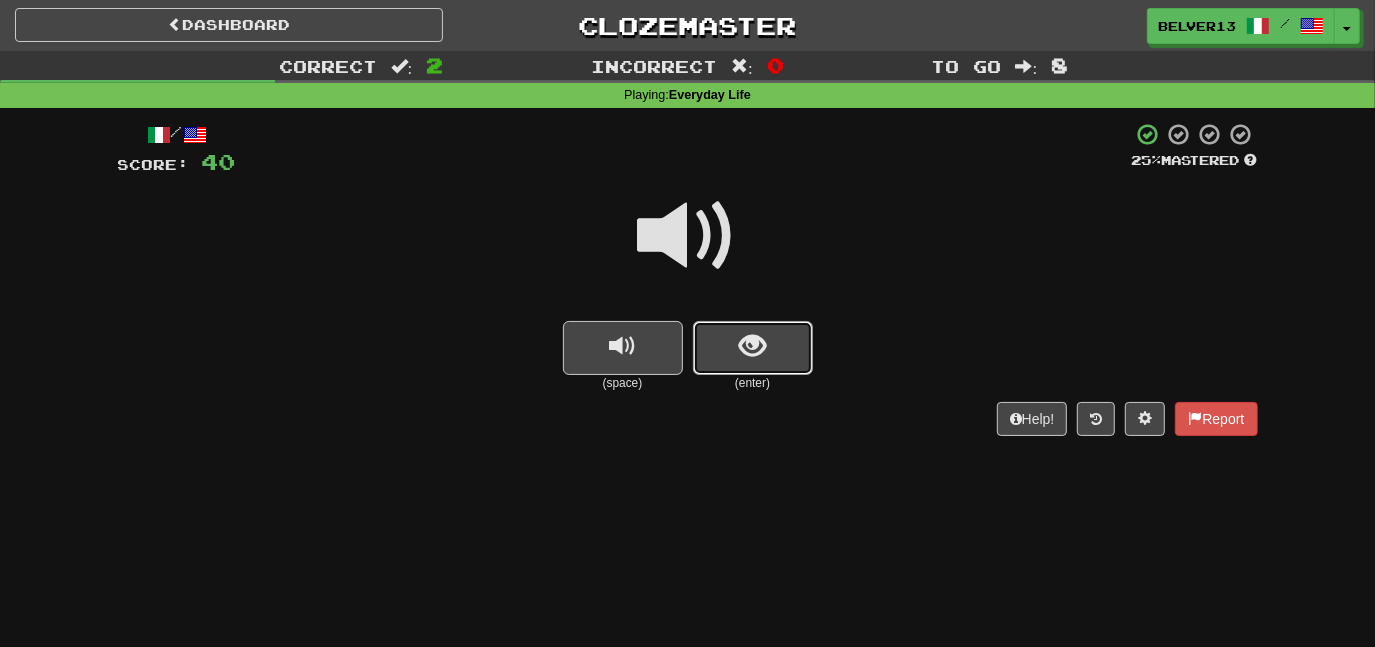 click at bounding box center (753, 348) 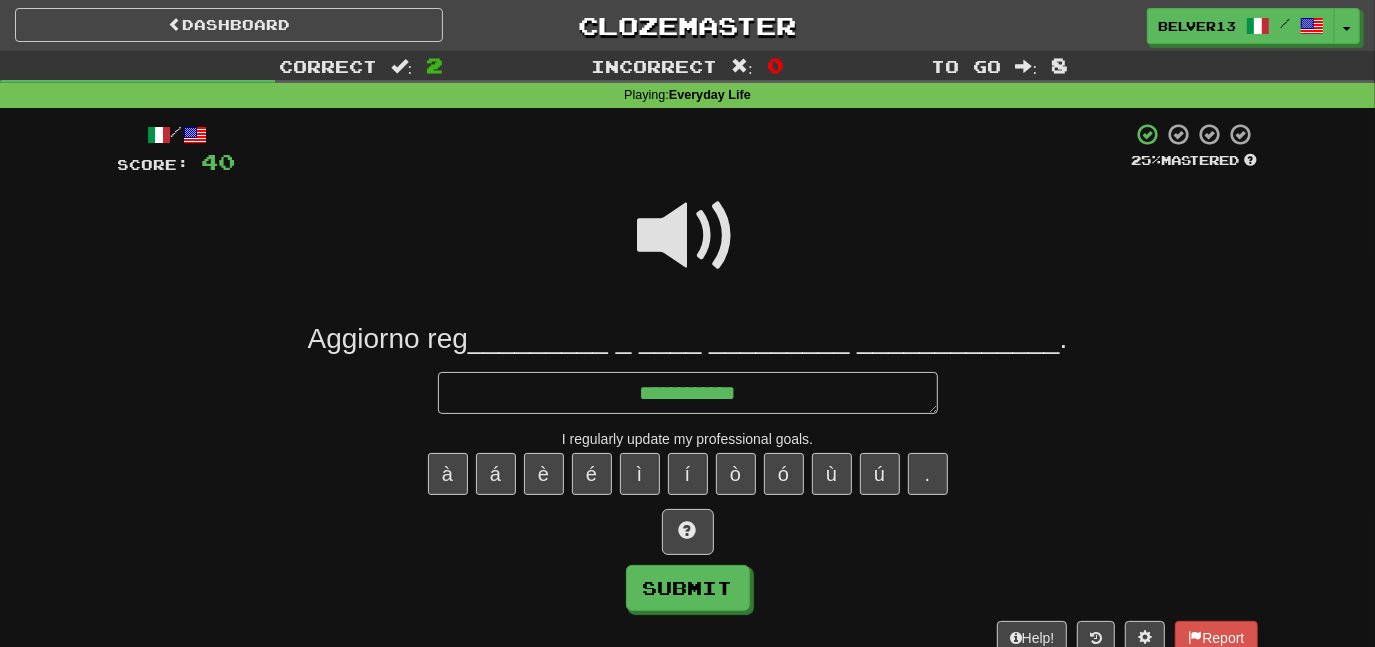 click at bounding box center (688, 236) 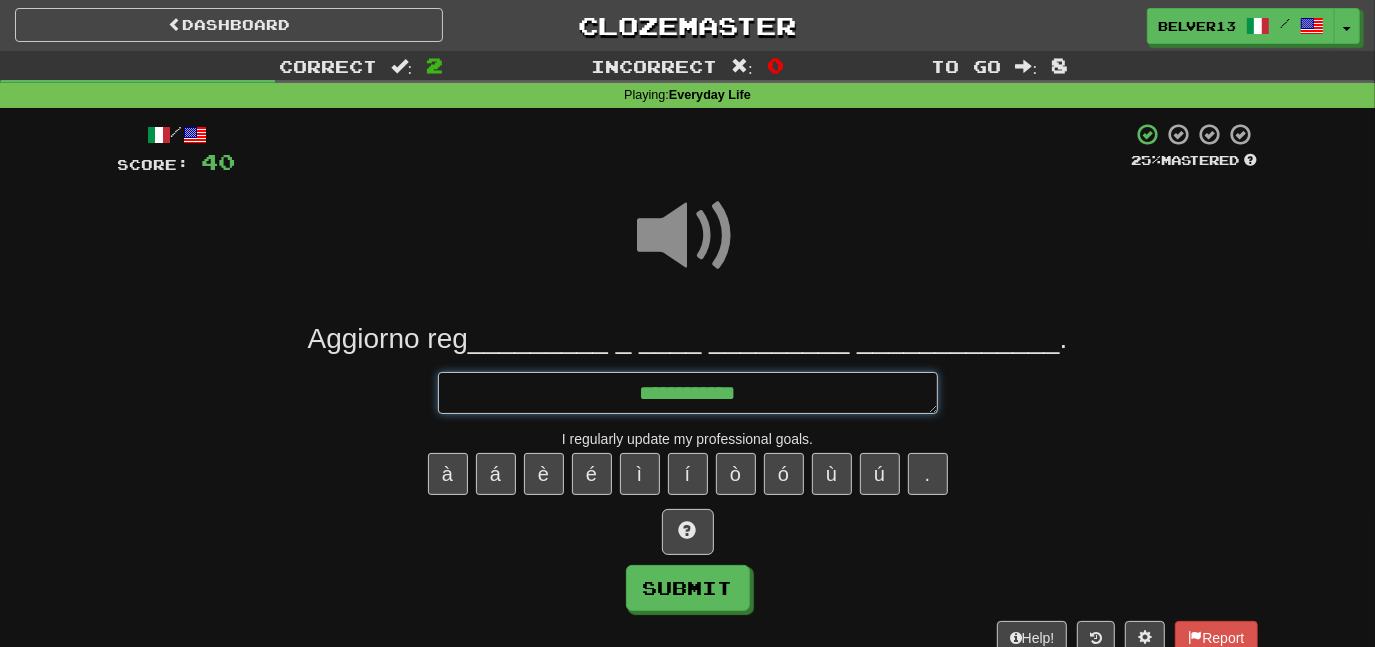click on "**********" at bounding box center [688, 392] 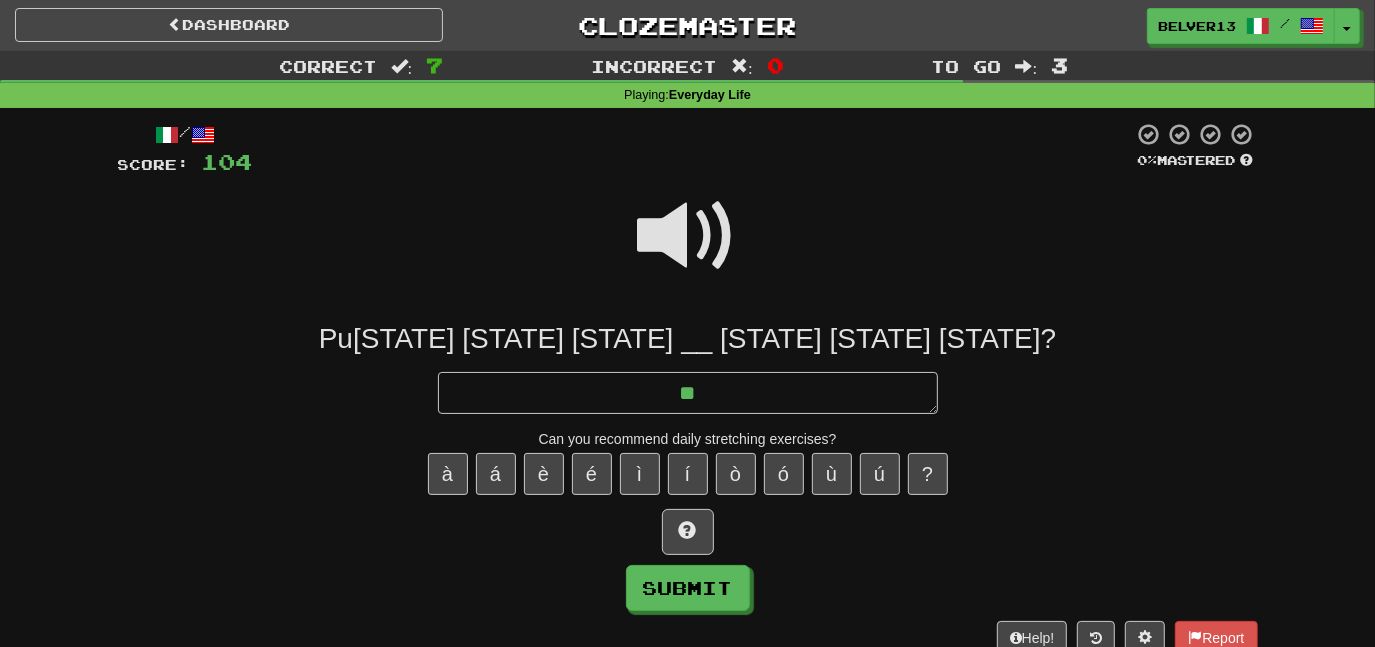 click at bounding box center (688, 249) 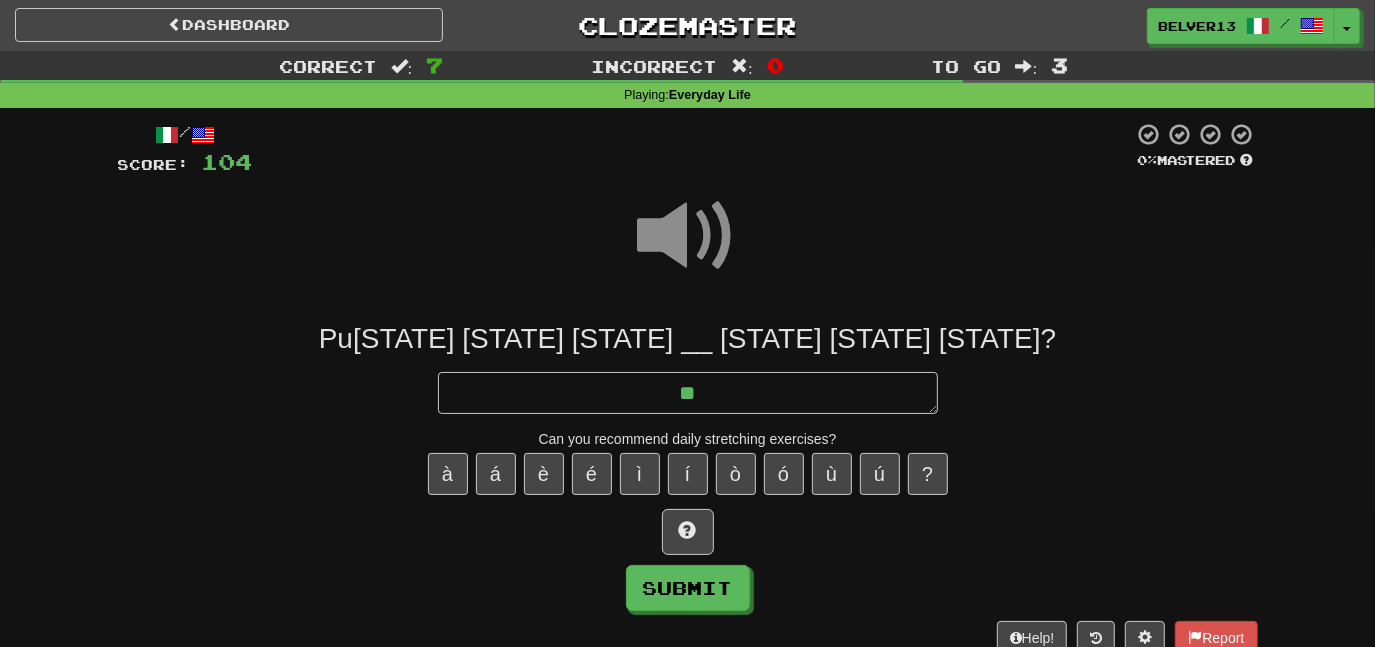 click at bounding box center (688, 236) 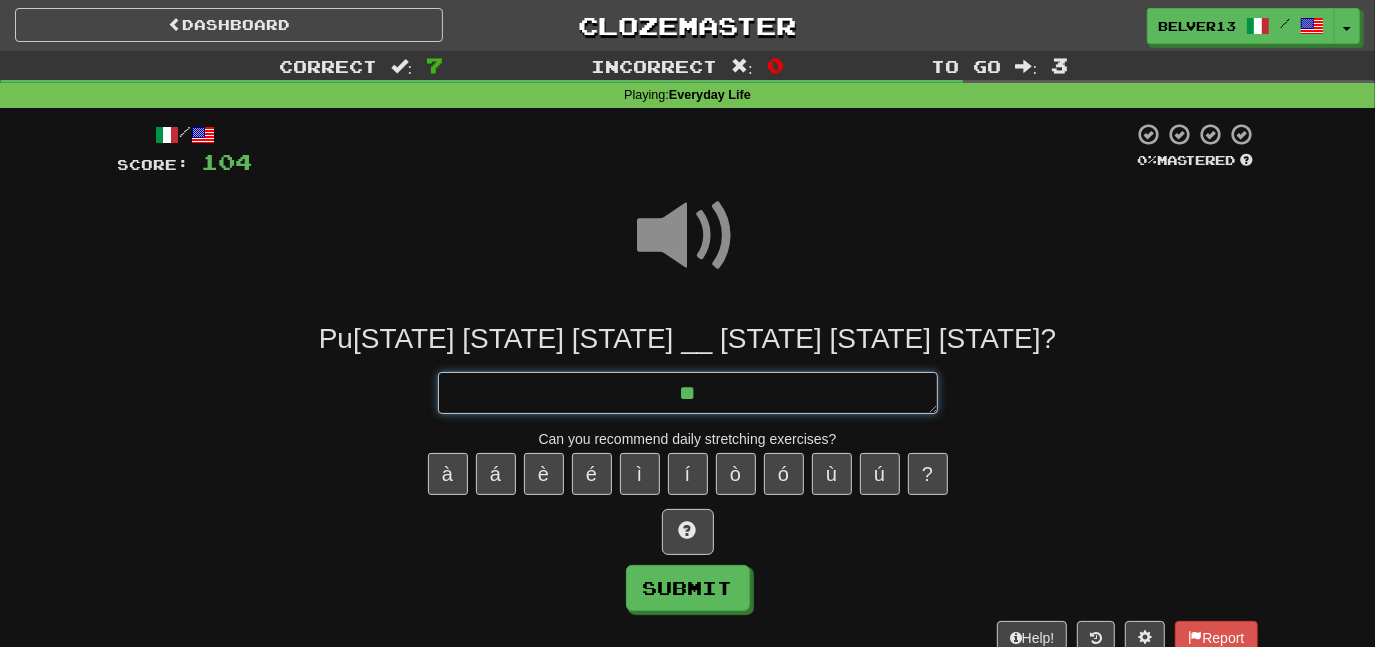 click on "**" at bounding box center [688, 392] 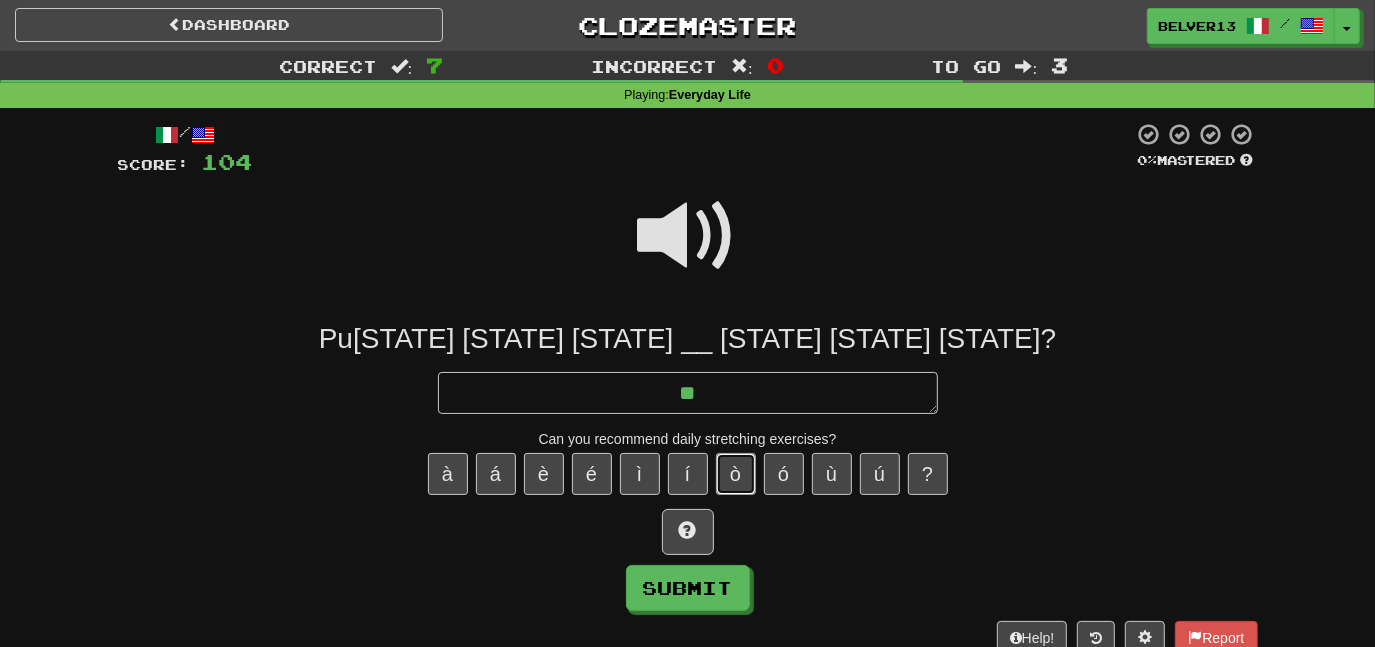 click on "ò" at bounding box center (736, 474) 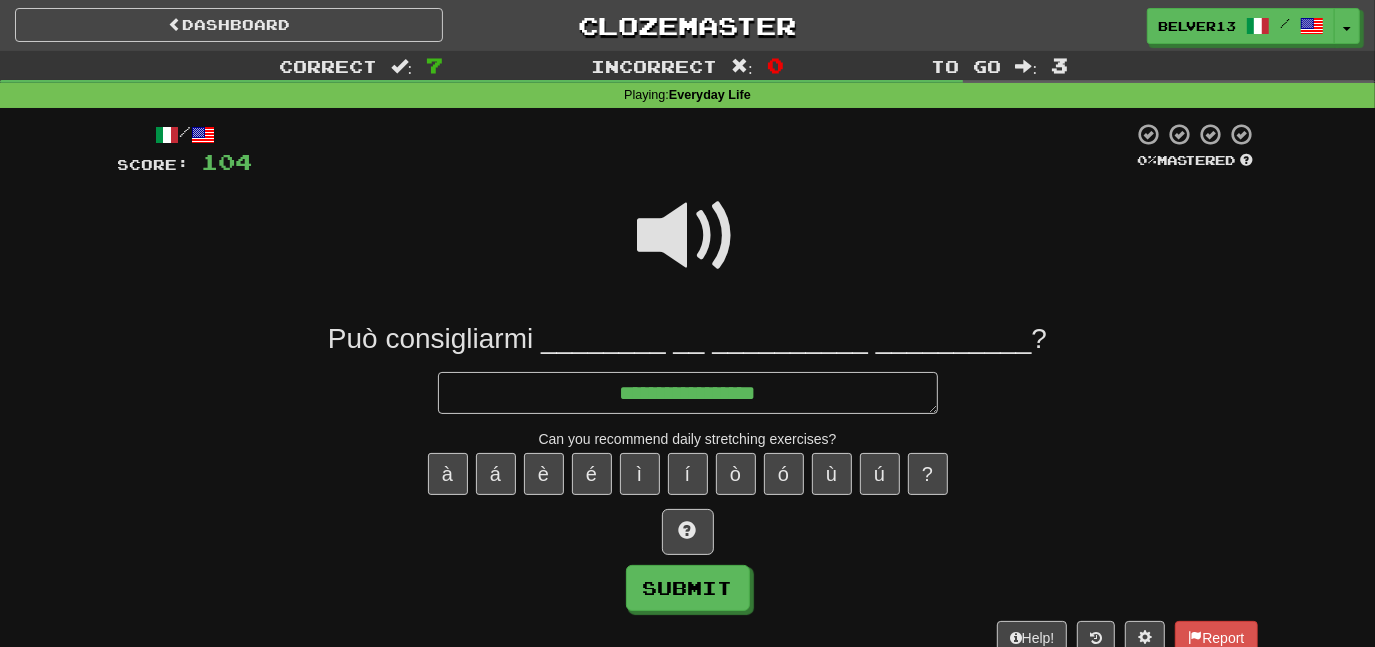 click at bounding box center (688, 236) 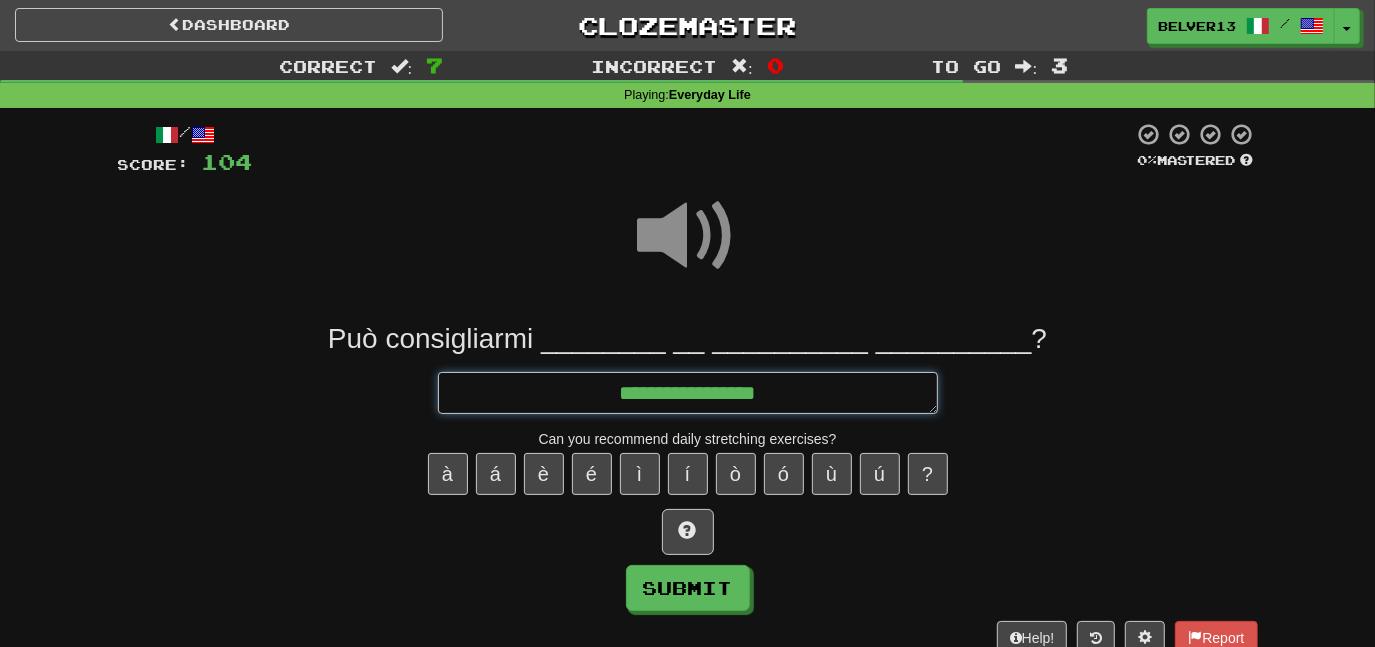 click on "**********" at bounding box center [688, 392] 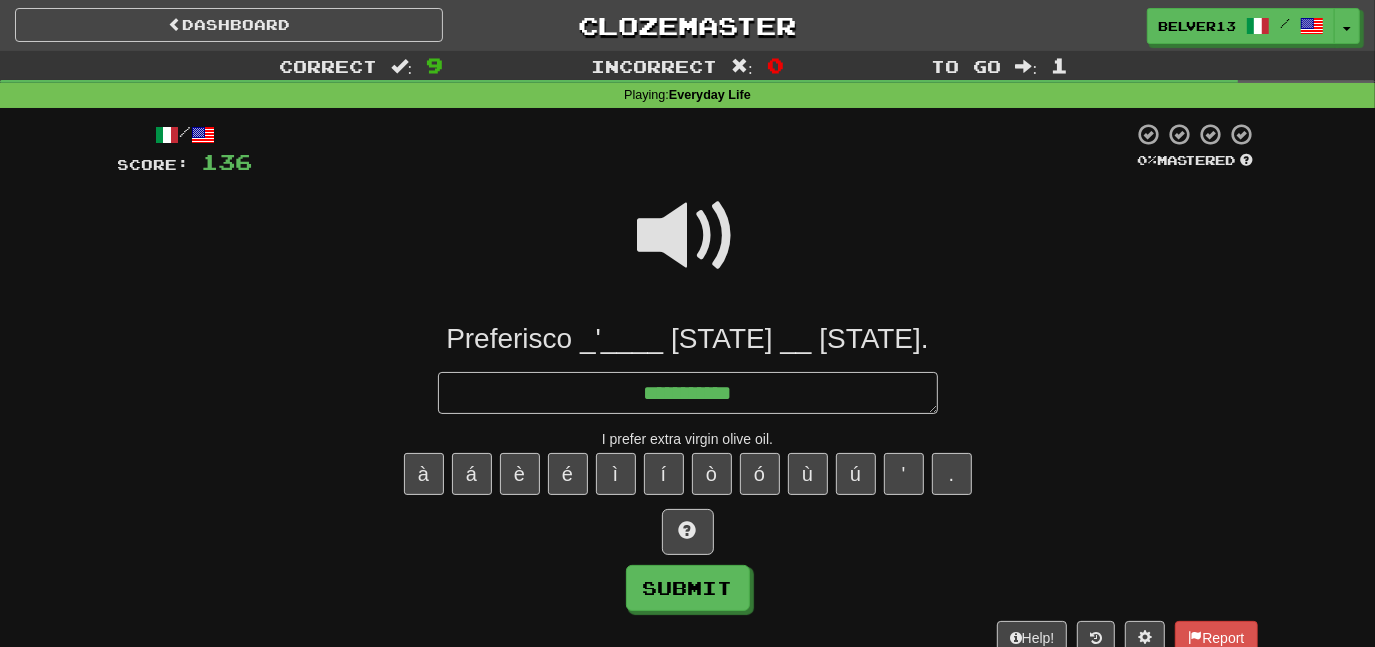 click at bounding box center [688, 236] 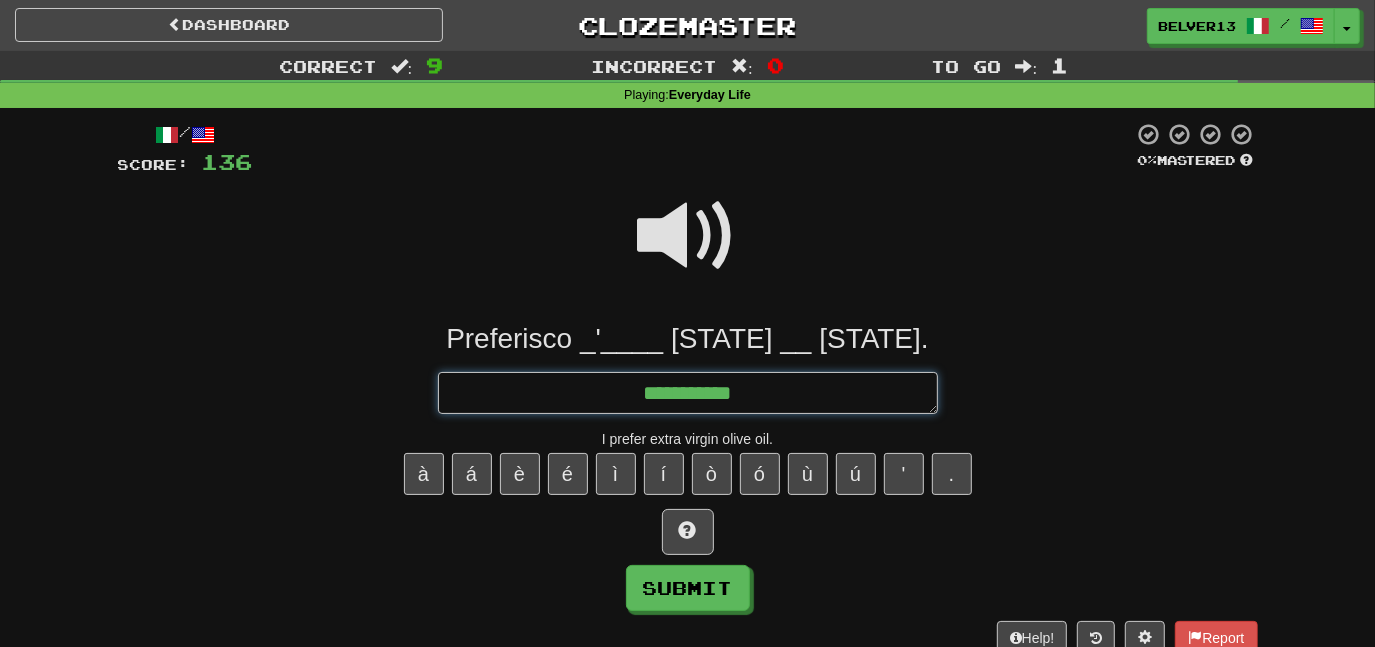 click on "**********" at bounding box center (688, 392) 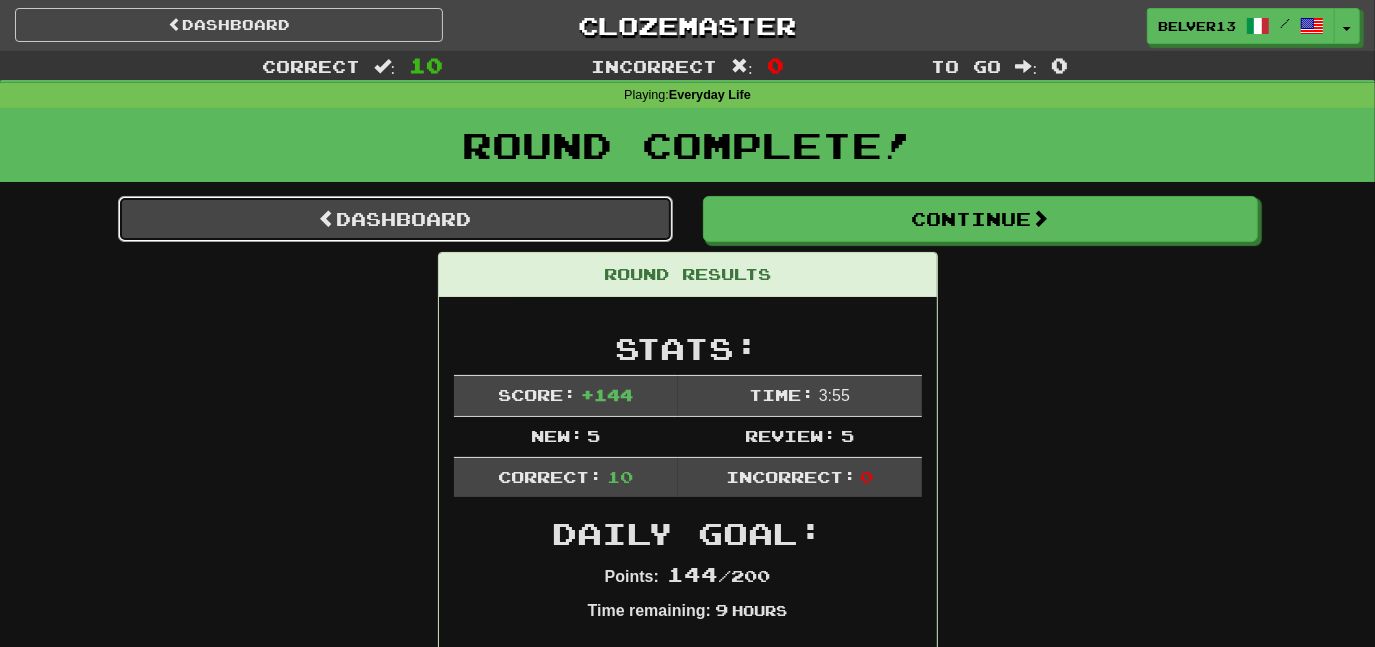 click on "Dashboard" at bounding box center [395, 219] 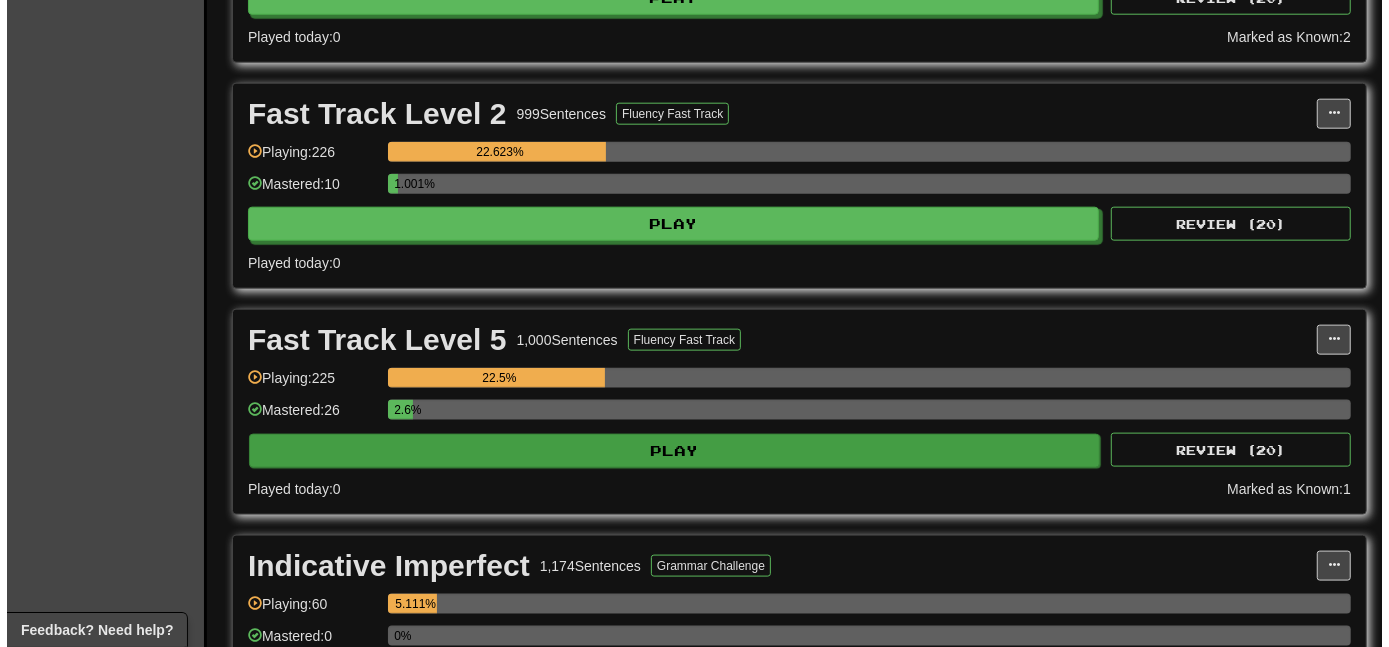 scroll, scrollTop: 1509, scrollLeft: 0, axis: vertical 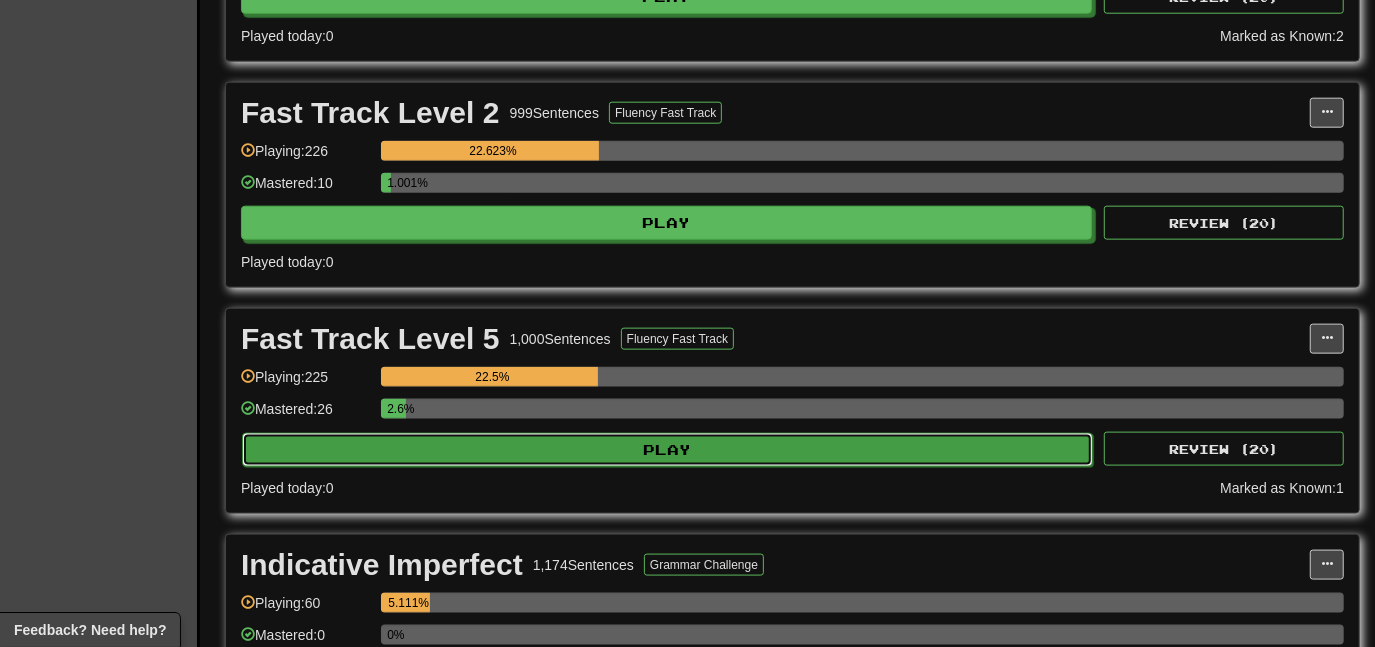 click on "Play" at bounding box center (667, 450) 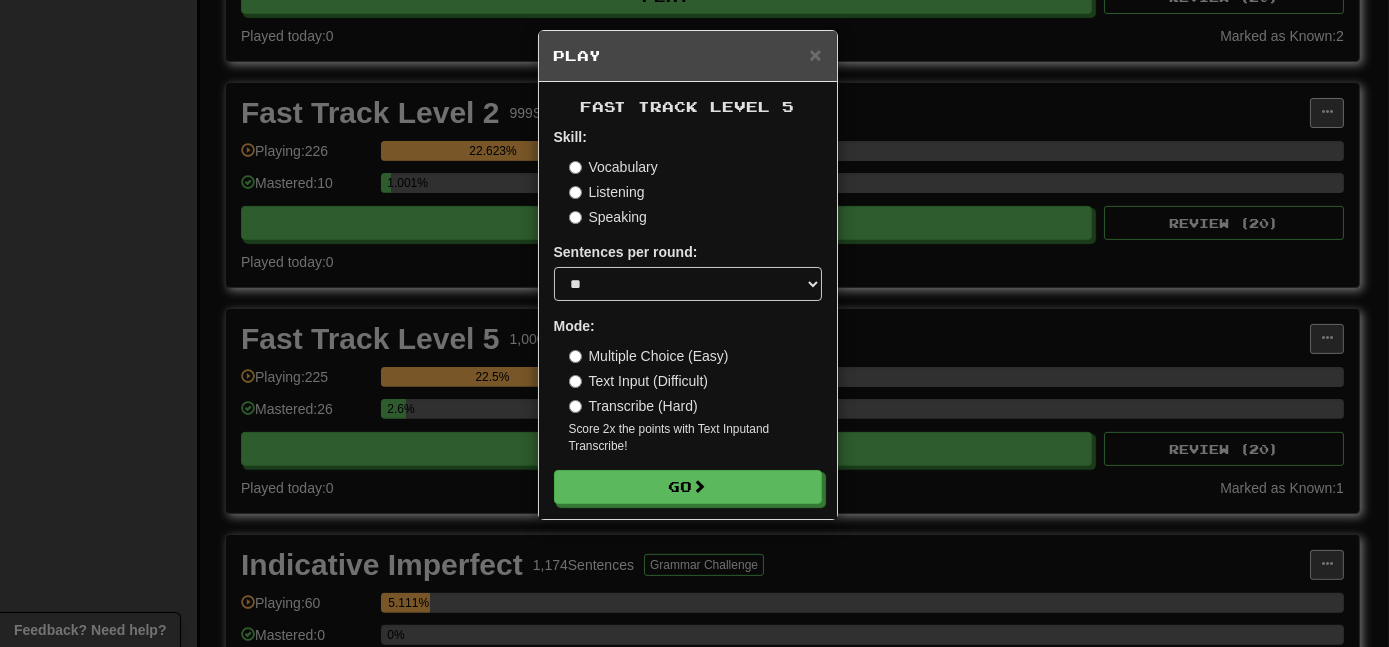 drag, startPoint x: 677, startPoint y: 506, endPoint x: 654, endPoint y: 405, distance: 103.58572 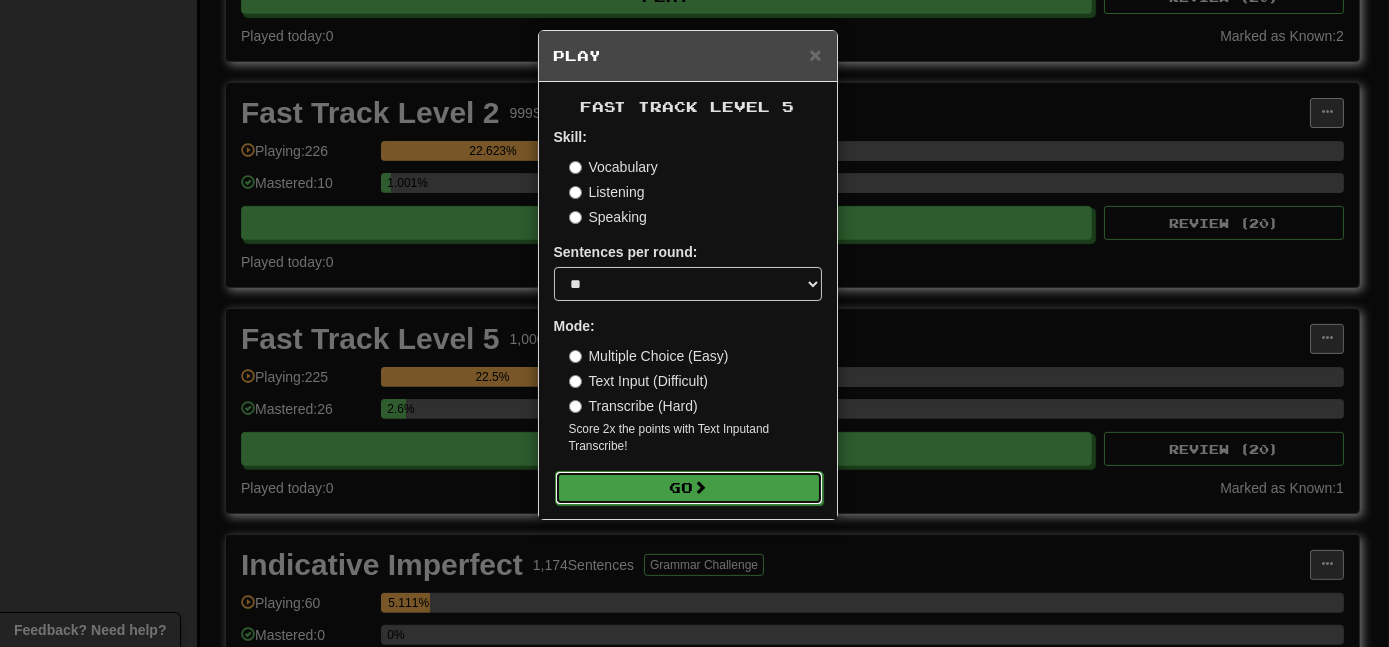 click on "Go" at bounding box center (689, 488) 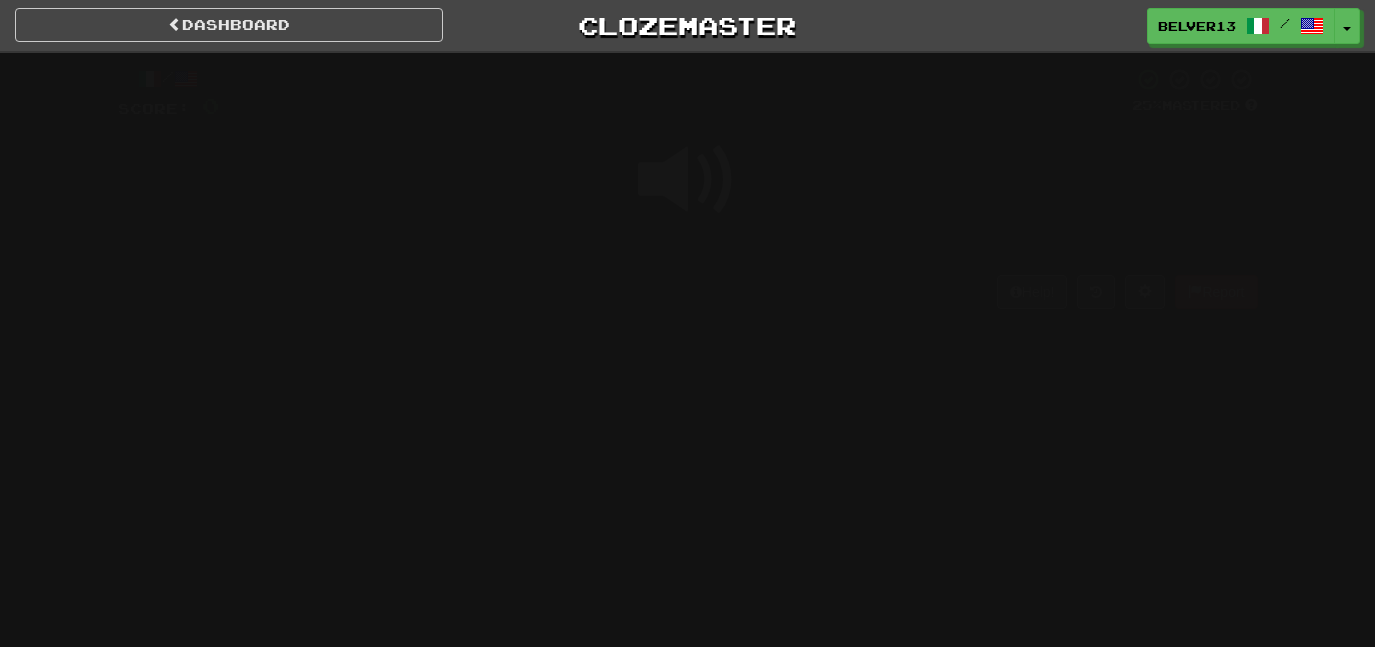 scroll, scrollTop: 0, scrollLeft: 0, axis: both 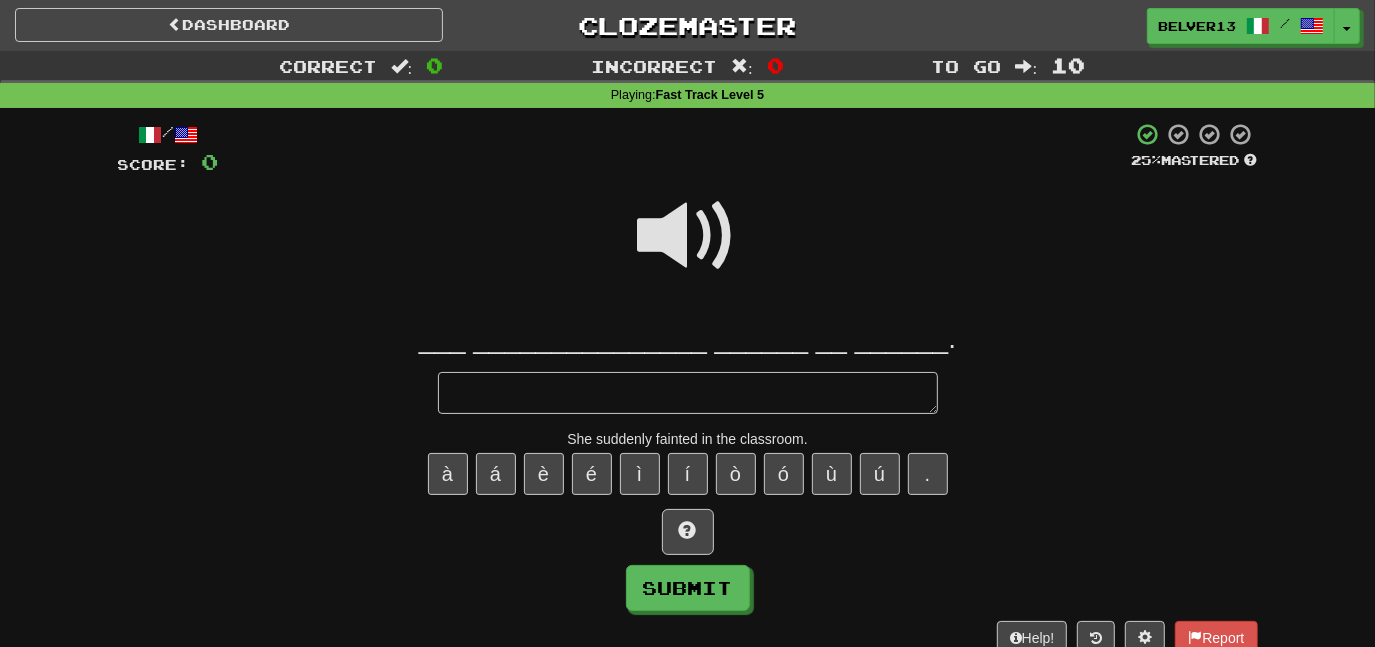type on "*" 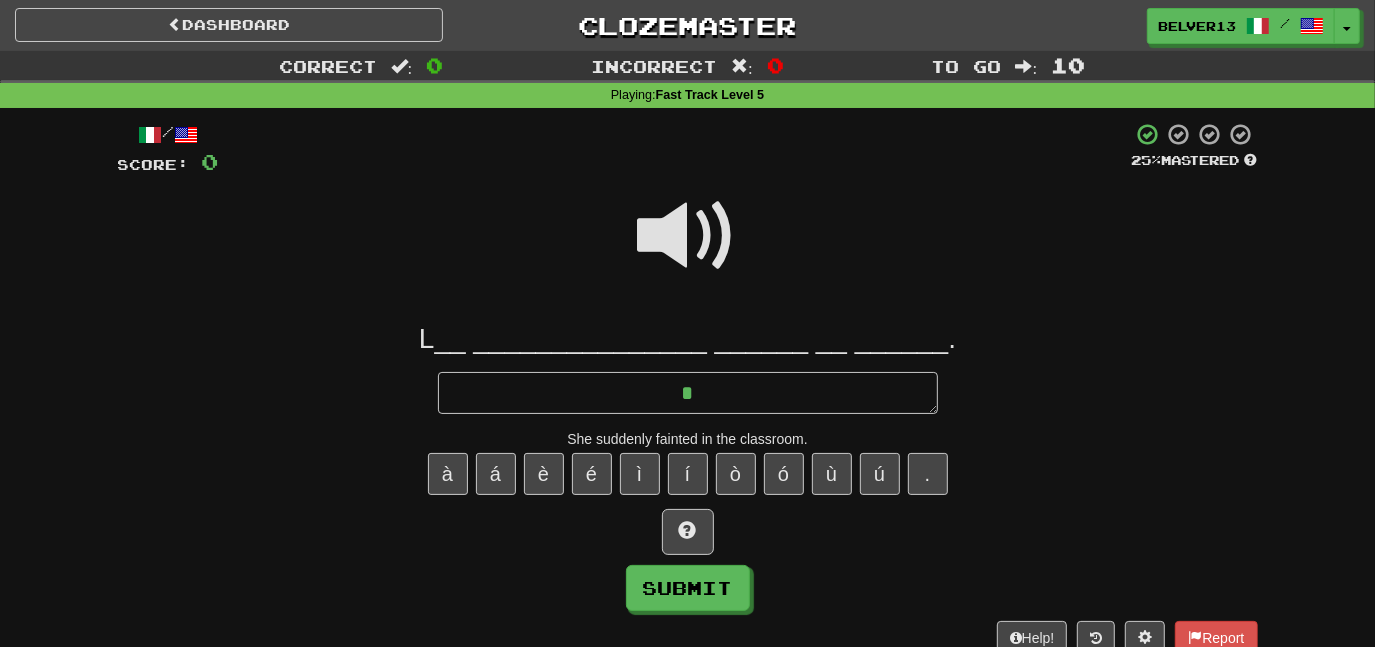 type on "*" 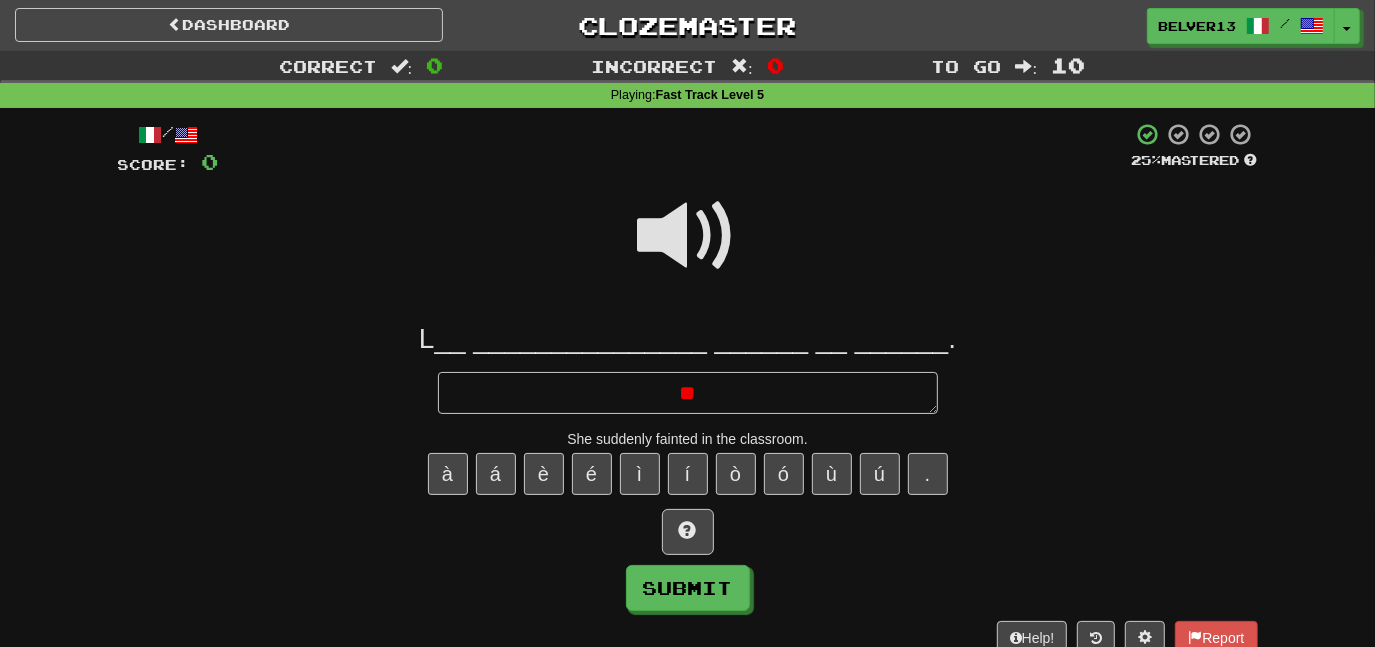 type on "*" 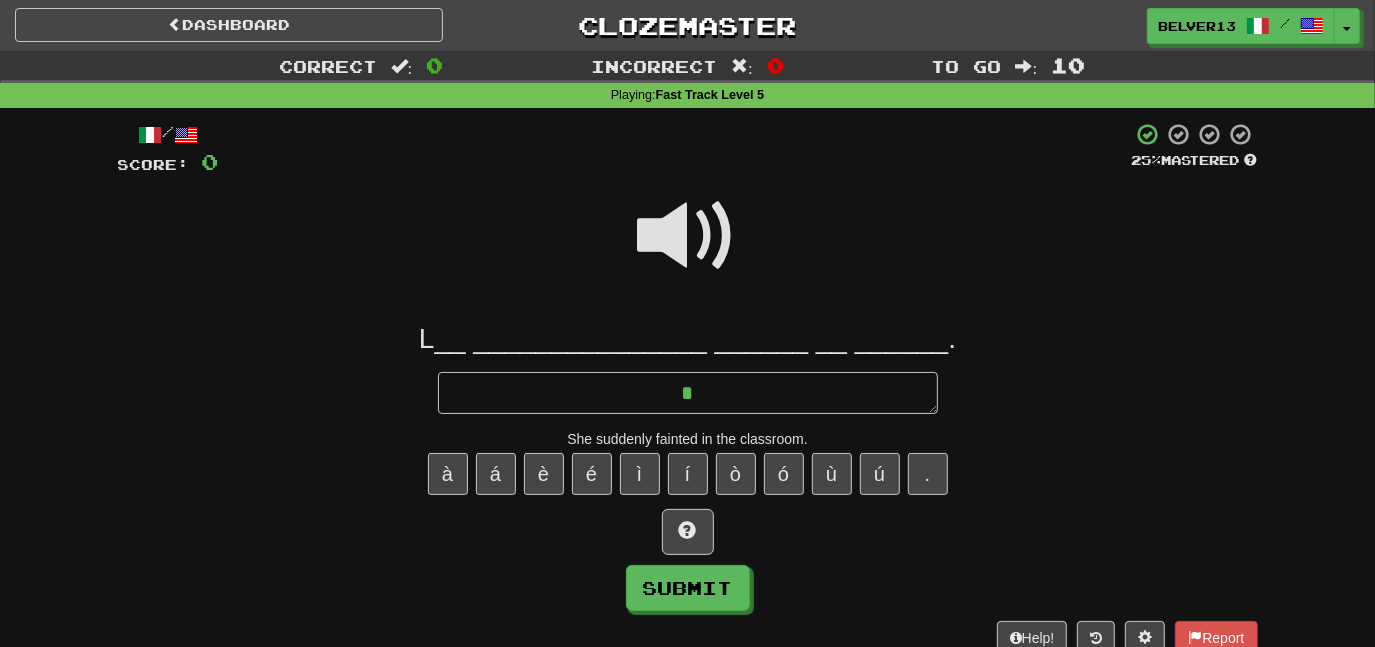 type on "*" 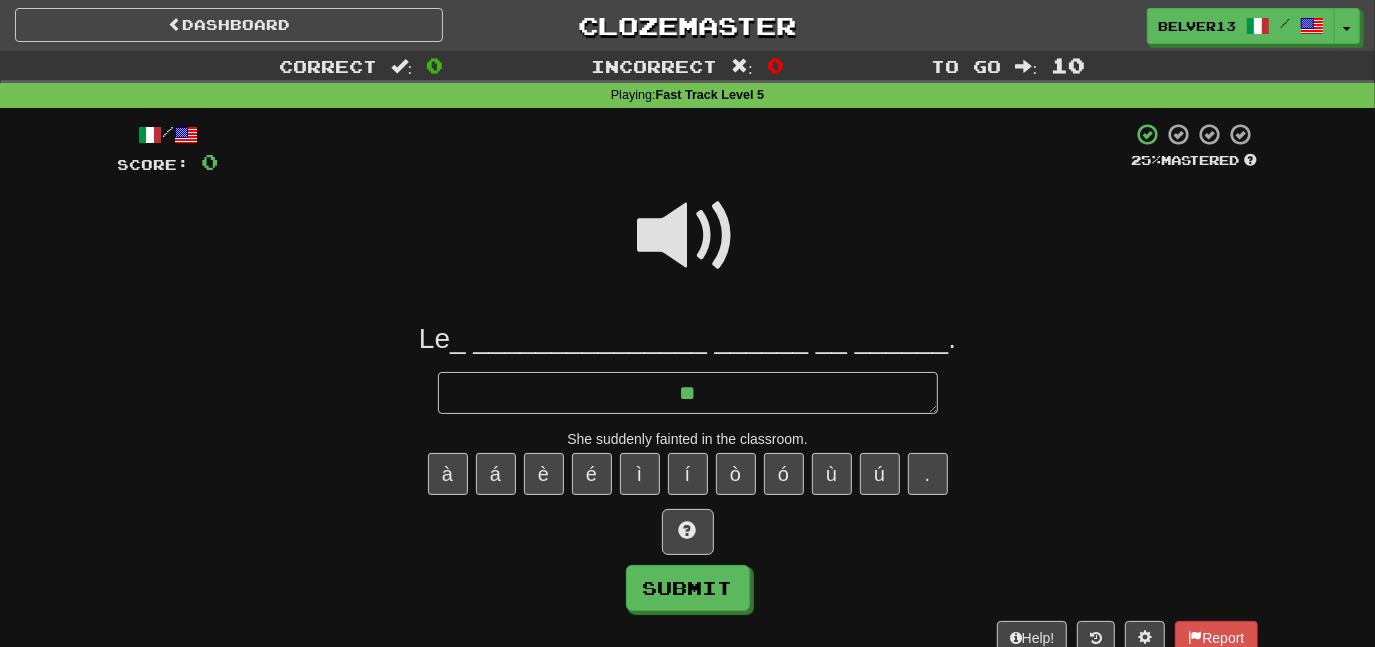 type on "*" 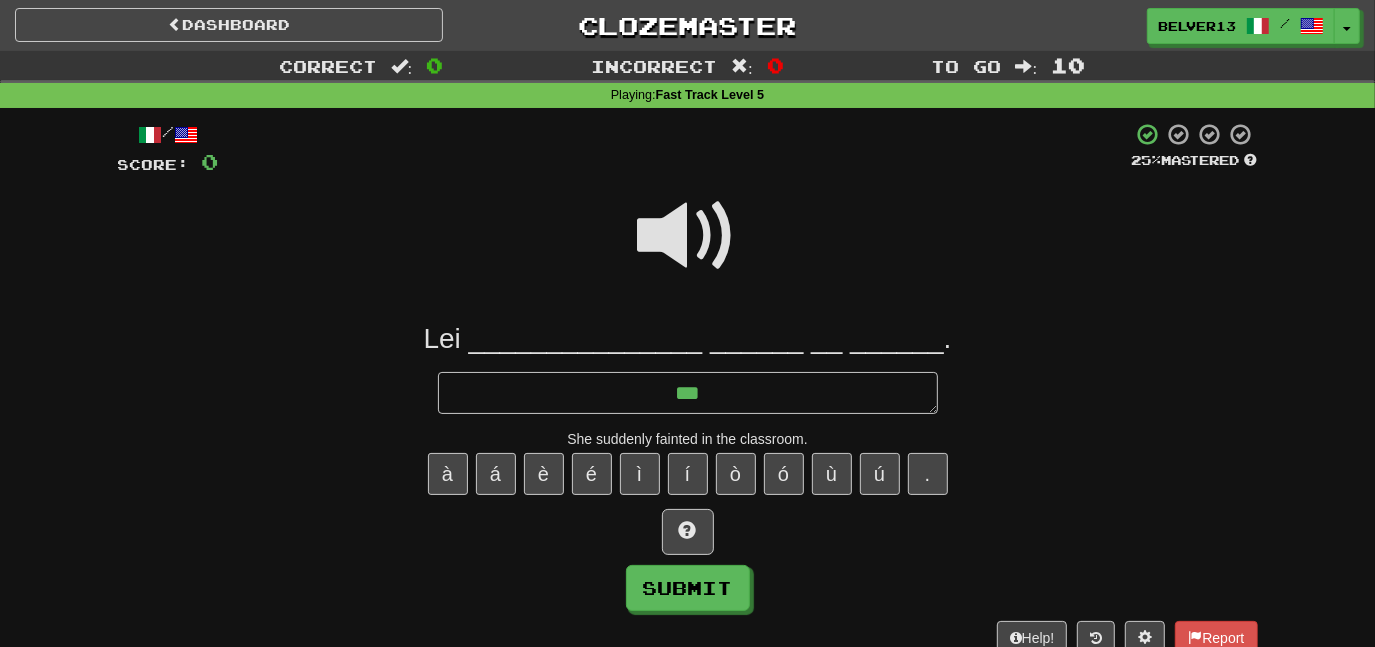 type on "*" 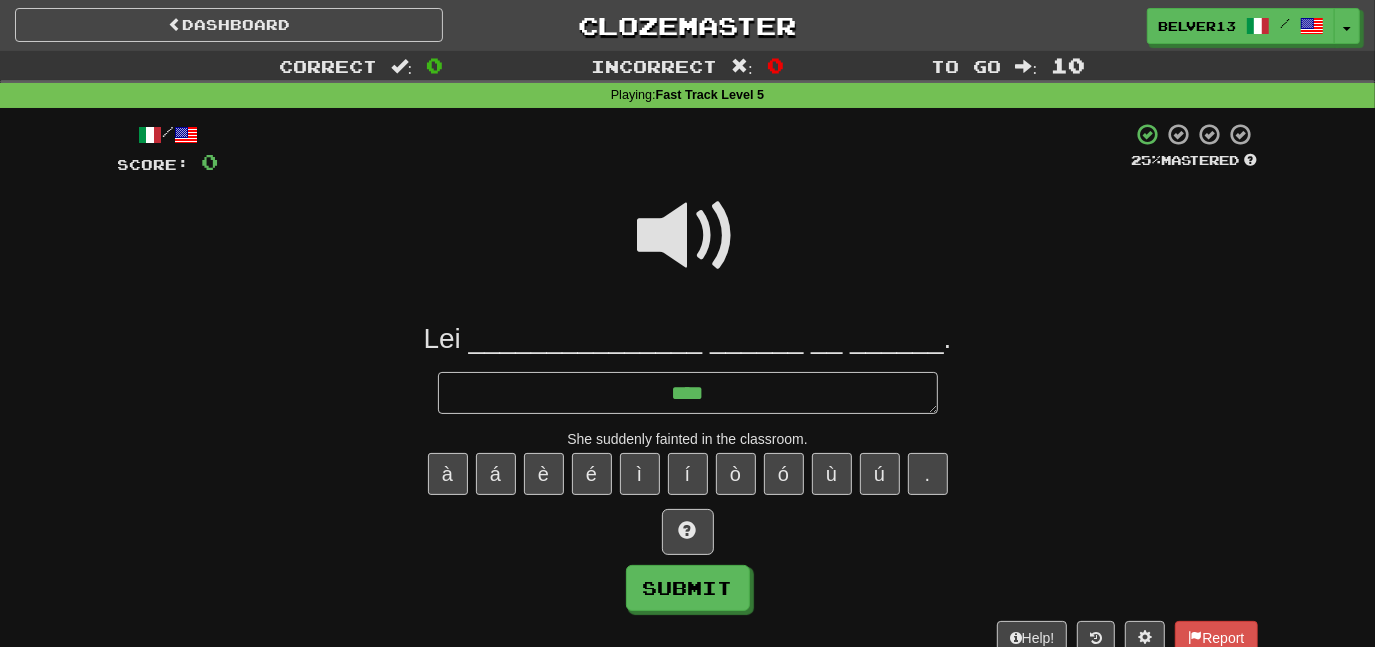 type on "*" 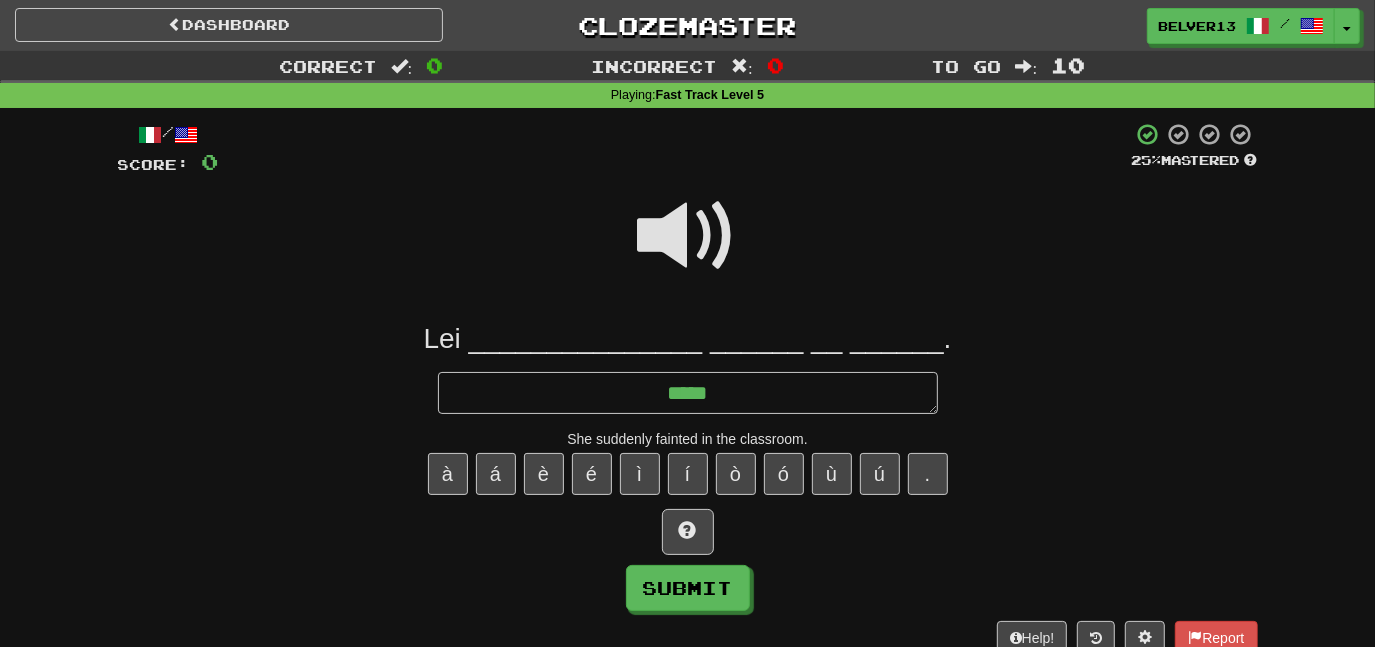 type on "*" 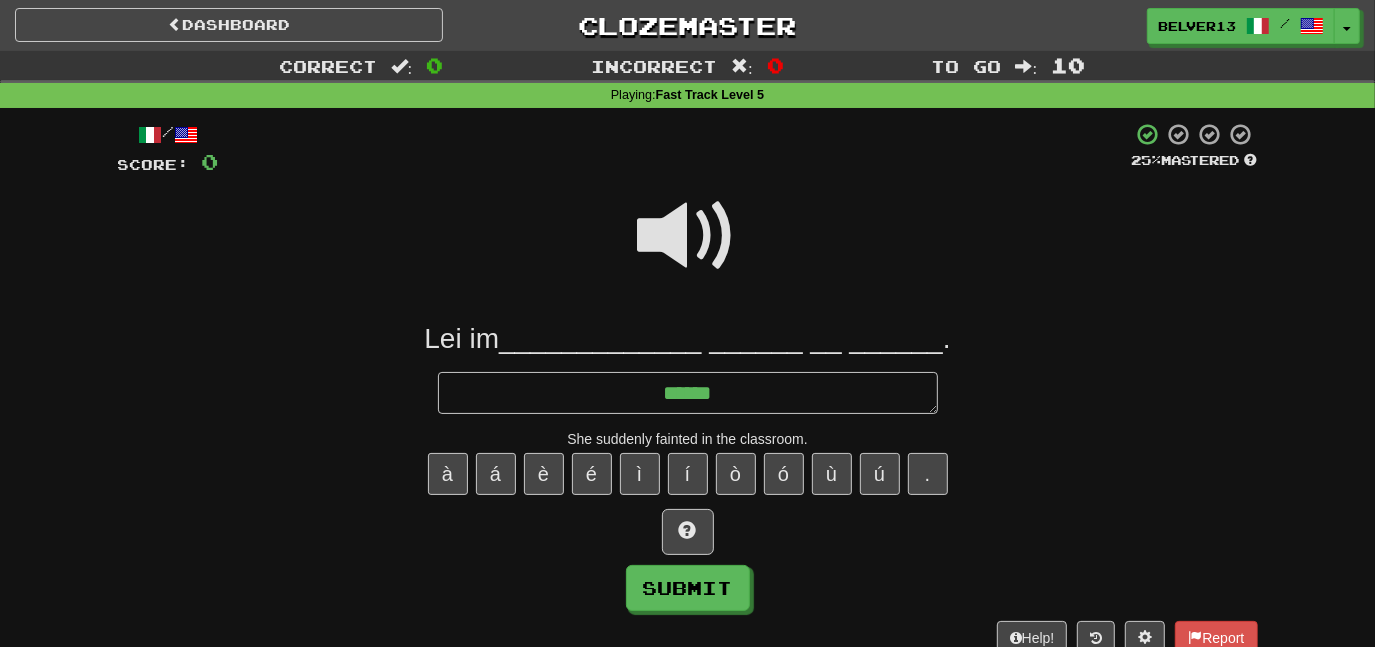 type on "*" 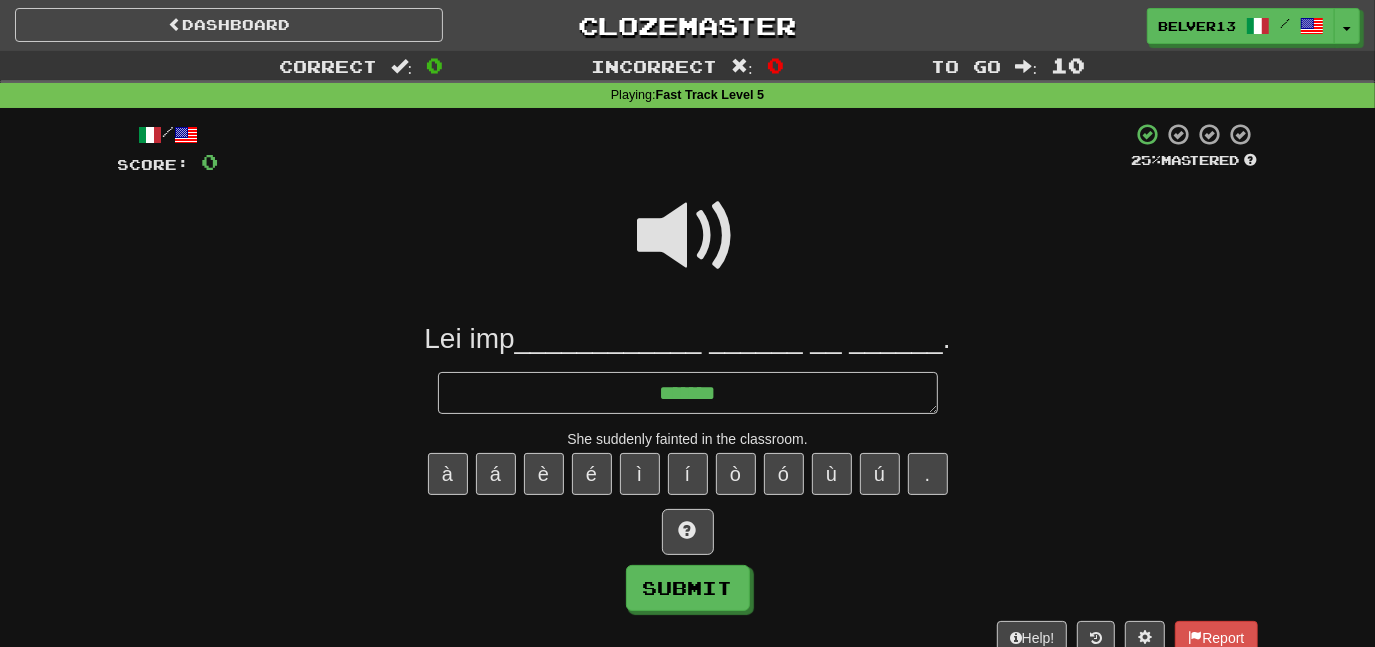 type on "*" 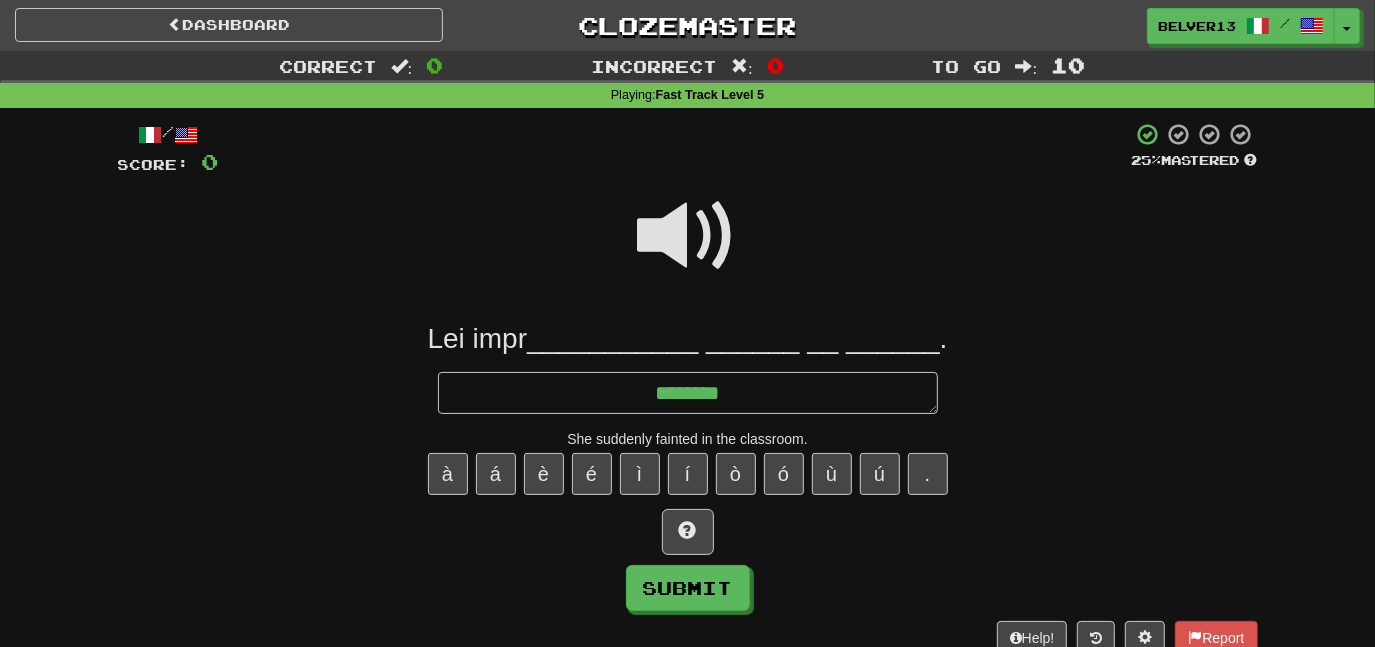 type on "*" 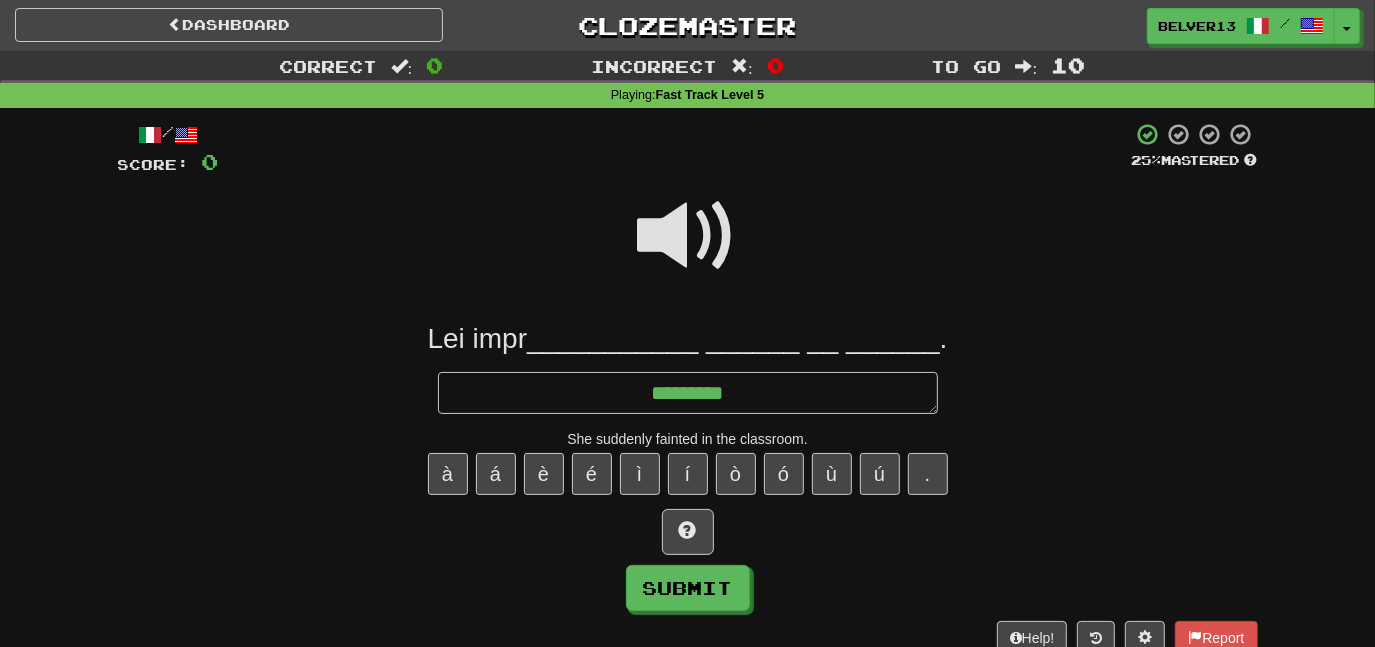 type on "*" 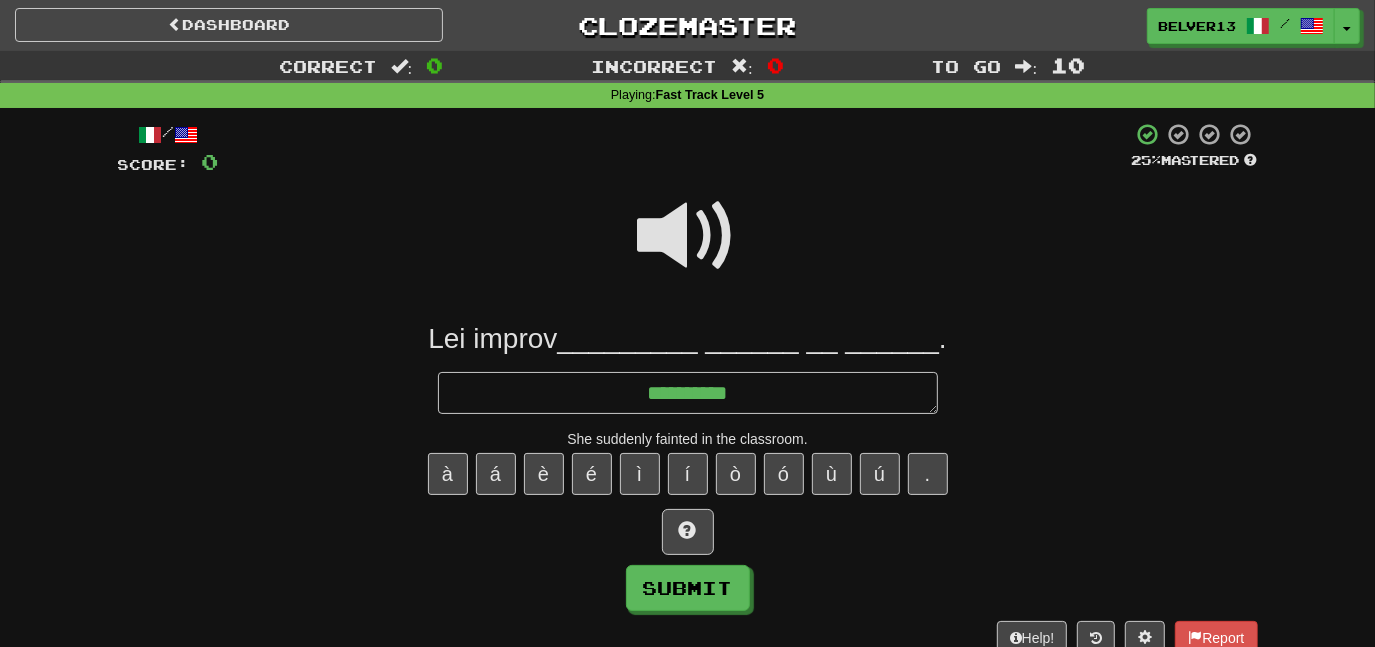 type on "*" 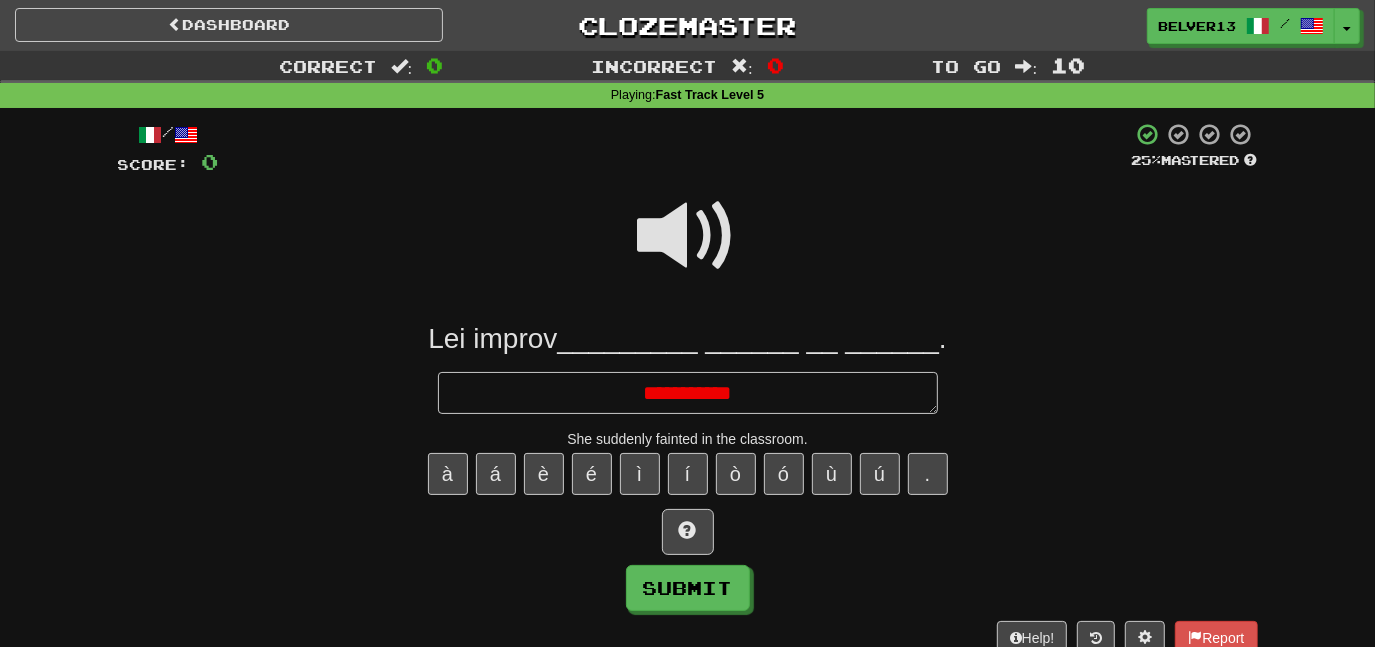 type on "*" 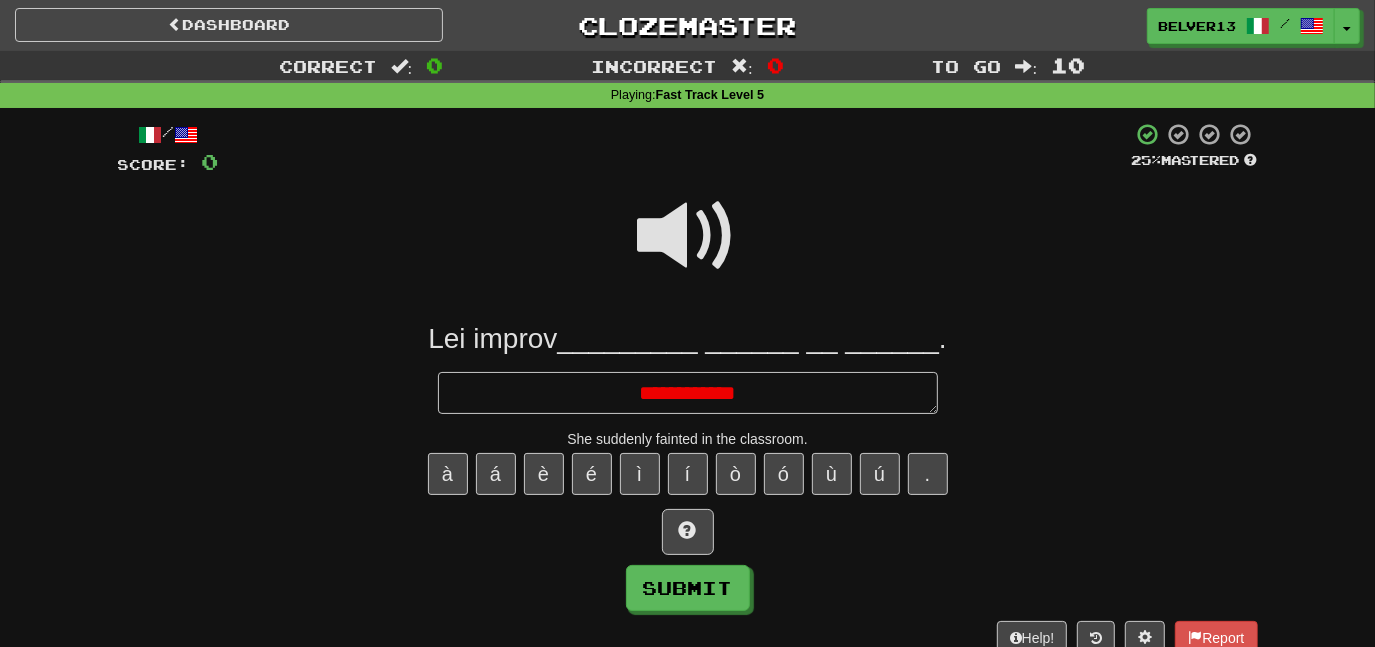 type on "*" 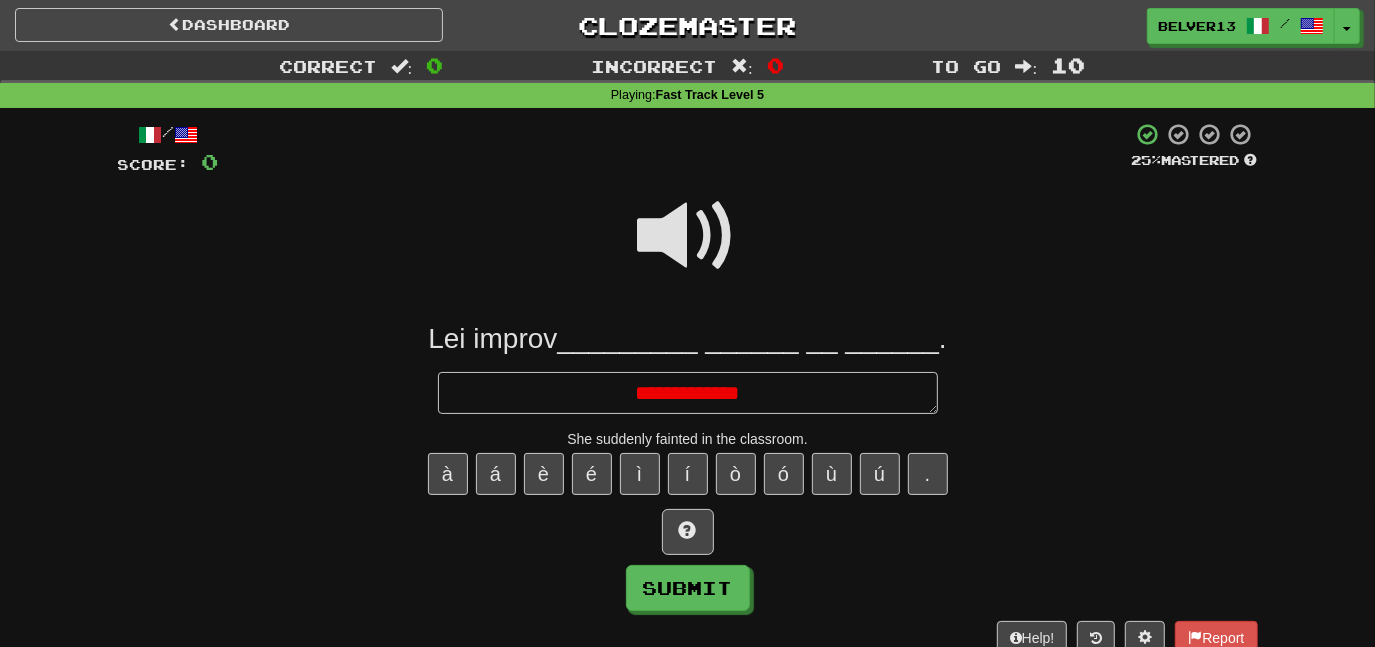 type on "*" 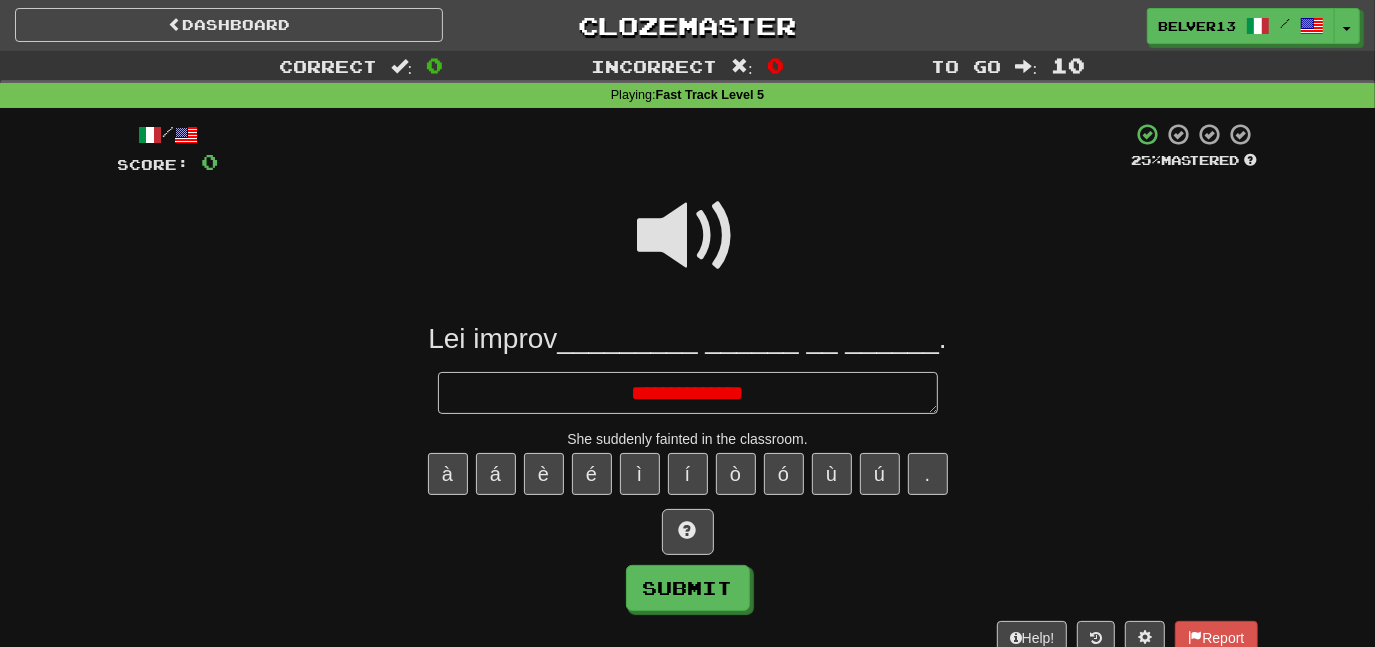 type on "*" 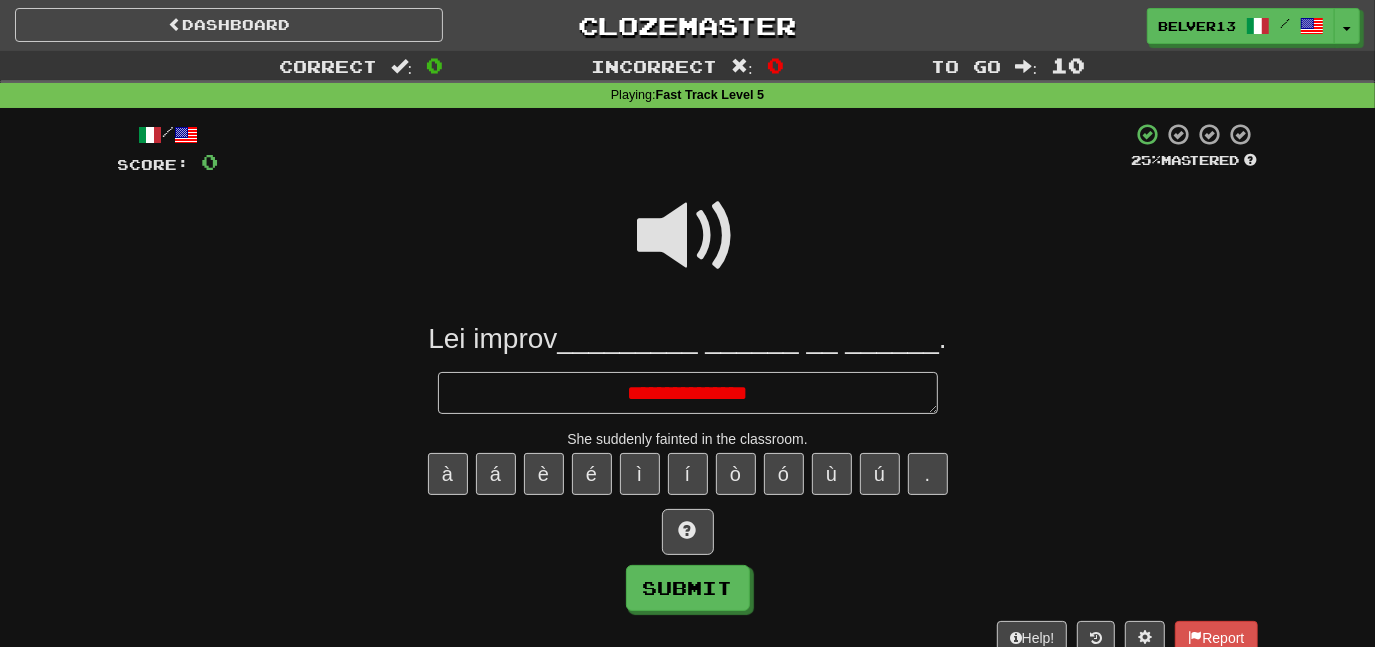 type on "*" 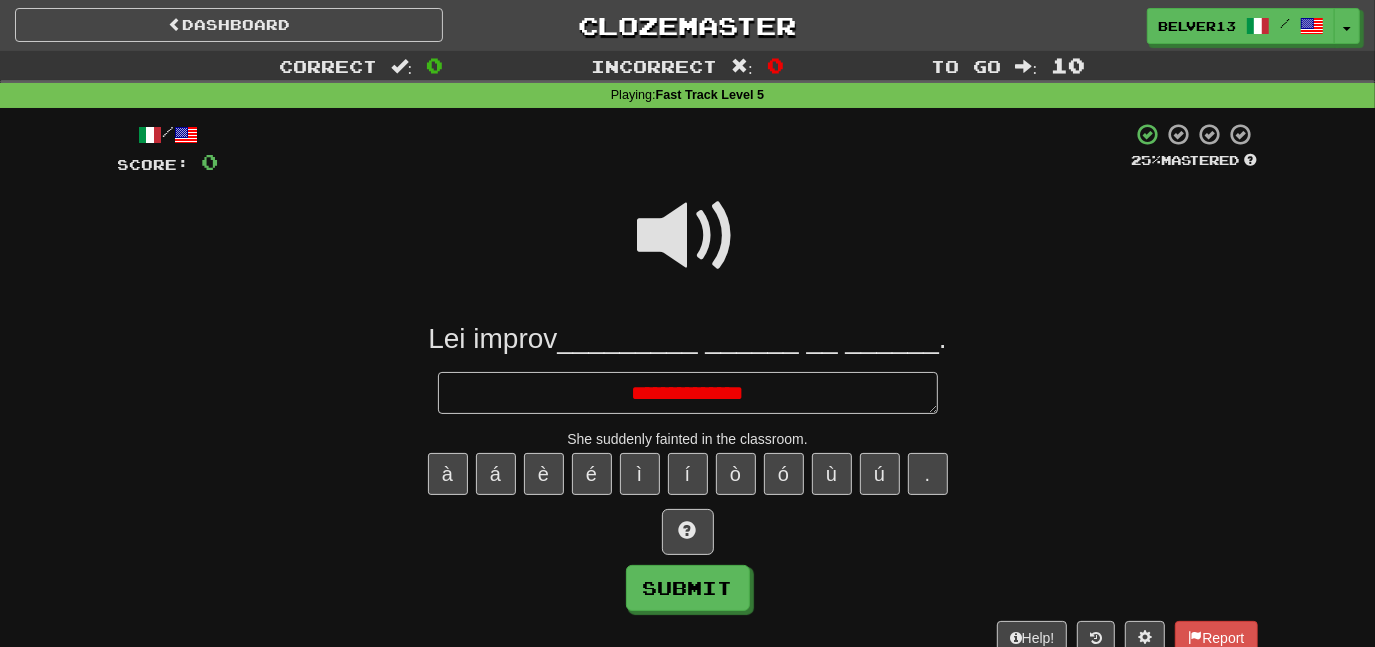 type on "*" 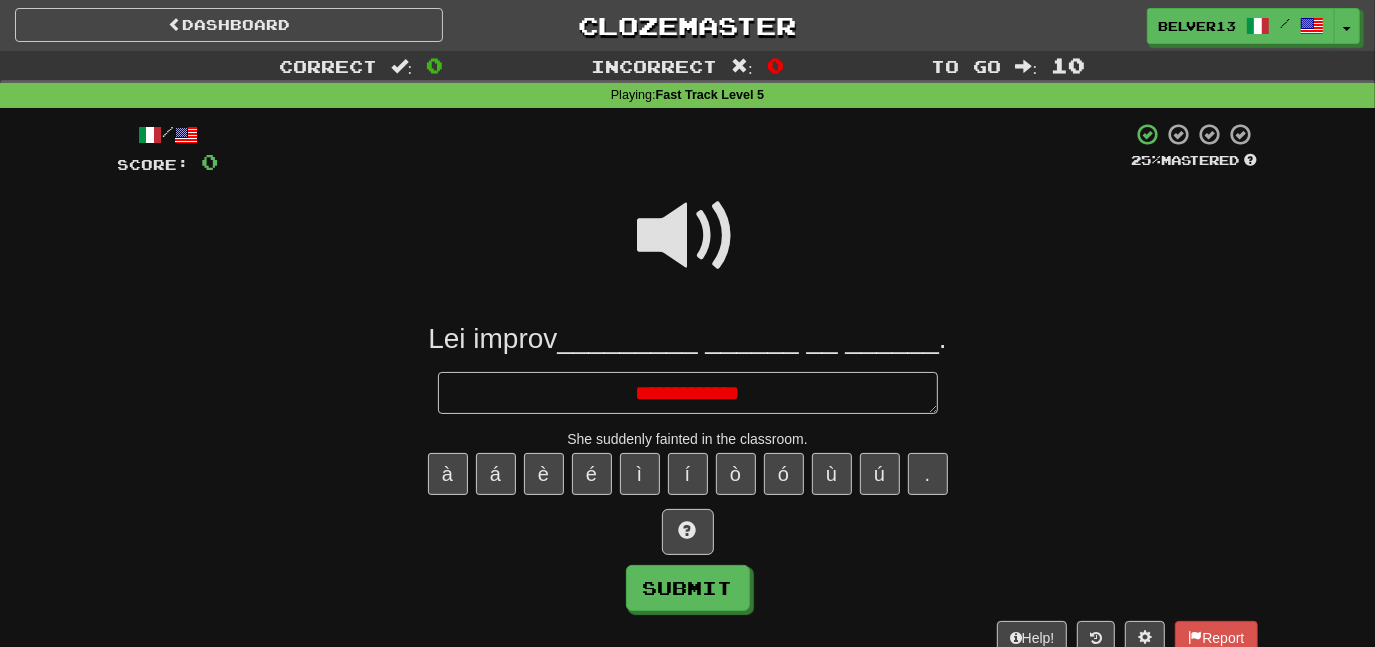 type on "*" 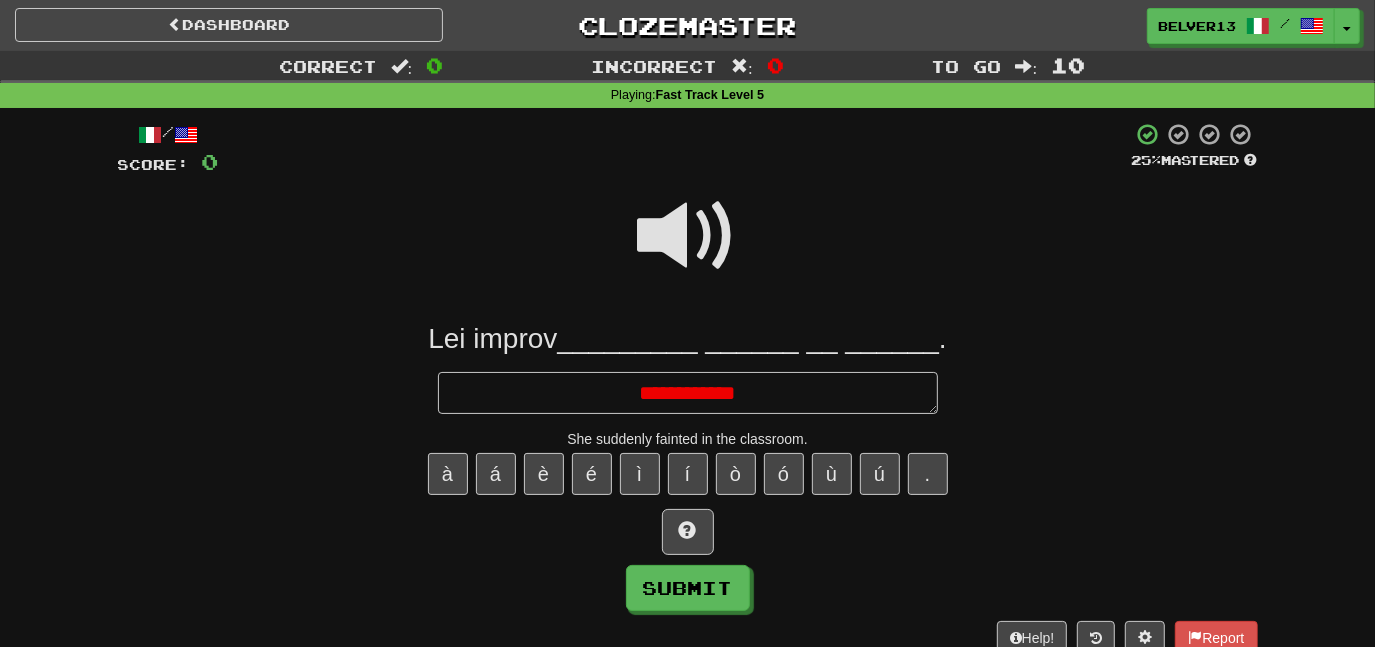type on "*" 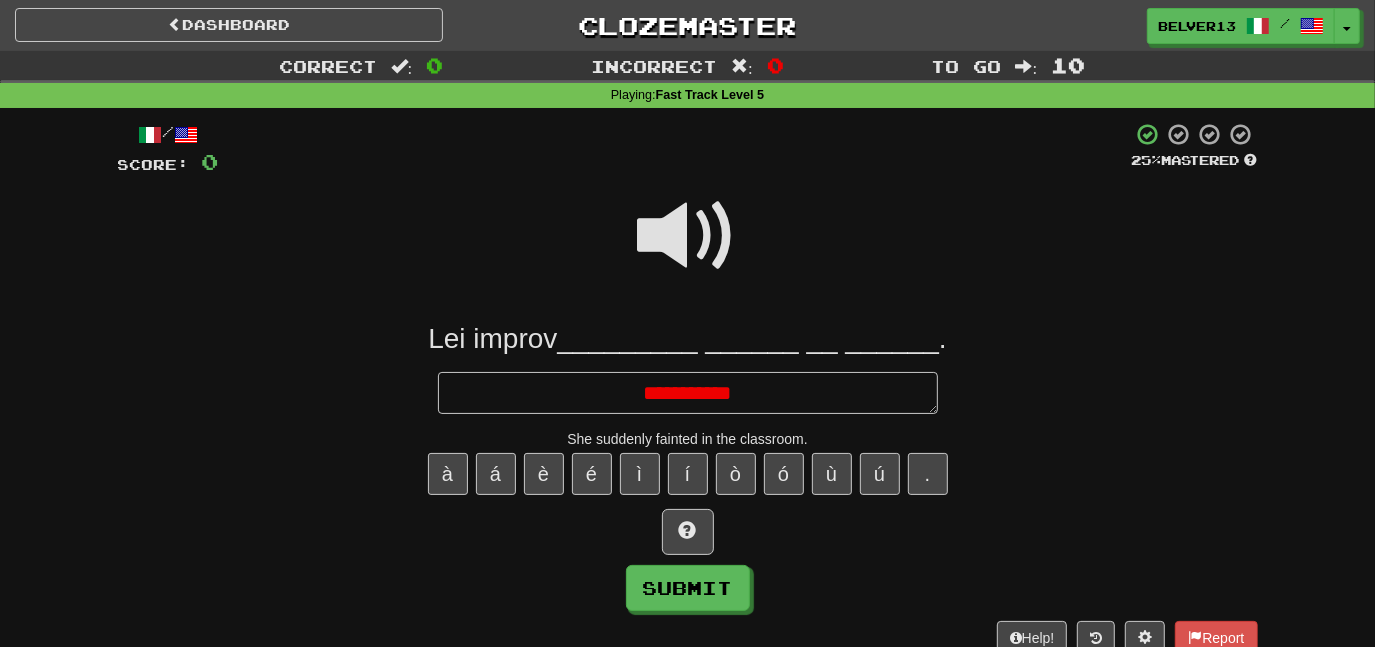 type on "*" 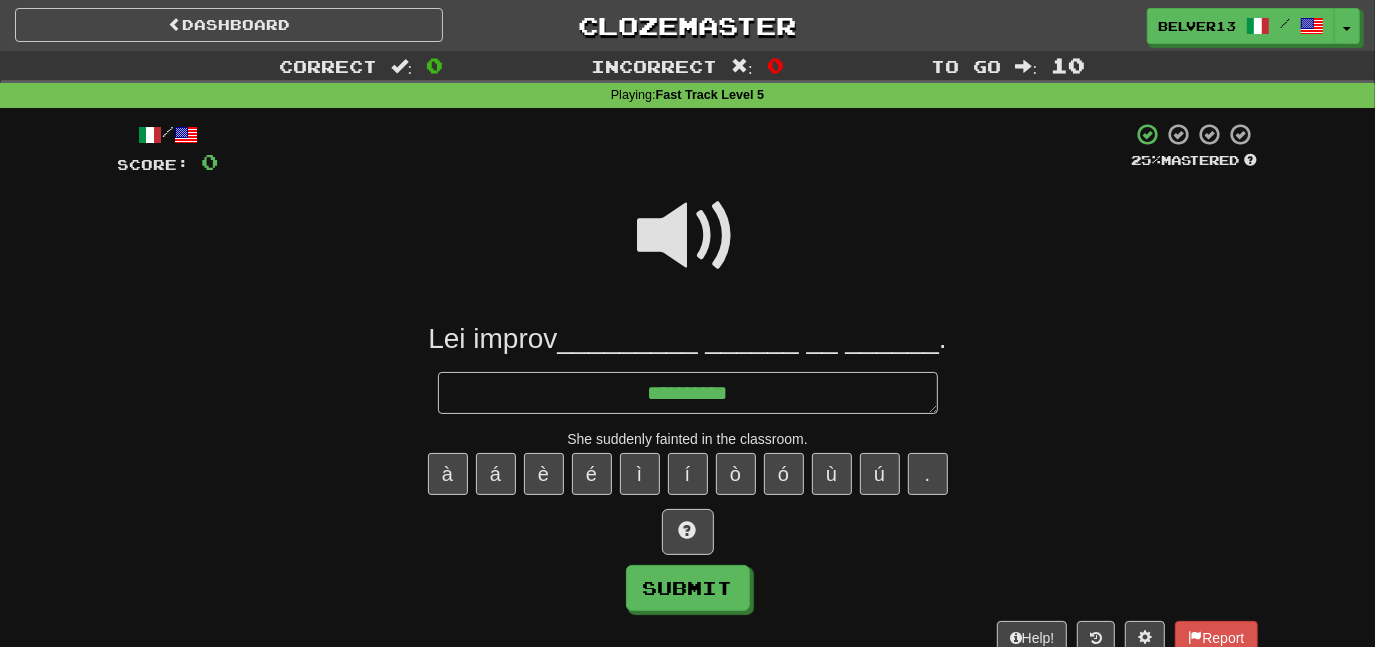 type on "*" 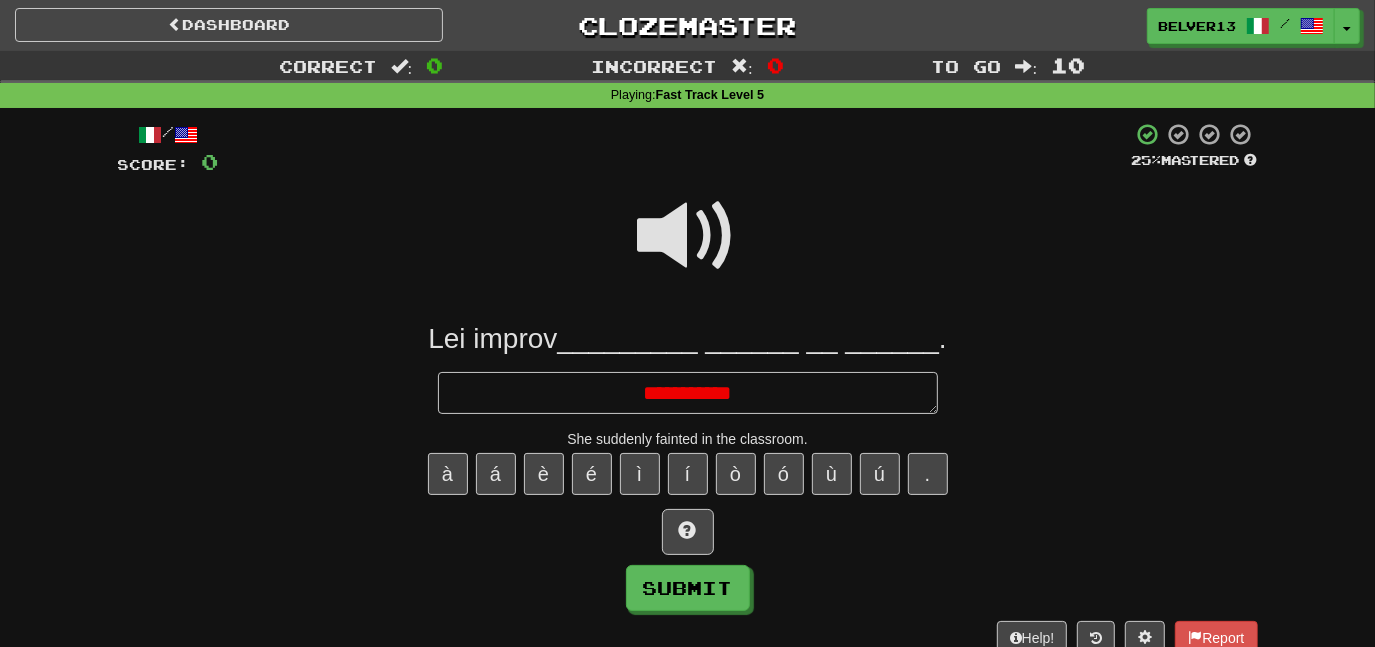 type on "*" 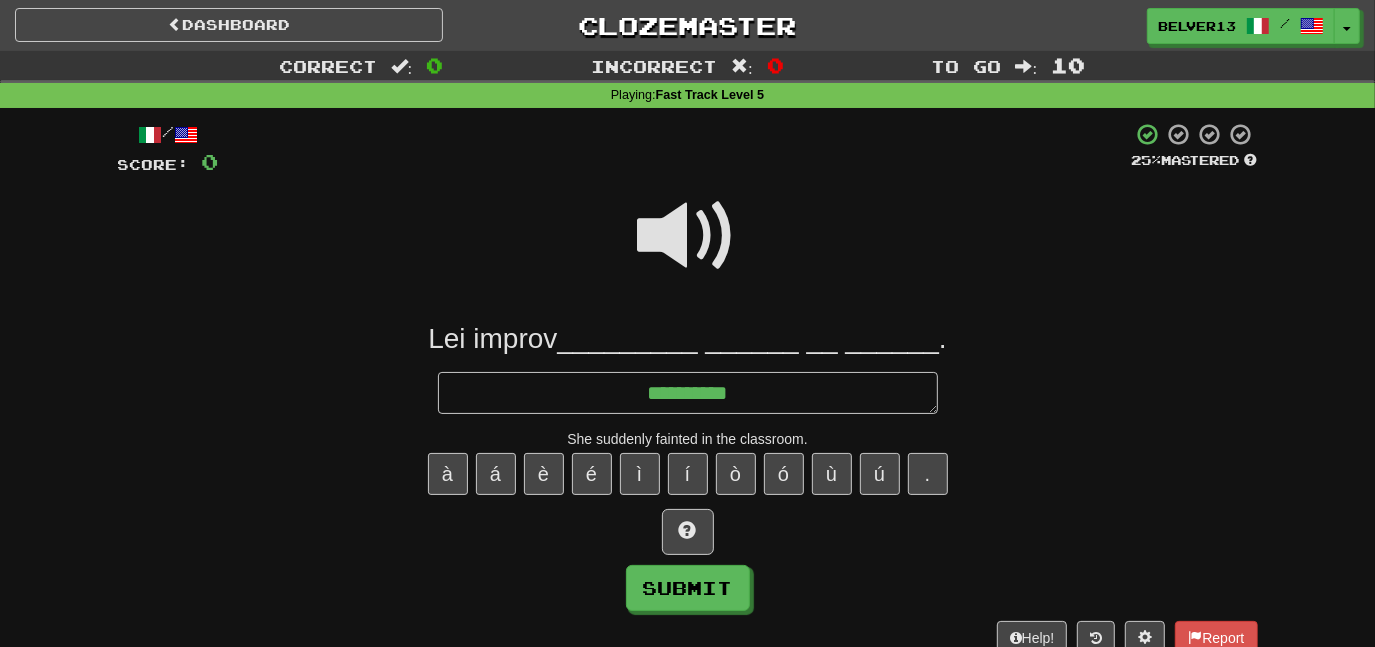 type on "*" 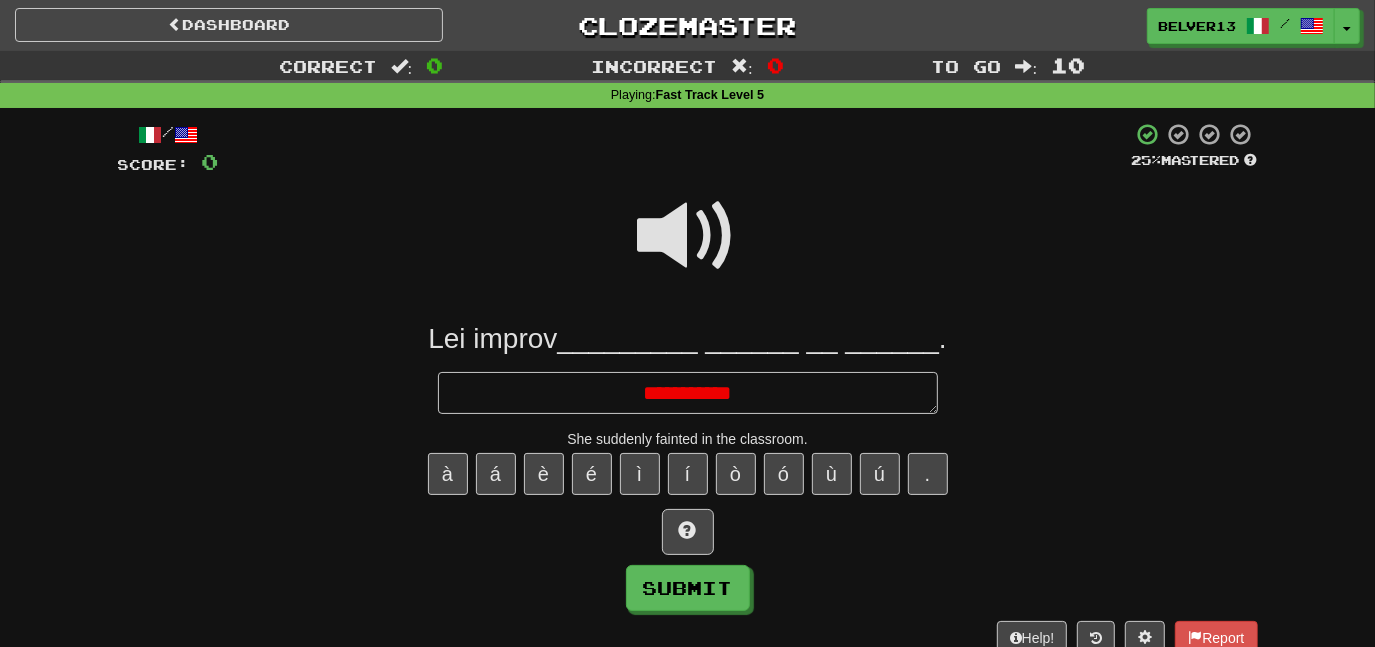 type on "*" 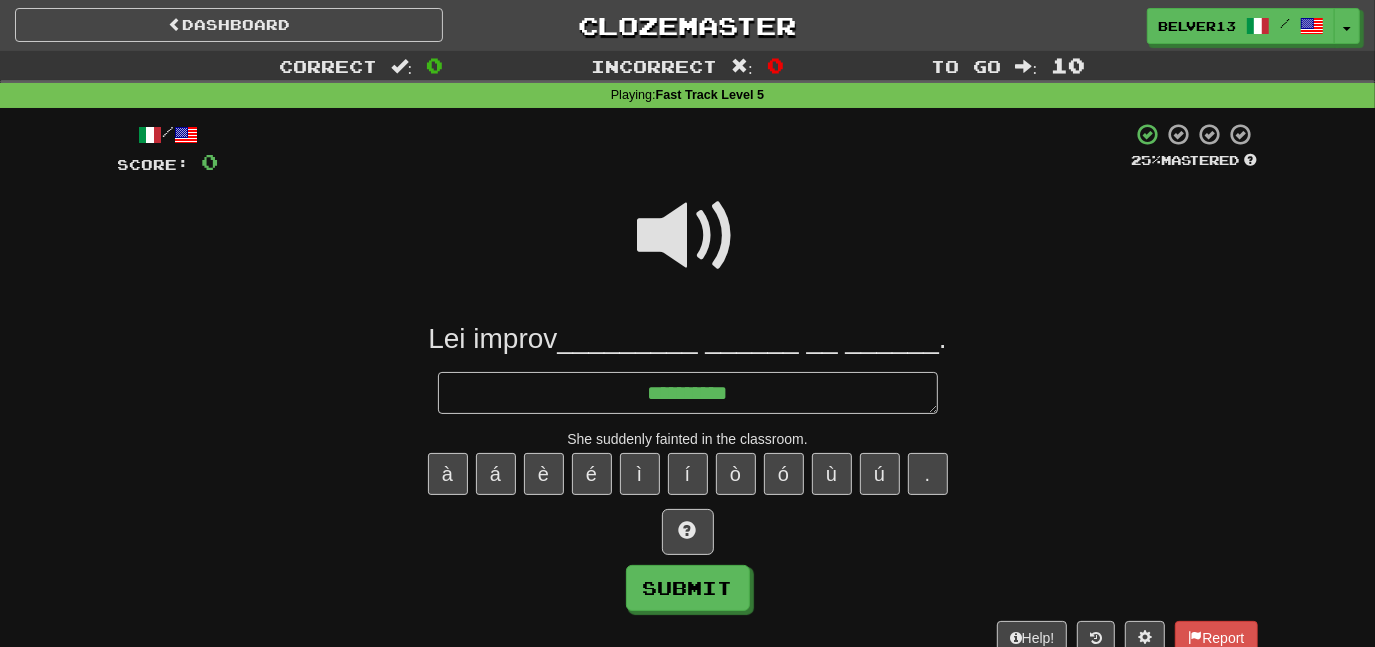 type on "*" 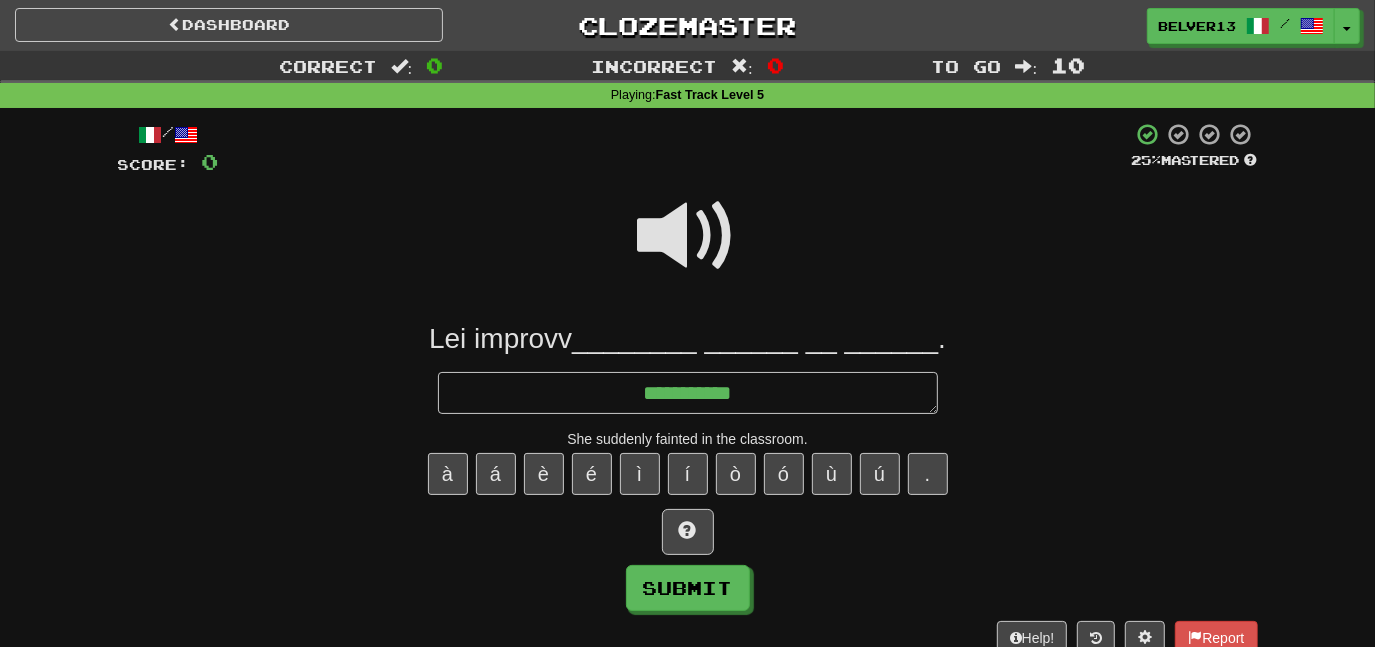 type on "*" 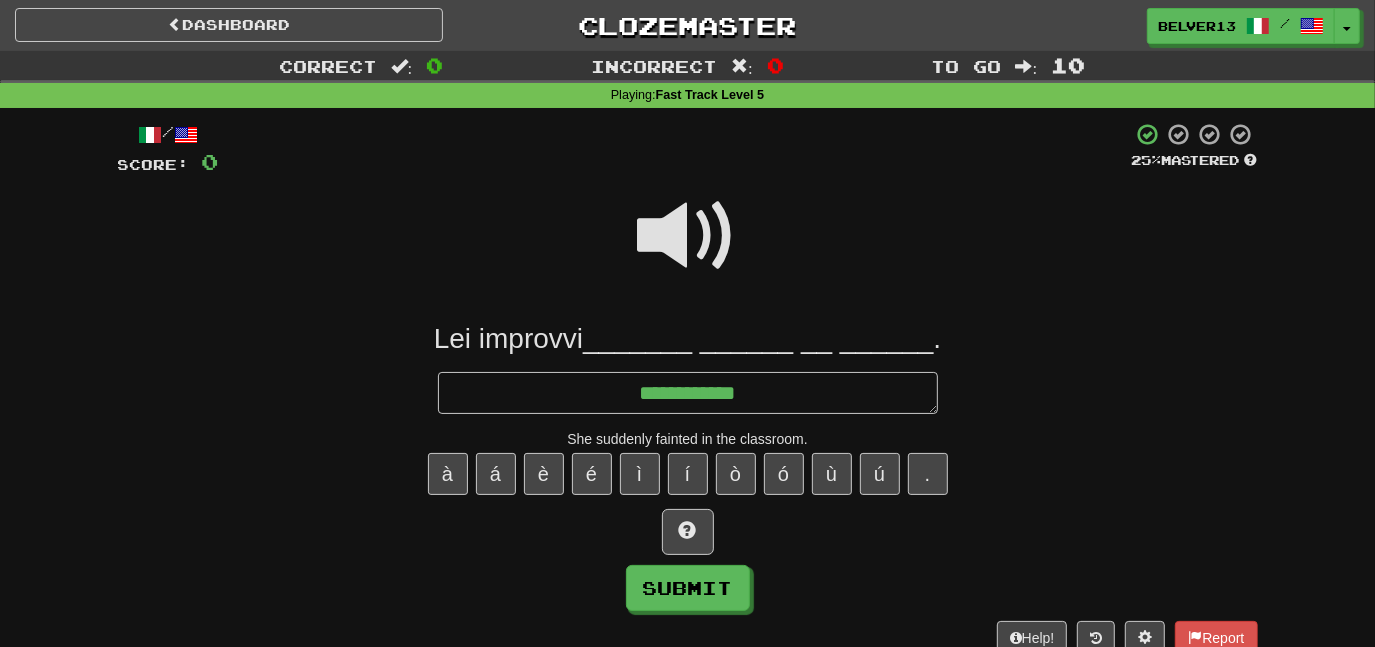 type on "*" 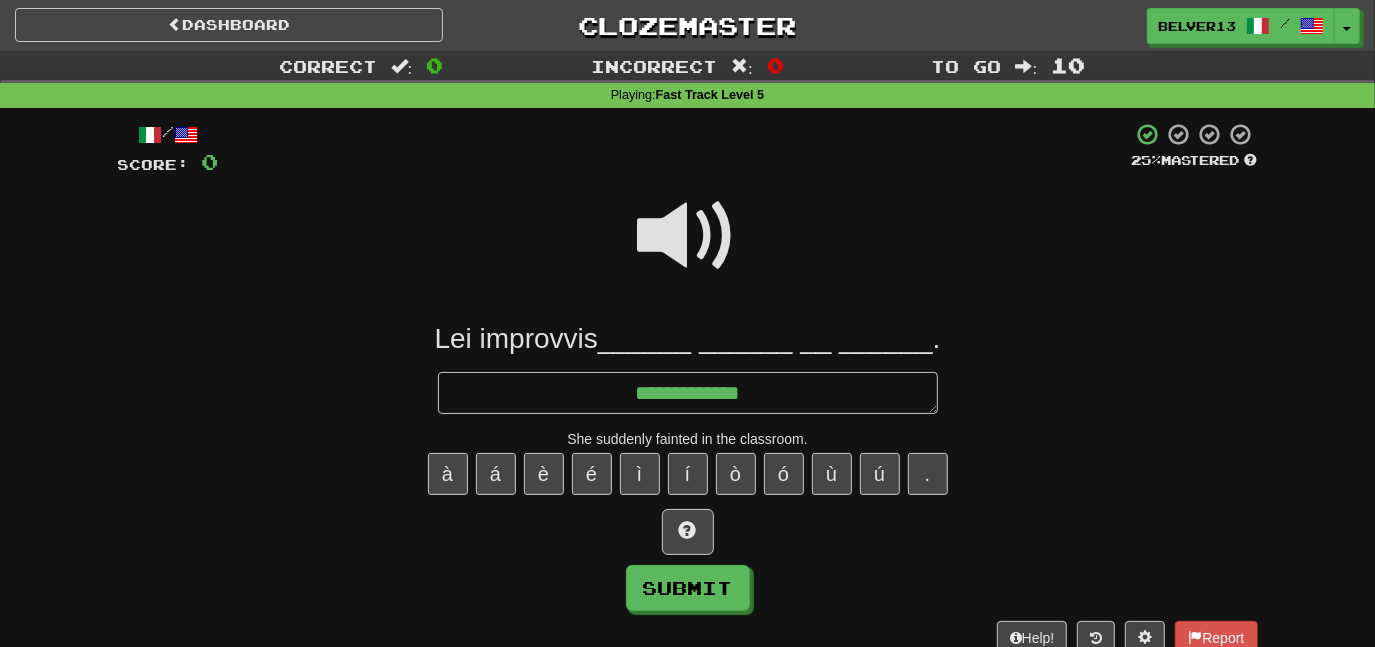 type on "*" 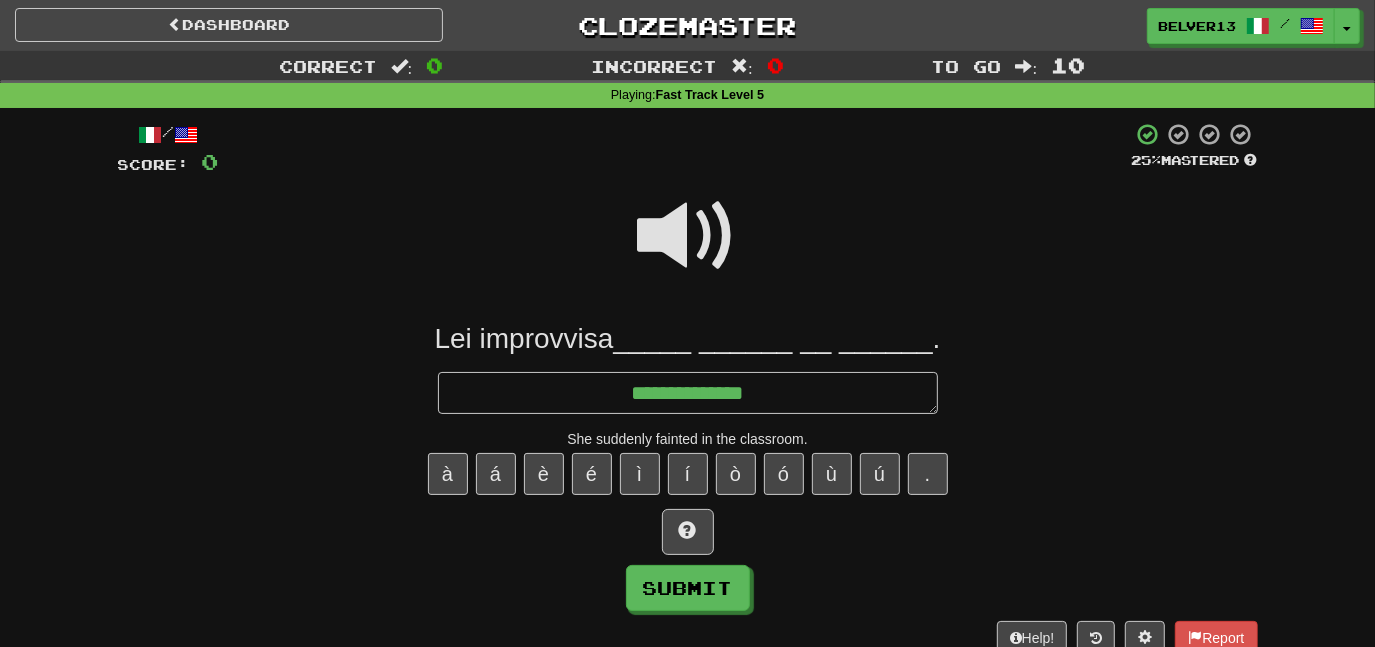 type on "*" 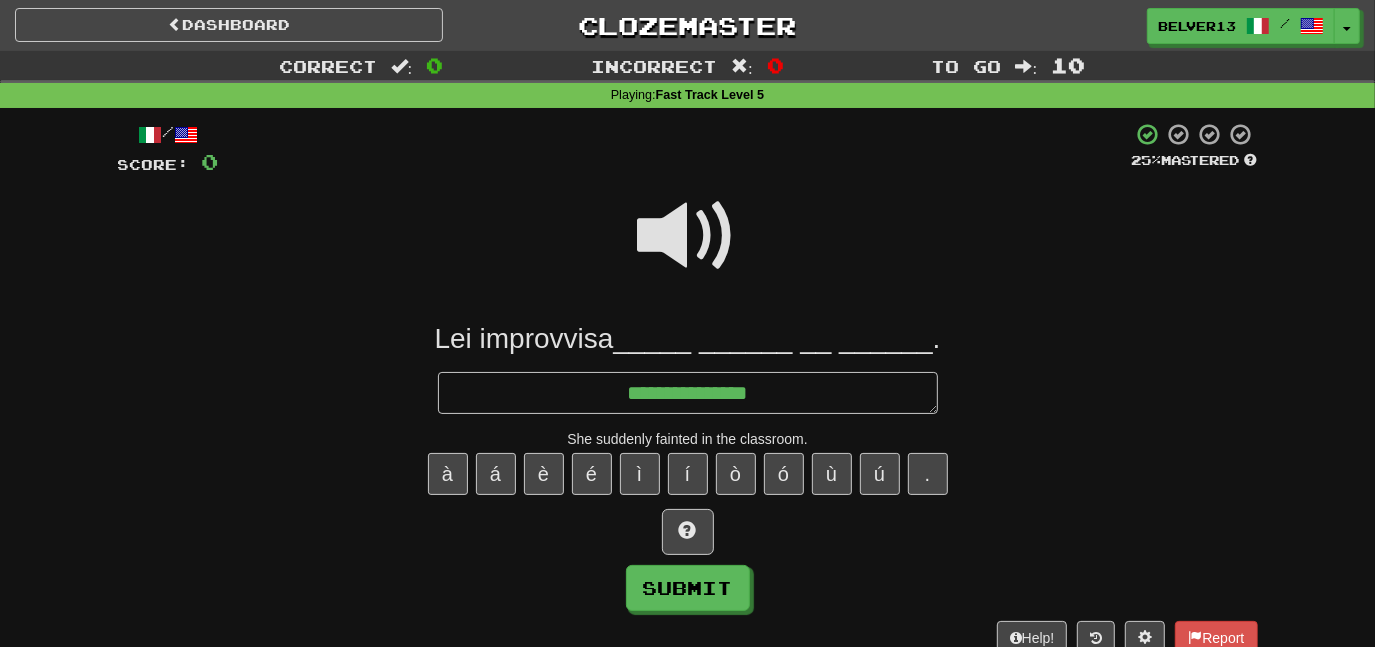 type on "*" 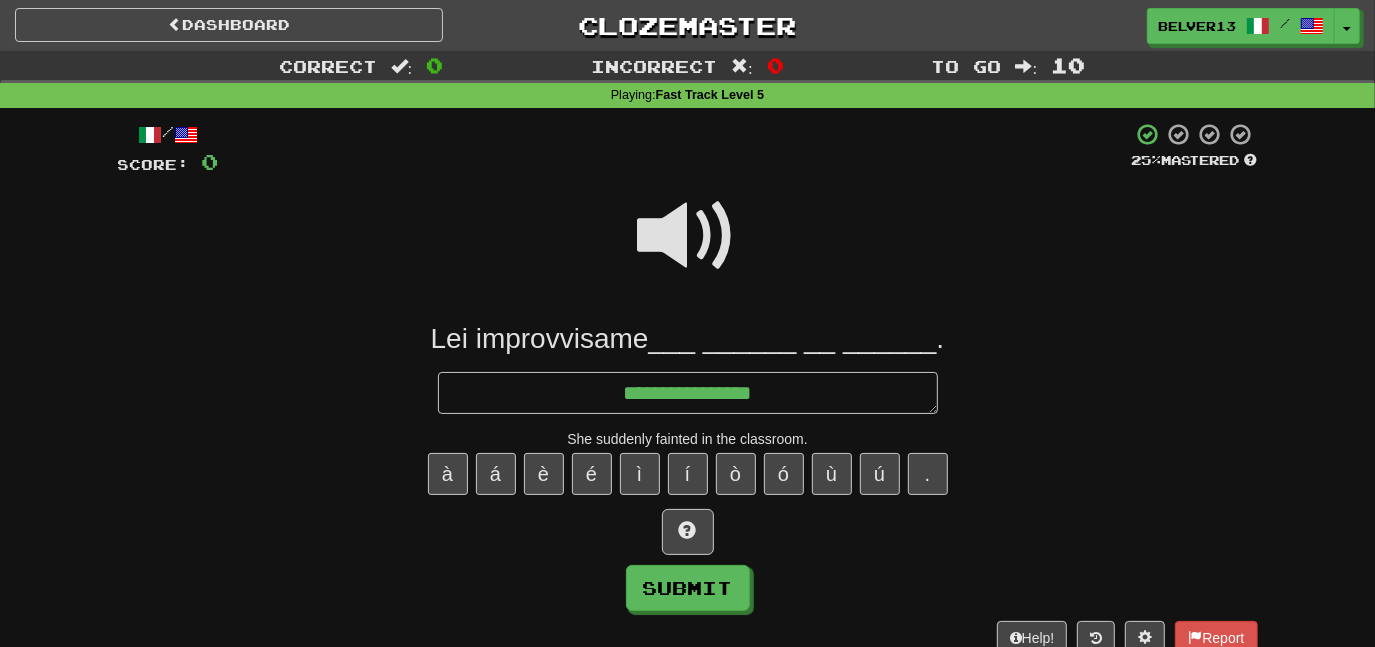 type on "*" 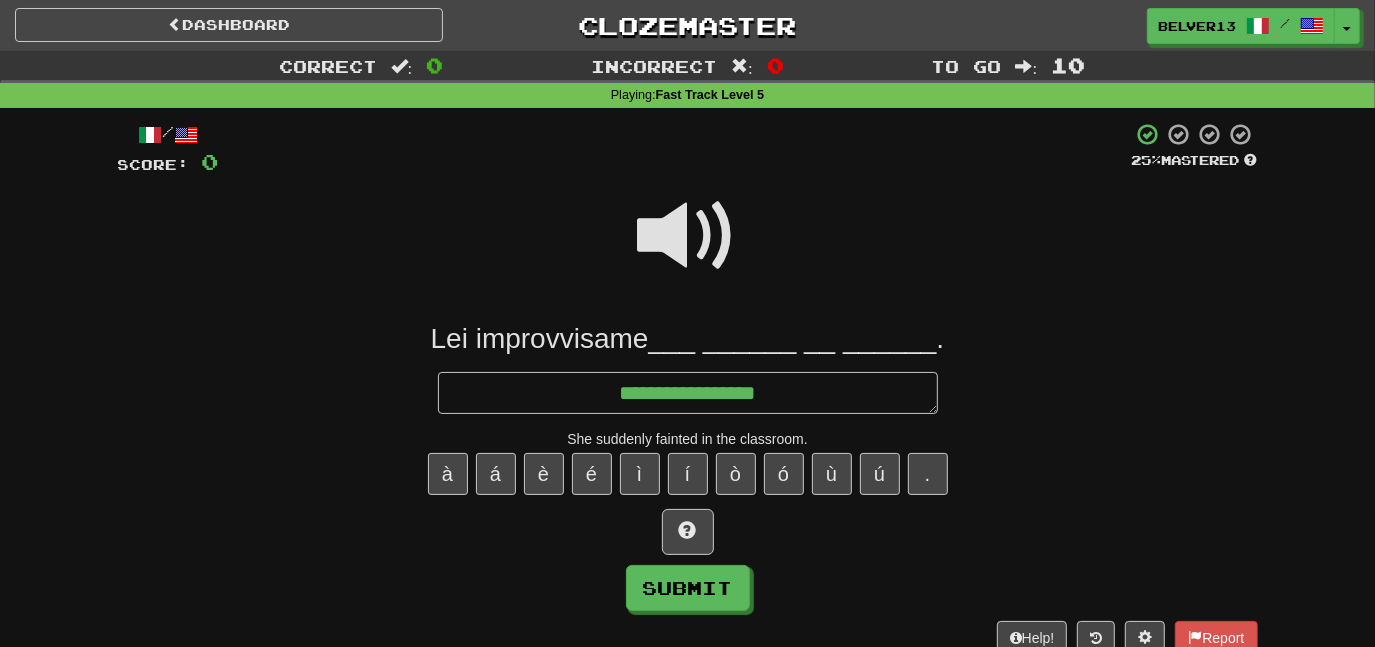 type on "*" 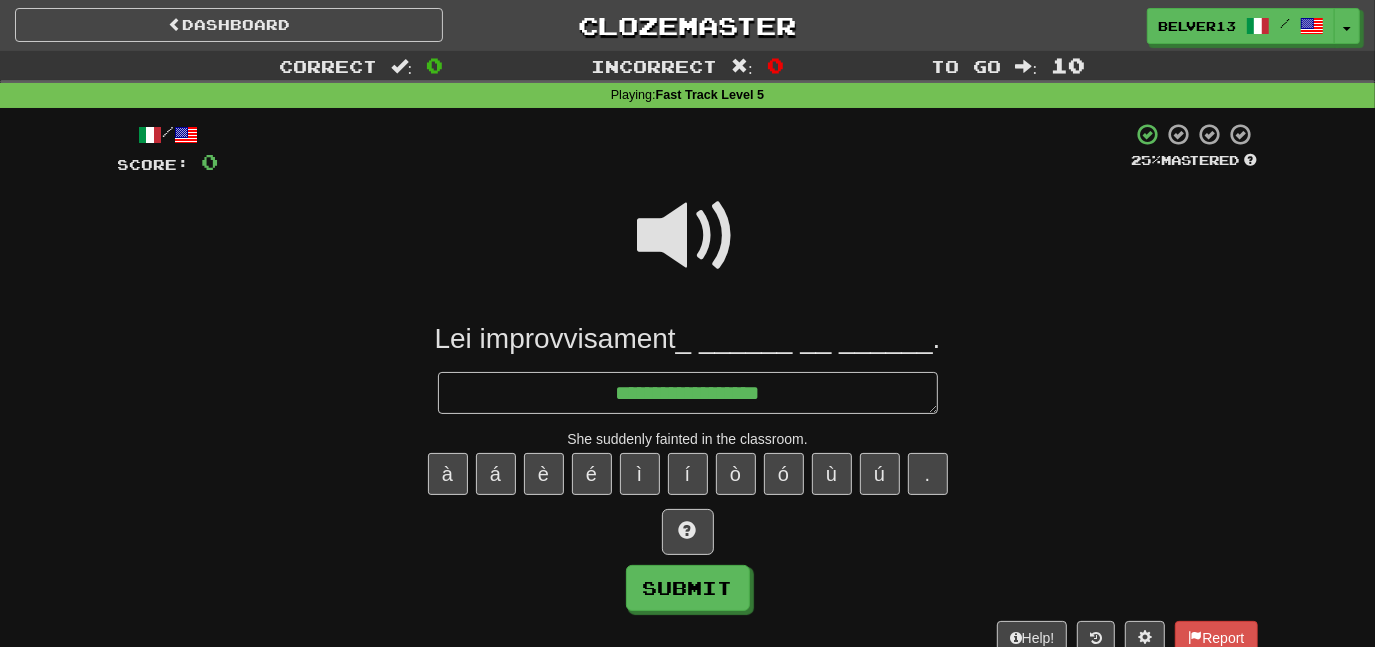 type on "*" 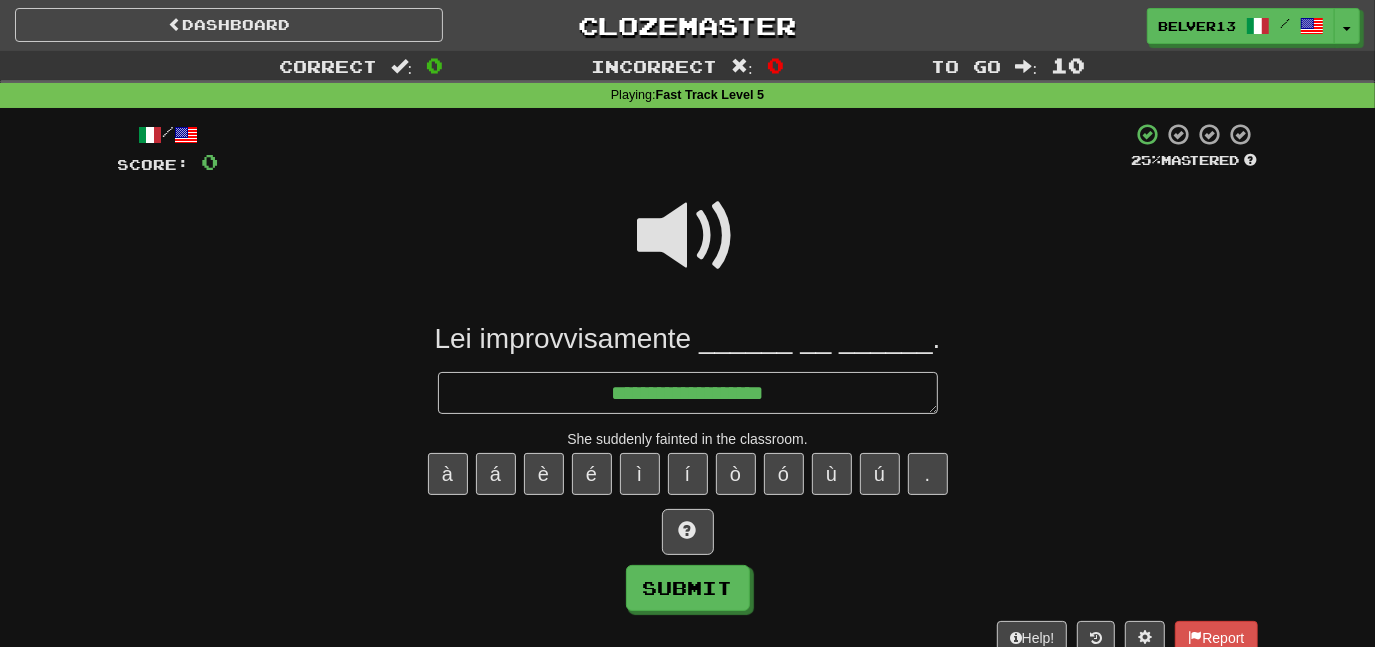 type on "*" 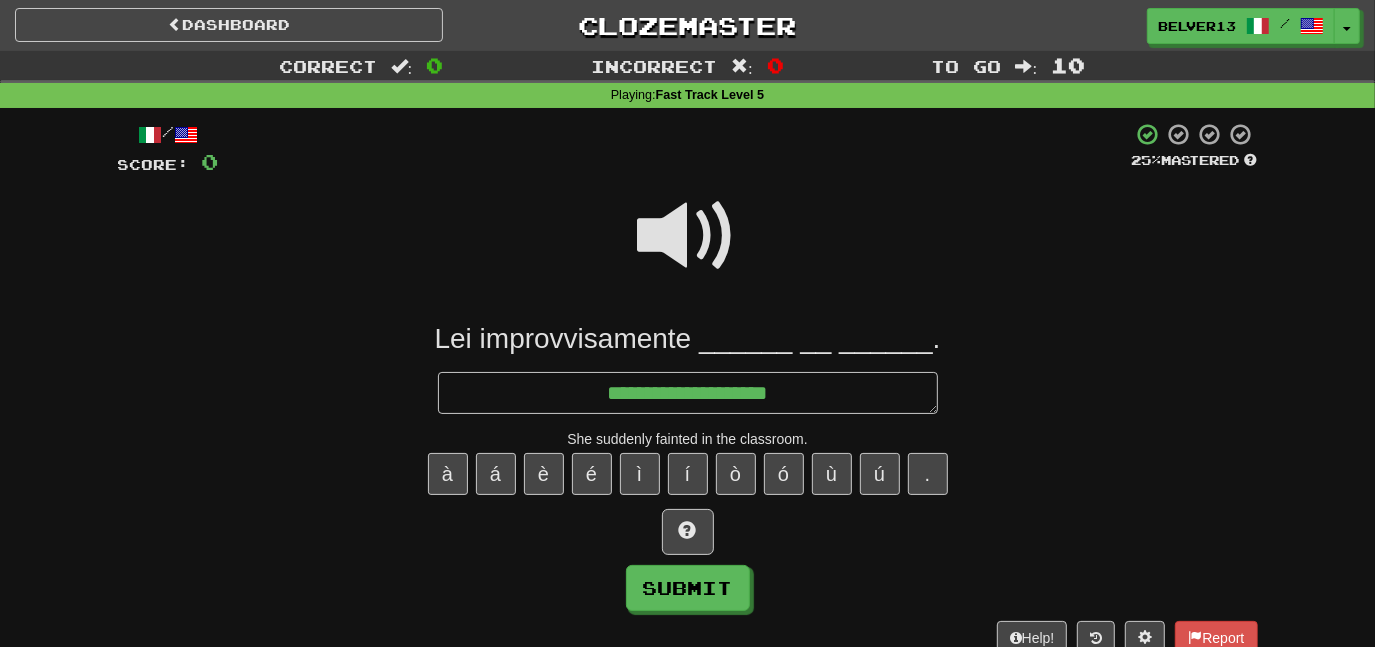 type on "**********" 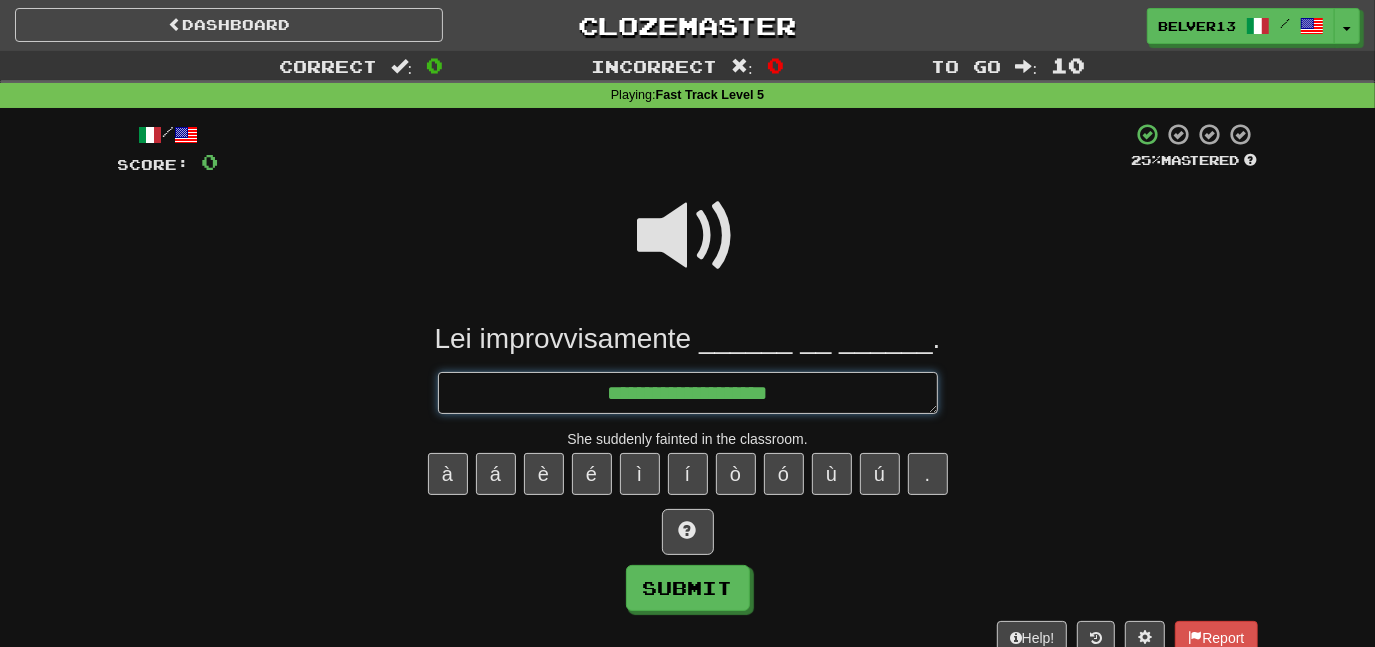 click on "**********" at bounding box center [688, 392] 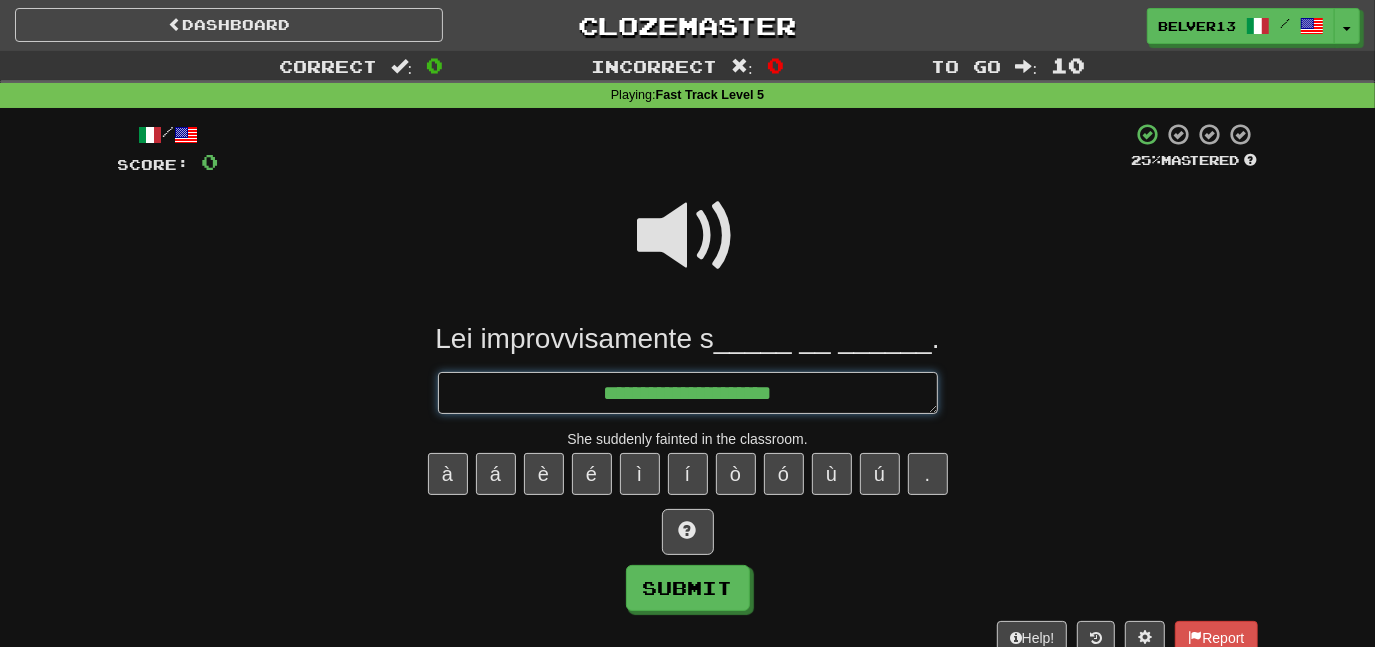 type on "*" 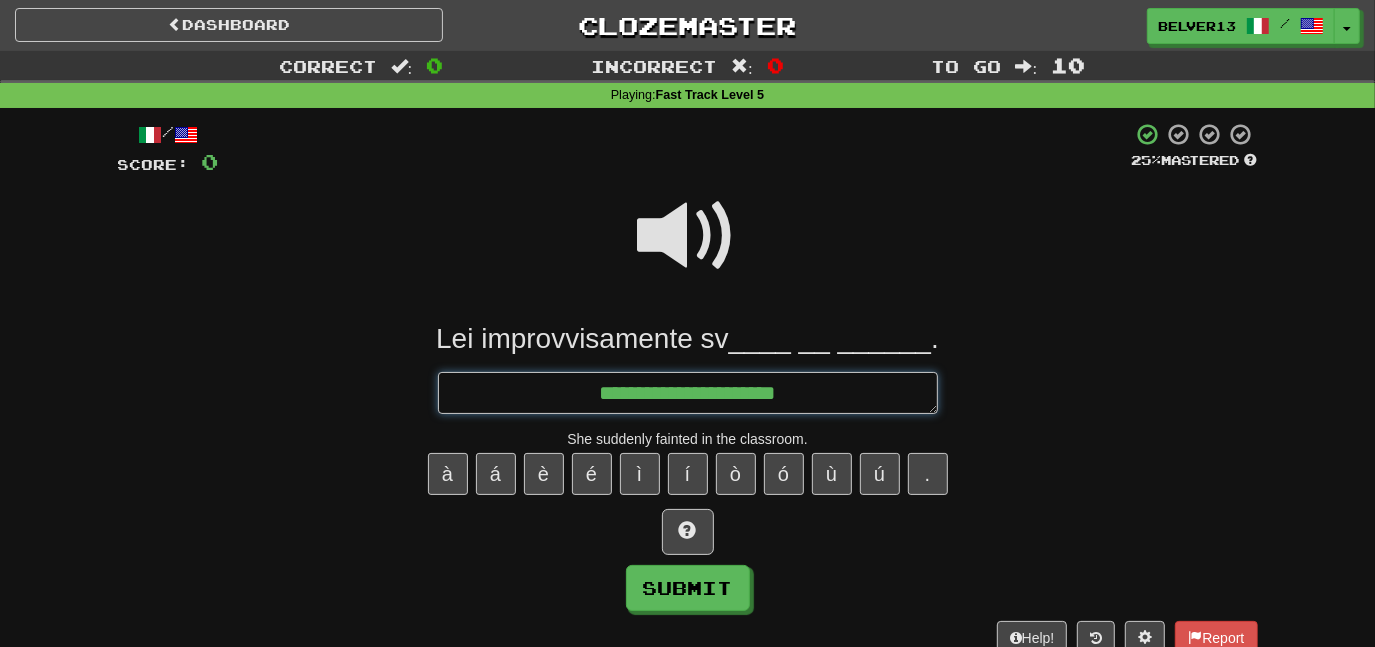 type on "*" 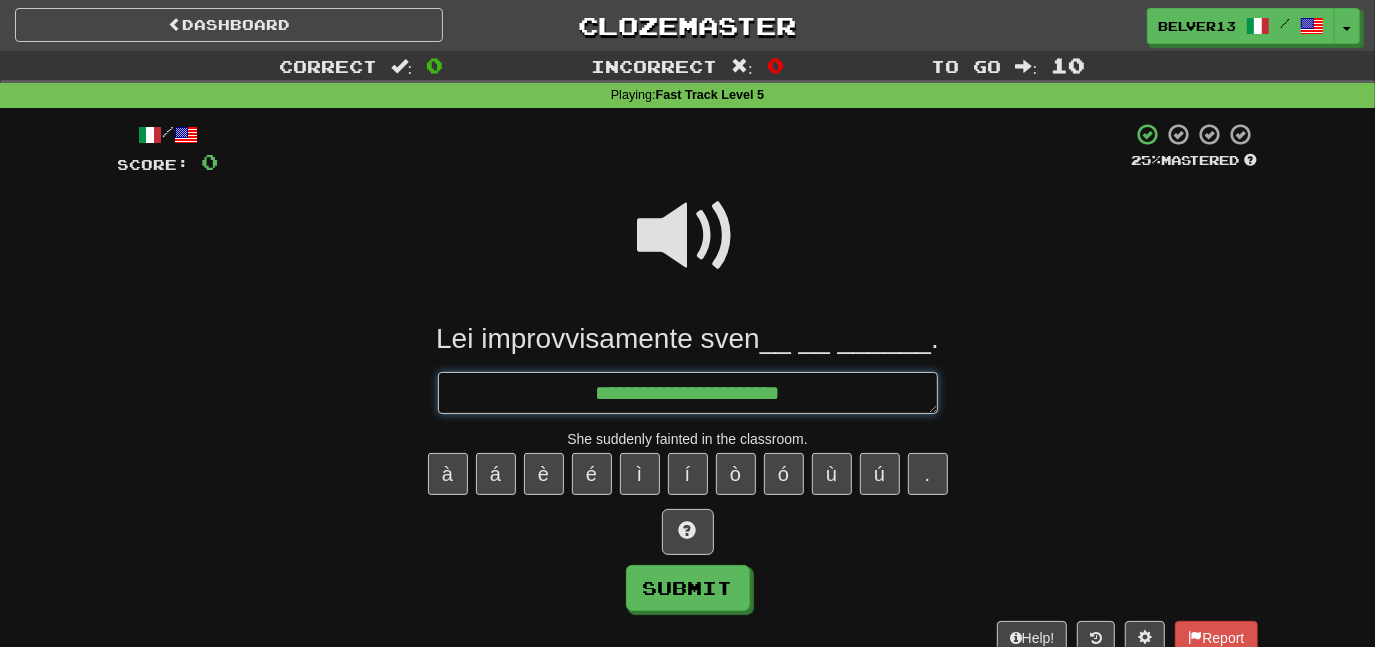 type on "*" 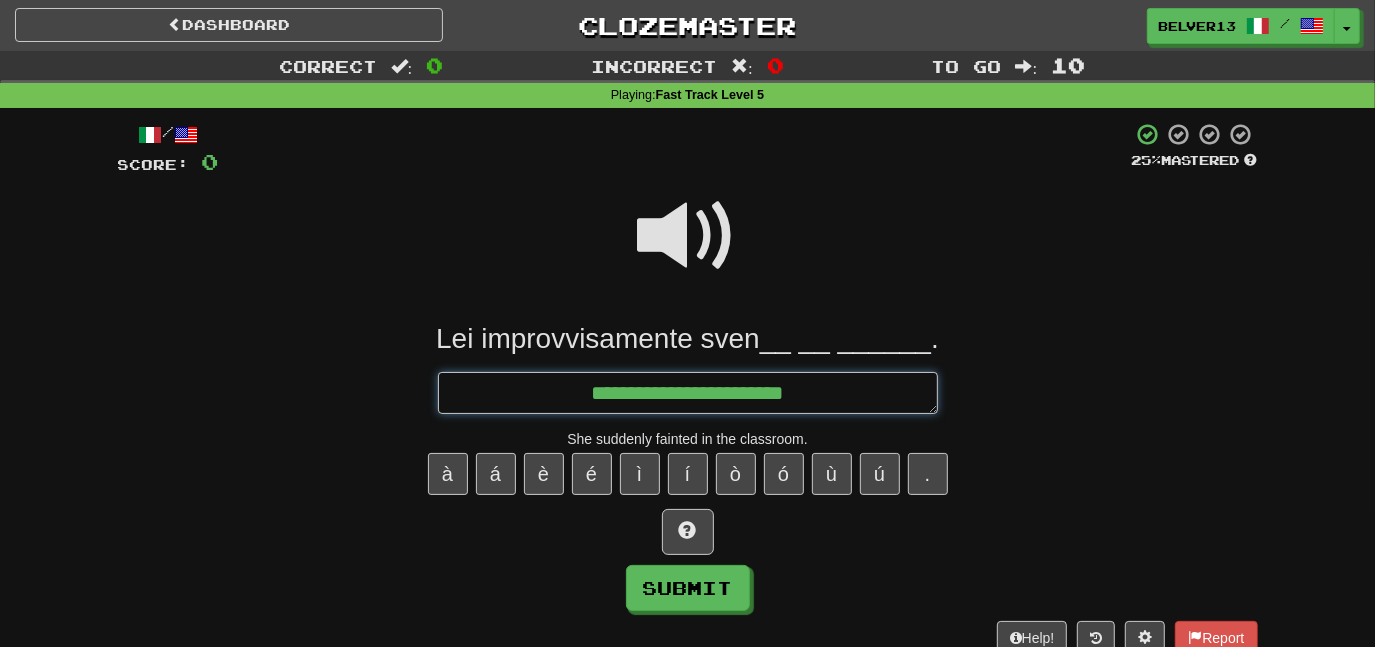 type on "*" 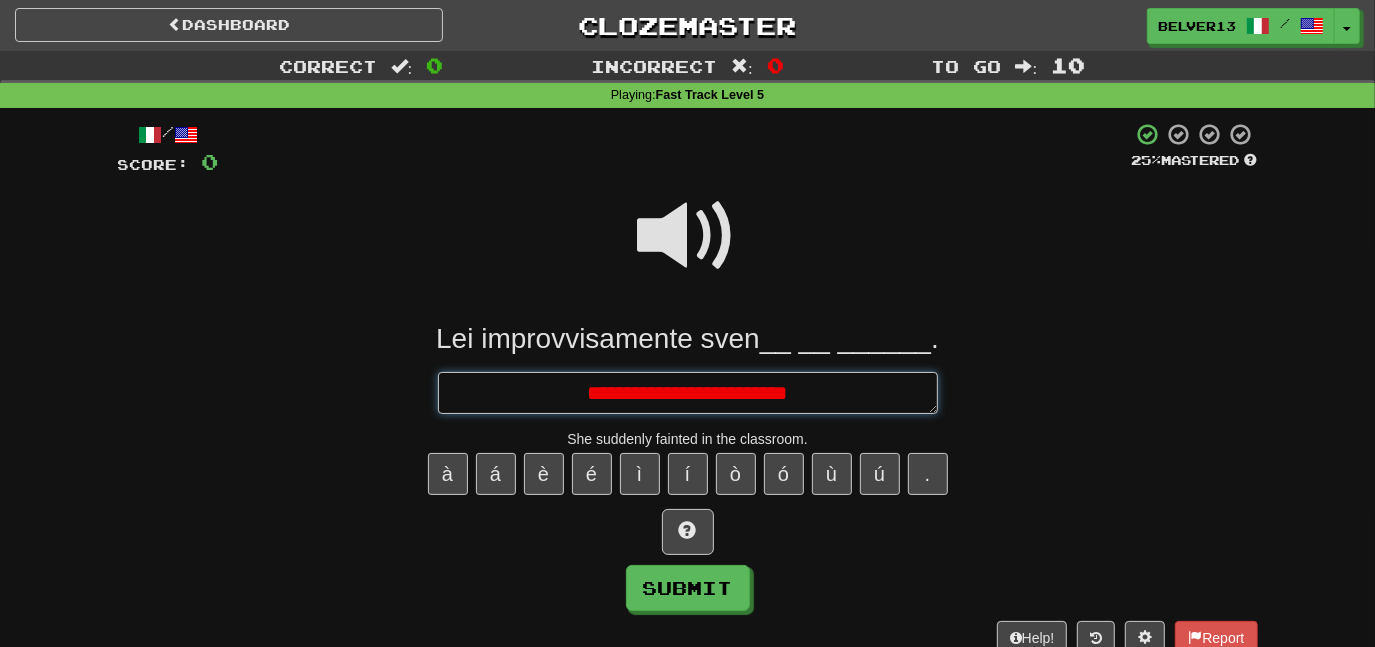 type on "*" 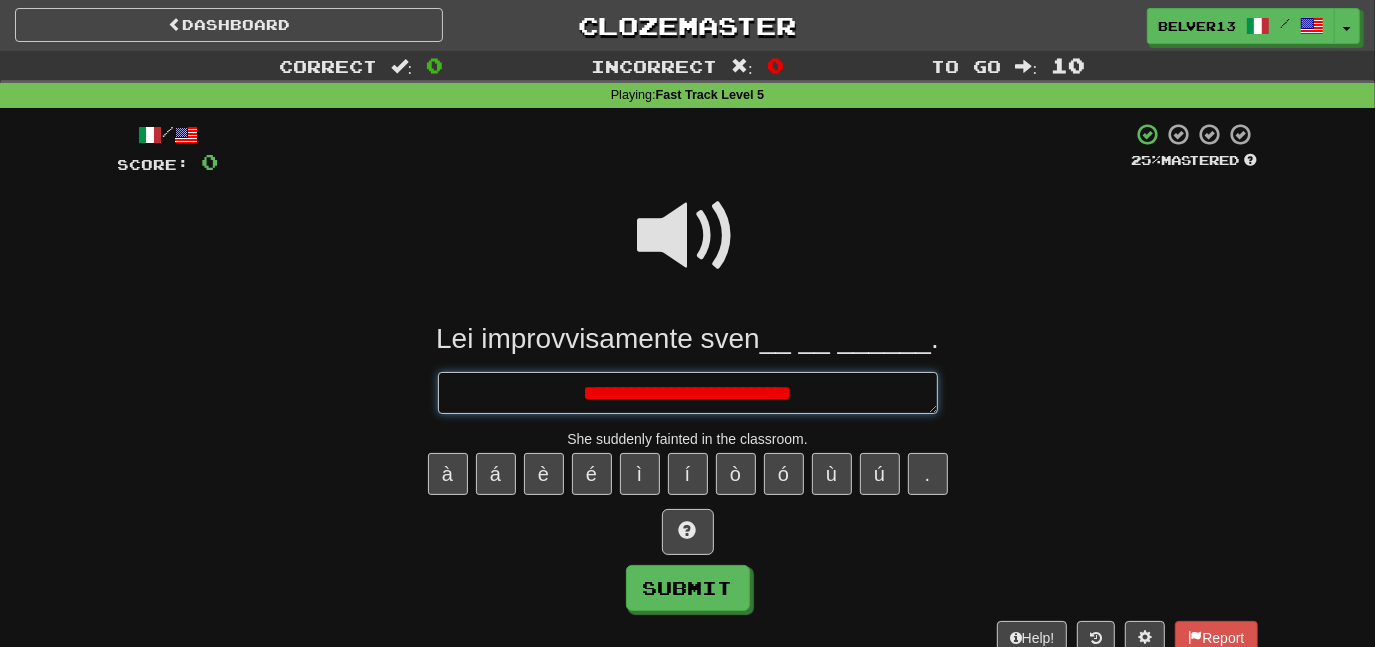 type on "*" 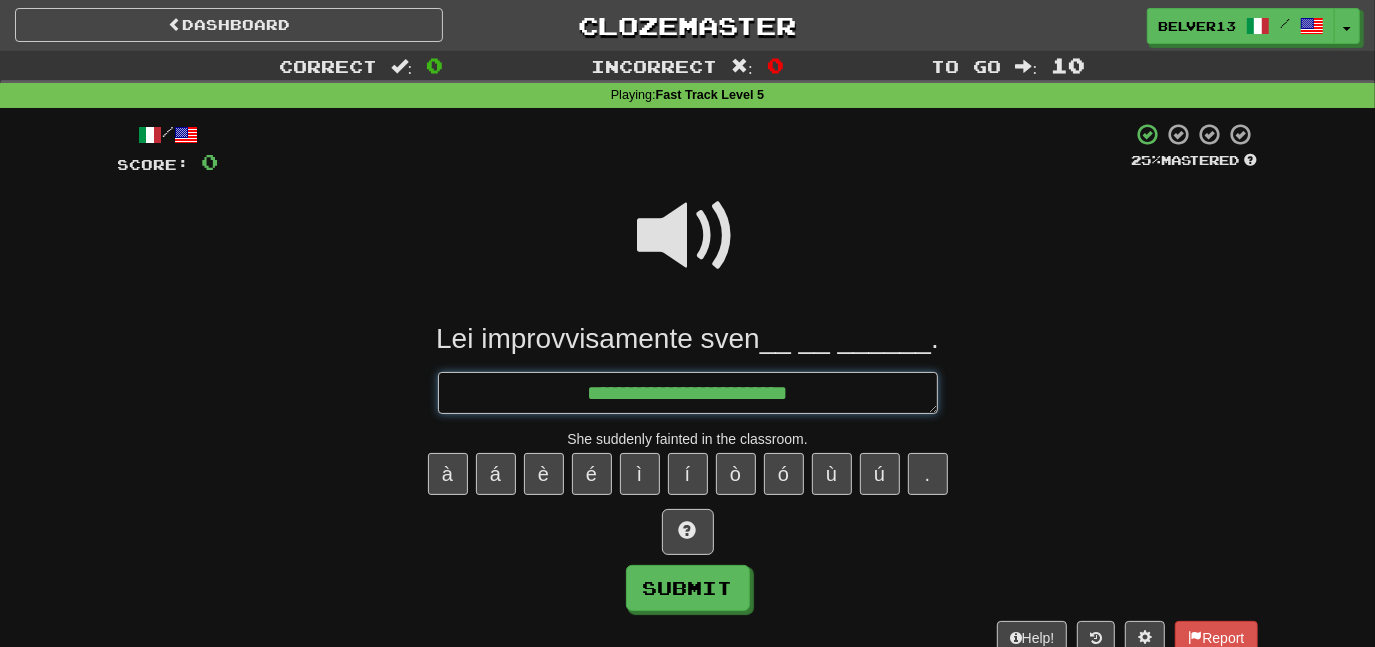 type on "*" 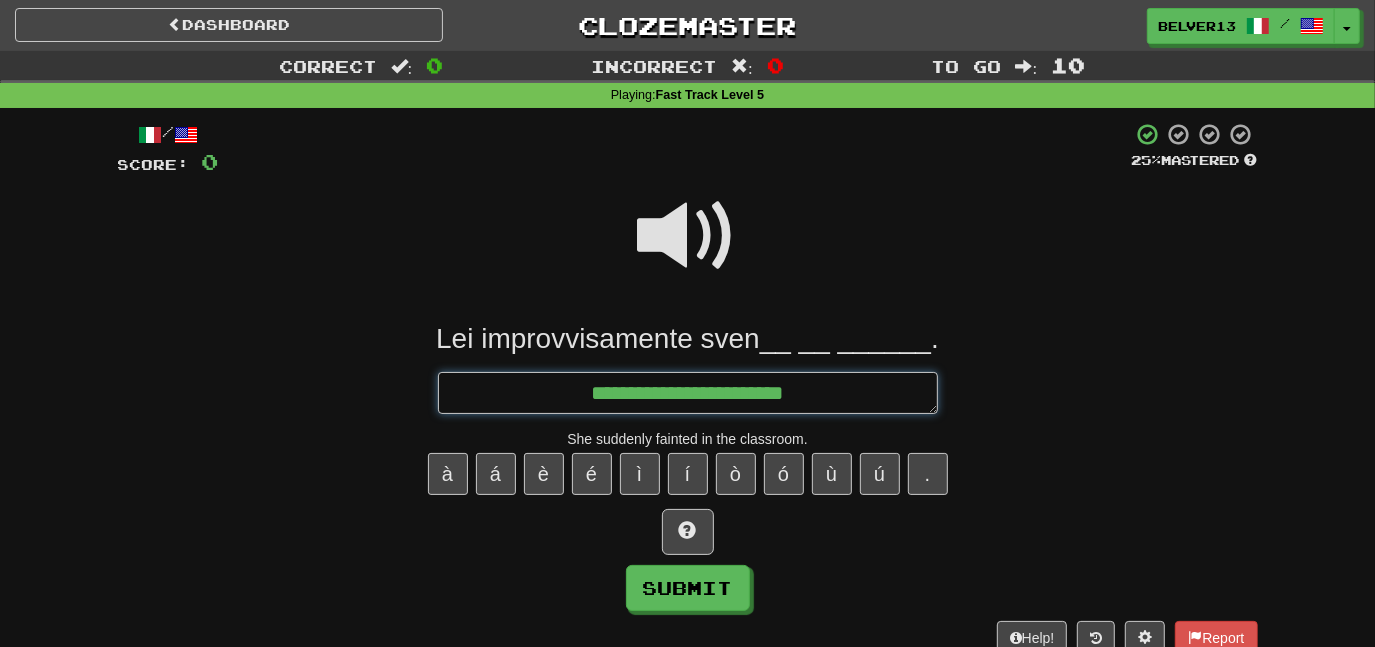 type on "*" 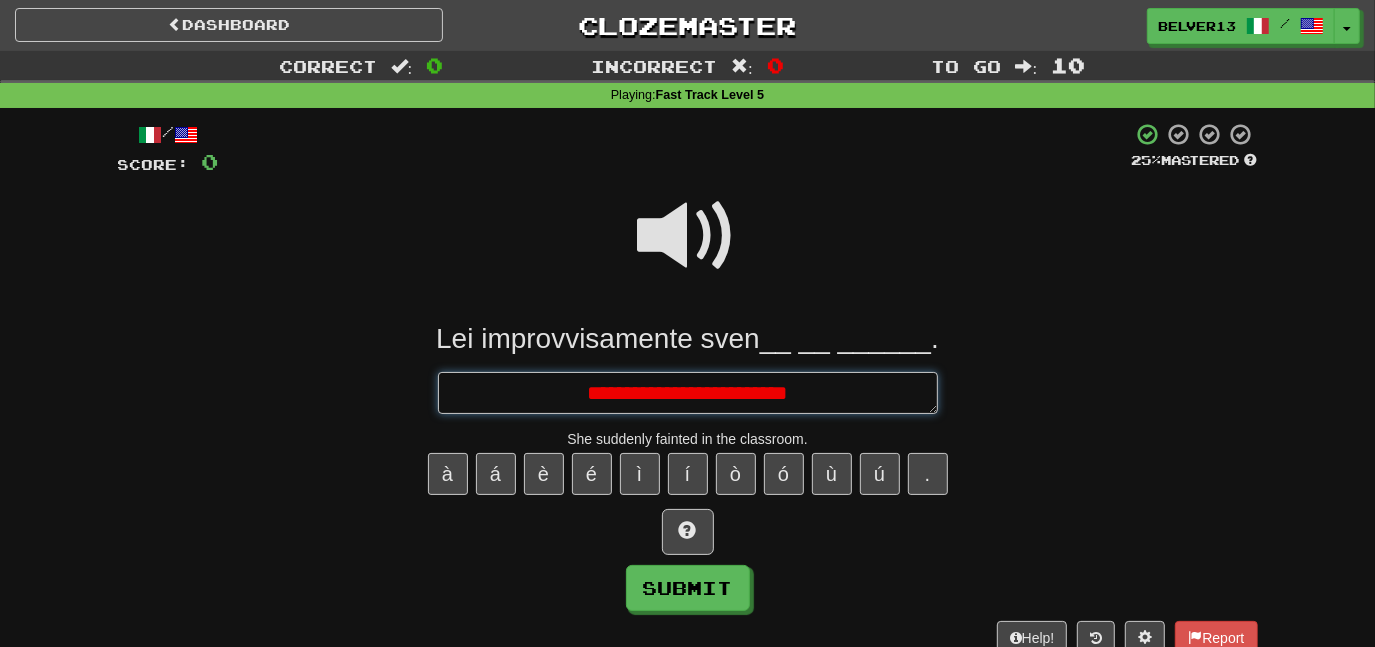 type on "*" 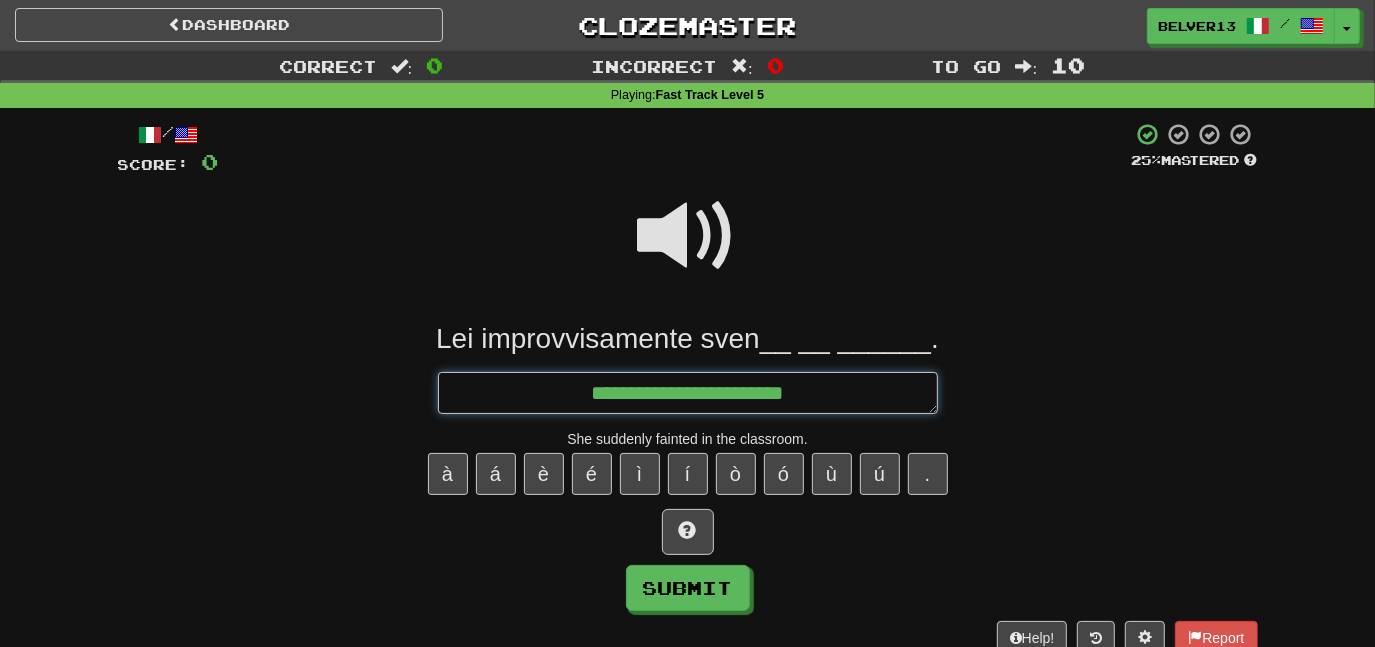 type on "*" 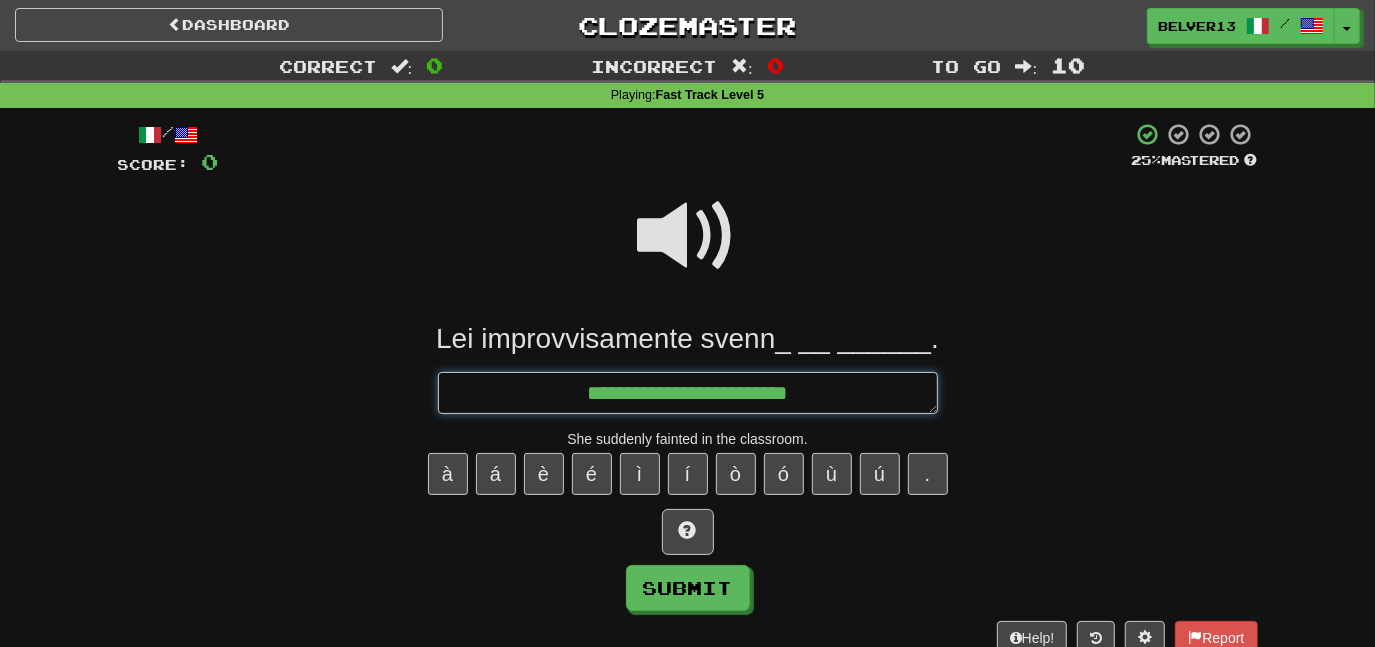 type on "*" 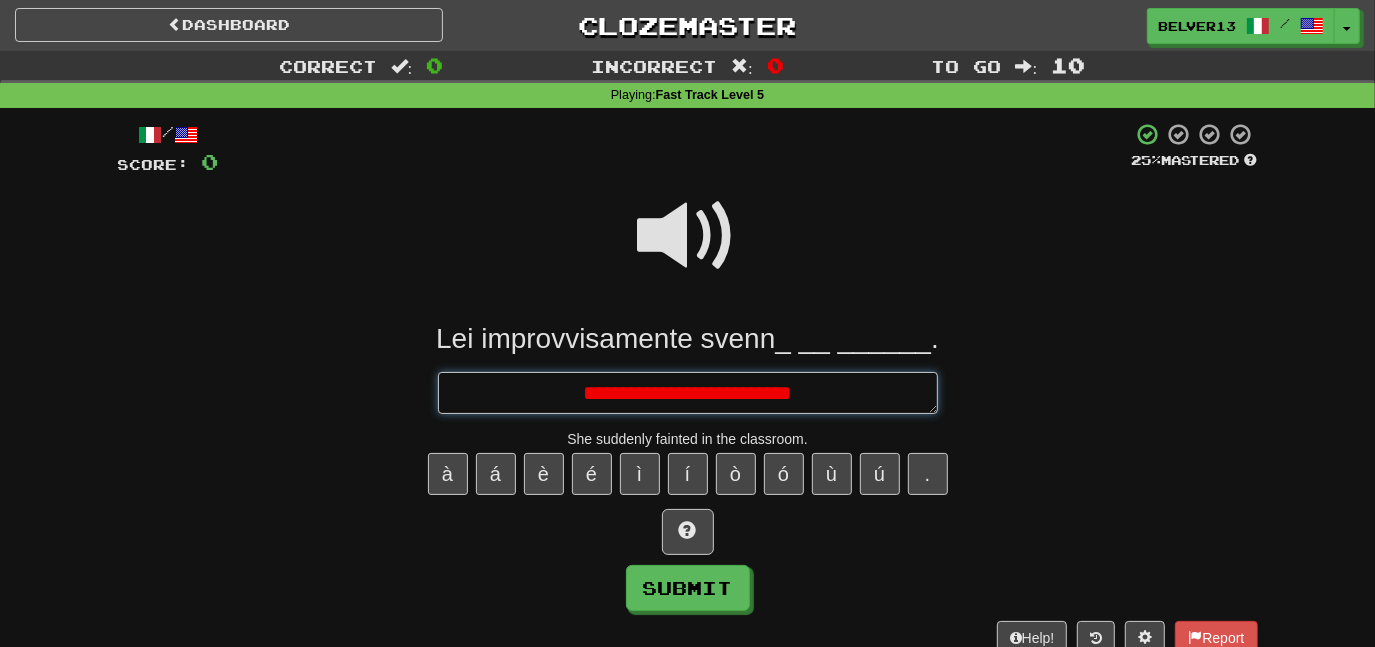 type on "*" 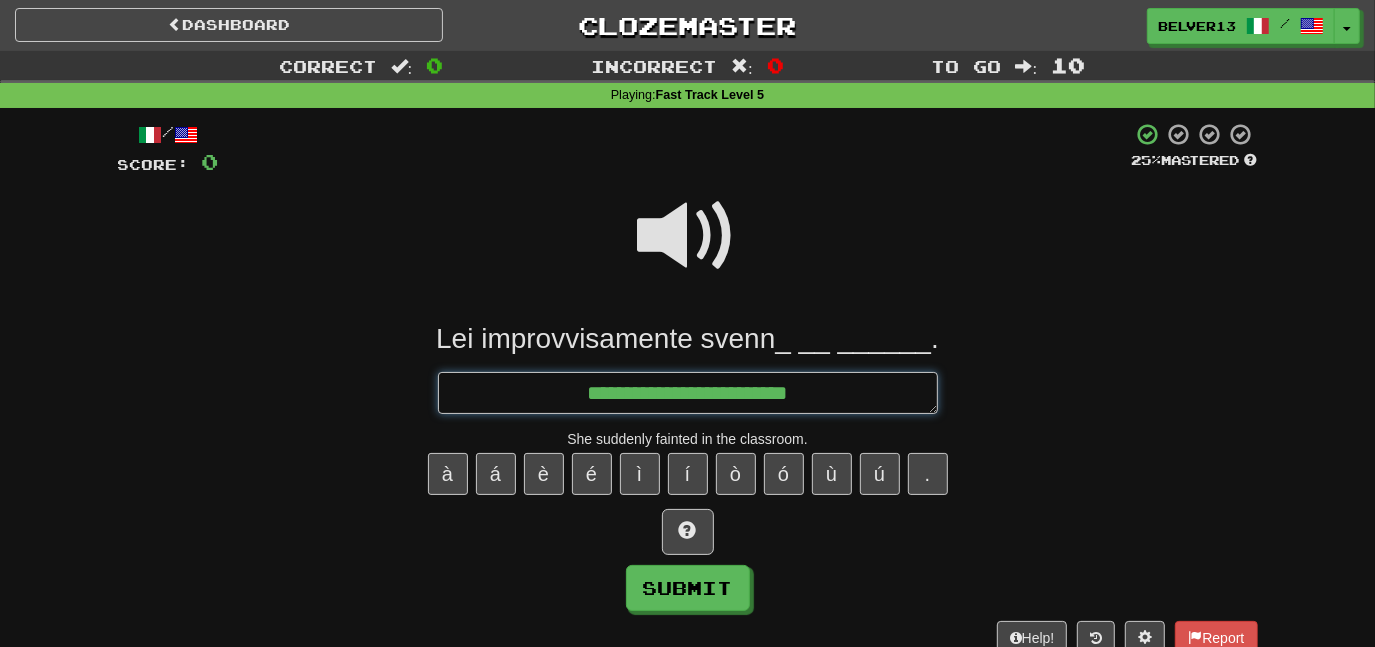 type on "*" 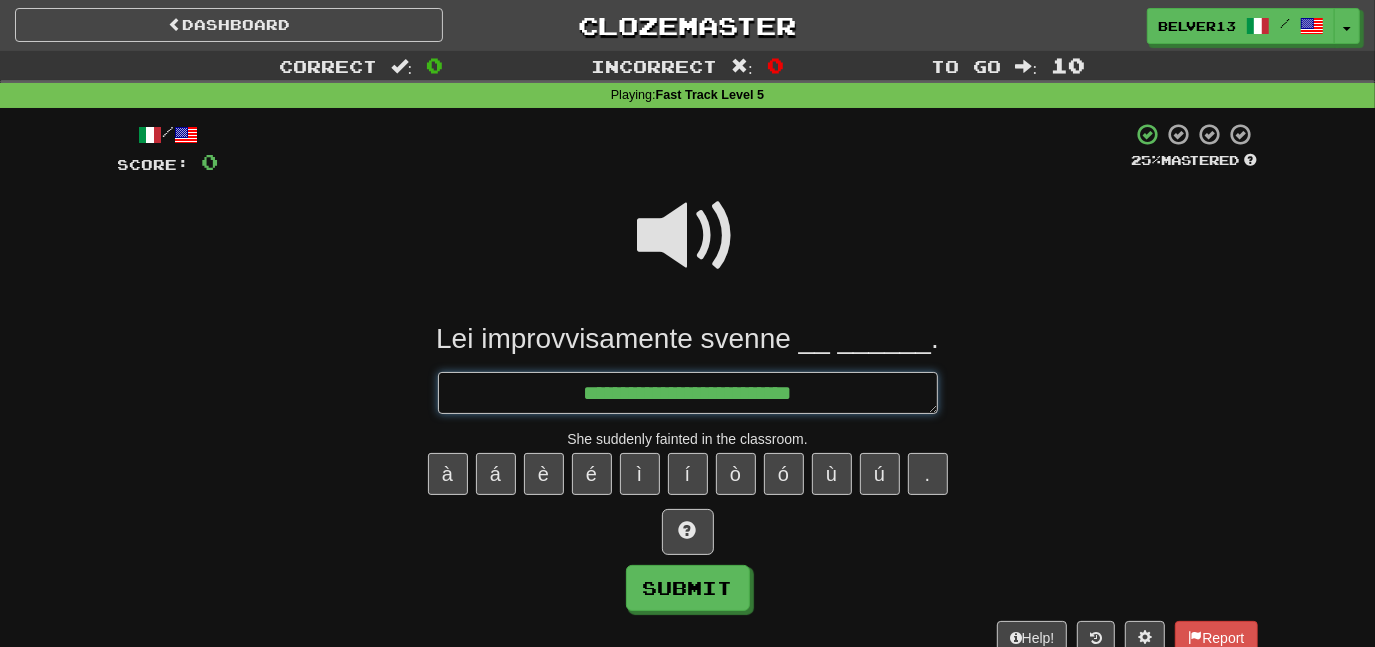 type on "*" 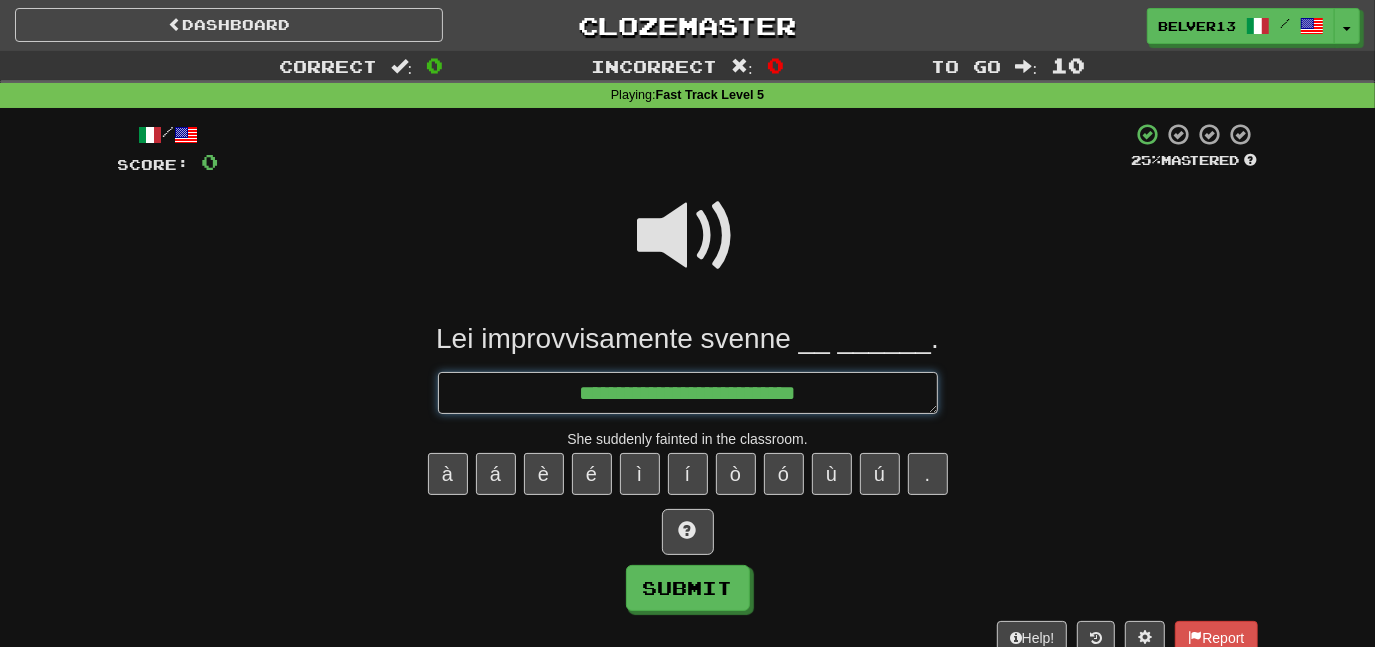type on "*" 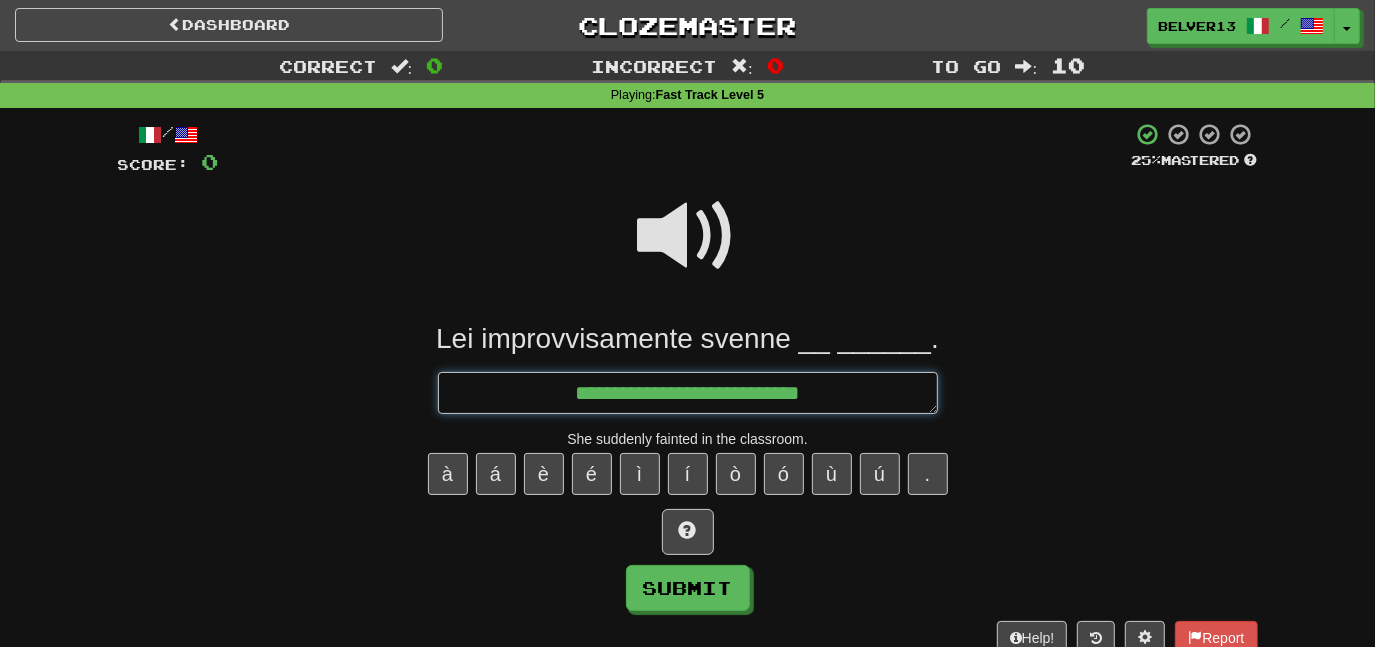 type on "*" 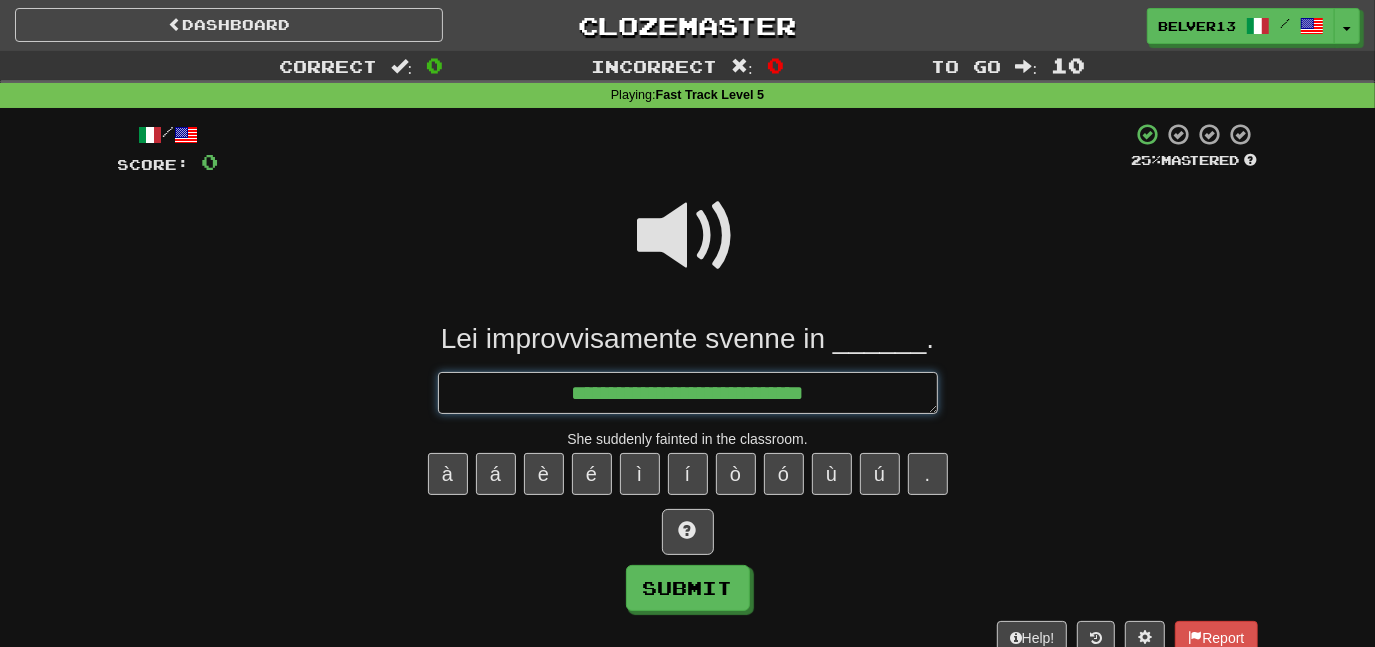 type on "*" 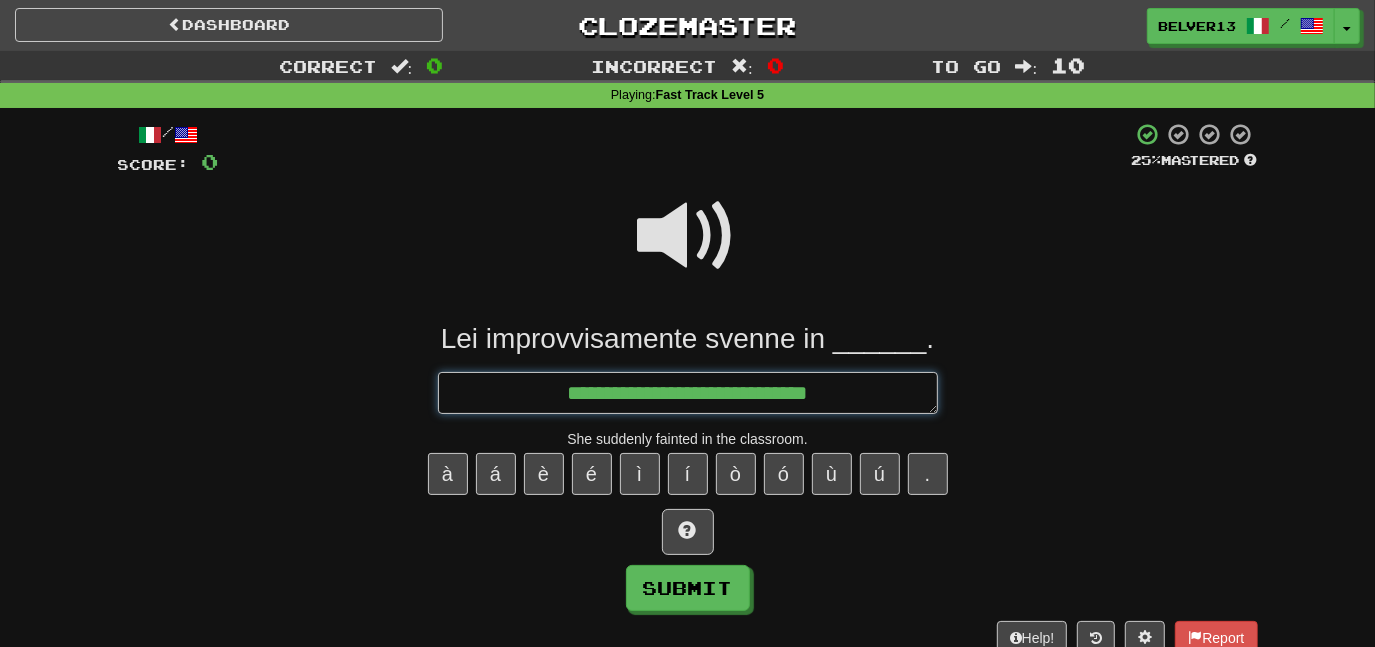 type on "*" 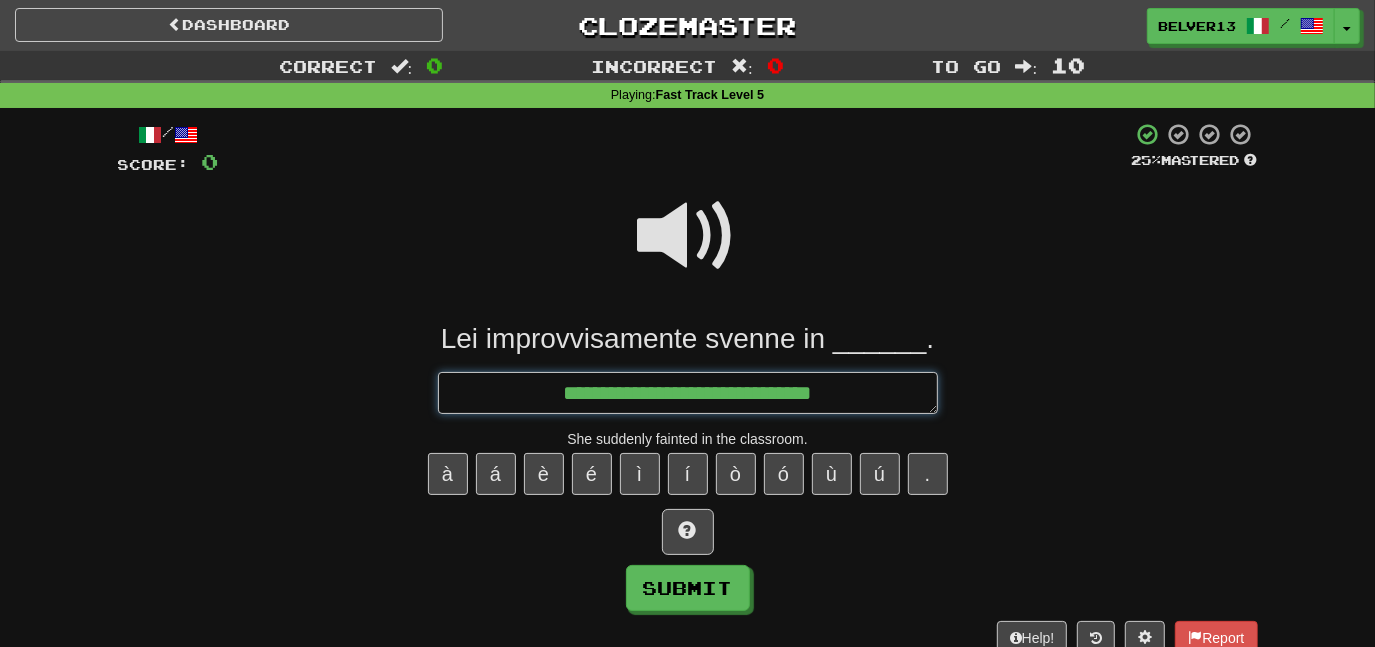 type on "*" 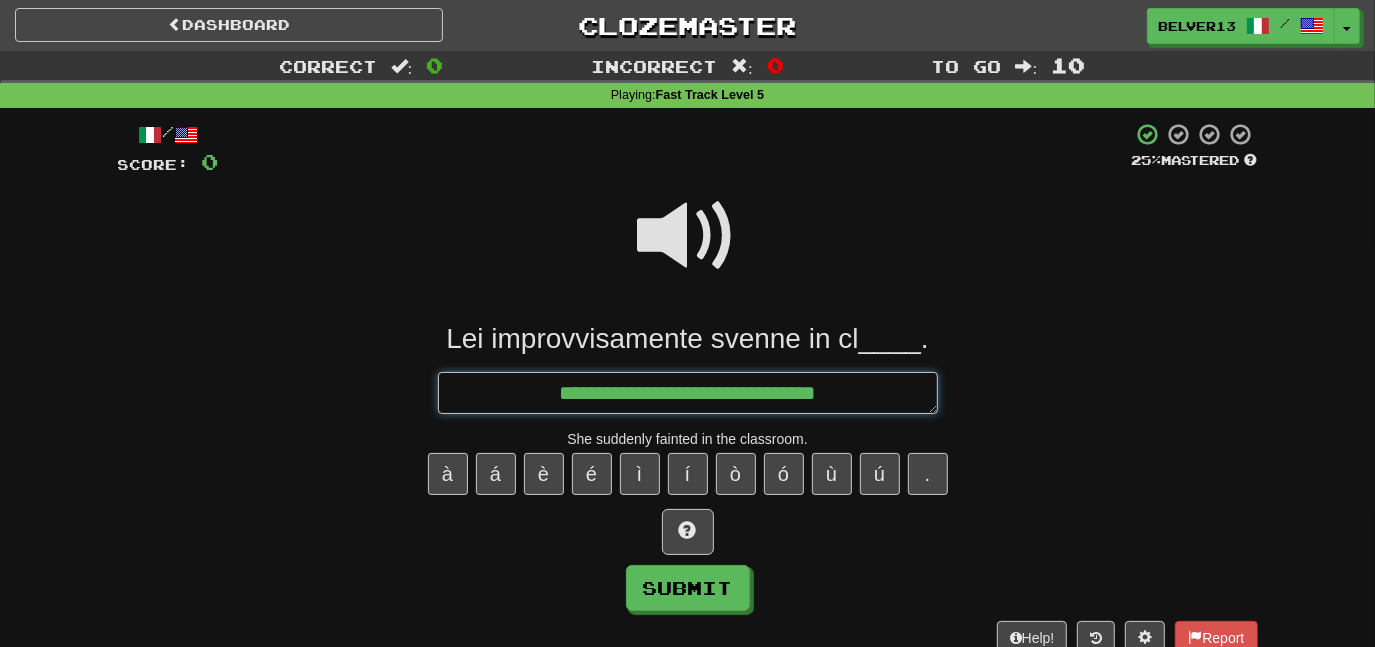 type on "*" 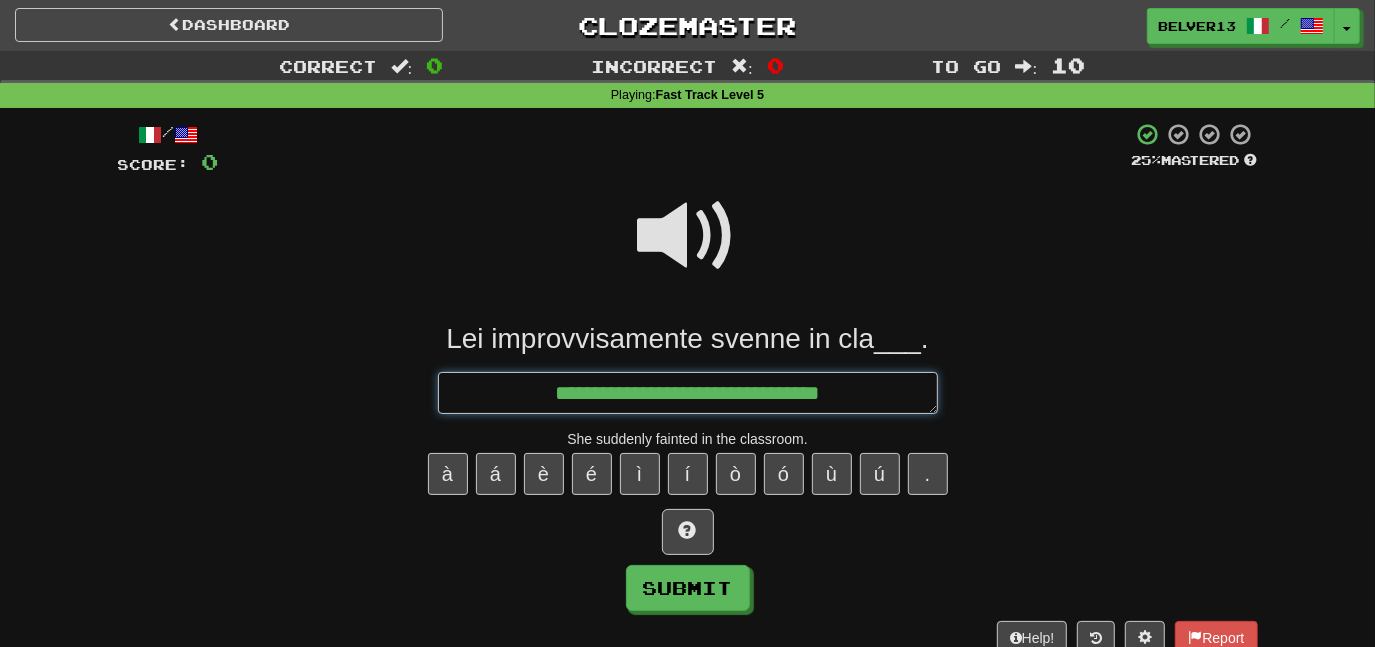 type on "*" 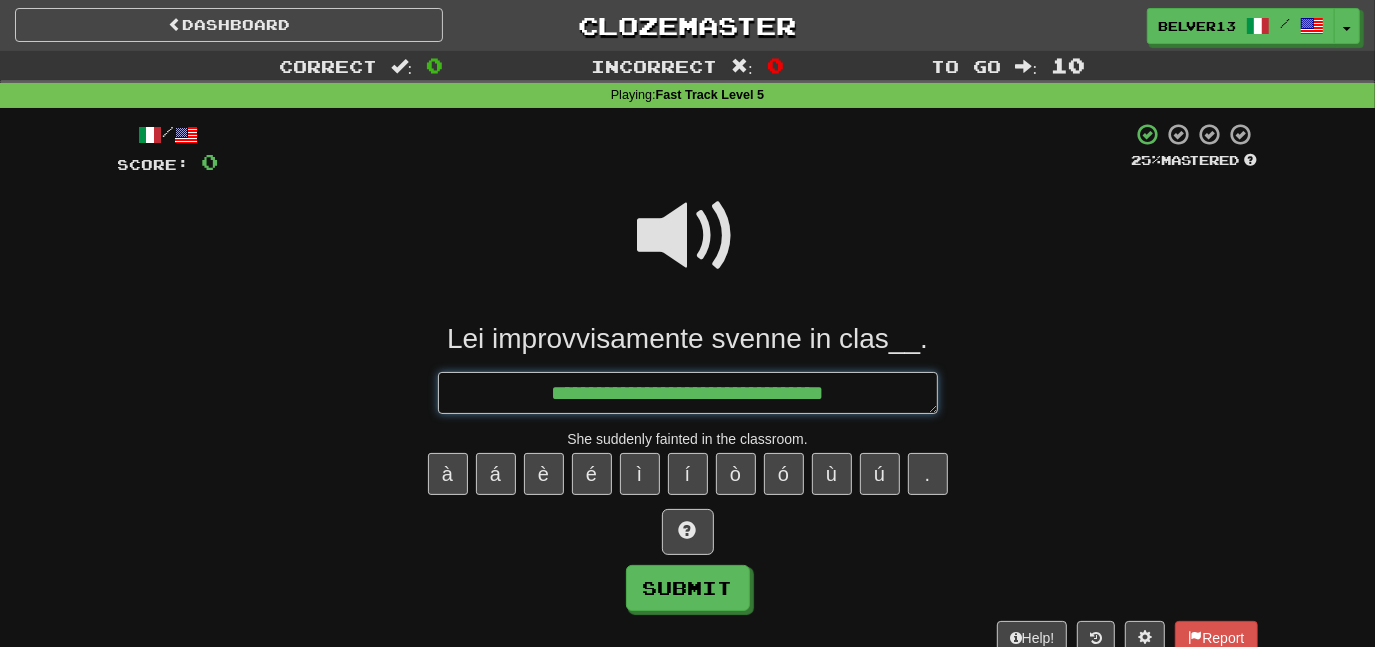 type on "*" 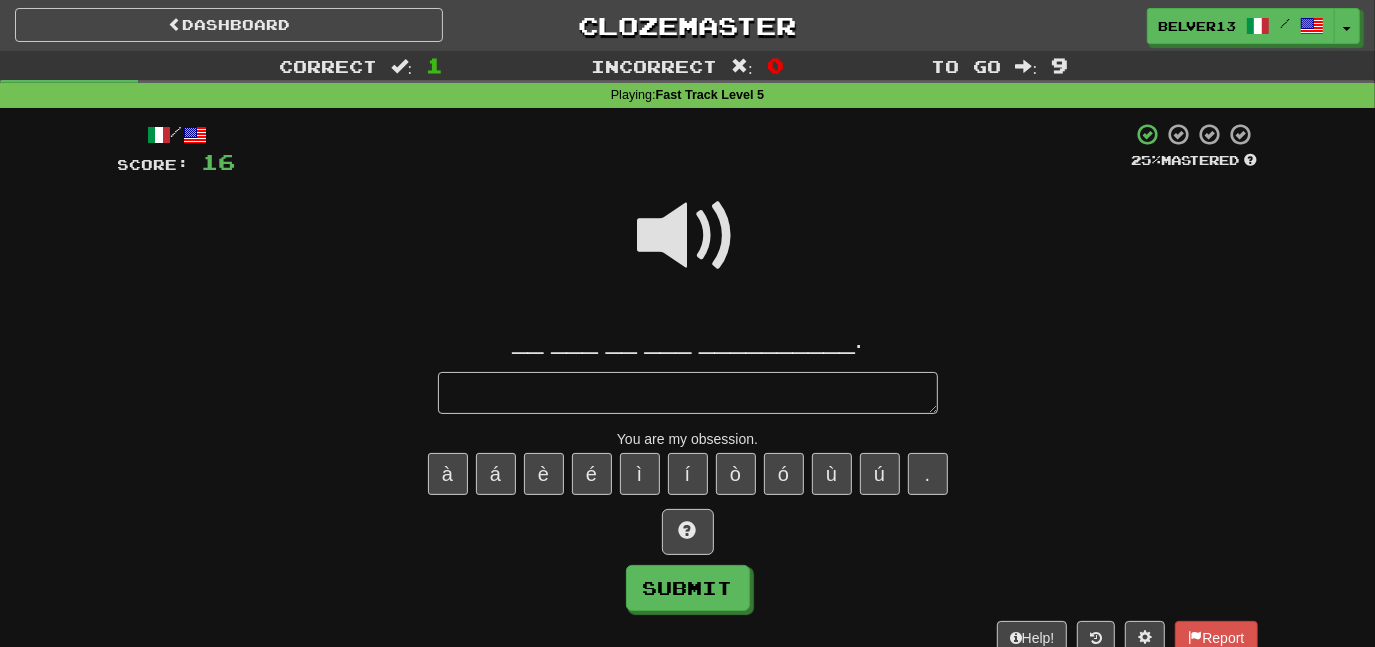 type on "*" 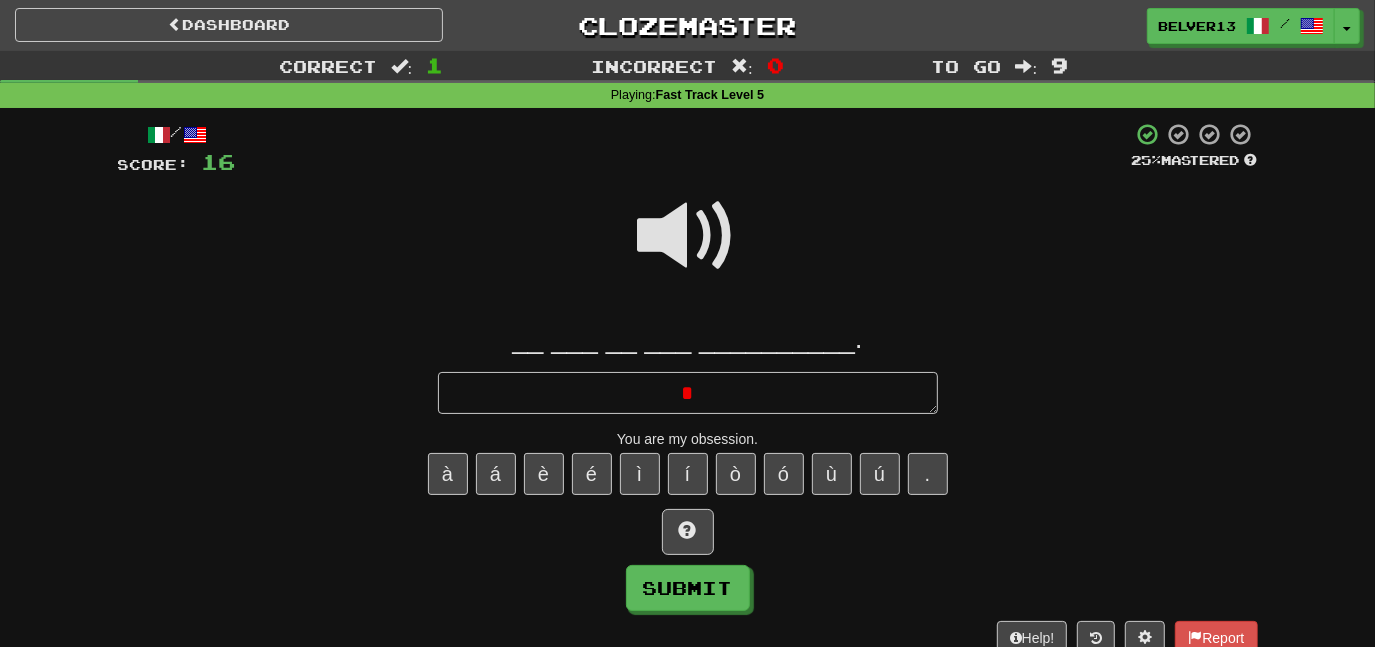 type 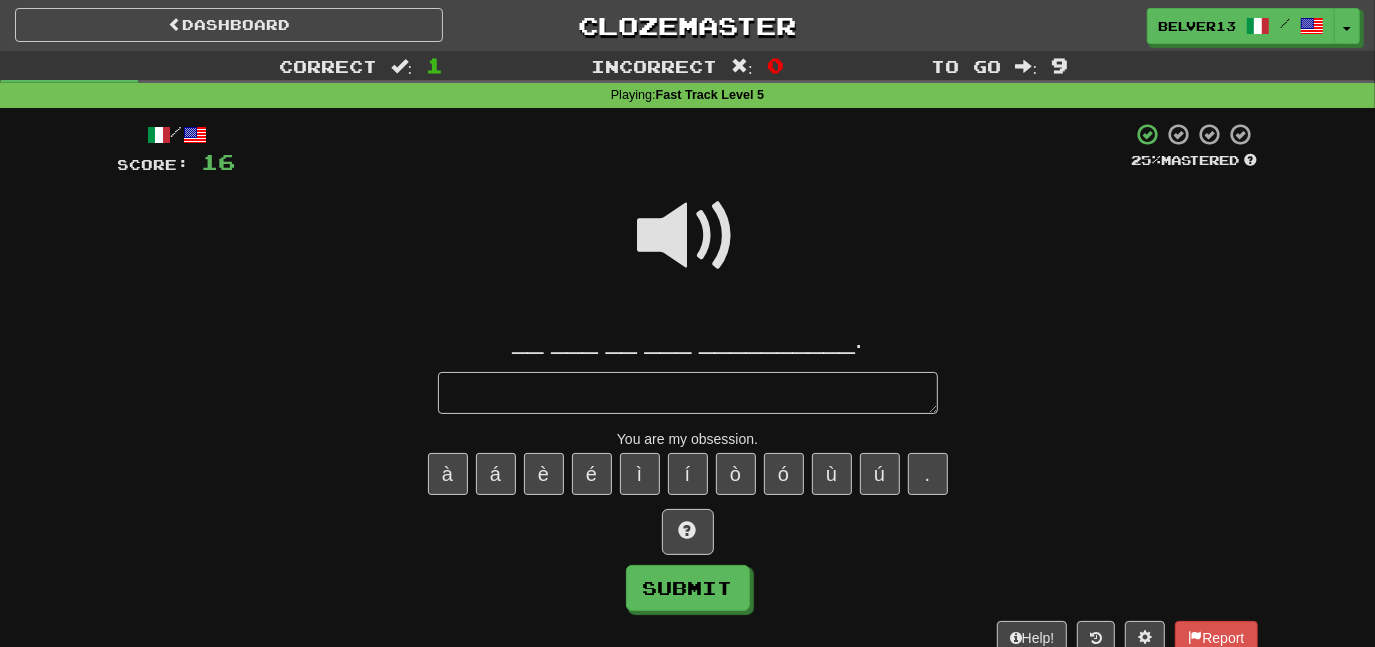 type on "*" 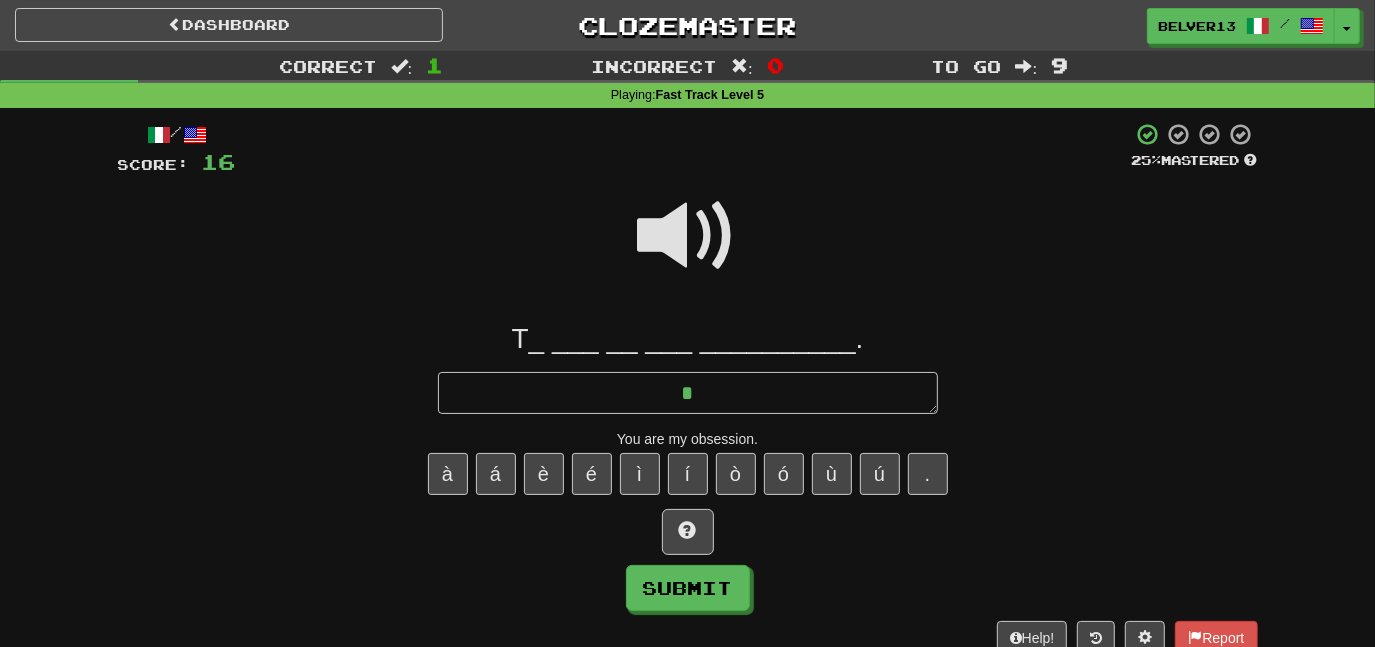 type on "*" 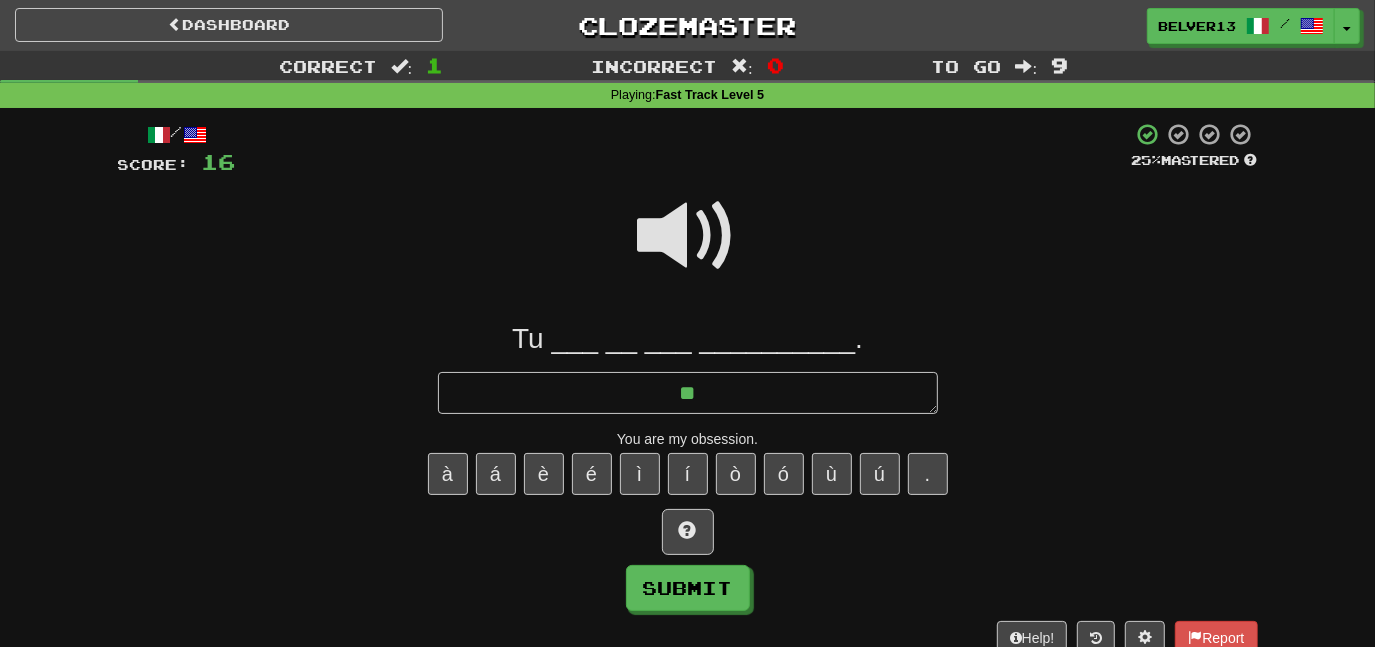 type on "*" 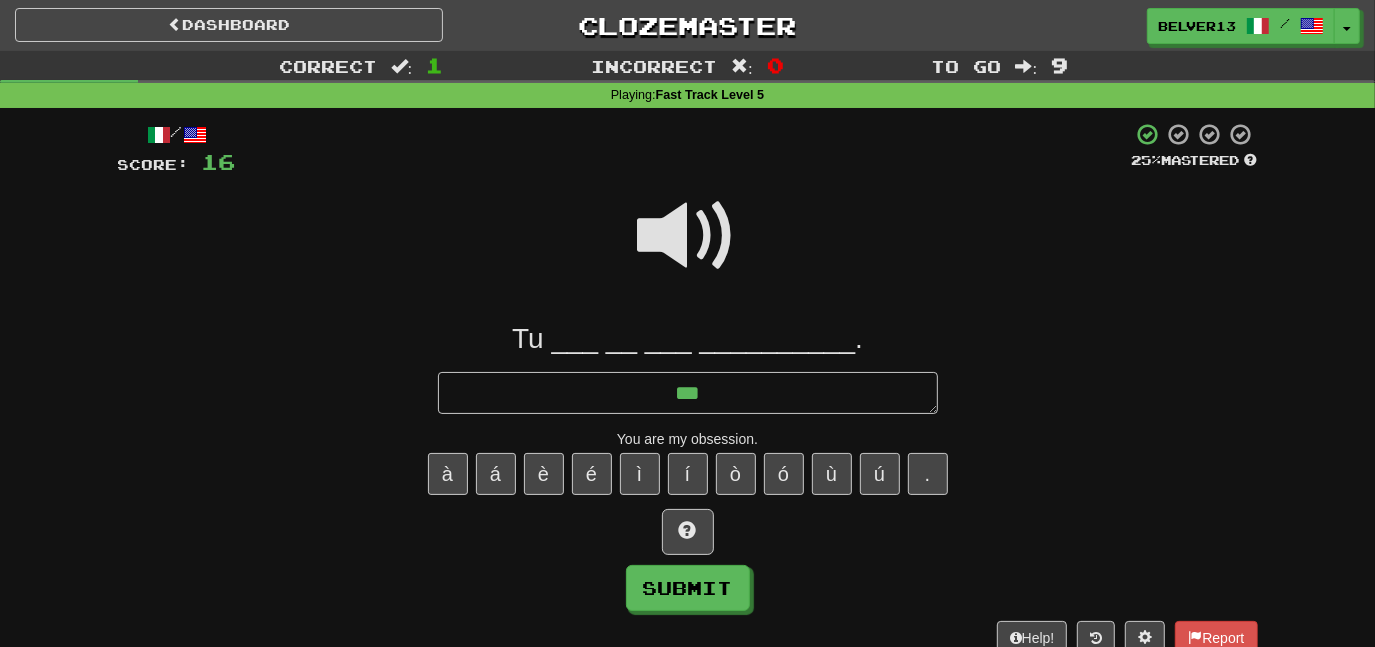type on "*" 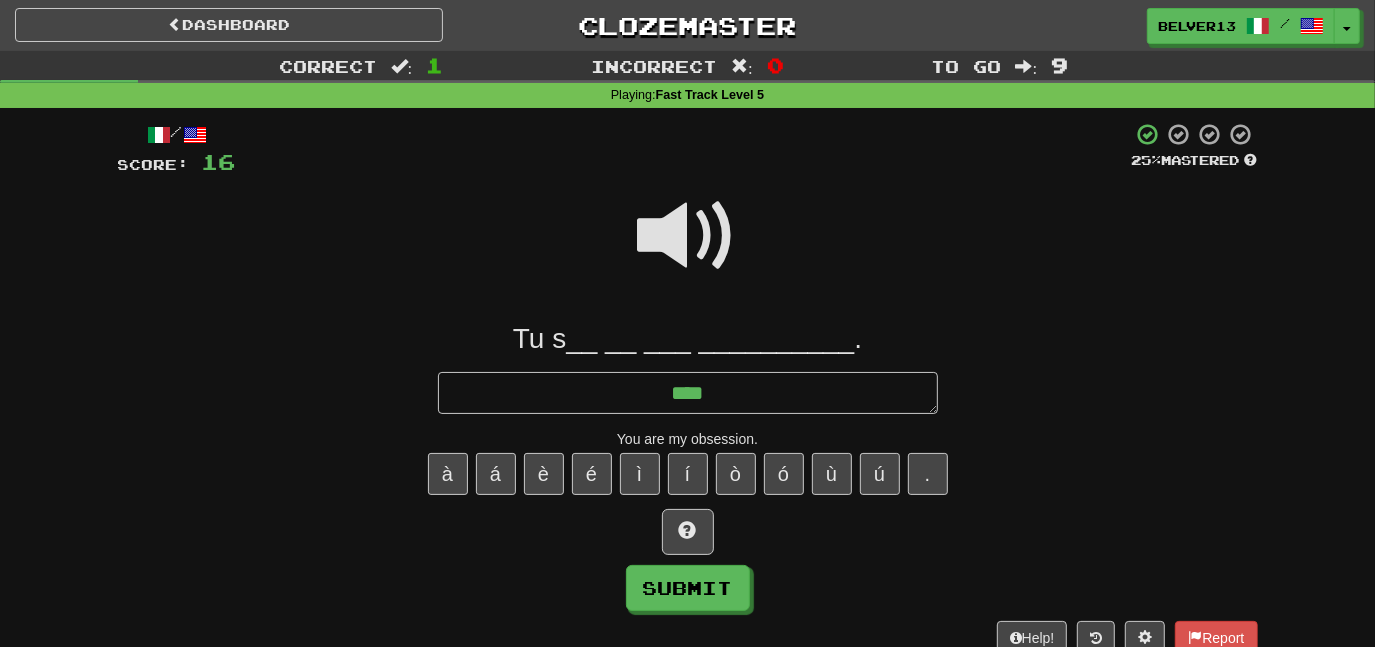 type on "*" 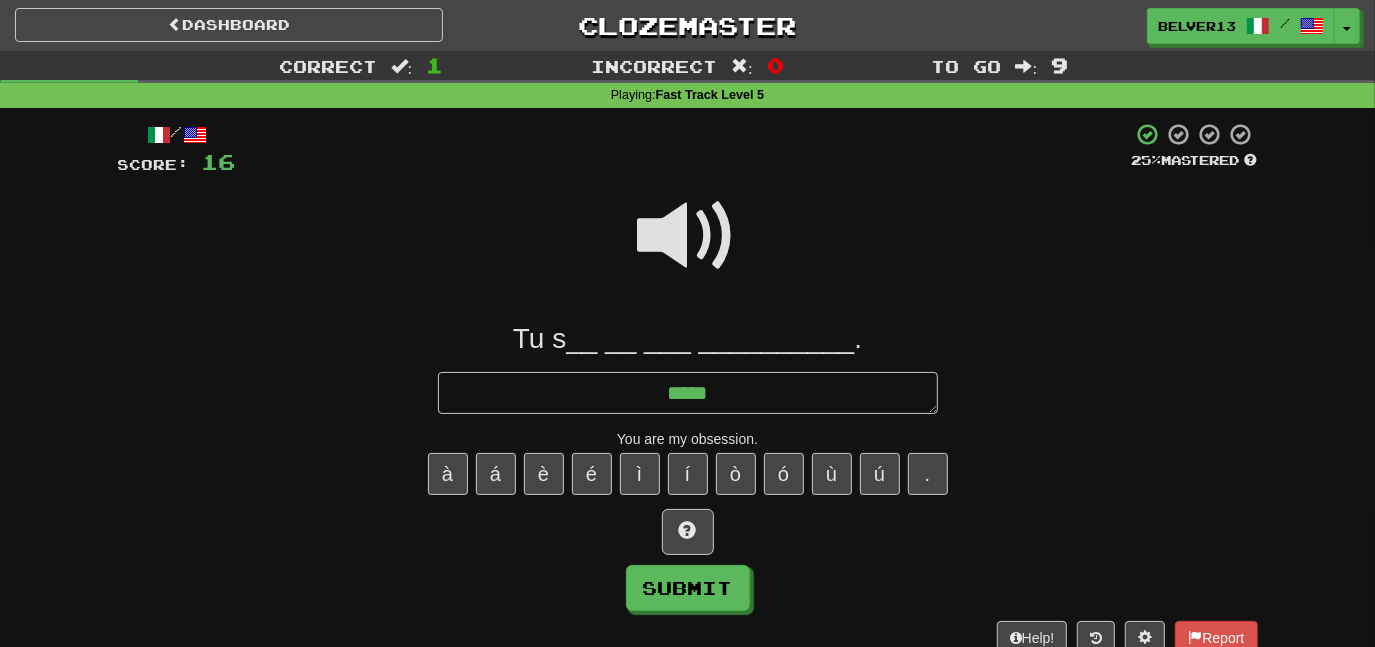 type on "*" 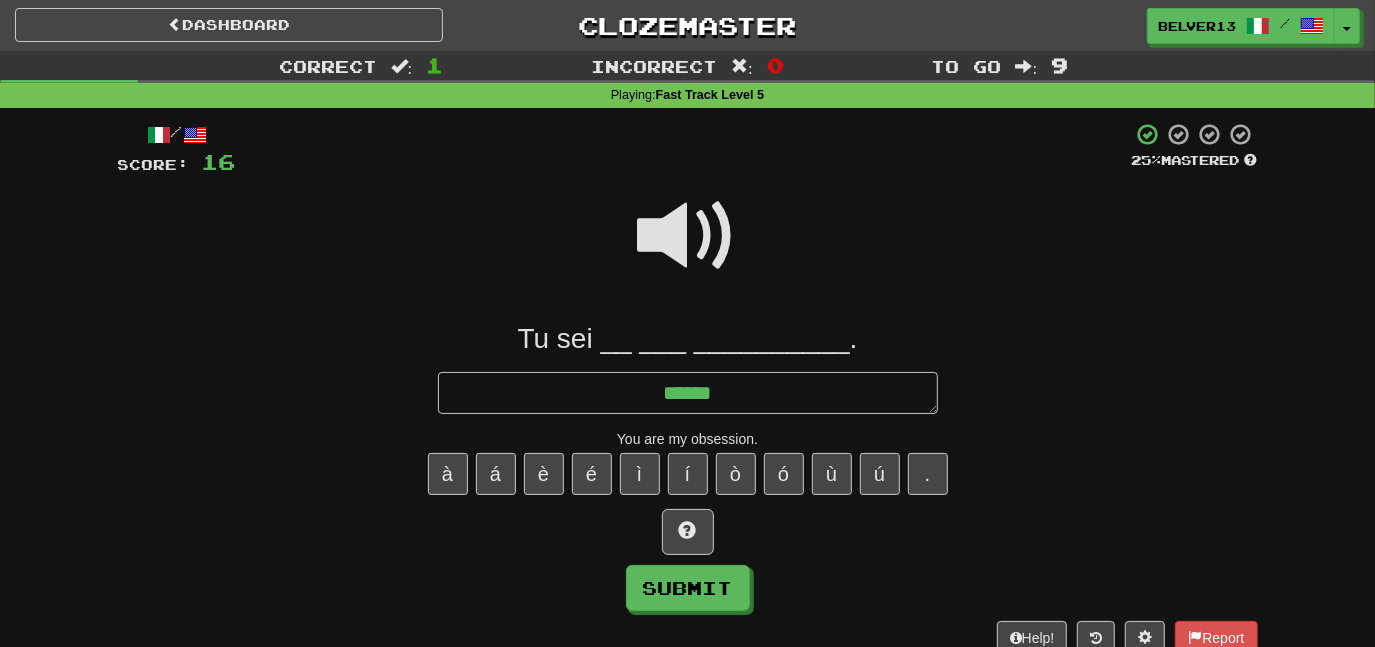type on "*" 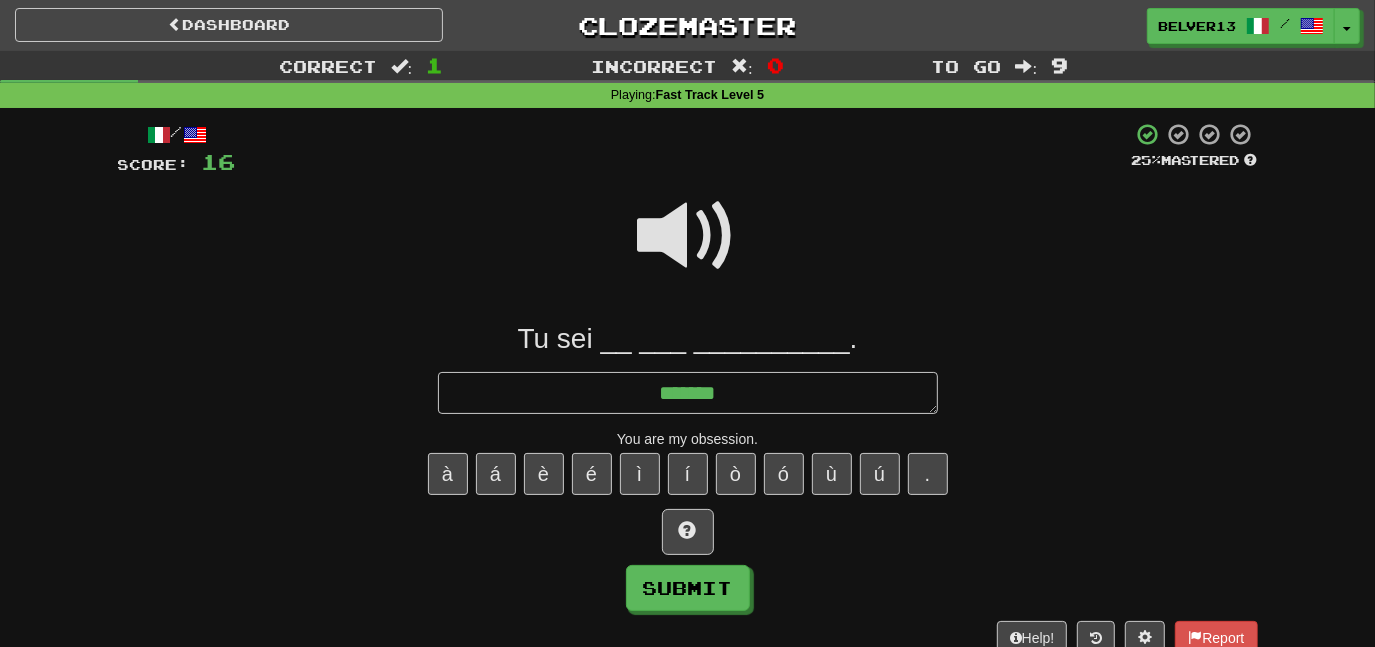 type on "*" 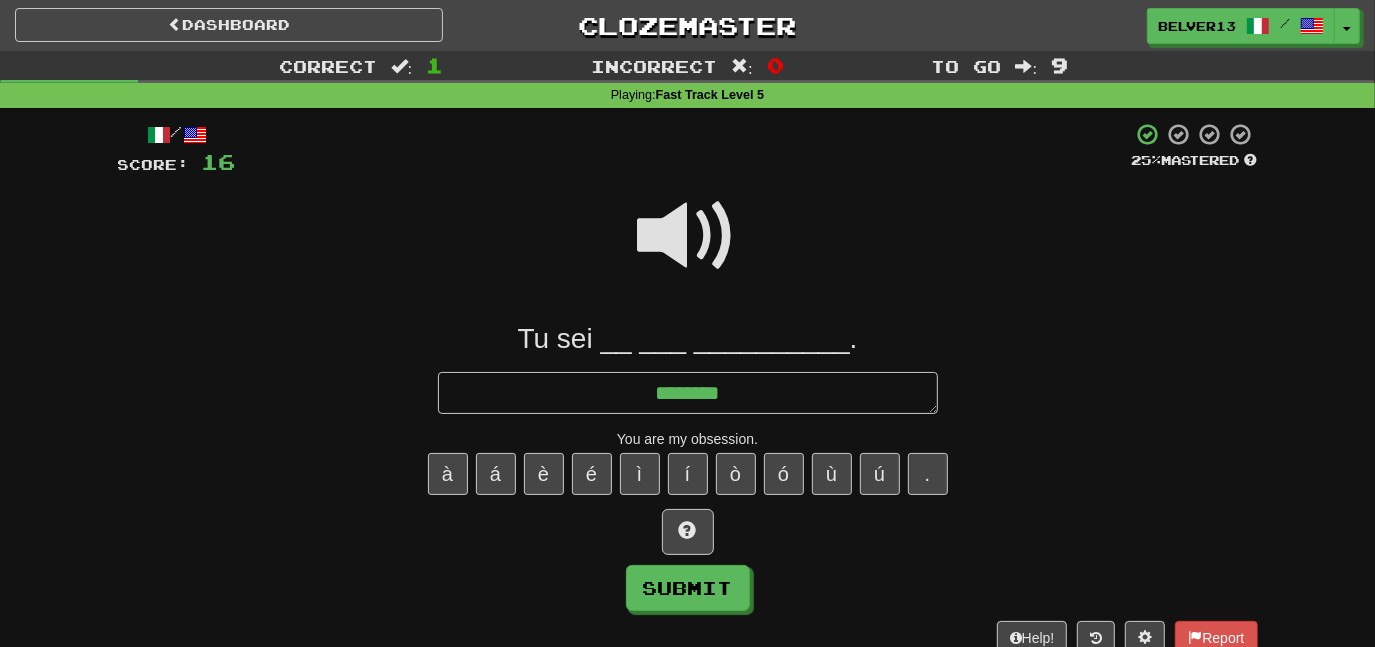 type on "*" 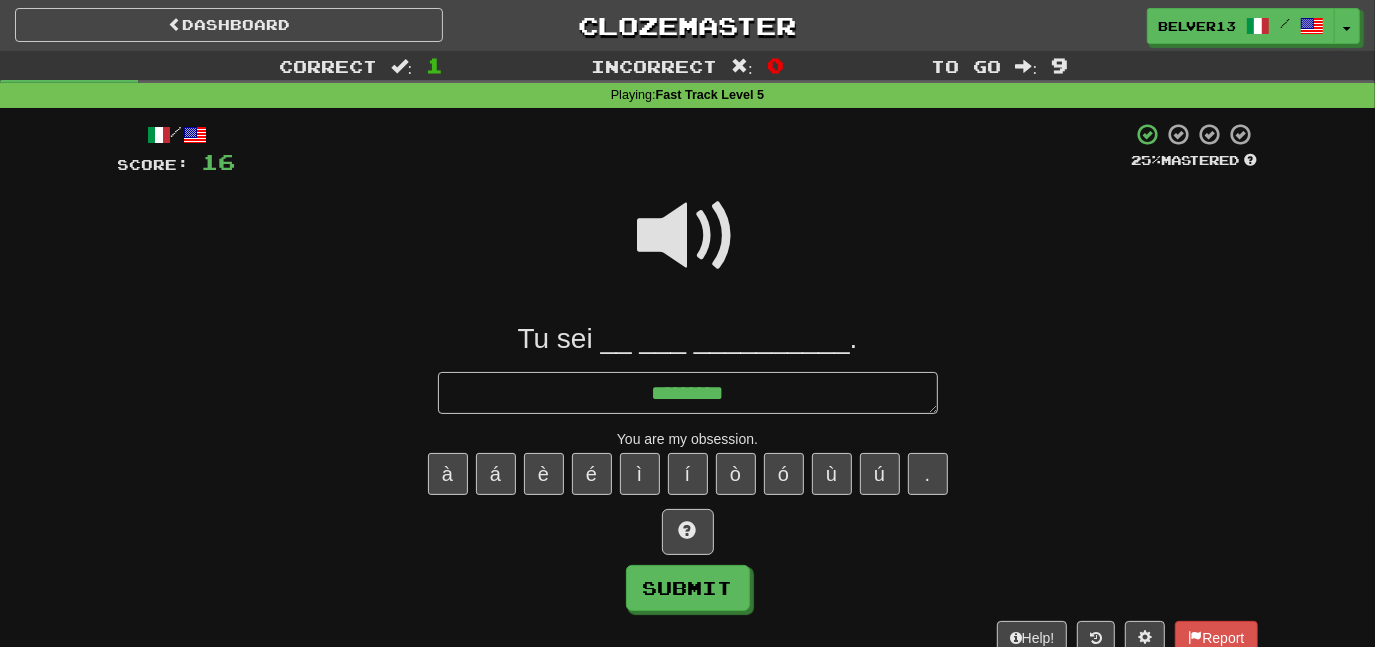 type on "*" 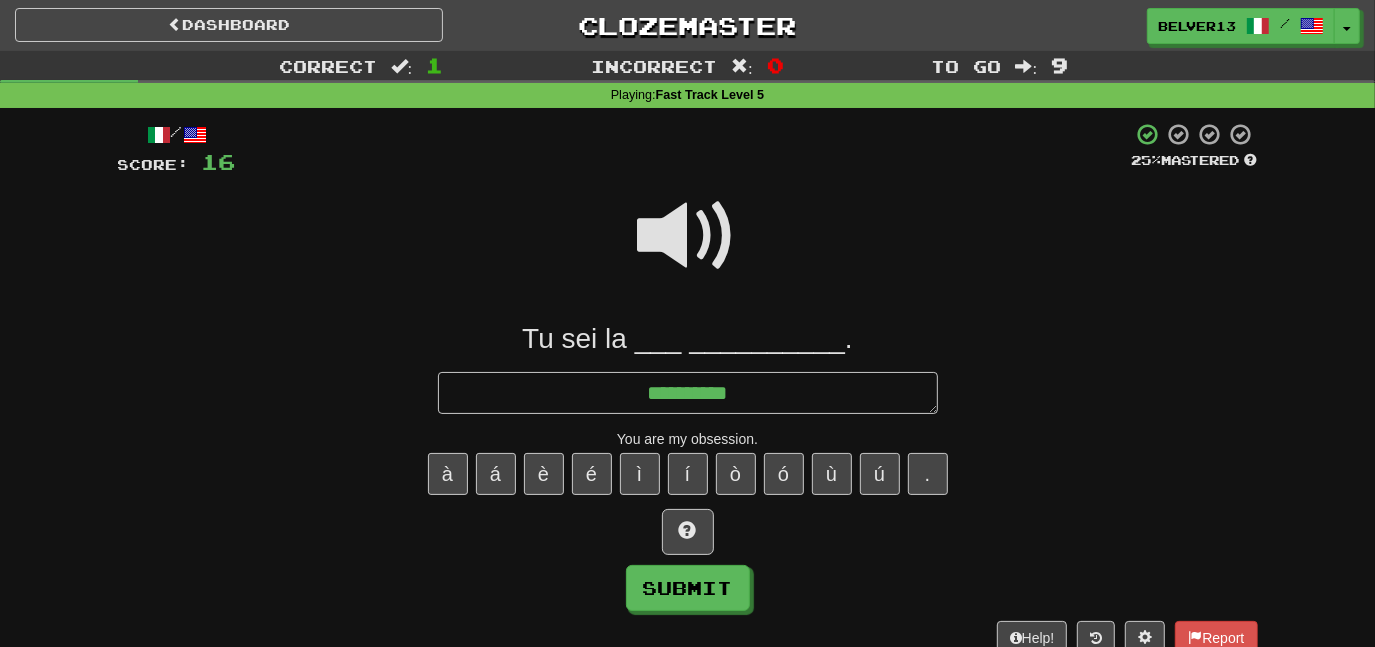 type on "*" 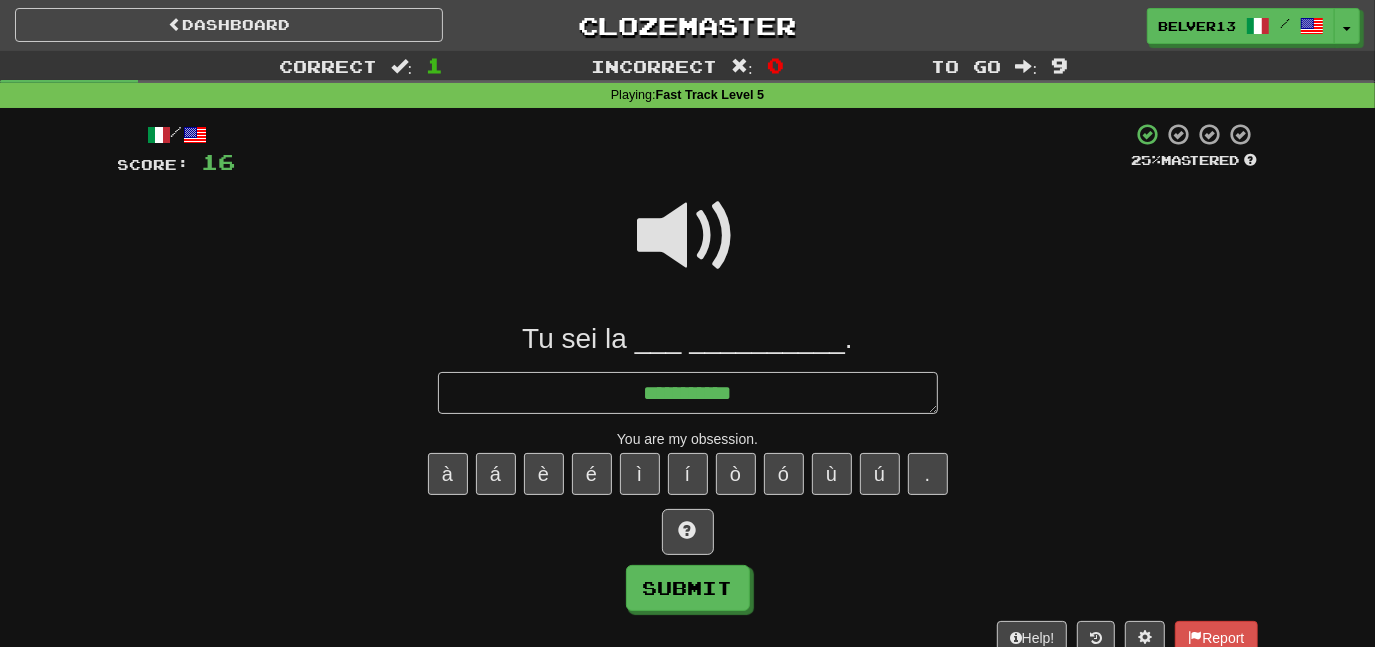 type on "*" 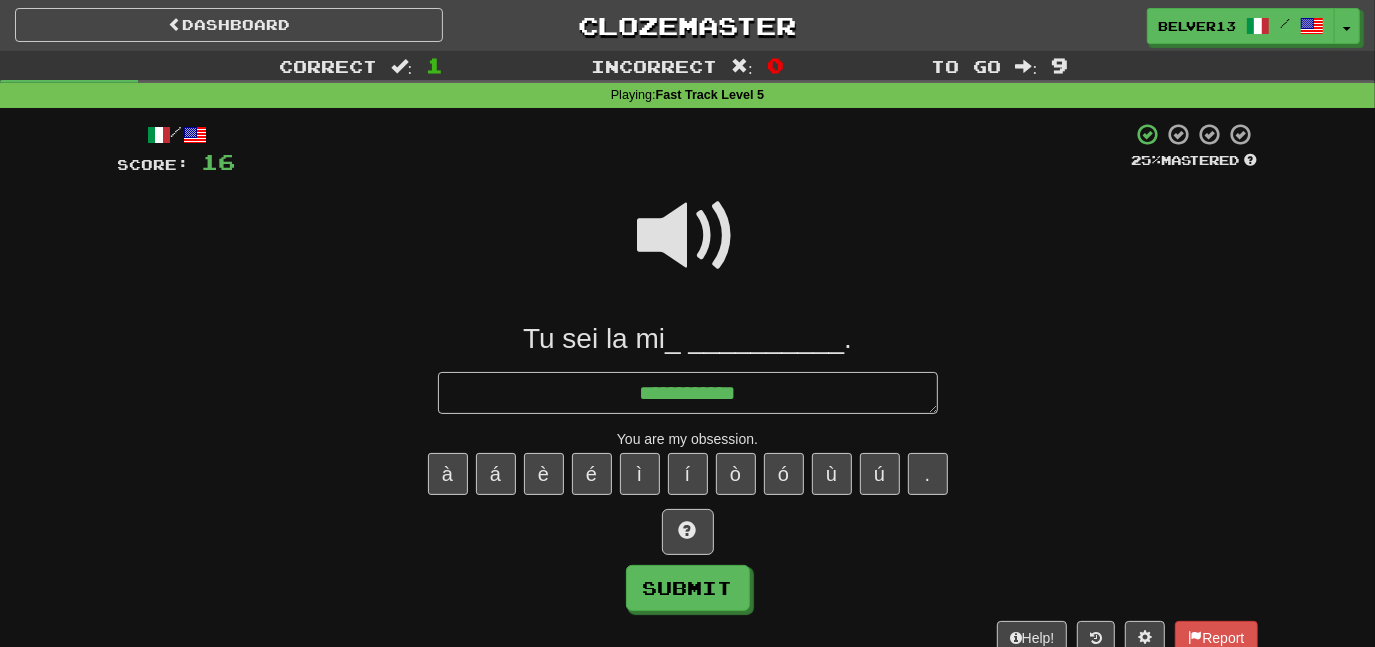 type on "*" 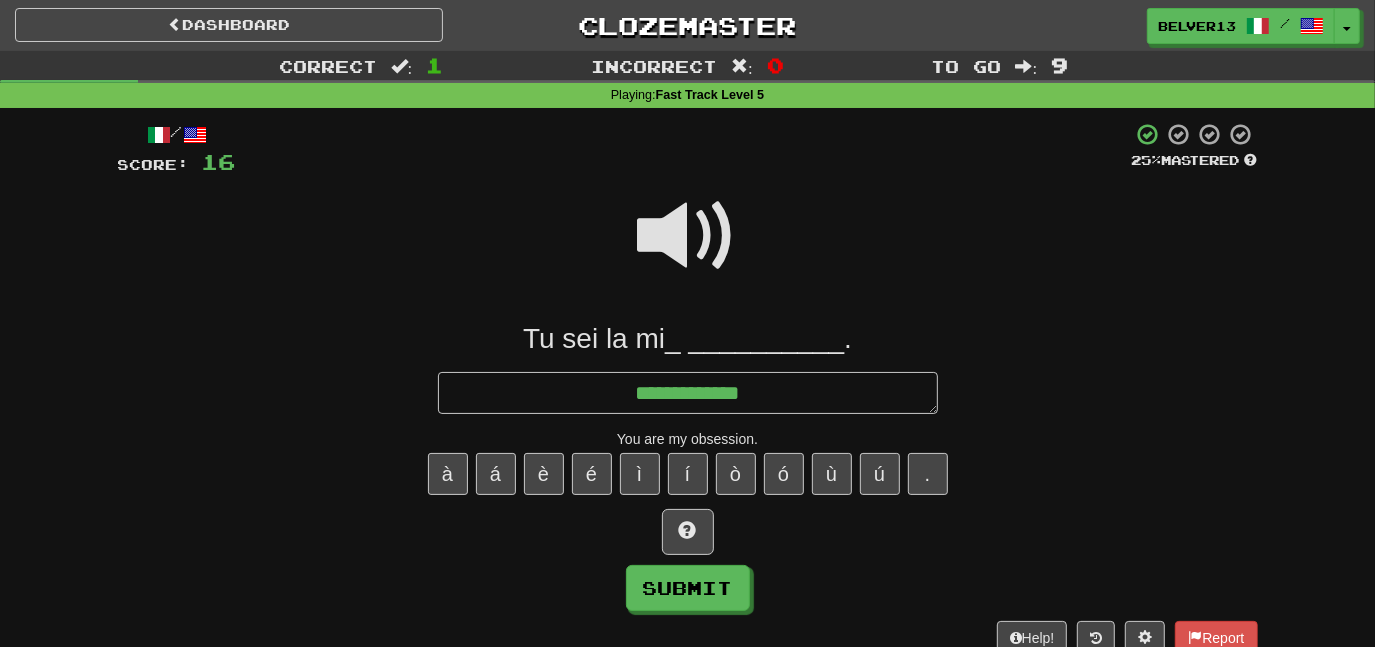 type on "*" 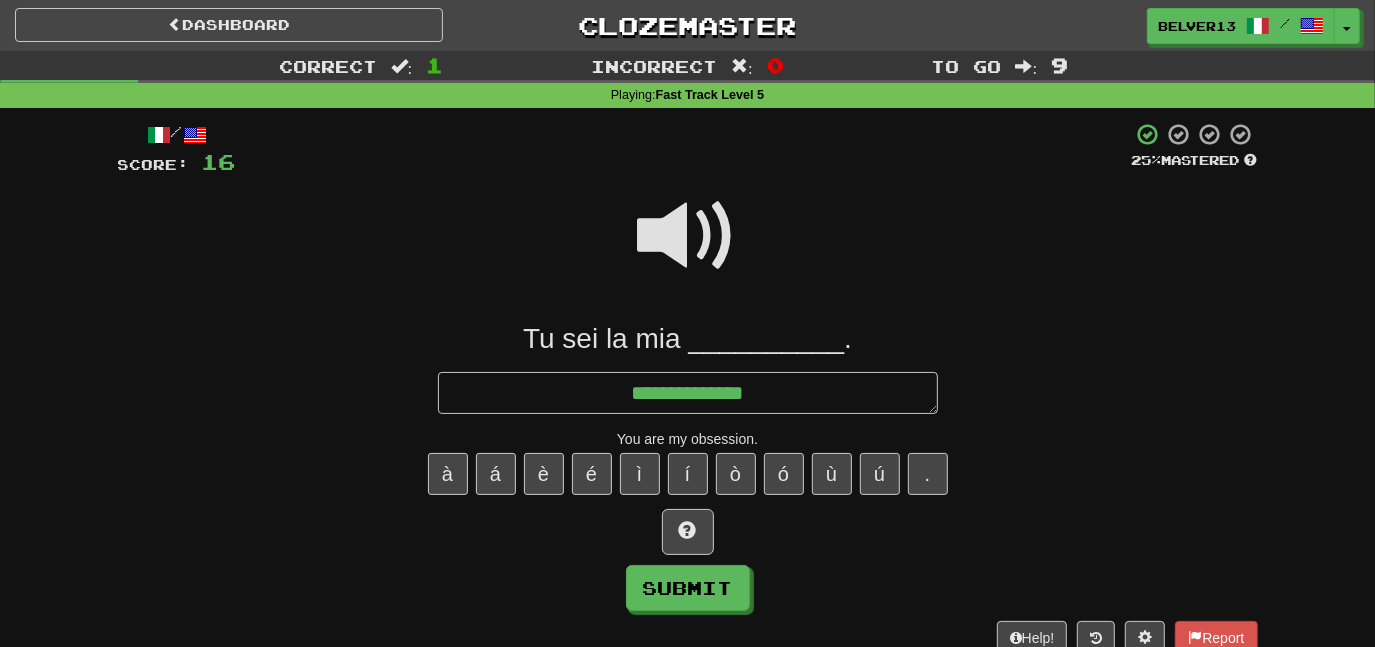 type on "*" 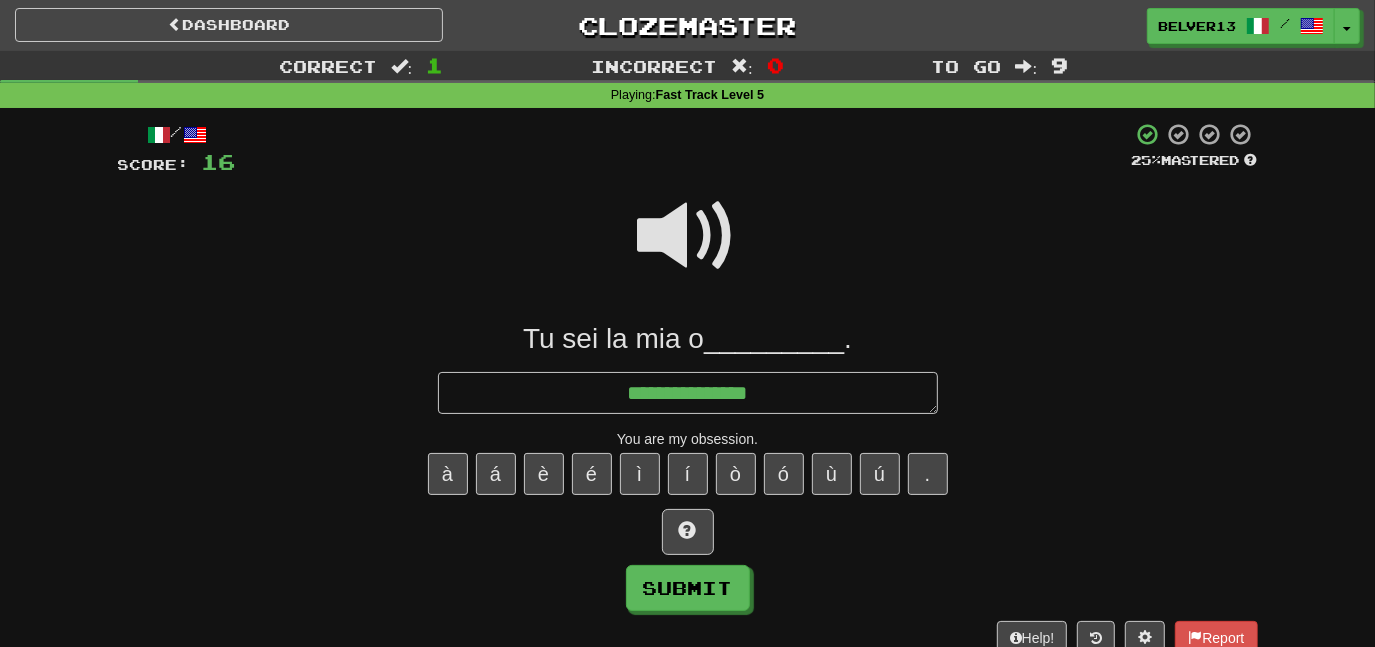 type on "*" 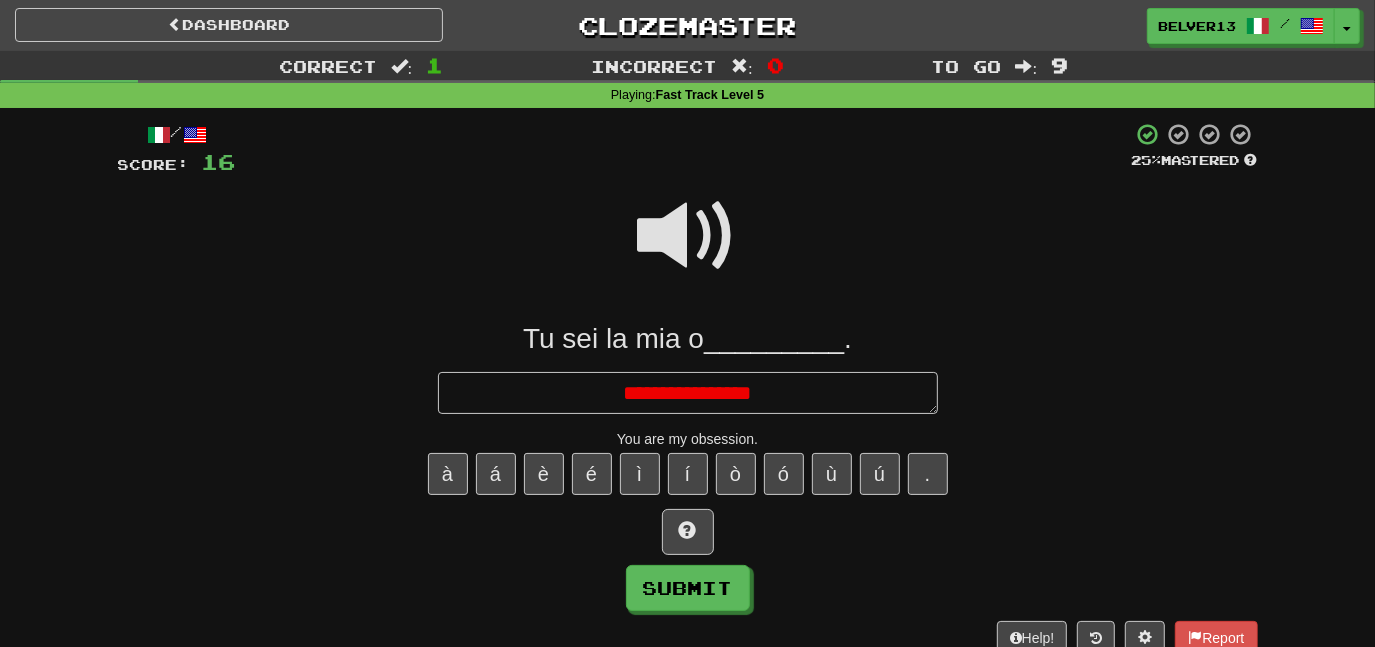type on "*" 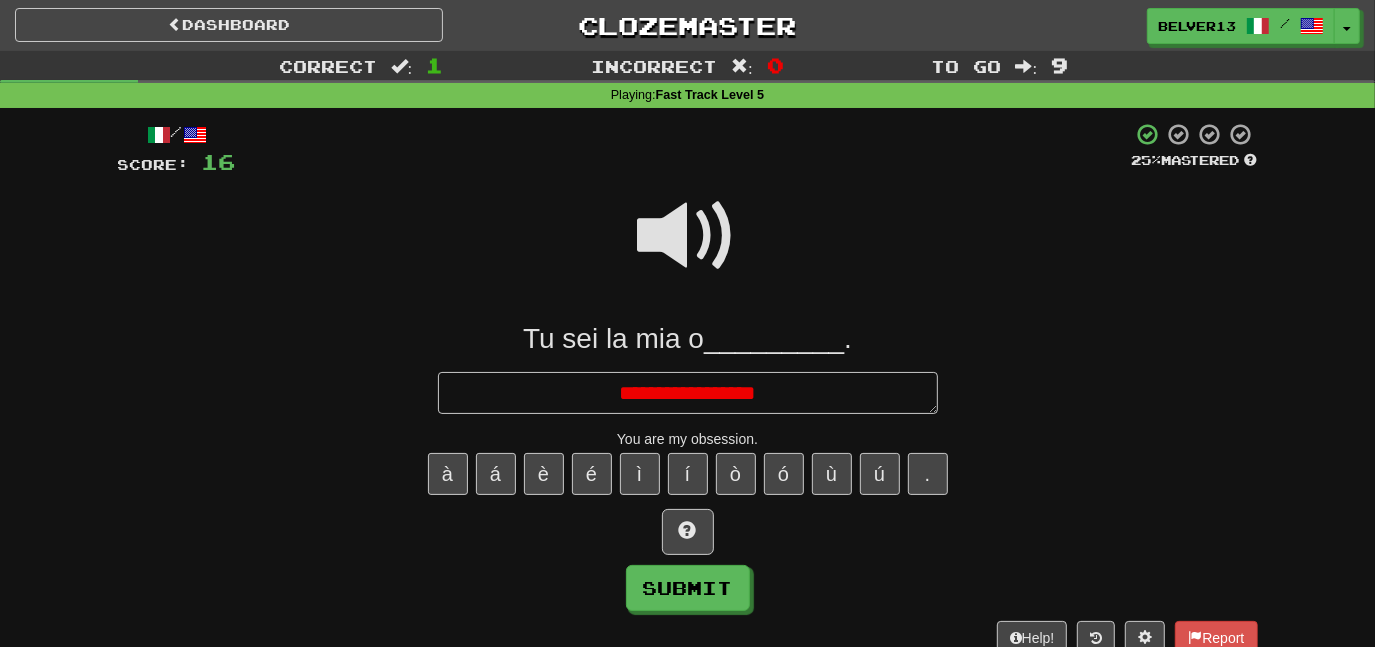 type on "*" 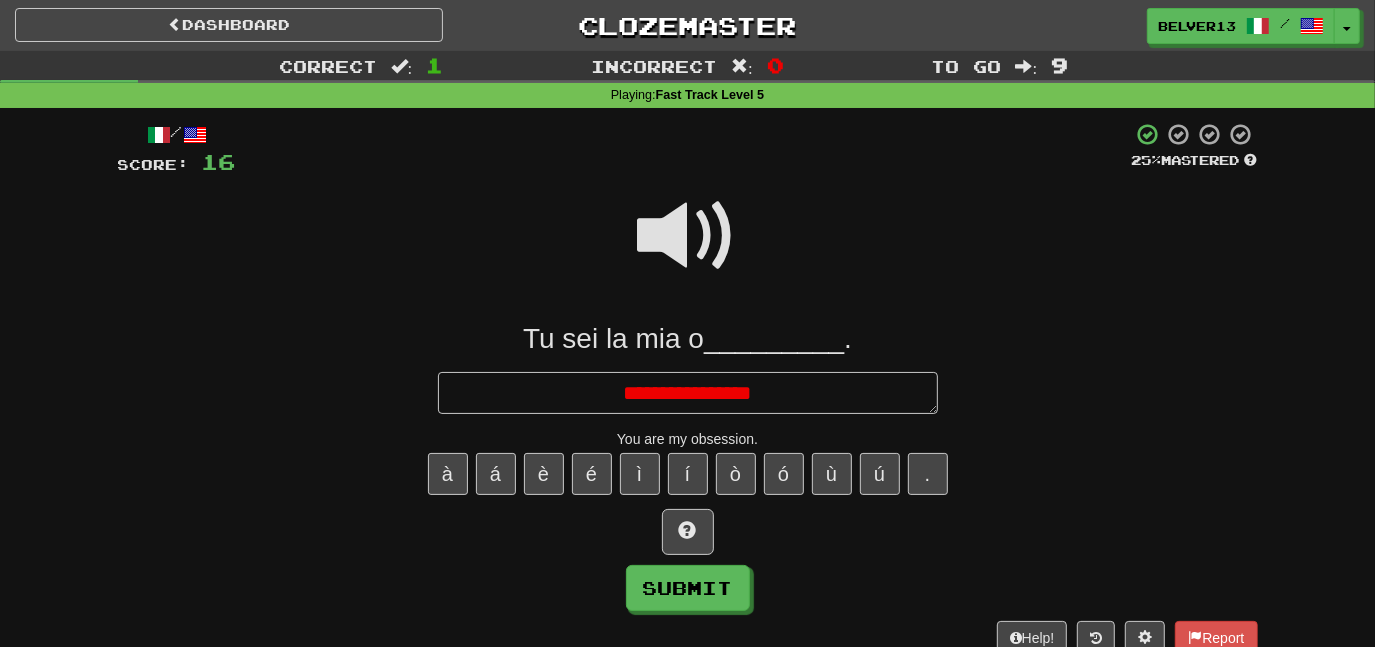 type on "*" 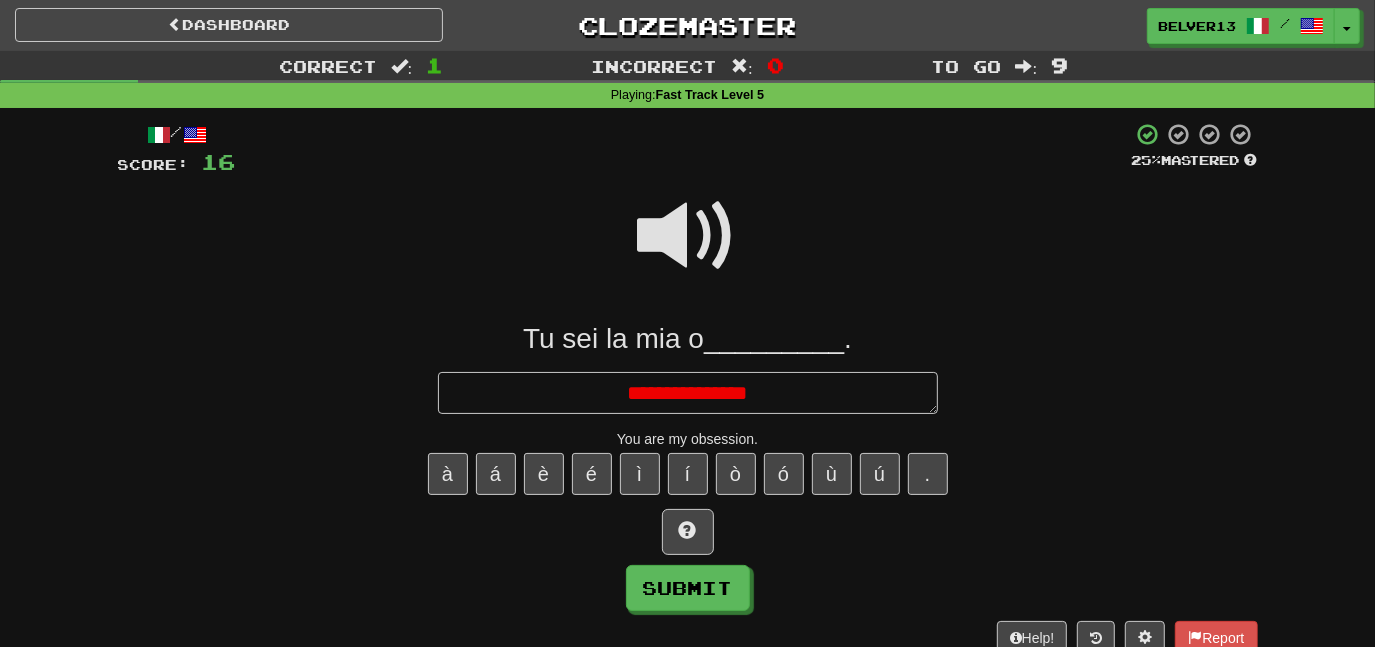 type on "*" 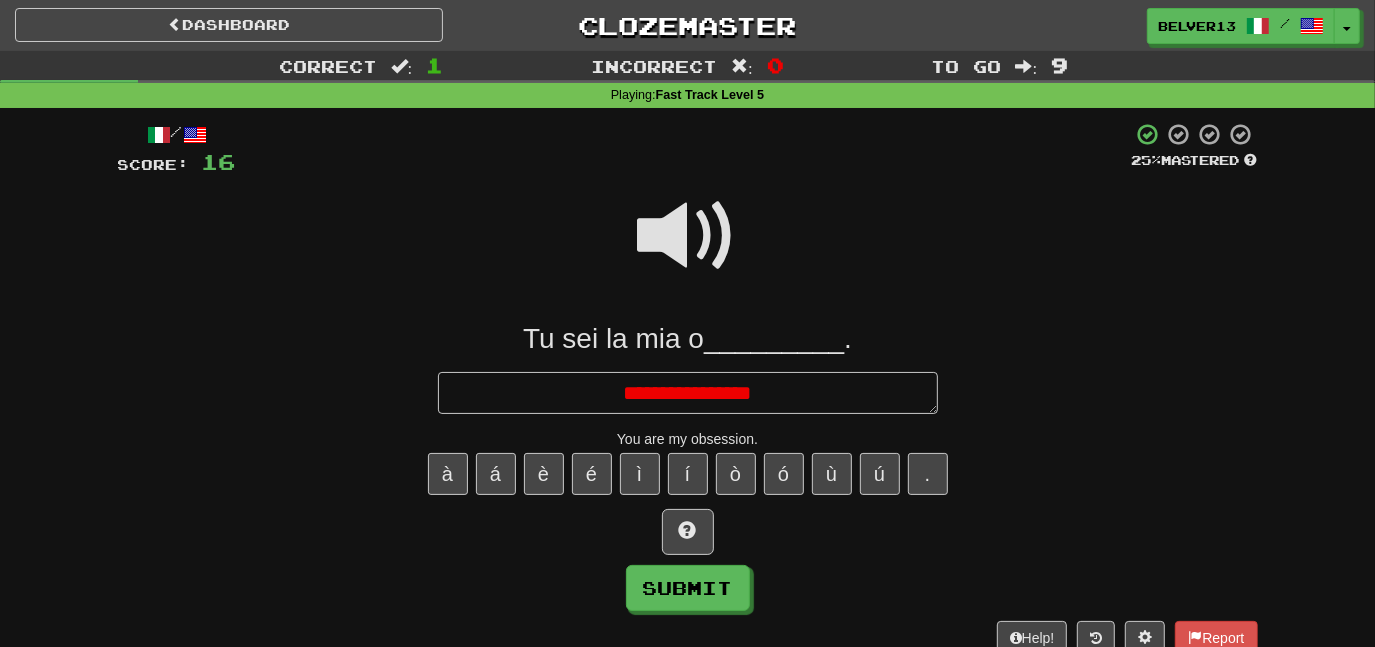 type on "*" 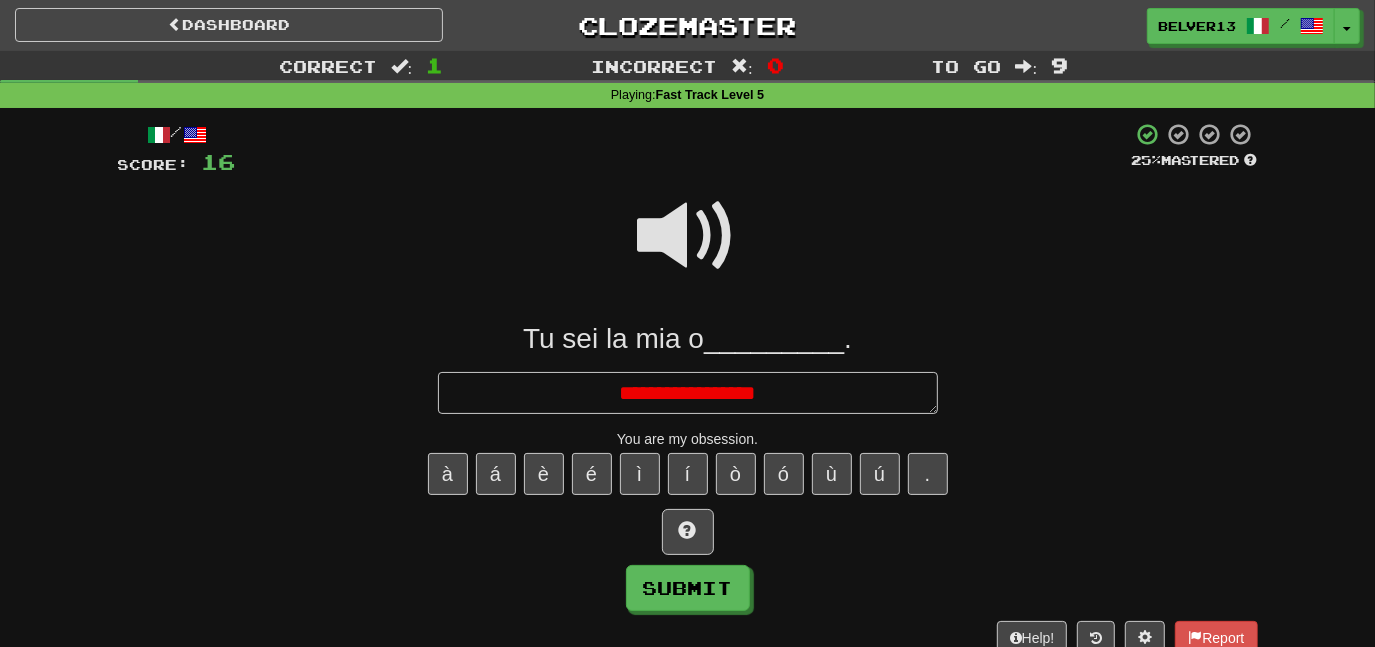 type on "*" 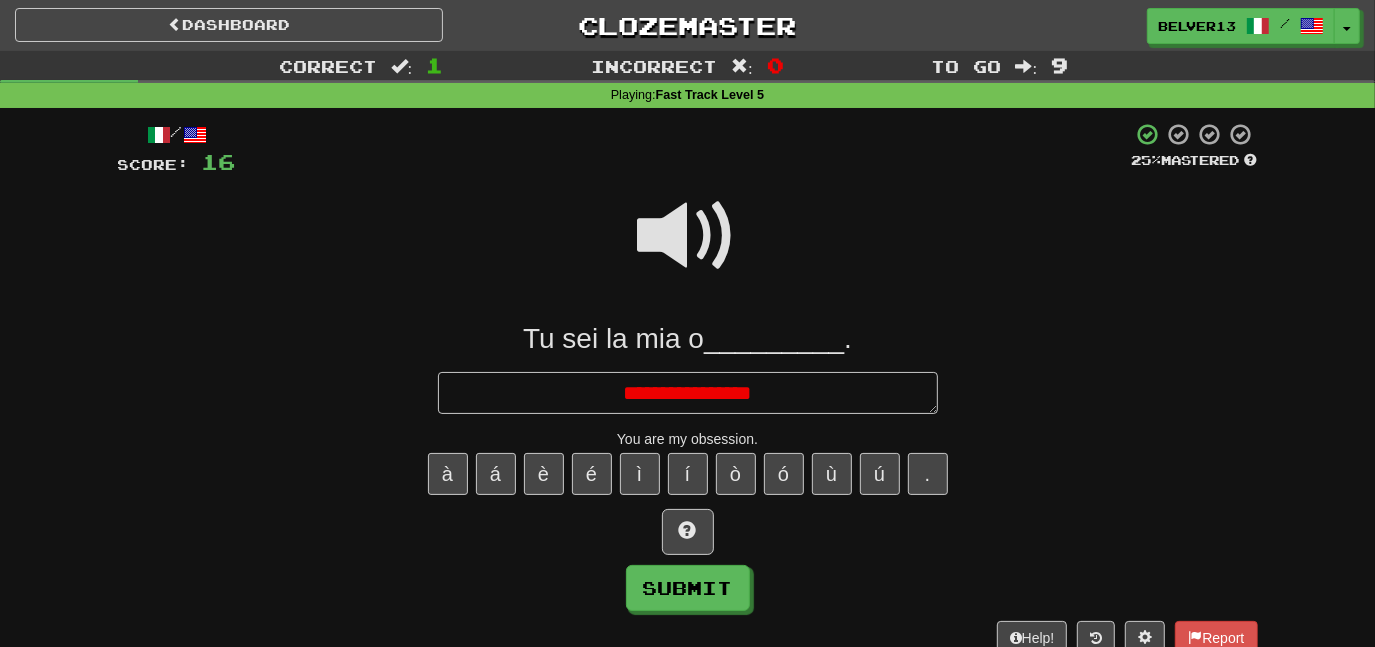 type on "*" 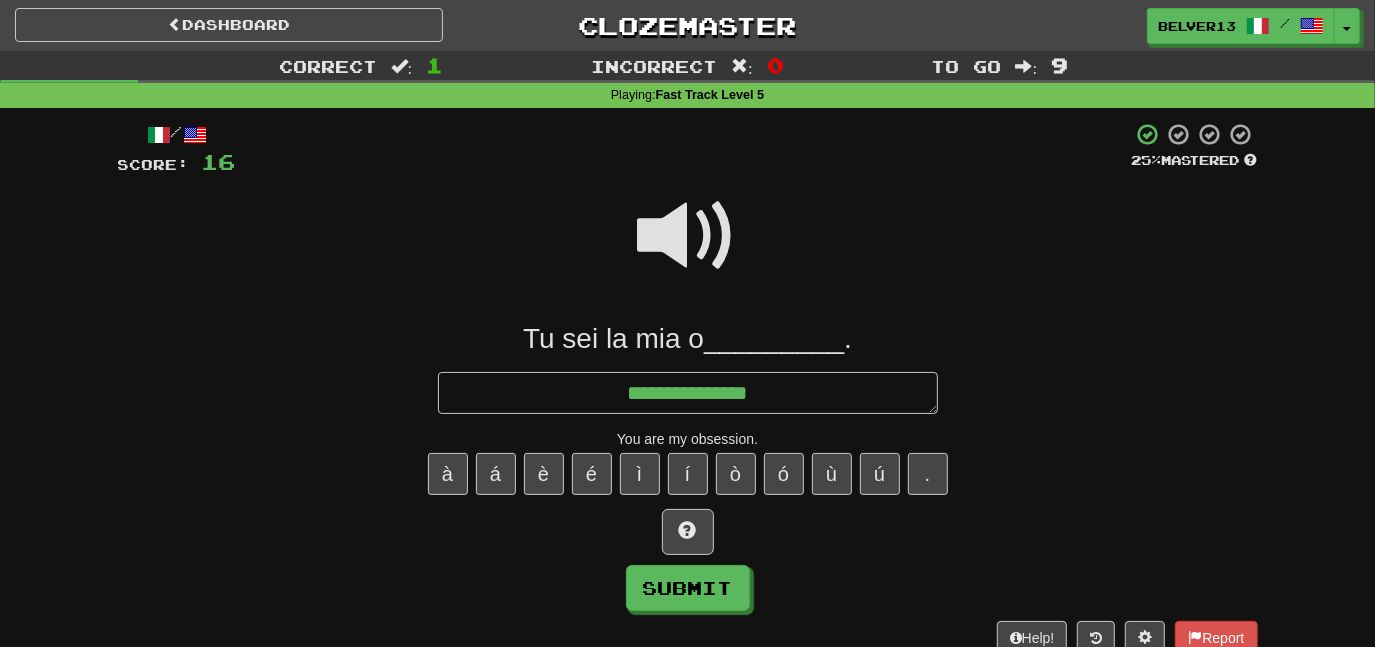 type on "*" 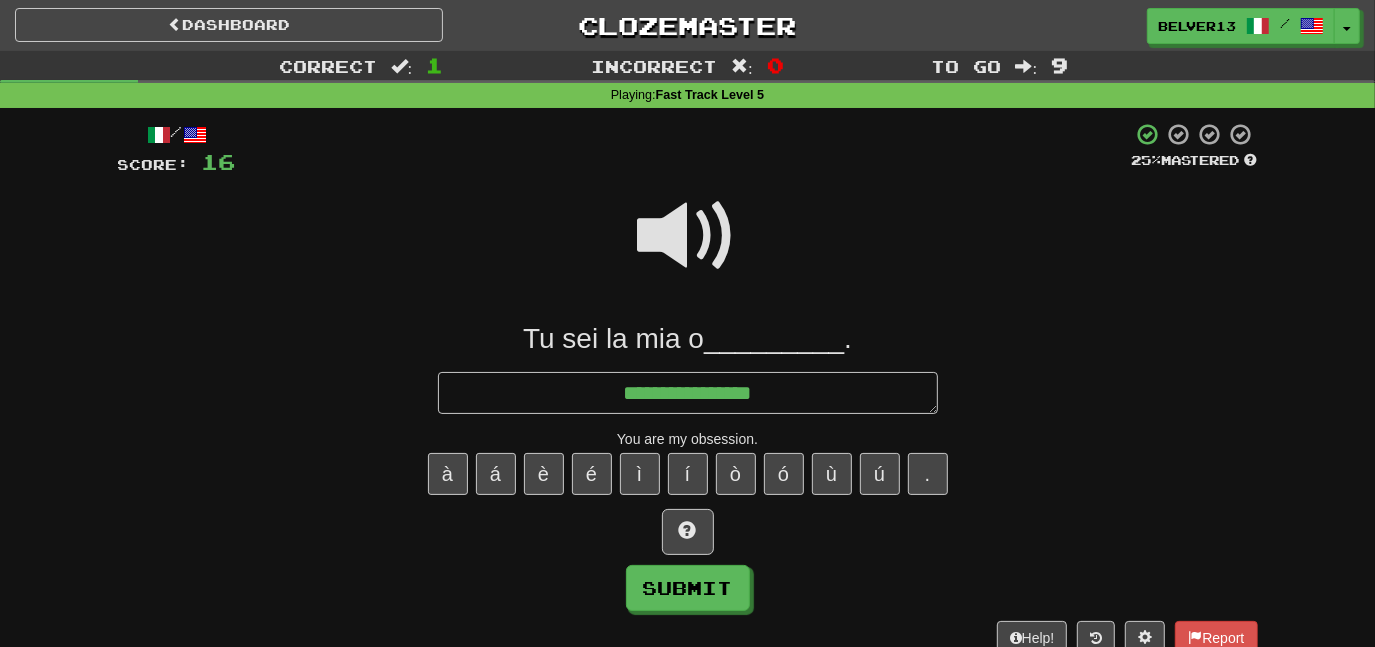 type on "*" 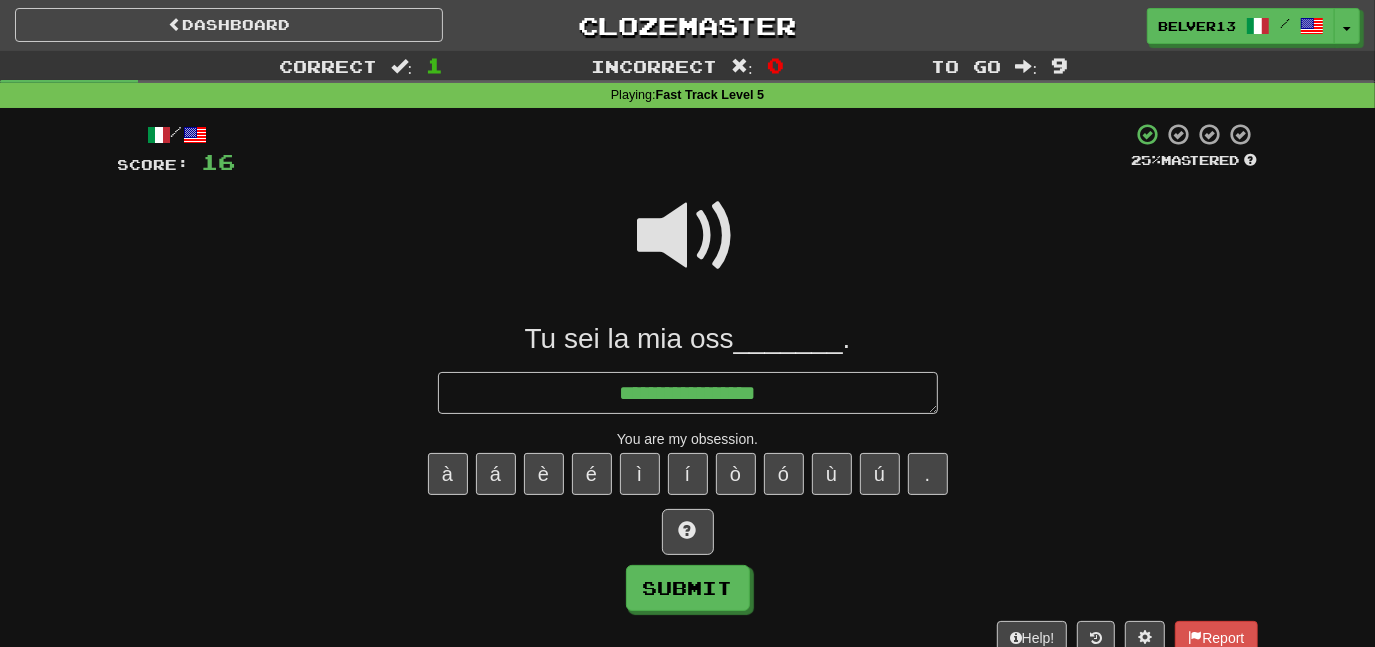 type on "*" 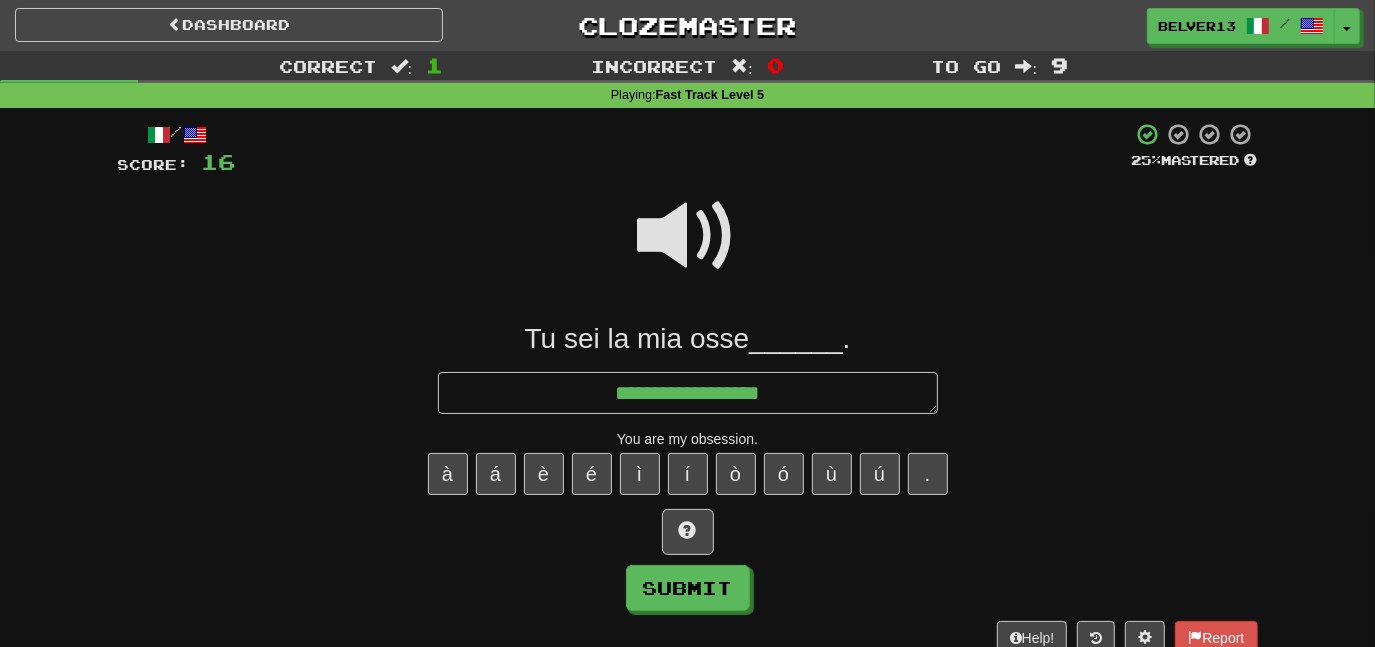 type on "*" 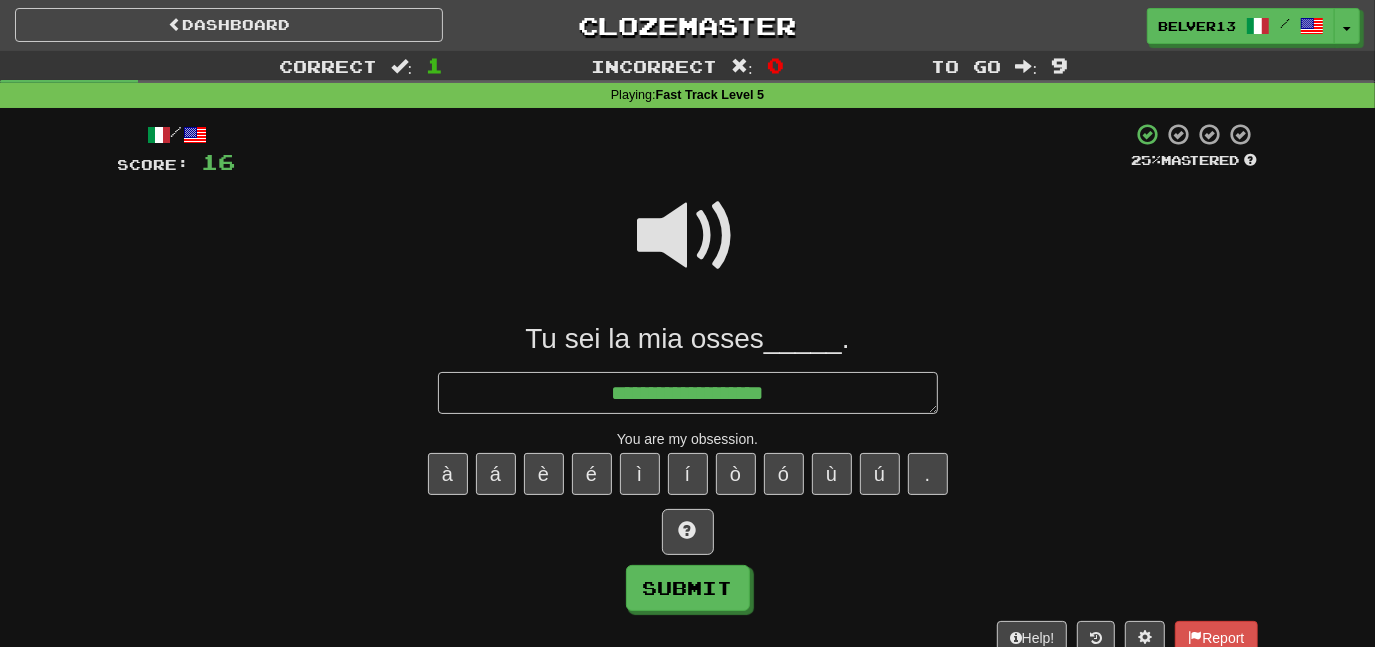 type on "*" 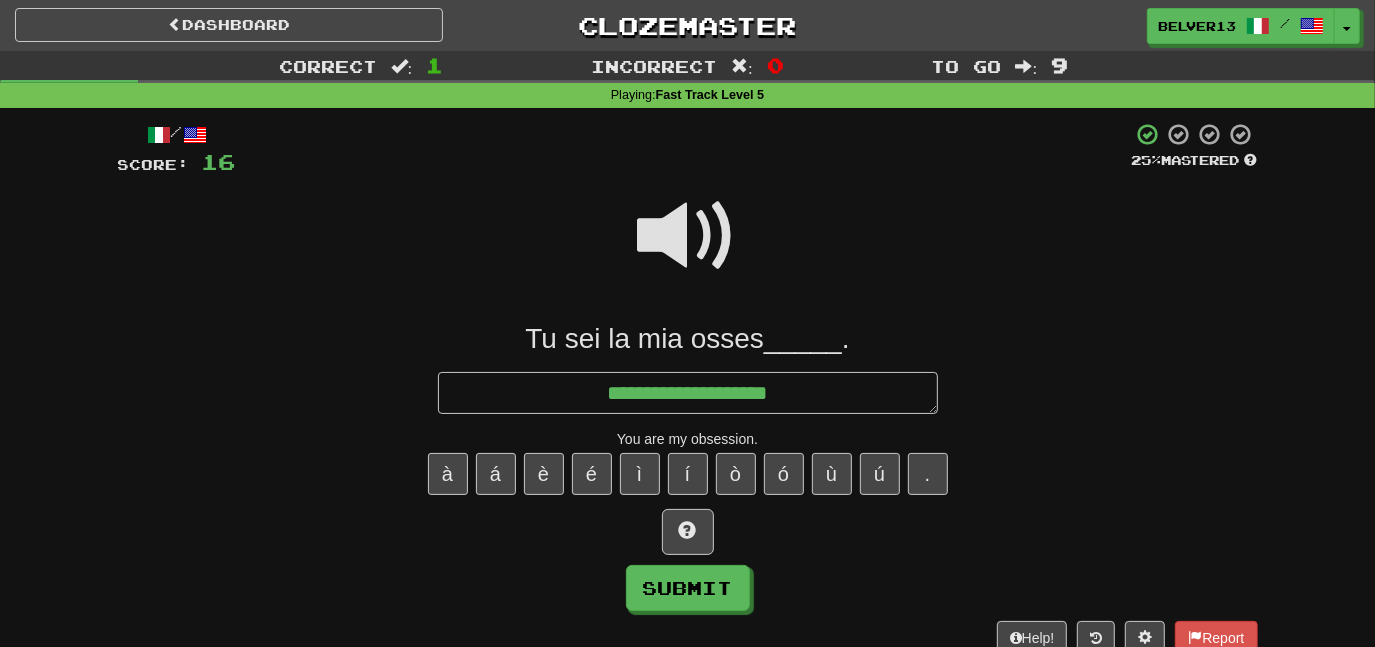 type on "*" 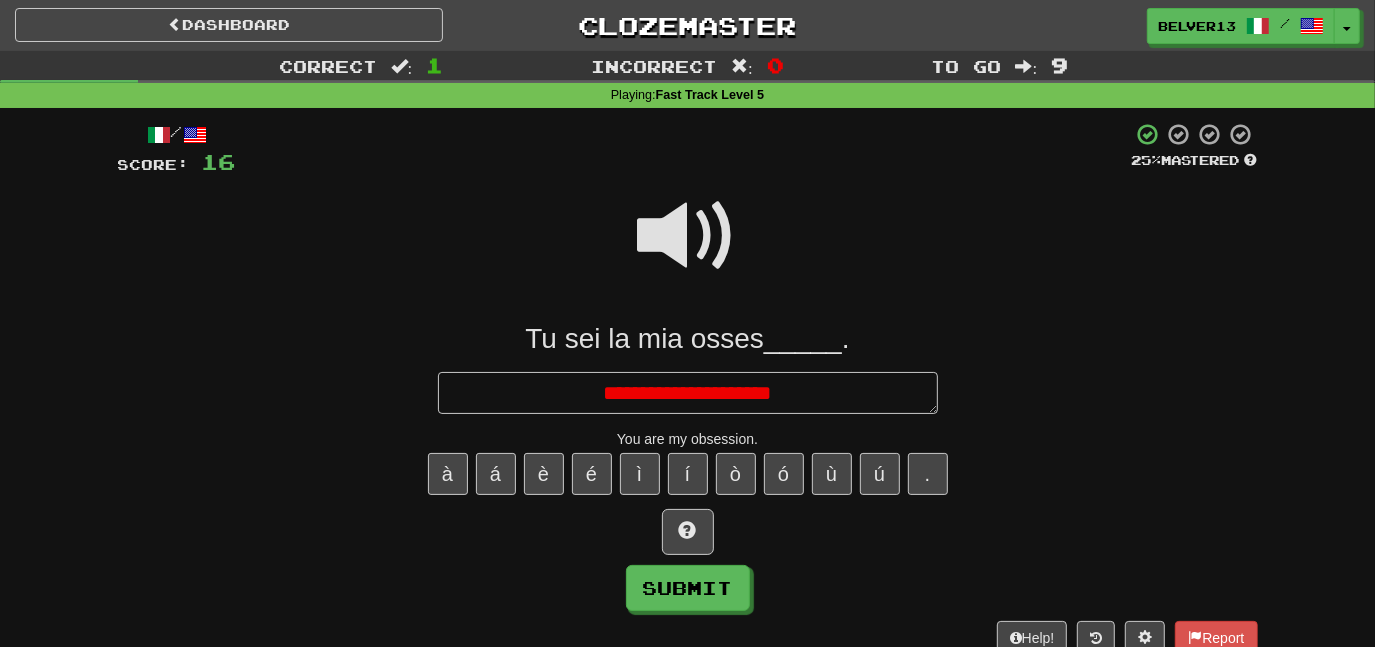 type on "*" 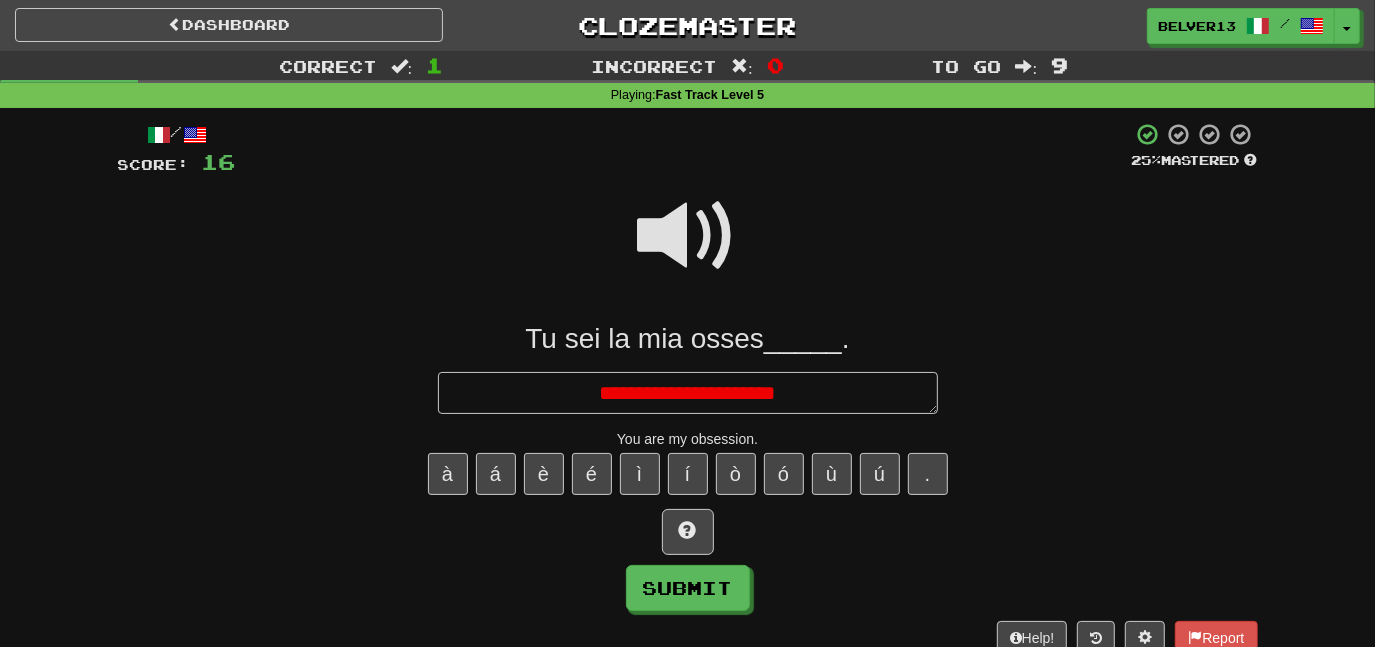 type on "*" 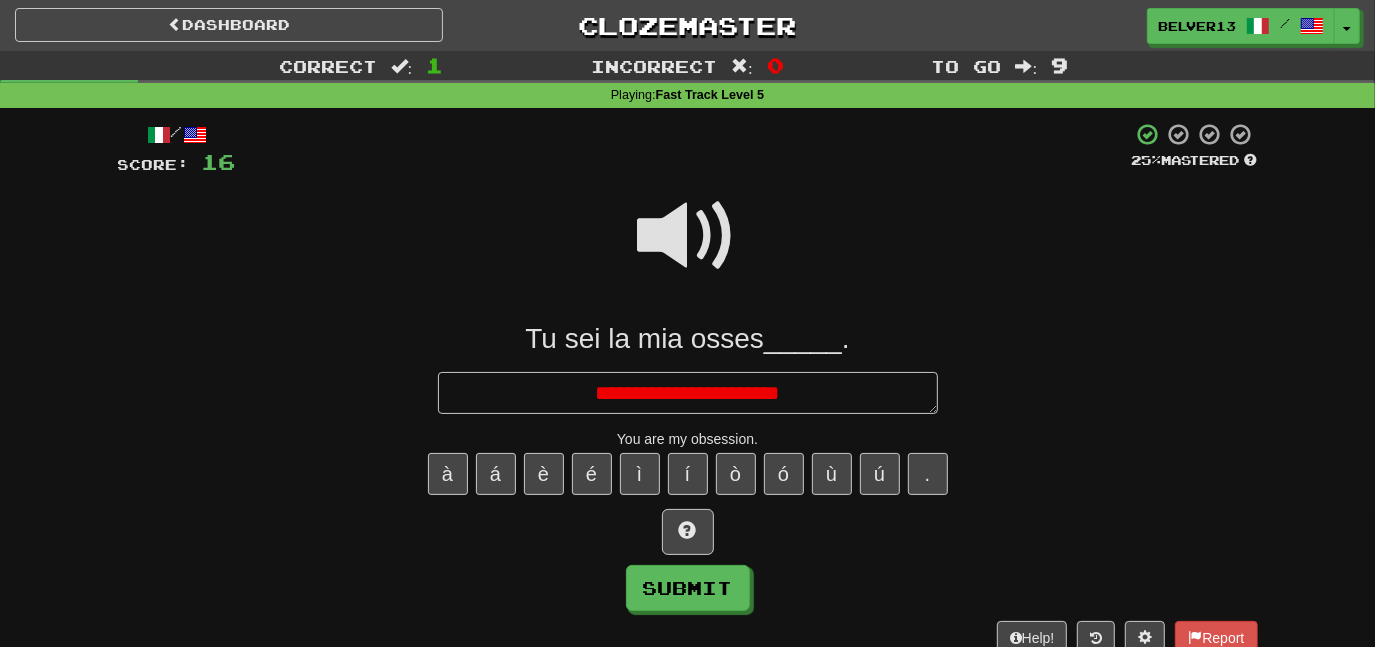 type on "*" 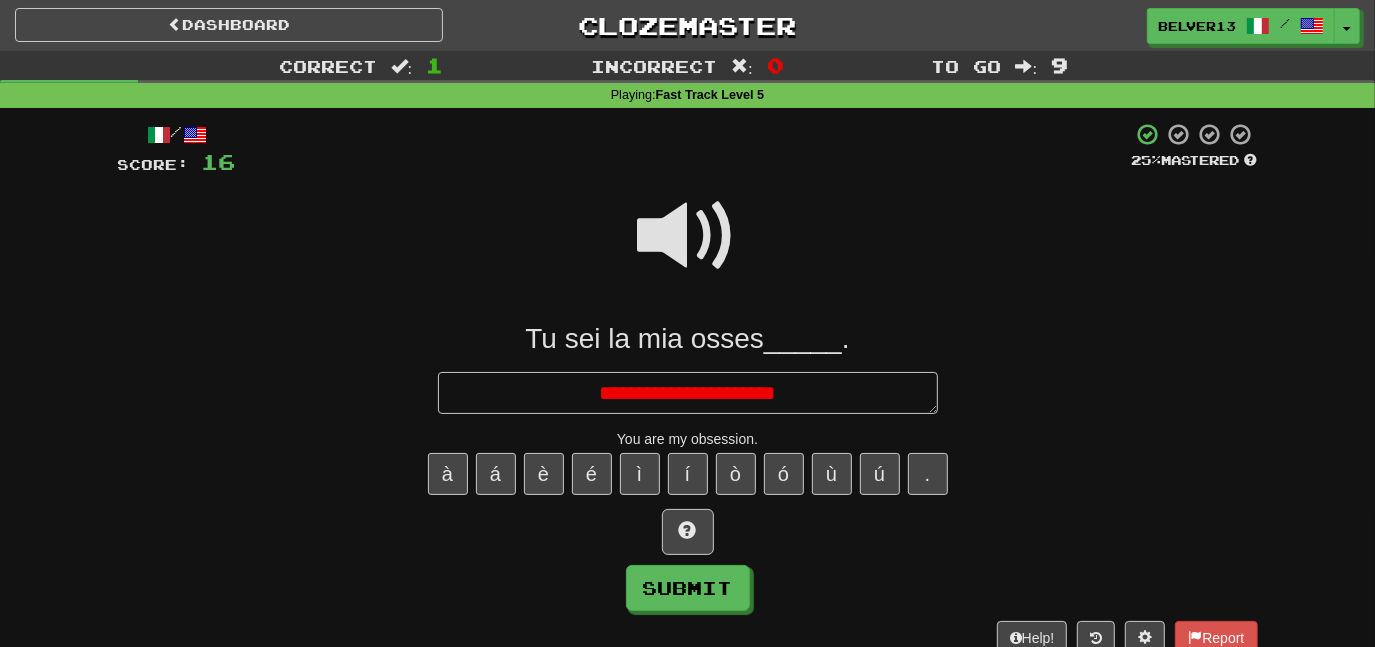 type on "*" 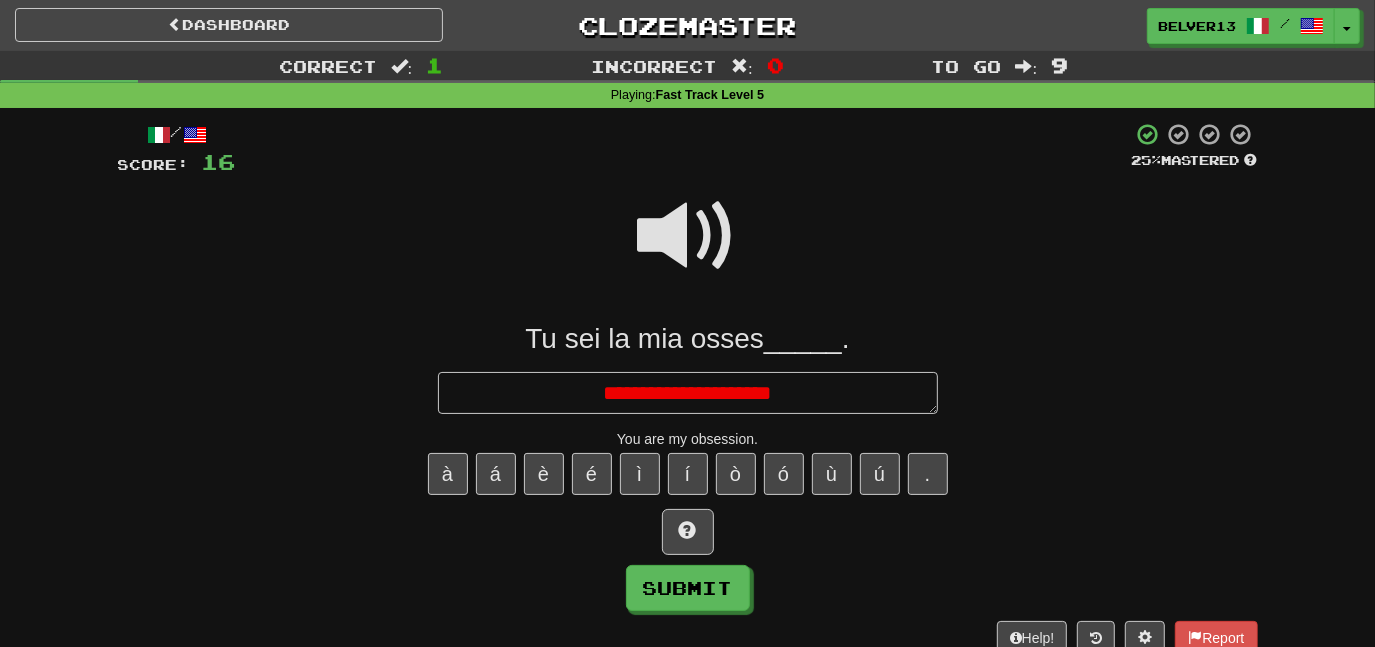 type on "*" 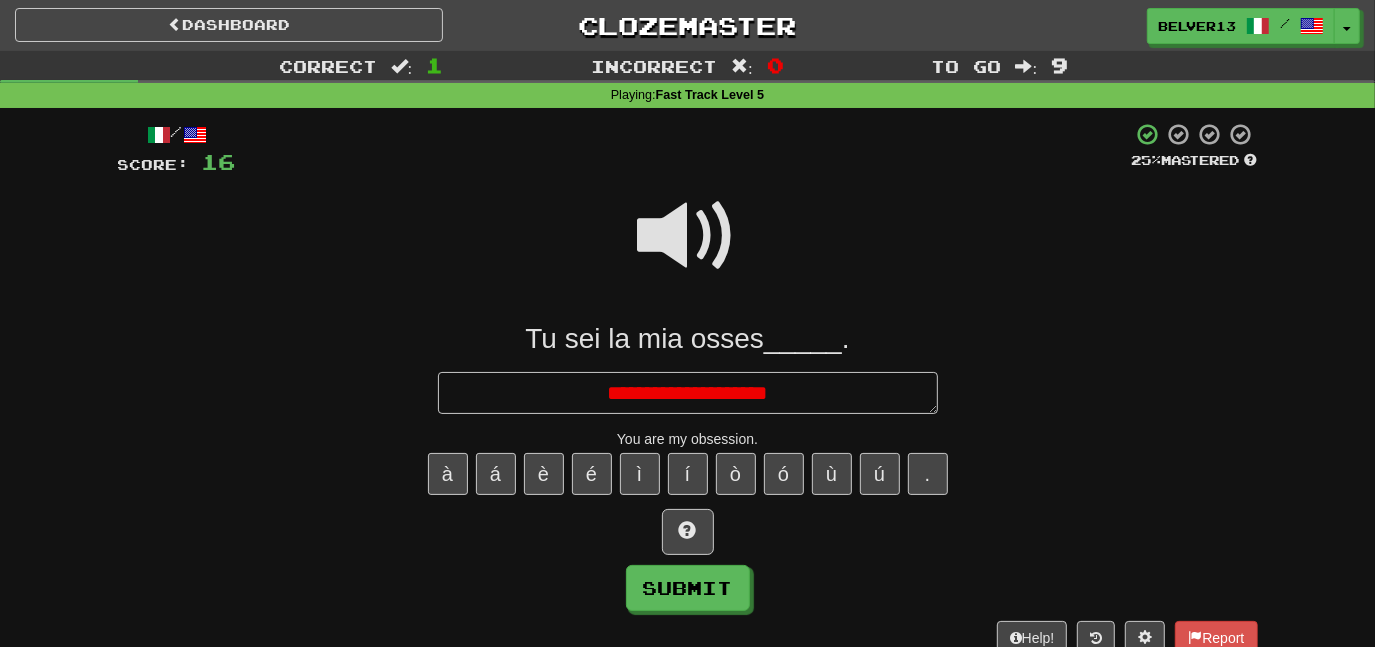 type on "*" 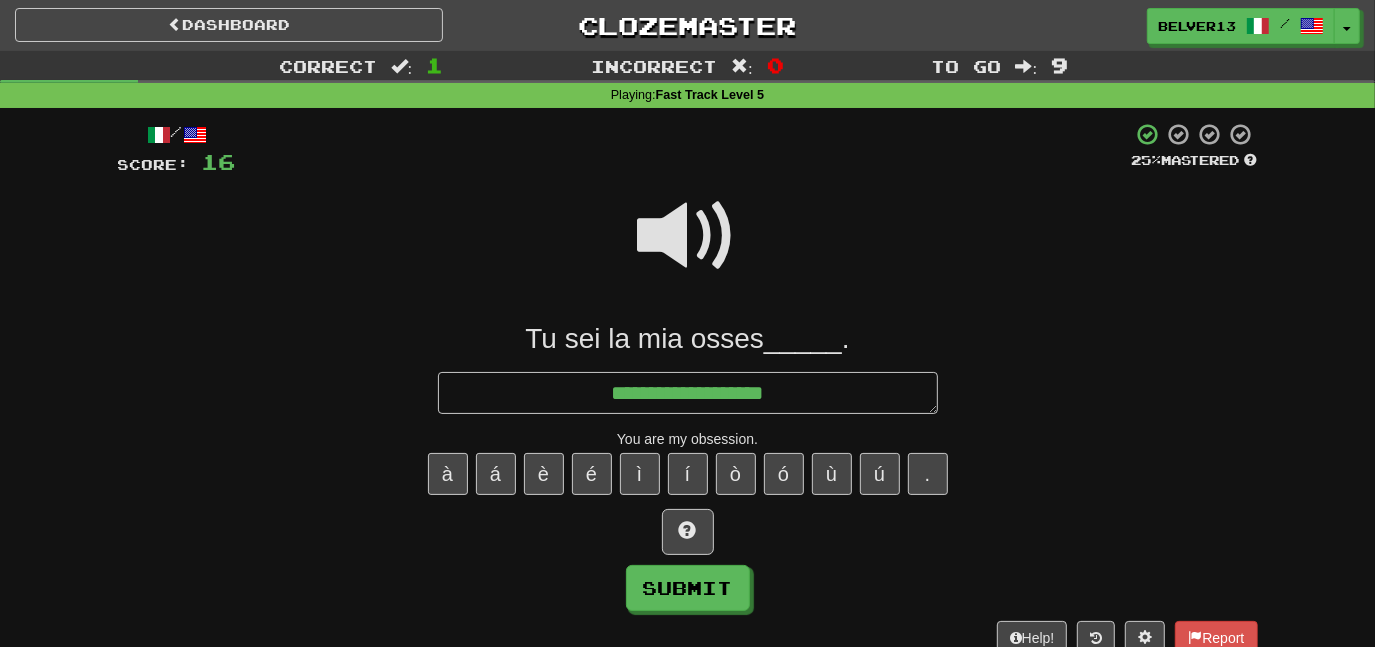 type on "*" 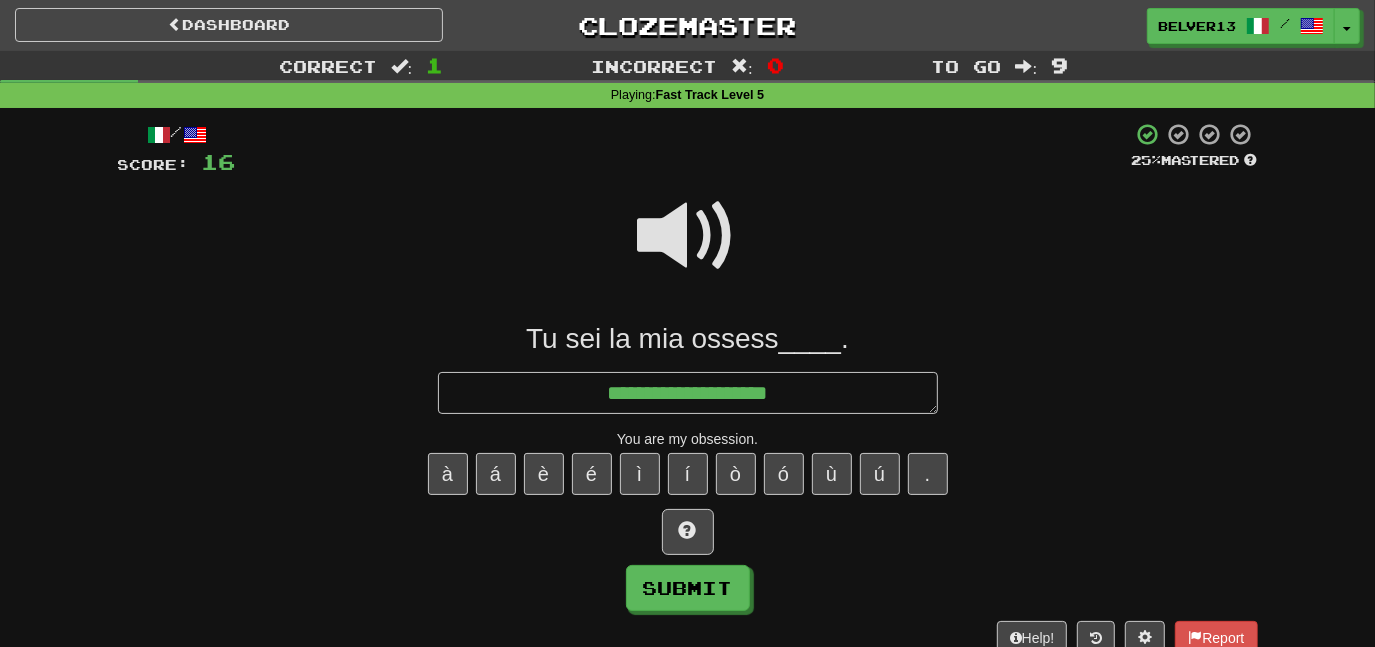 type on "*" 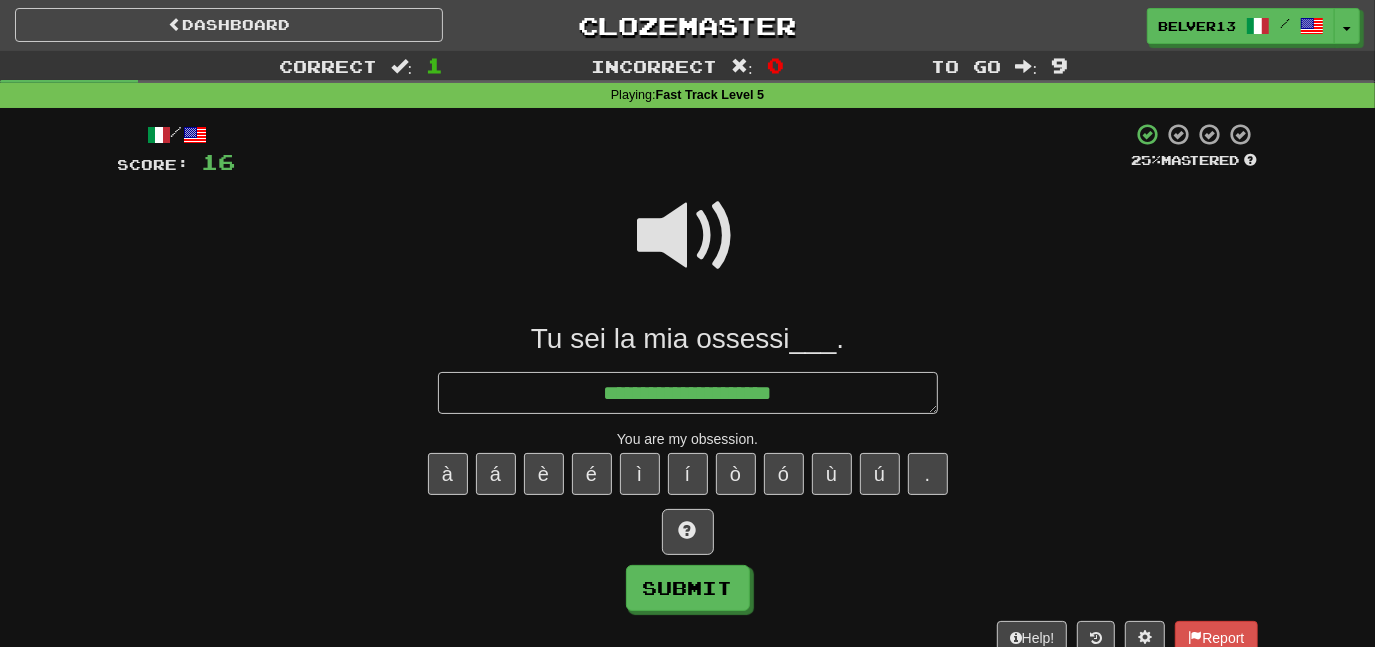 type on "*" 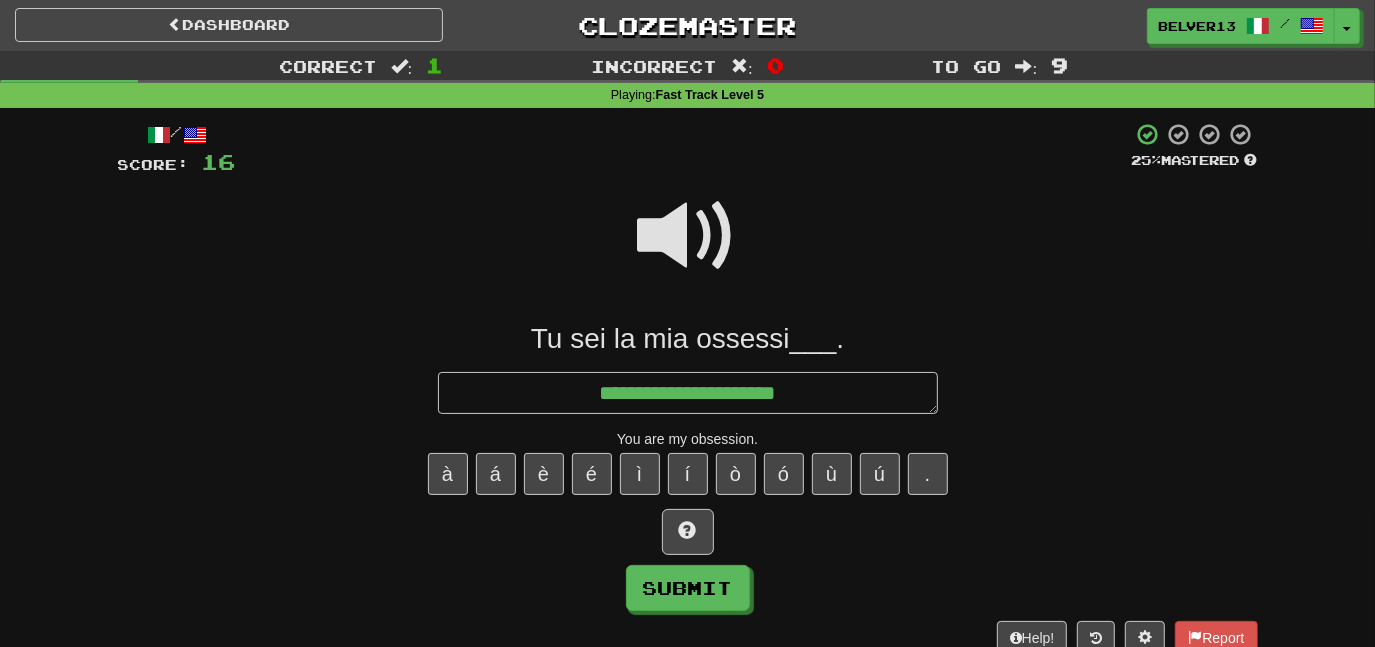 type on "*" 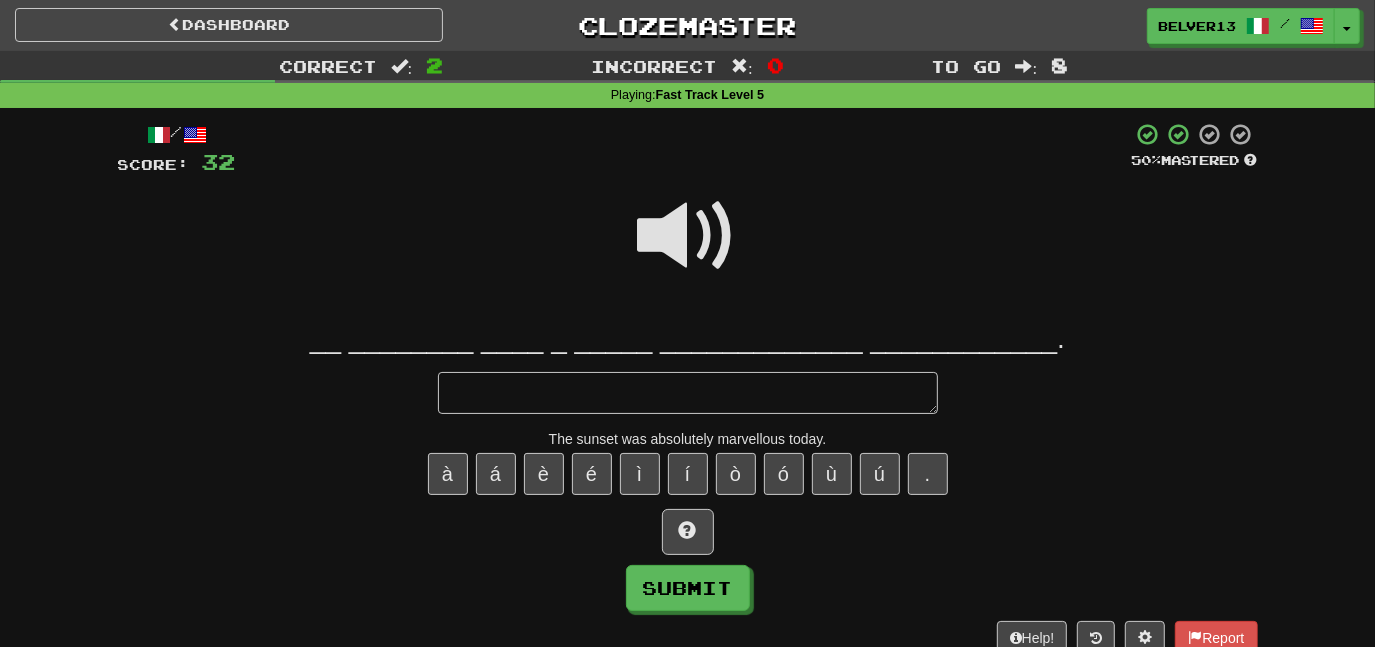 type on "*" 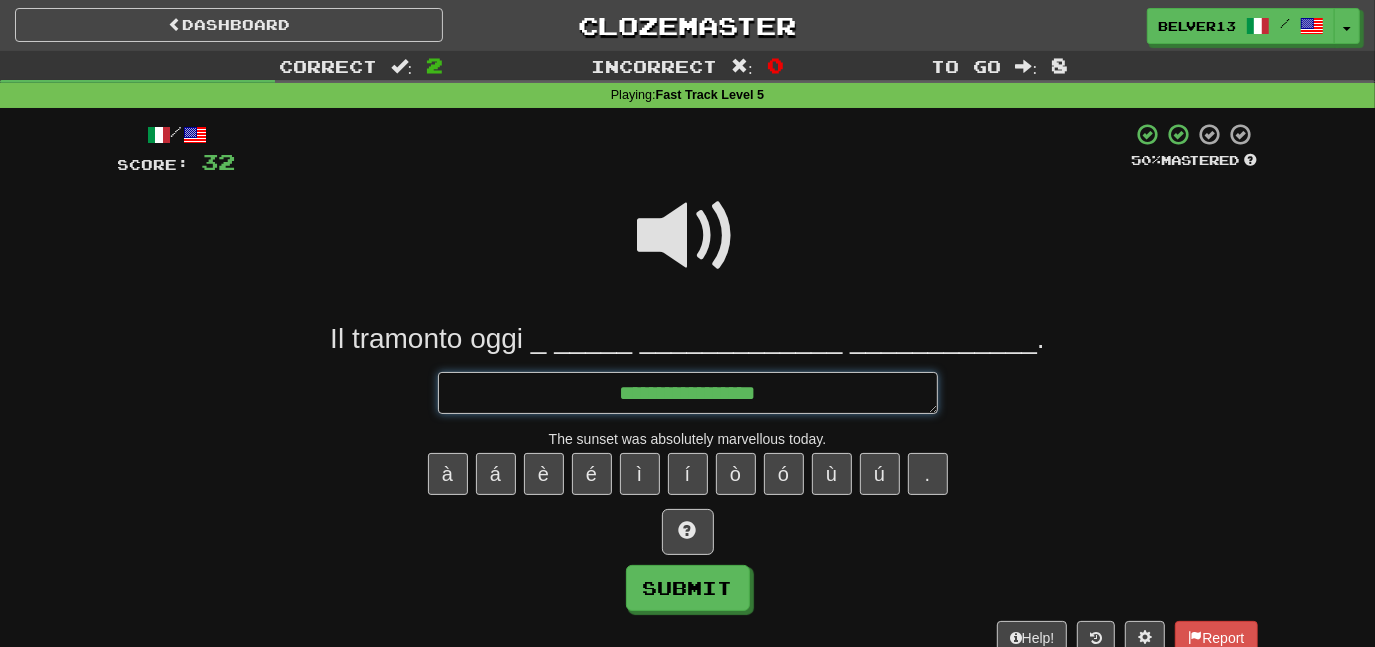 click on "**********" at bounding box center (688, 392) 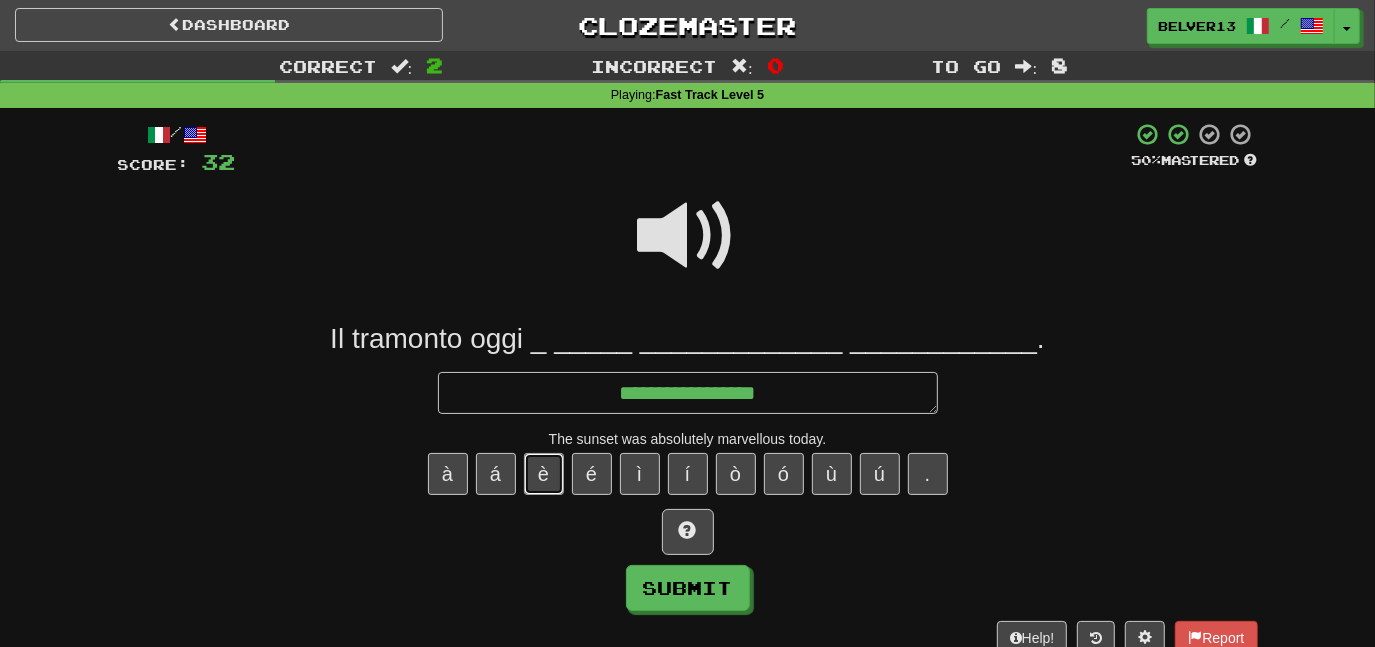 click on "è" at bounding box center (544, 474) 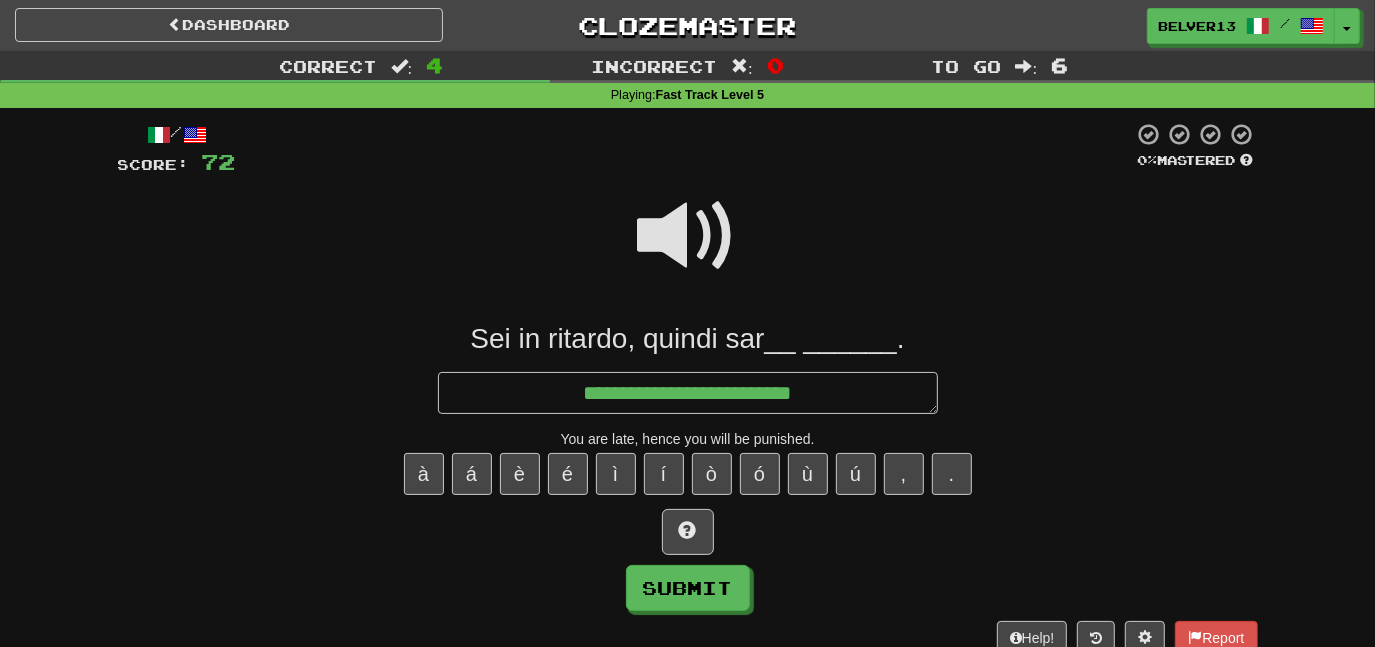 click at bounding box center [688, 236] 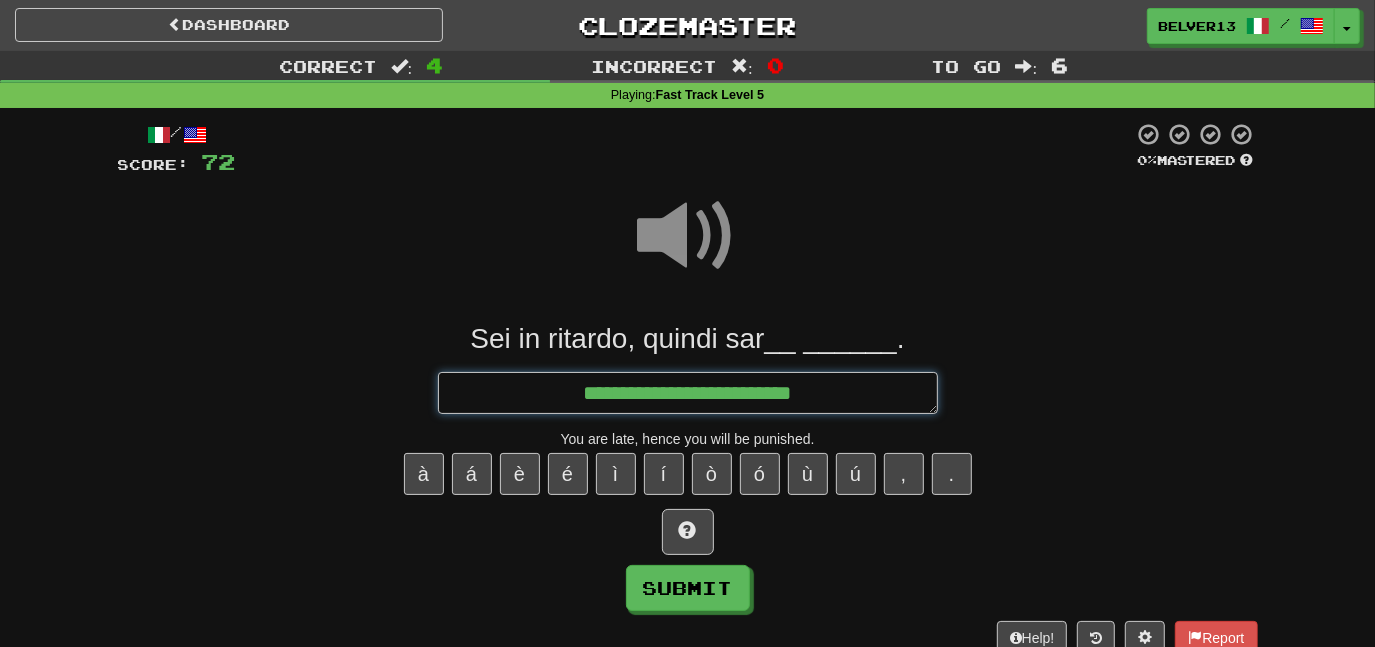 click on "**********" at bounding box center [688, 392] 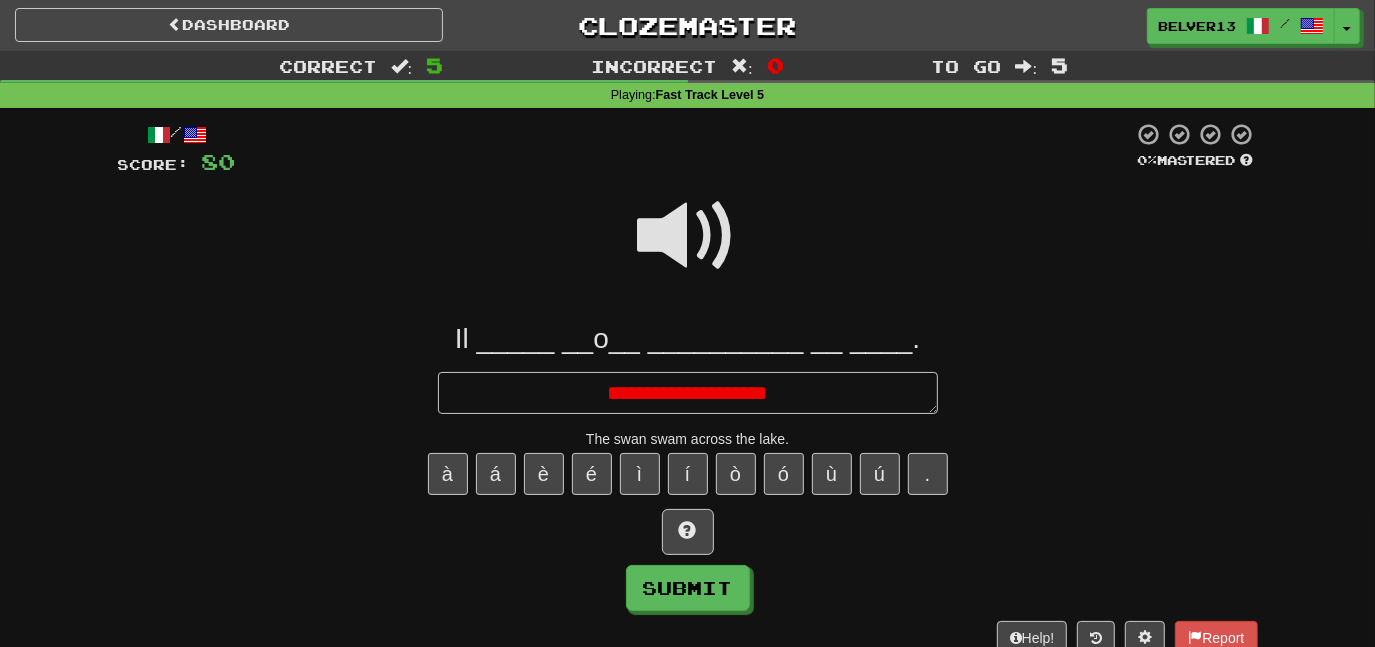 click at bounding box center (688, 236) 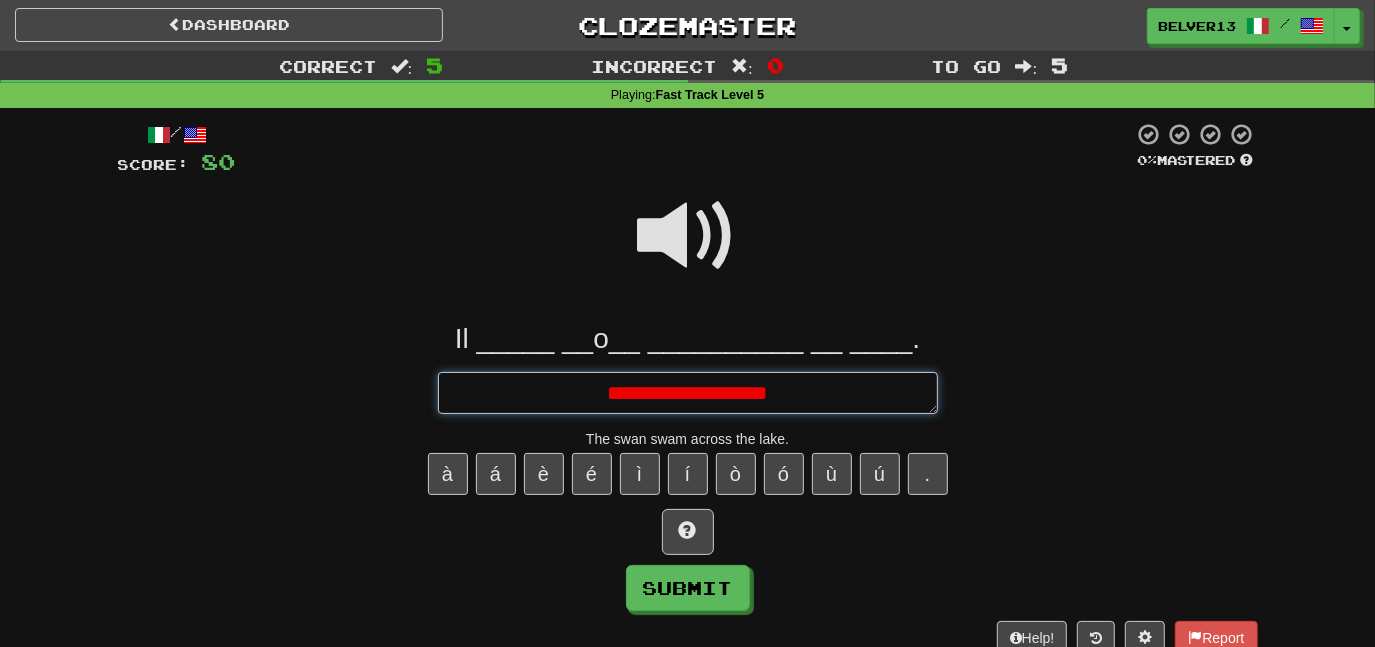 click on "**********" at bounding box center (688, 392) 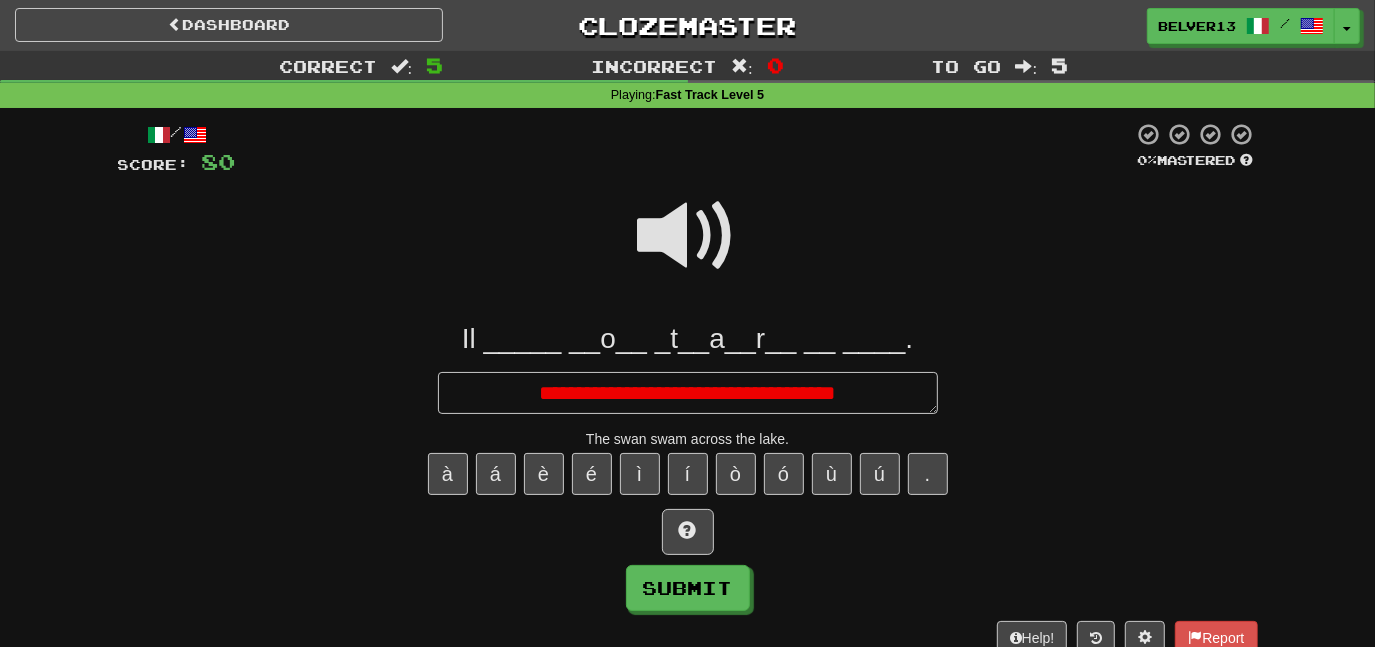 click at bounding box center [688, 236] 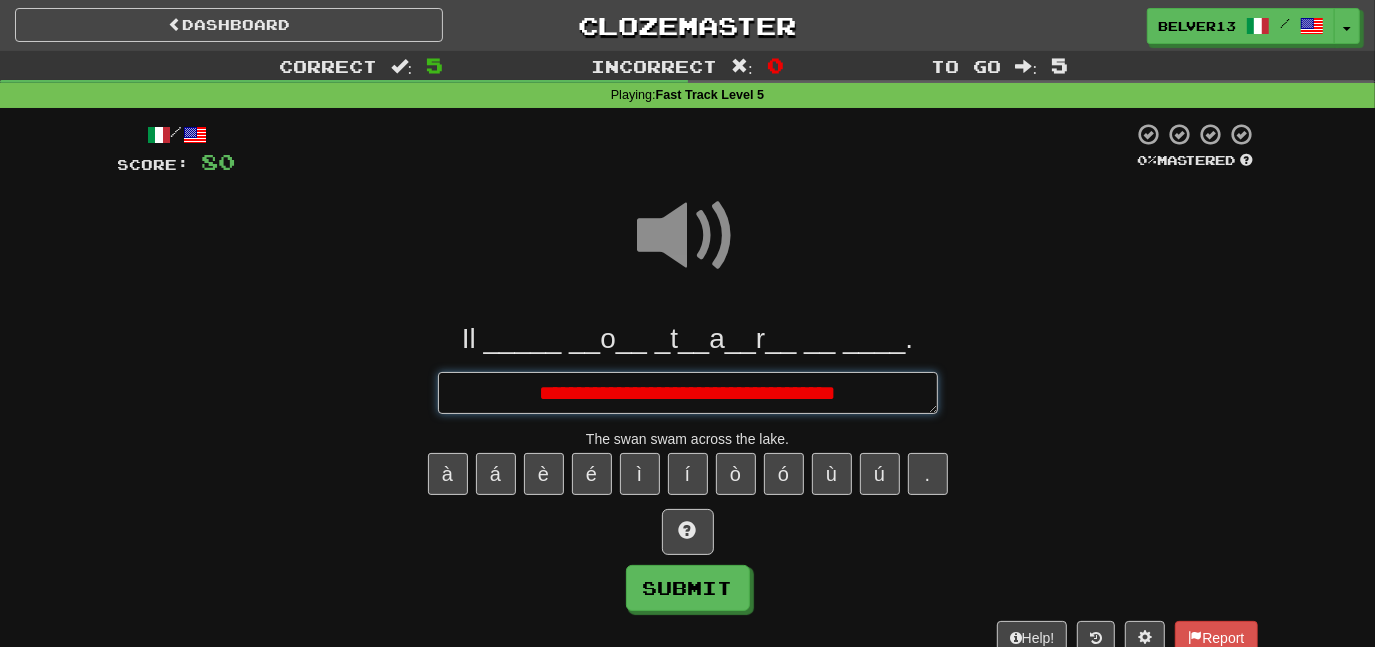 click on "**********" at bounding box center (688, 392) 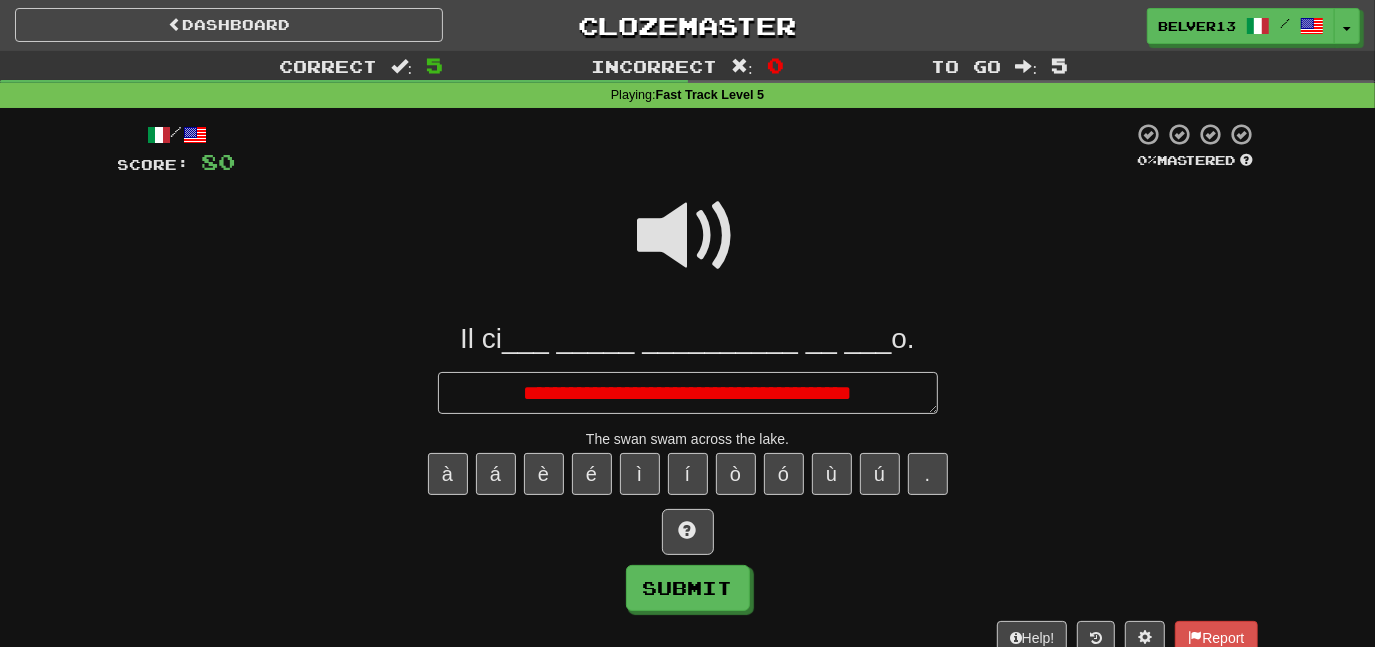 click on "**********" at bounding box center (688, 388) 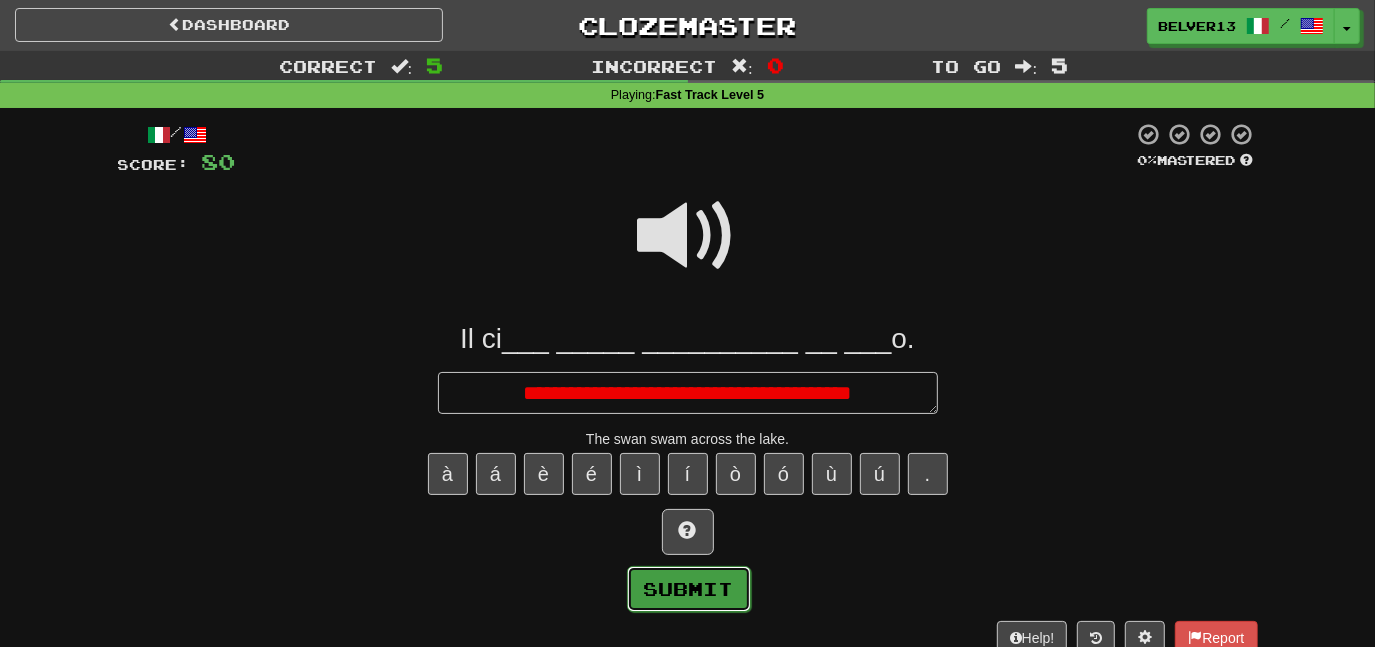click on "Submit" at bounding box center [689, 589] 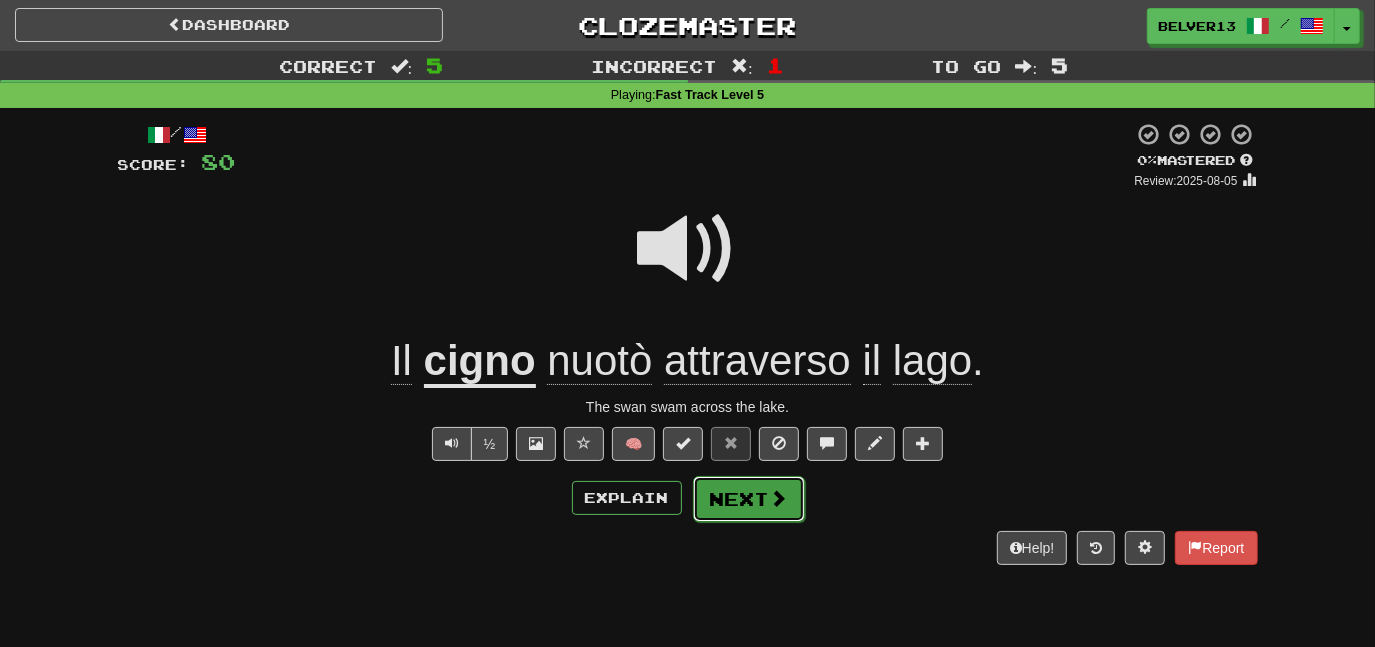 click on "Next" at bounding box center [749, 499] 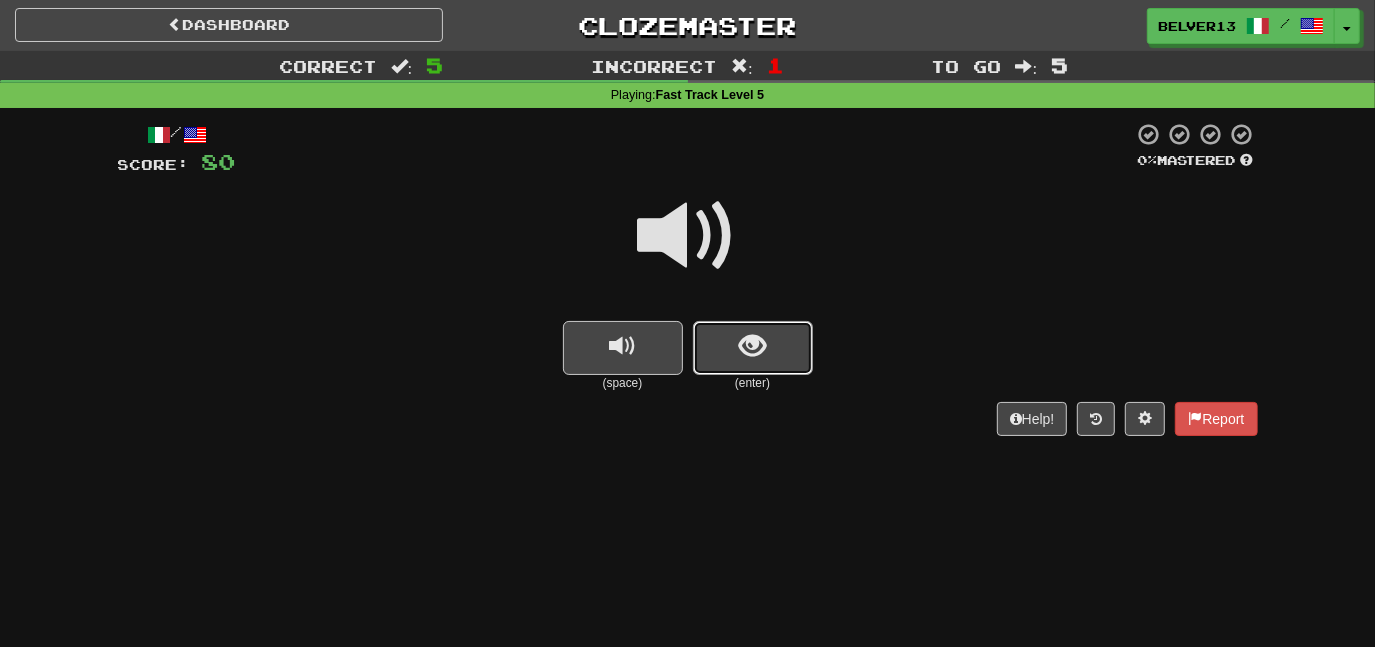 click at bounding box center [753, 348] 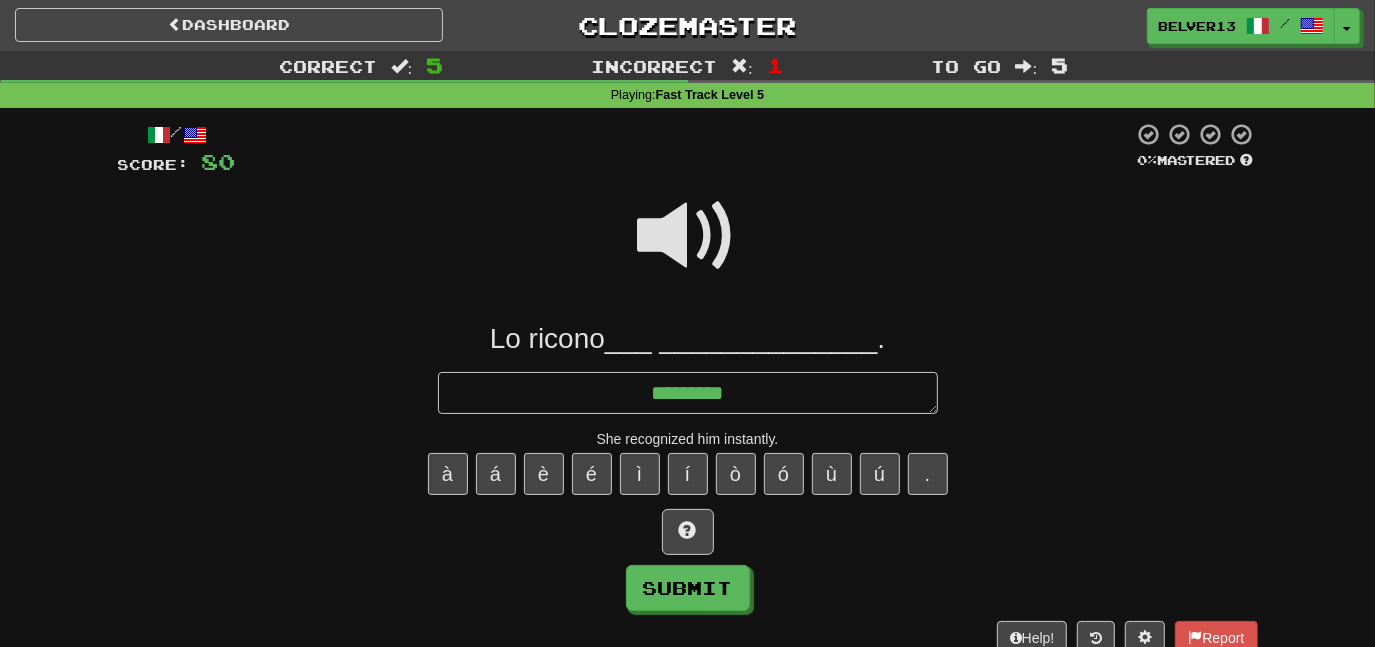 click at bounding box center (688, 236) 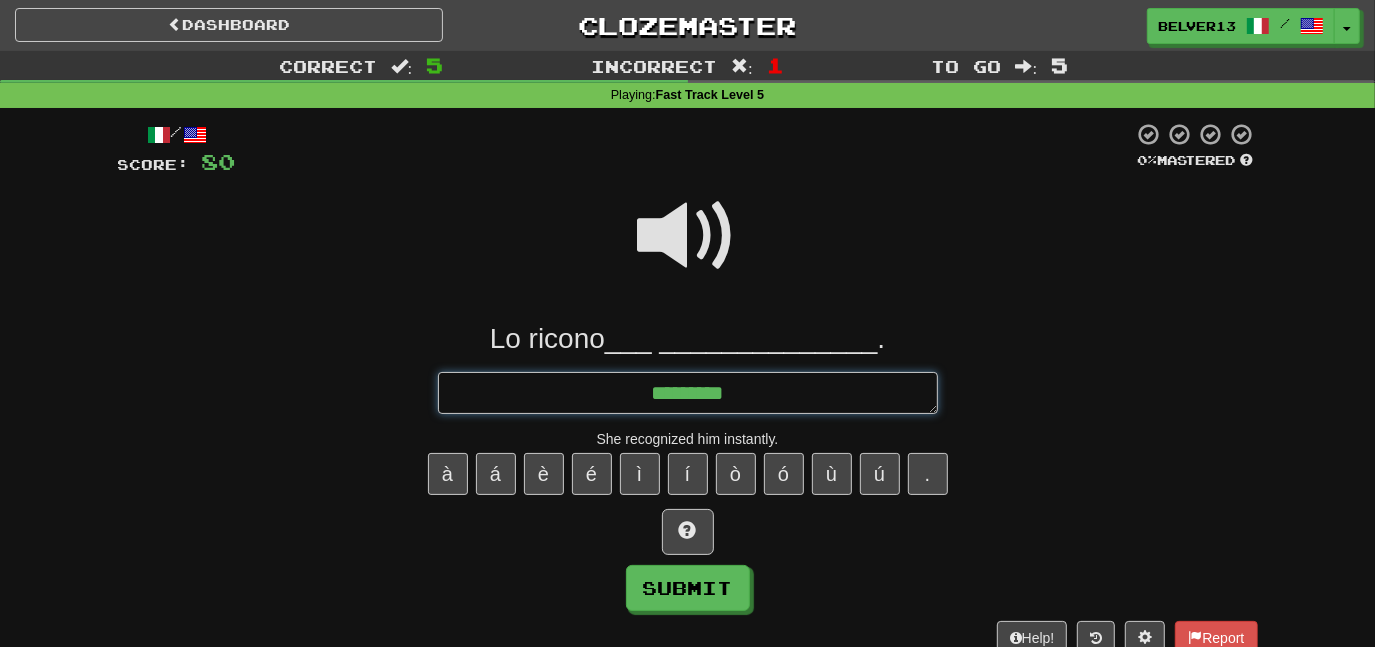 click on "*********" at bounding box center (688, 392) 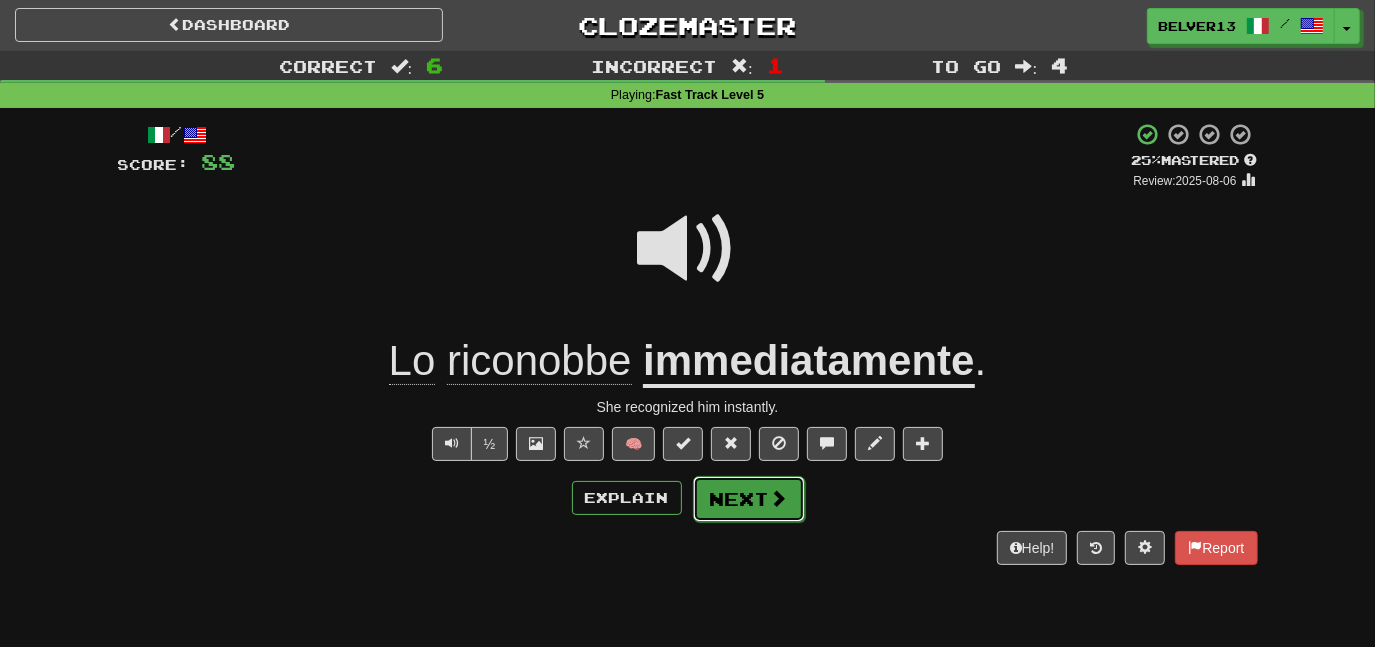 click at bounding box center (779, 498) 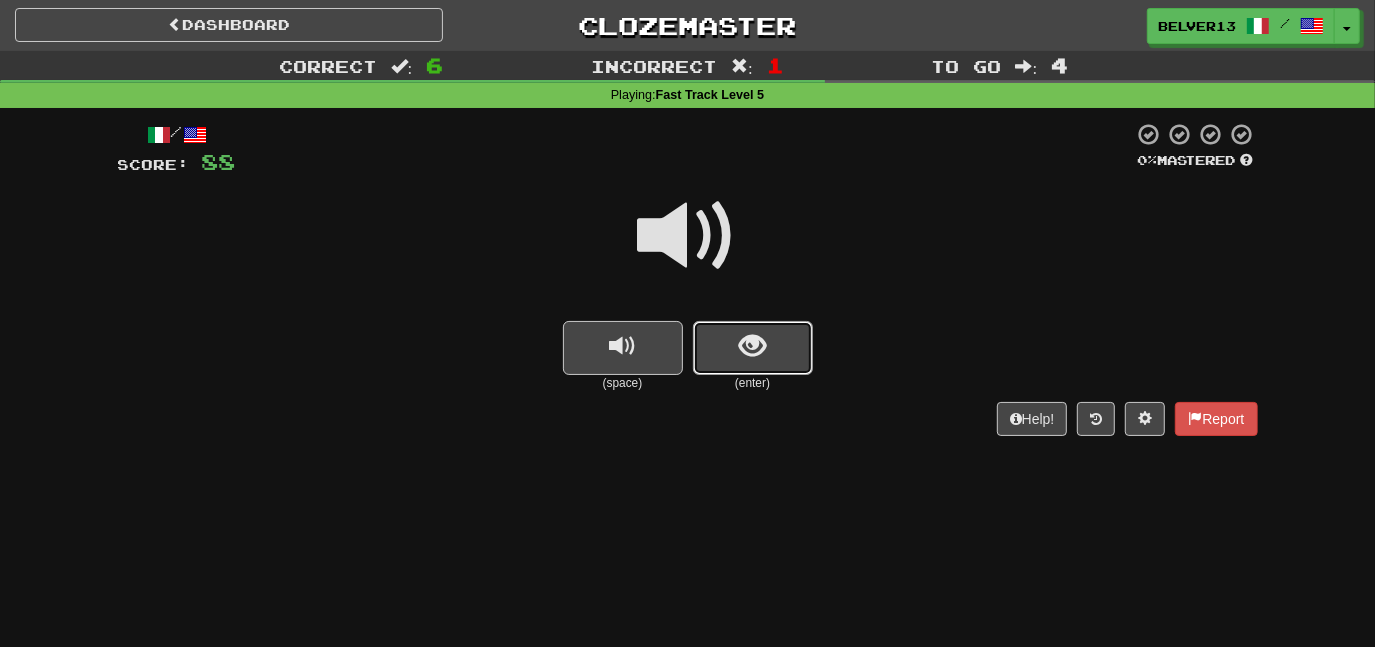 click at bounding box center (752, 346) 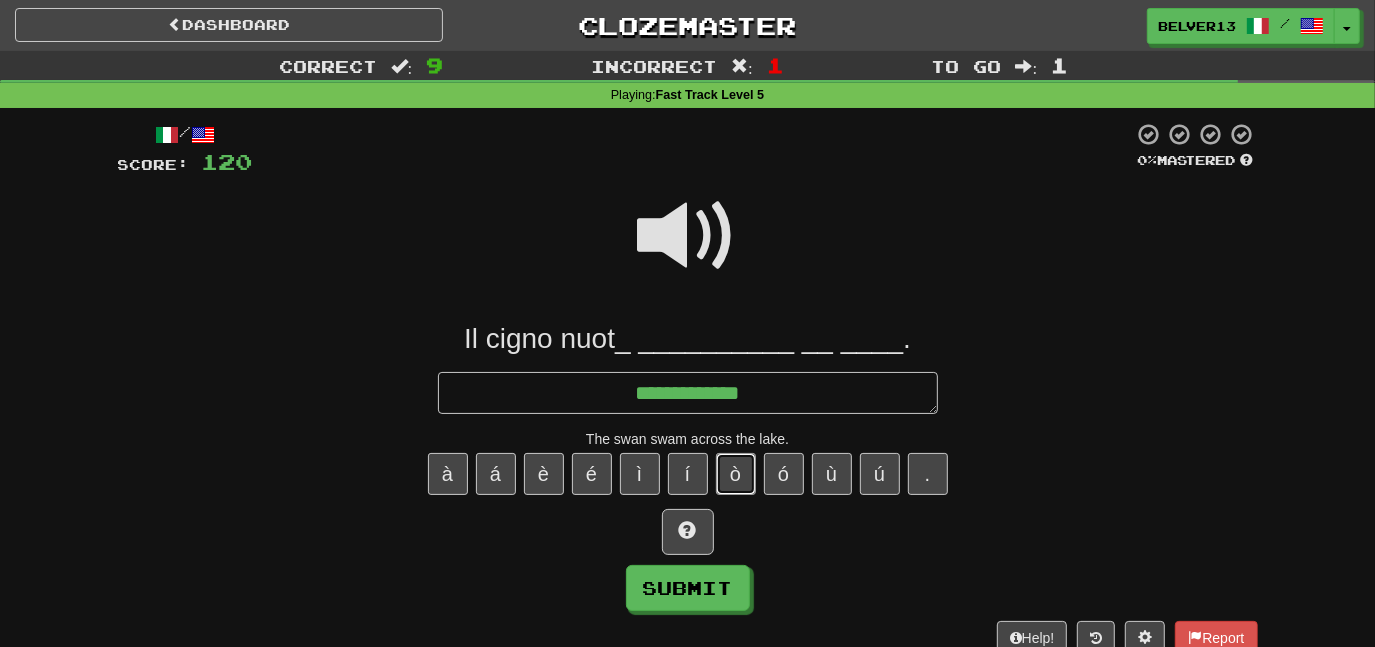 click on "ò" at bounding box center [736, 474] 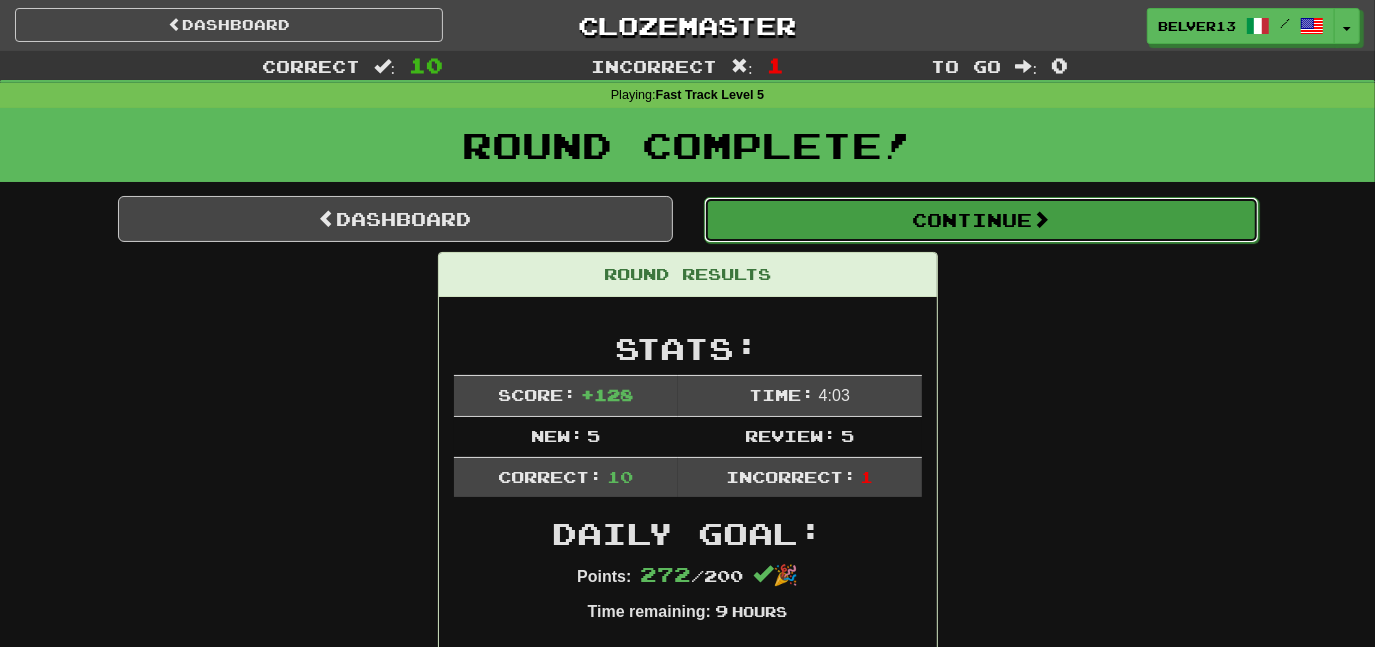 click on "Continue" at bounding box center (981, 220) 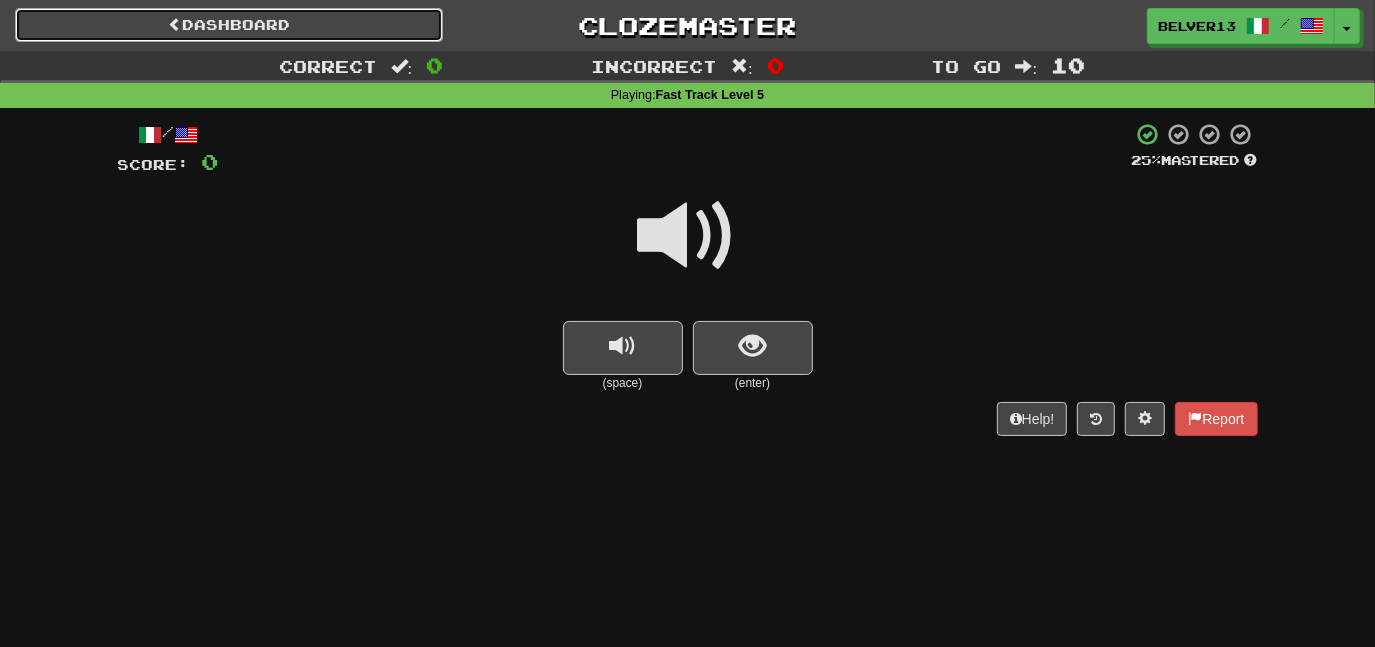 click on "Dashboard" at bounding box center [229, 25] 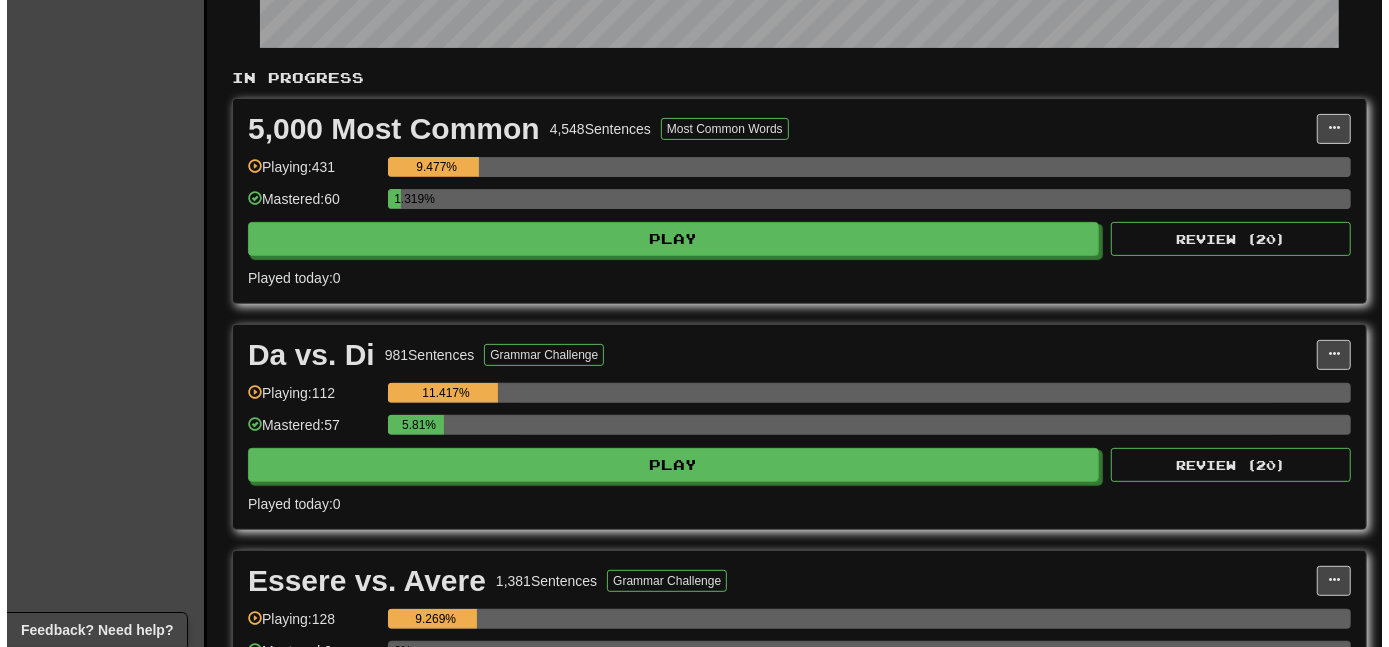 scroll, scrollTop: 454, scrollLeft: 0, axis: vertical 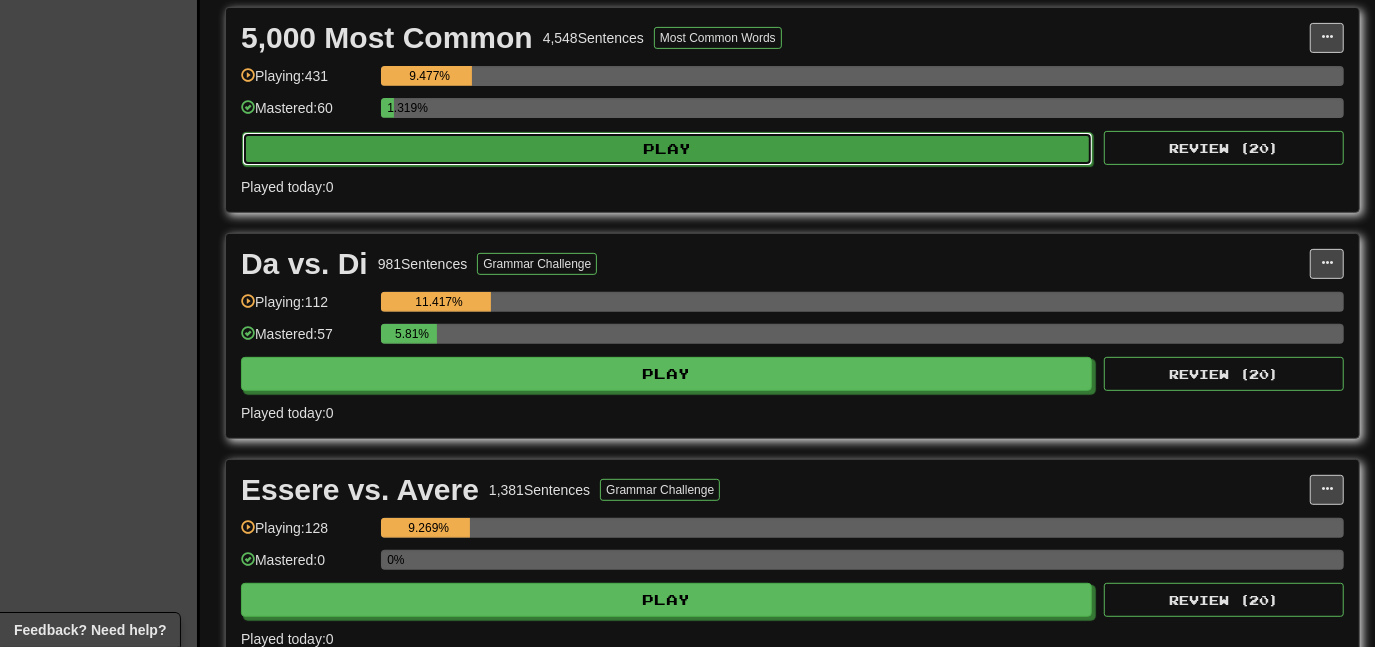 click on "Play" at bounding box center (667, 149) 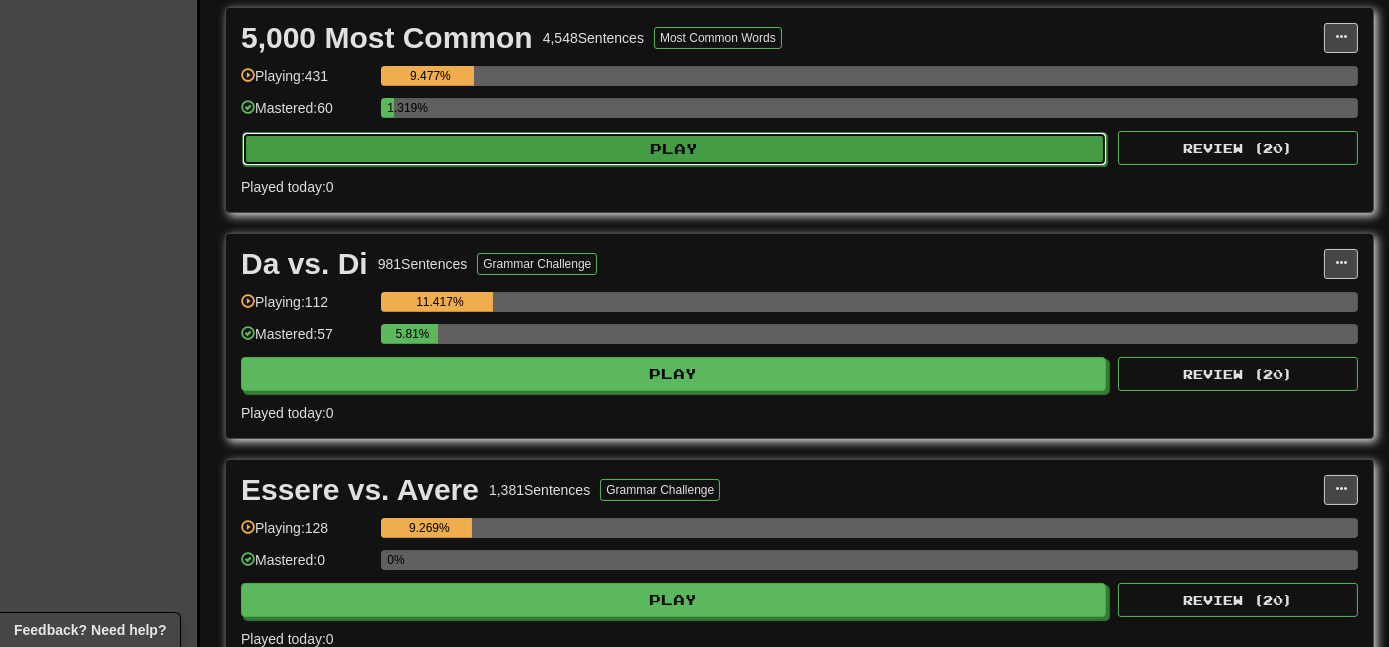 select on "**" 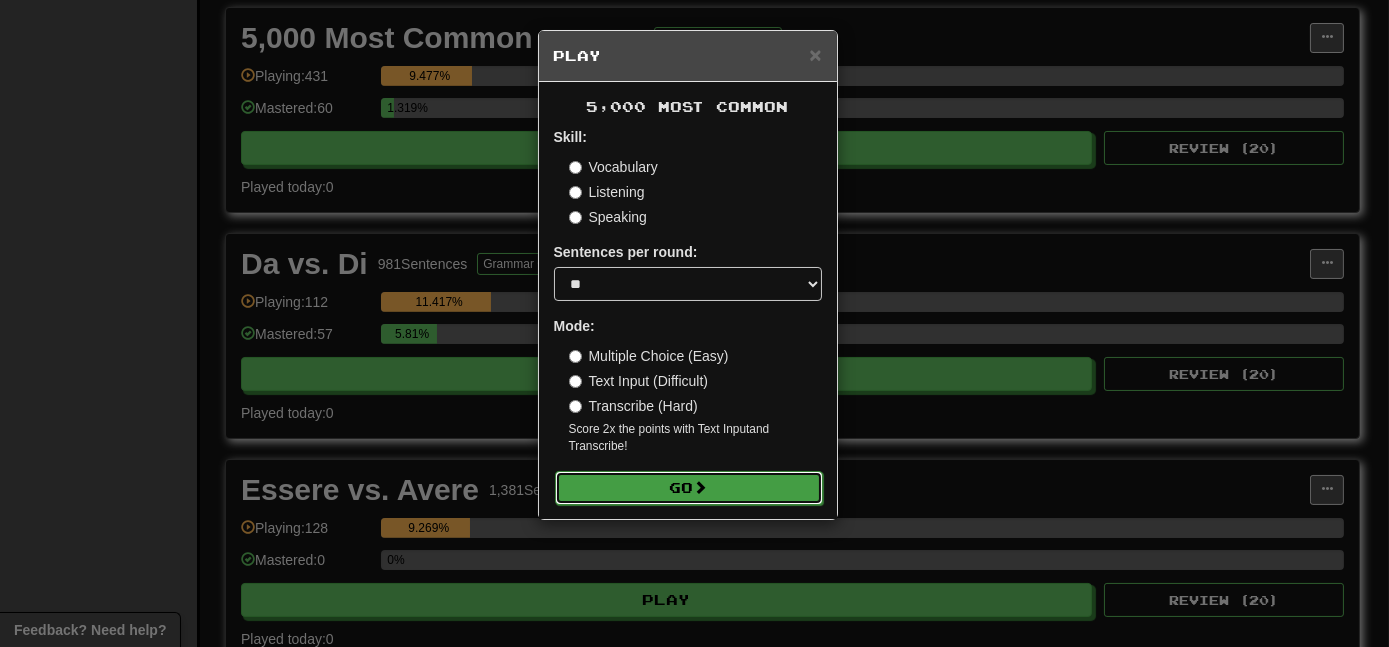 click on "Go" at bounding box center (689, 488) 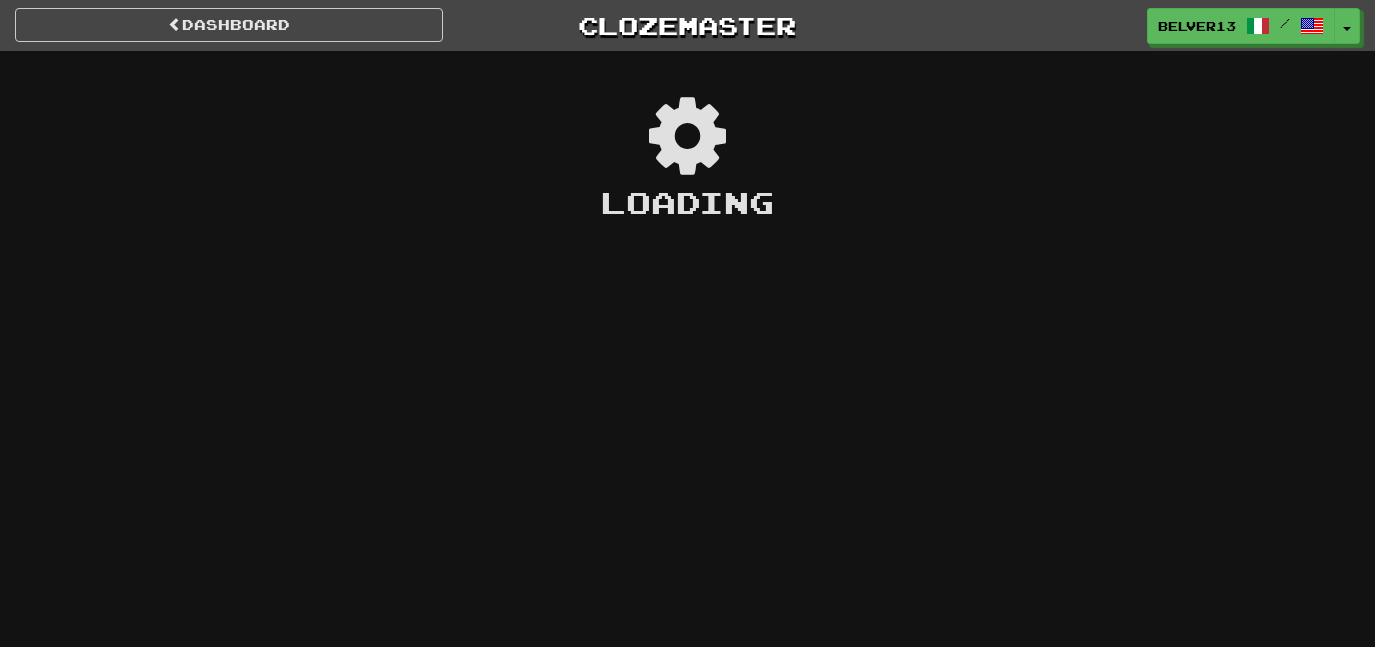 scroll, scrollTop: 0, scrollLeft: 0, axis: both 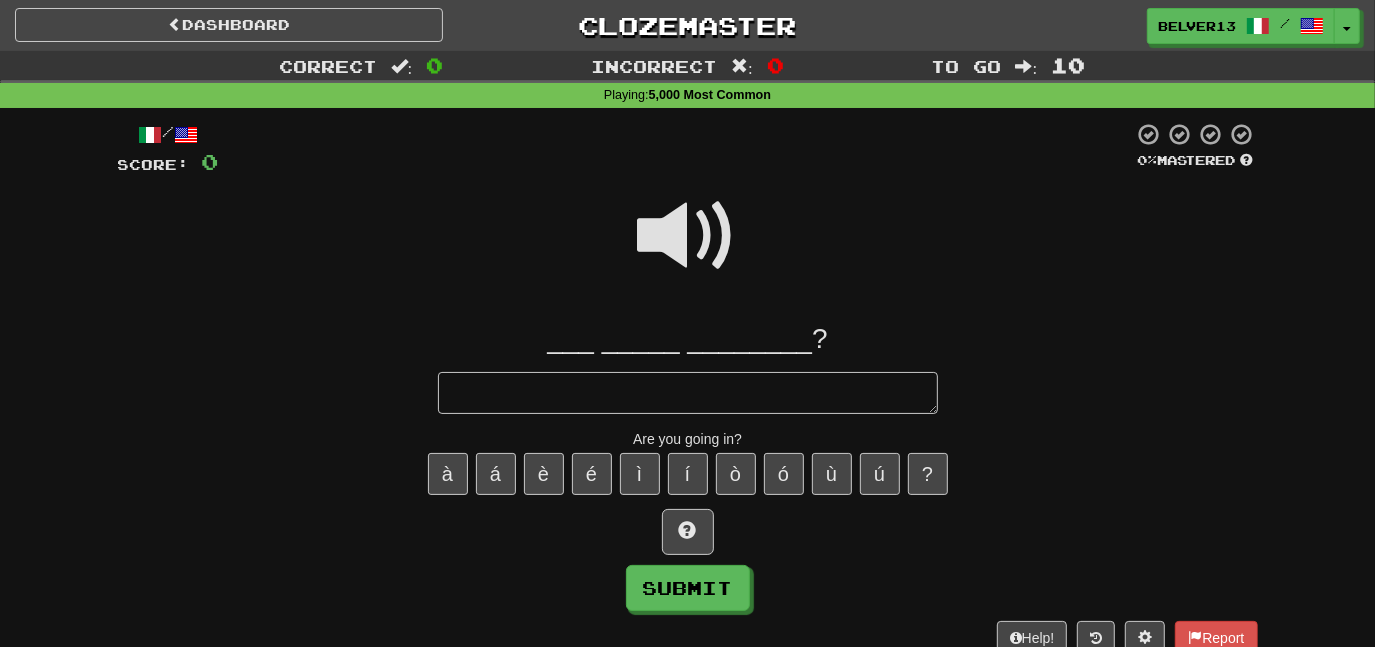 type on "*" 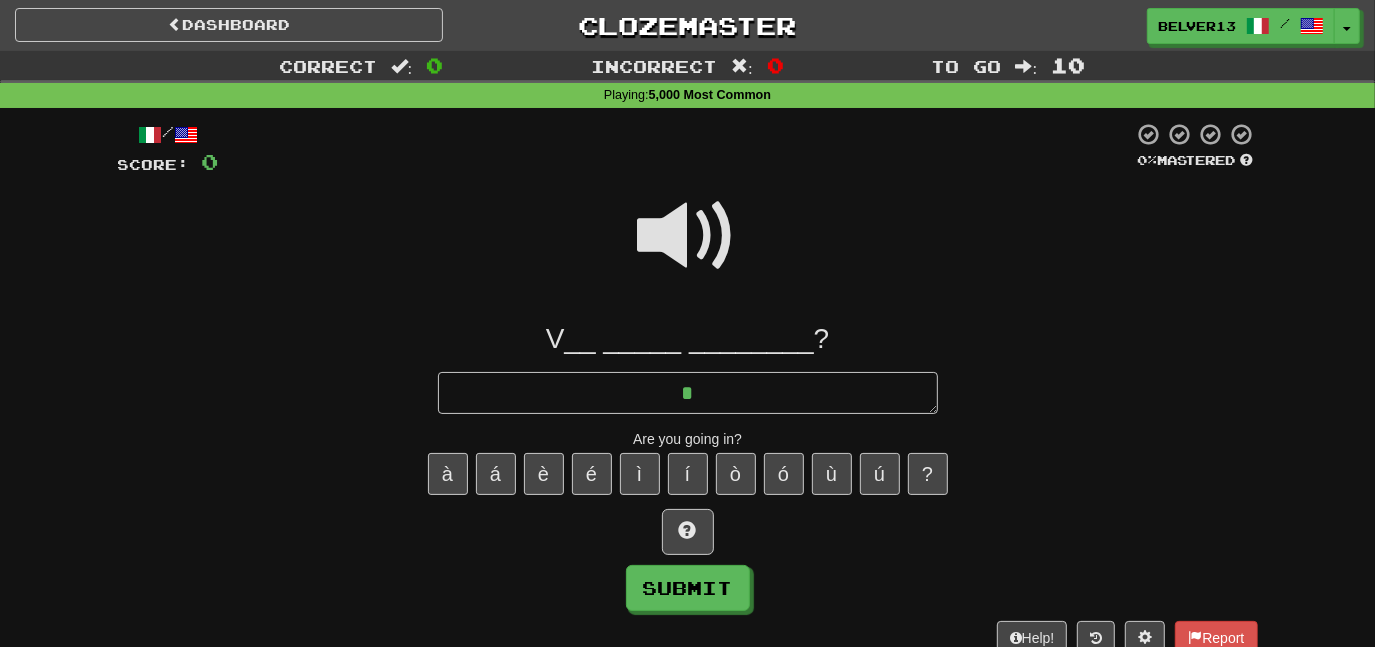 type on "*" 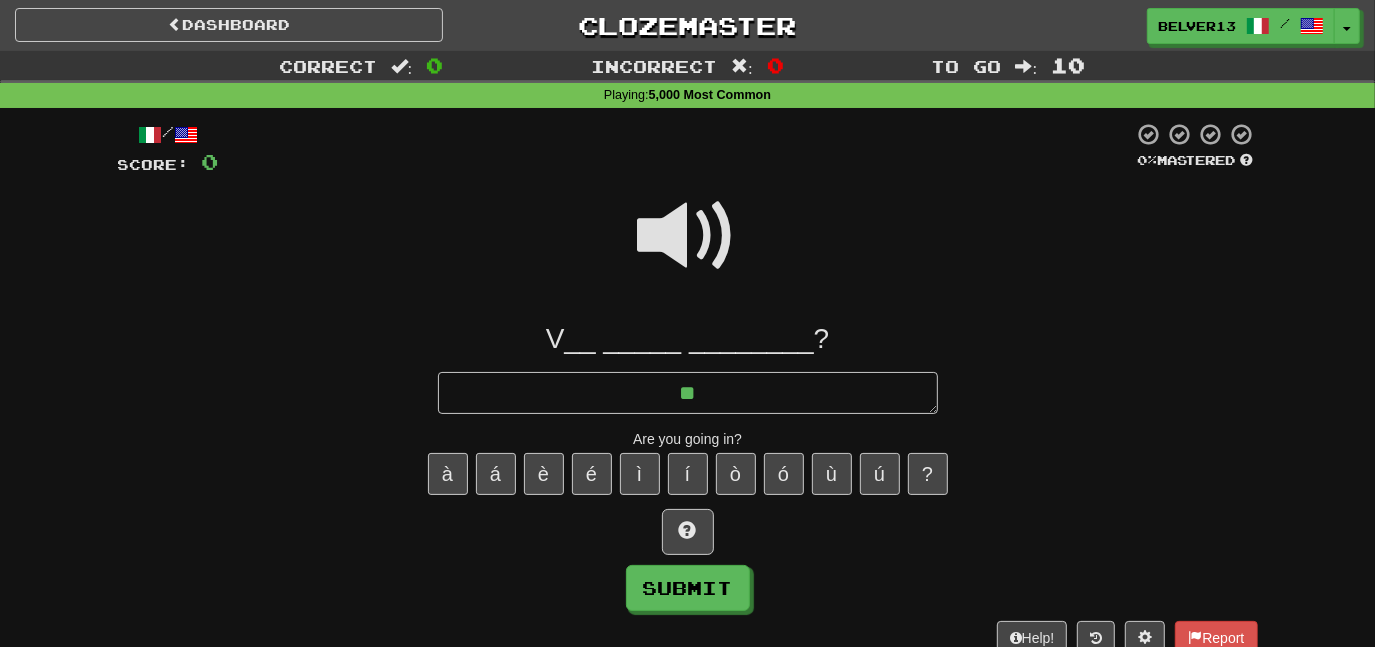 type on "*" 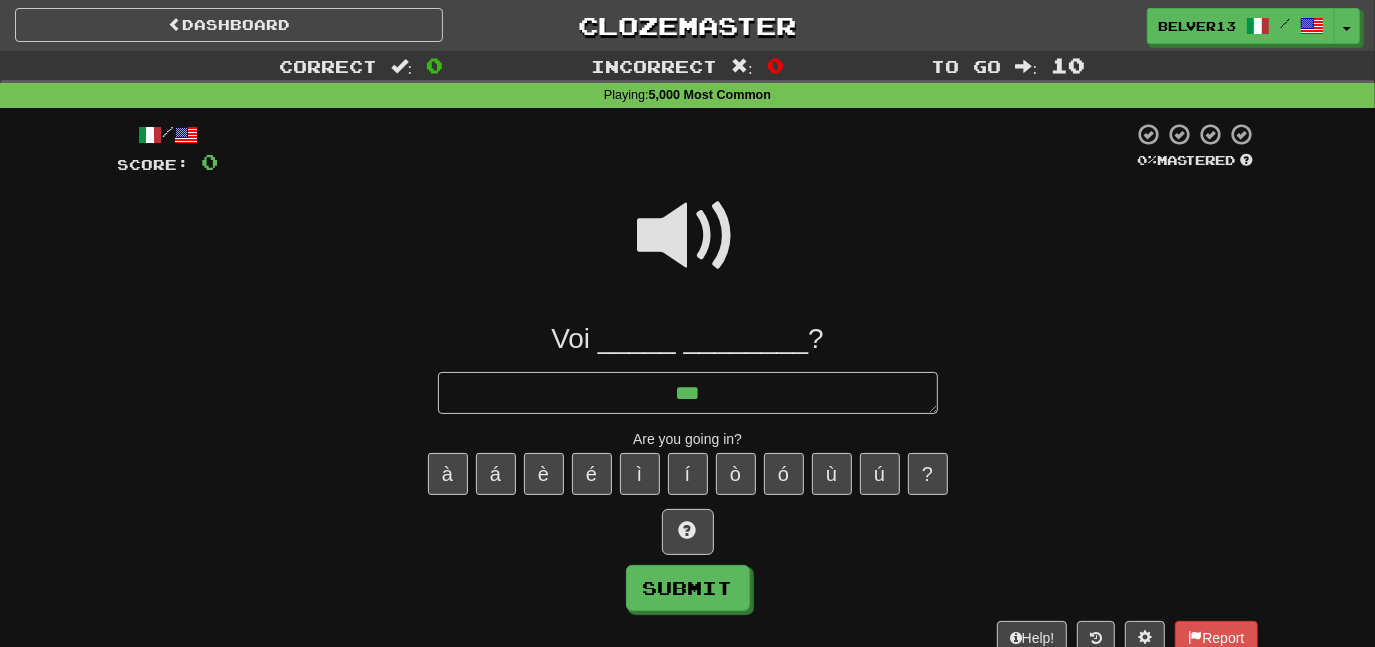 type on "*" 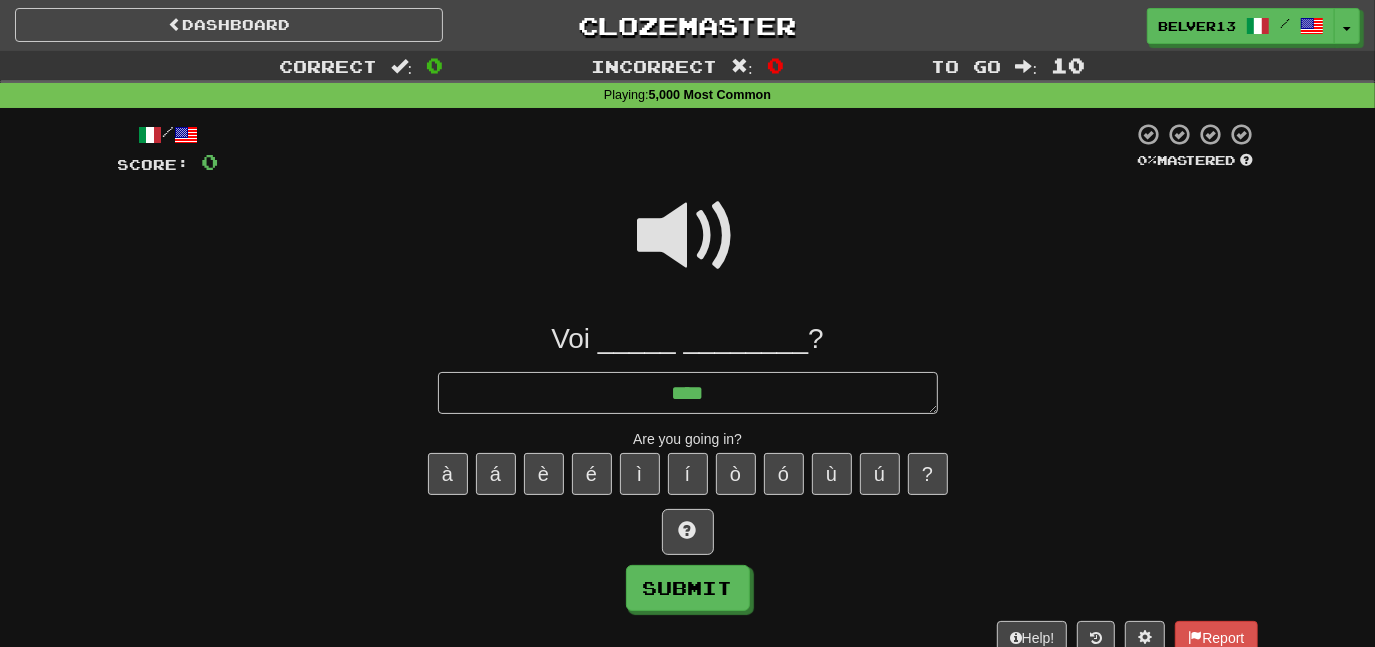 type on "*" 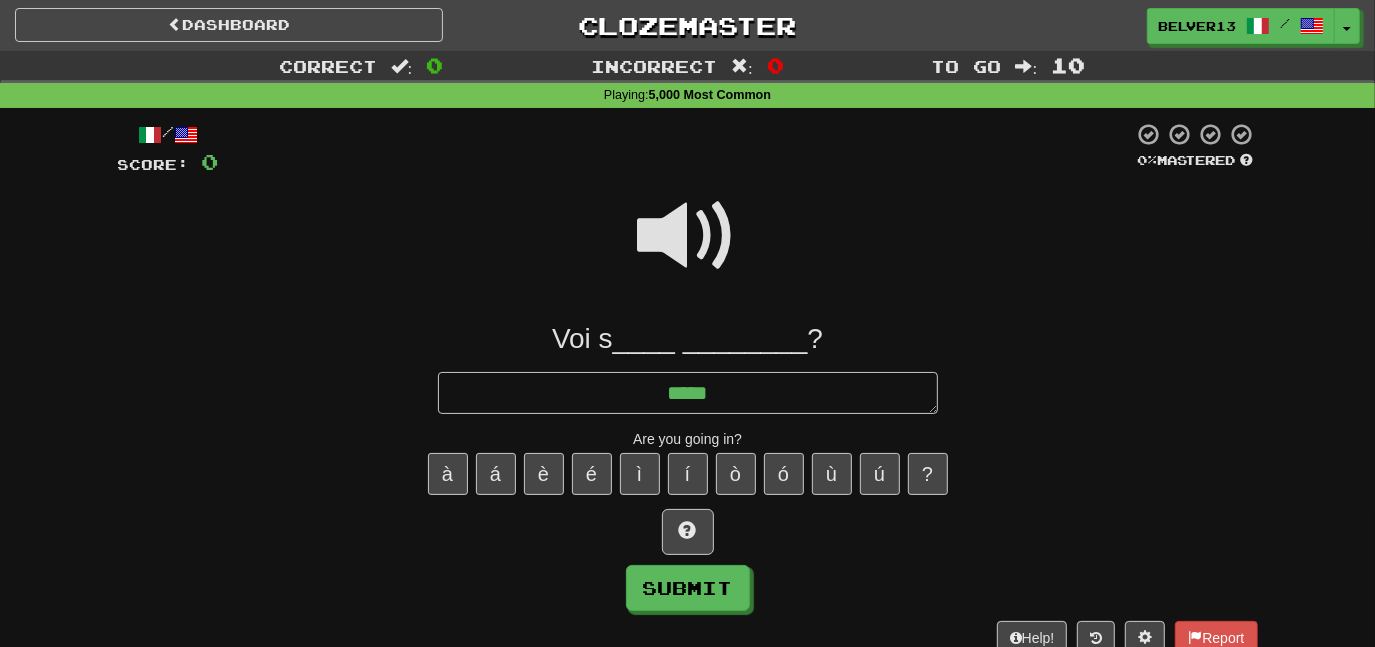 type on "*" 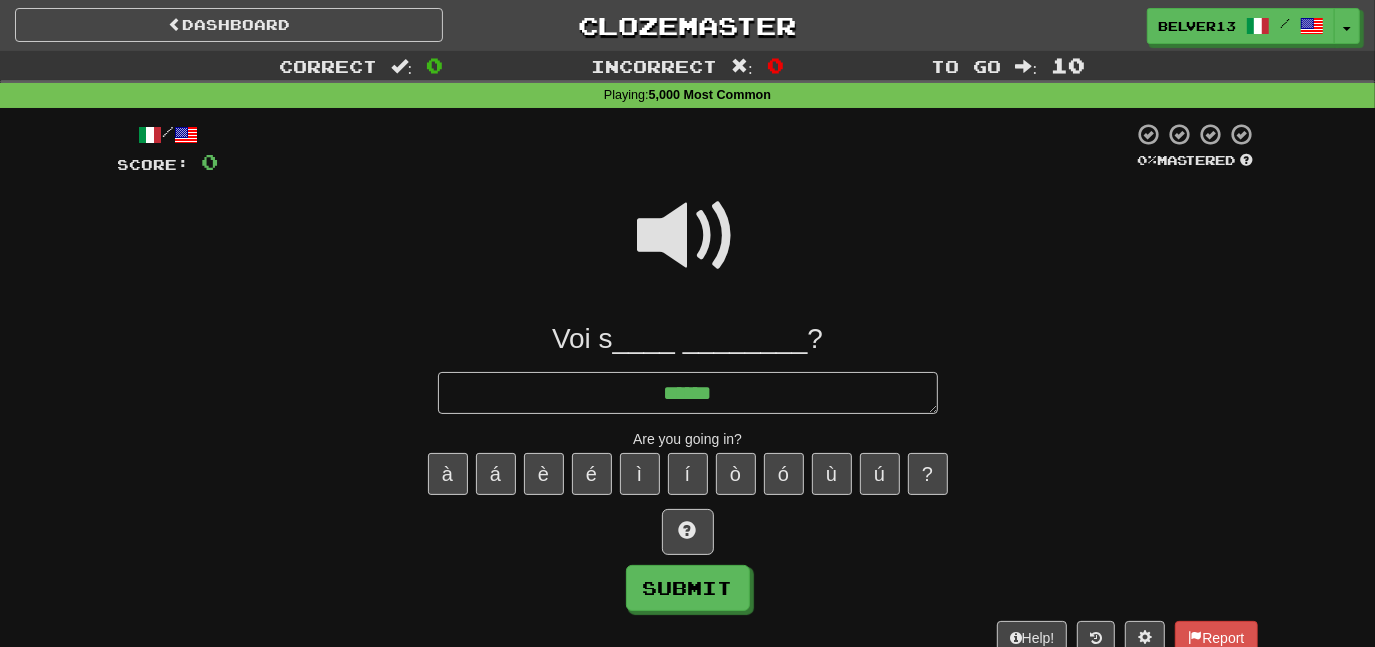 type on "*" 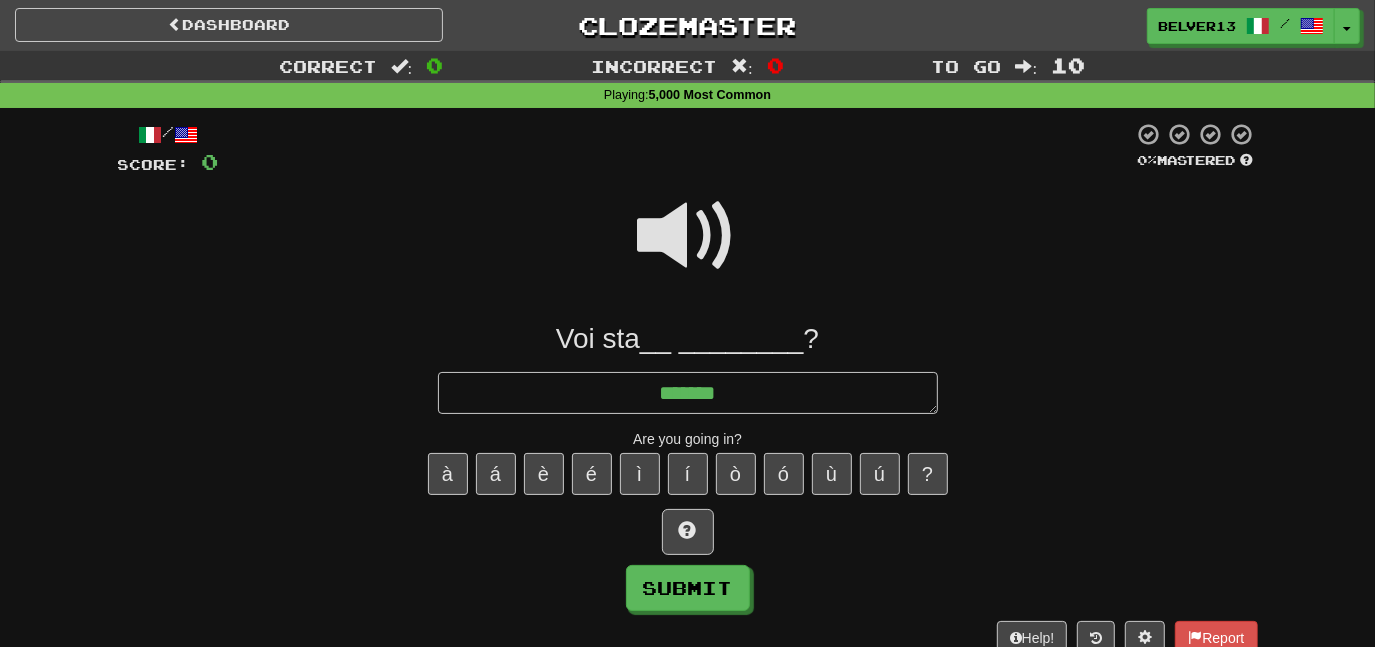 type on "*" 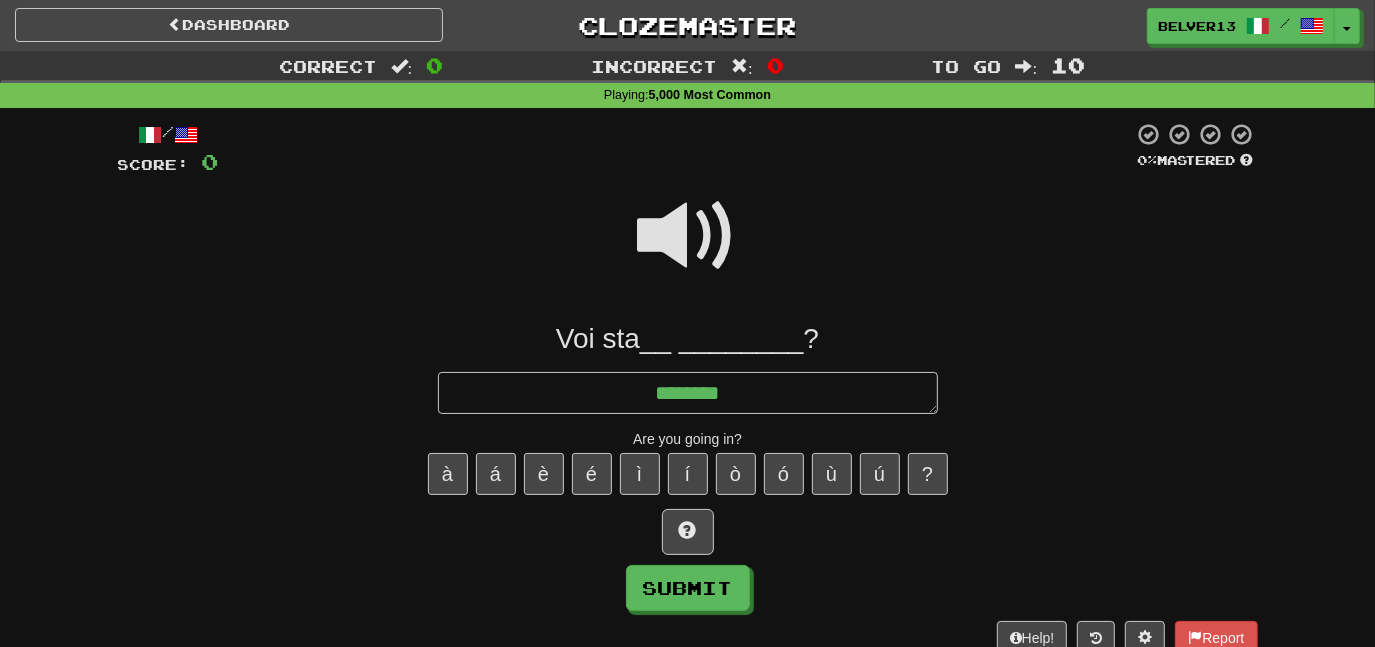 type on "*" 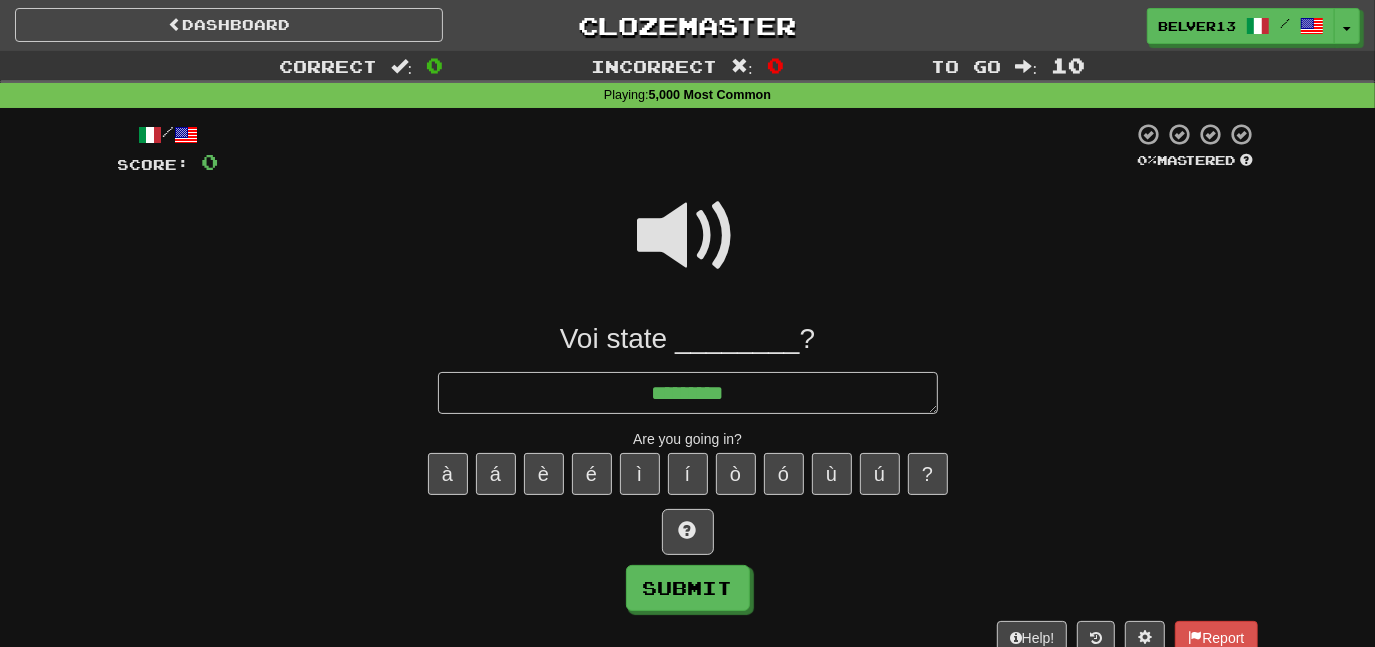 type on "*" 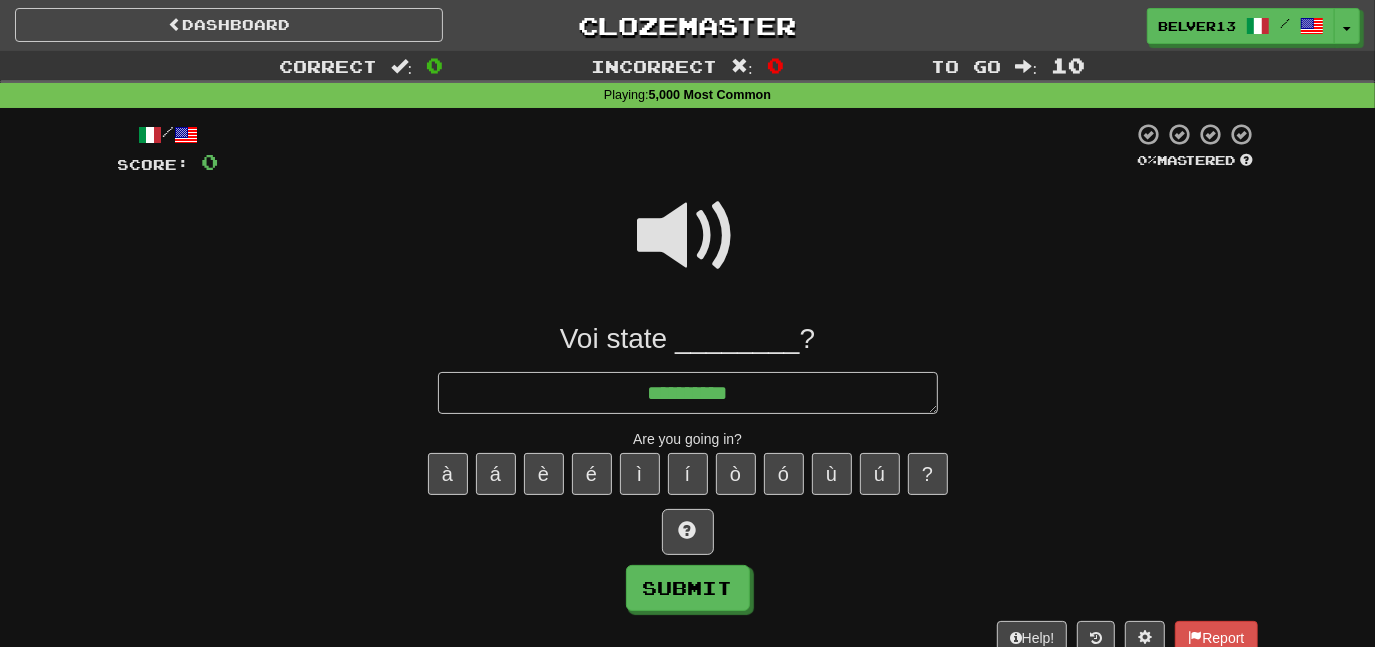 type on "*" 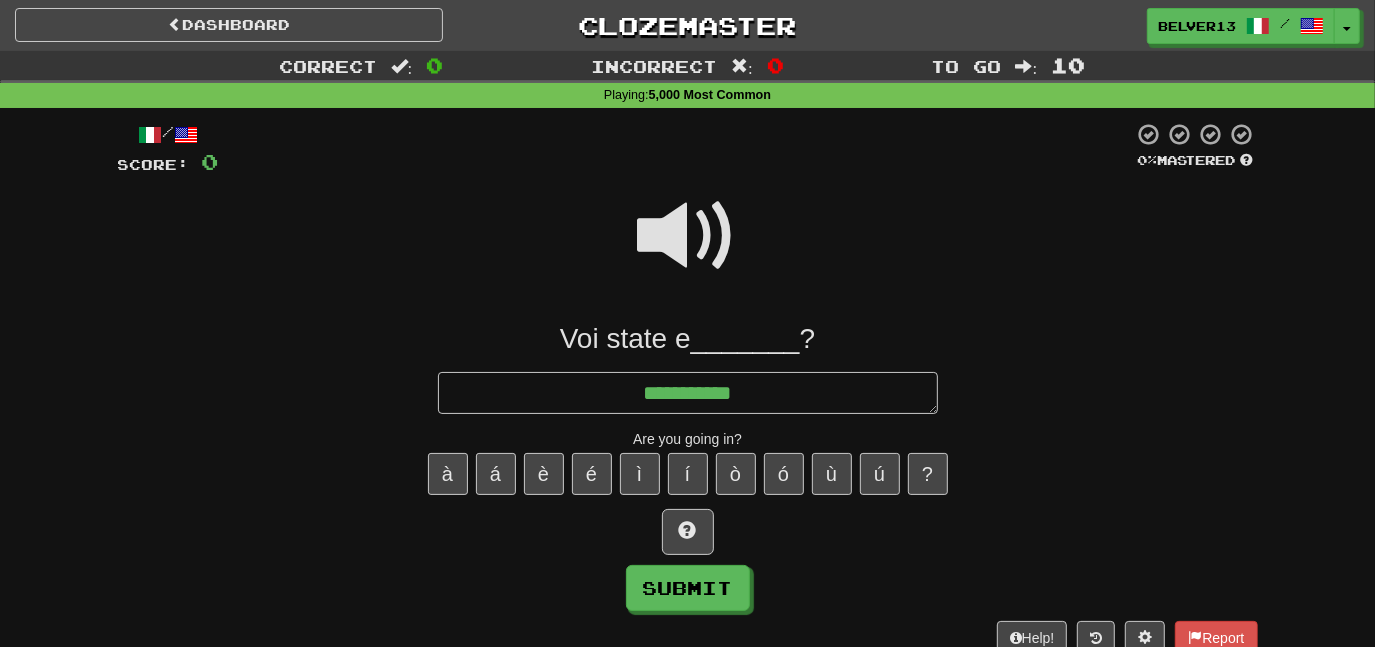 type on "*" 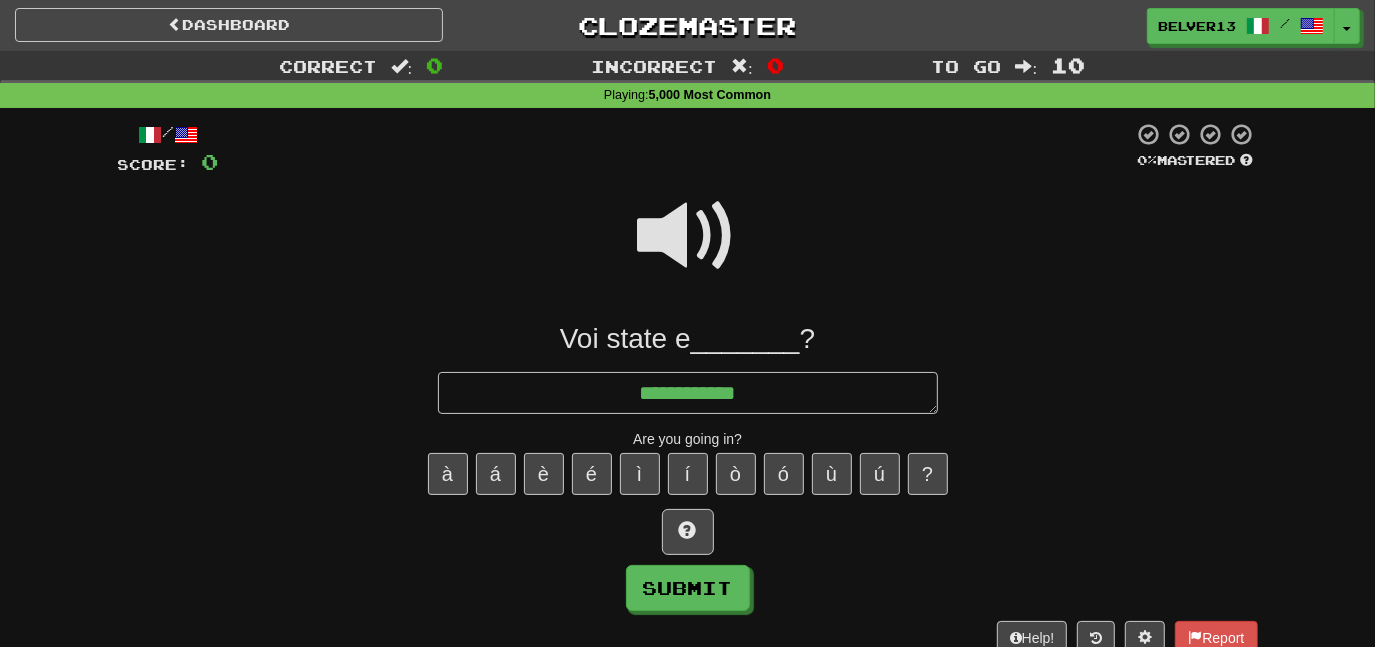 type on "*" 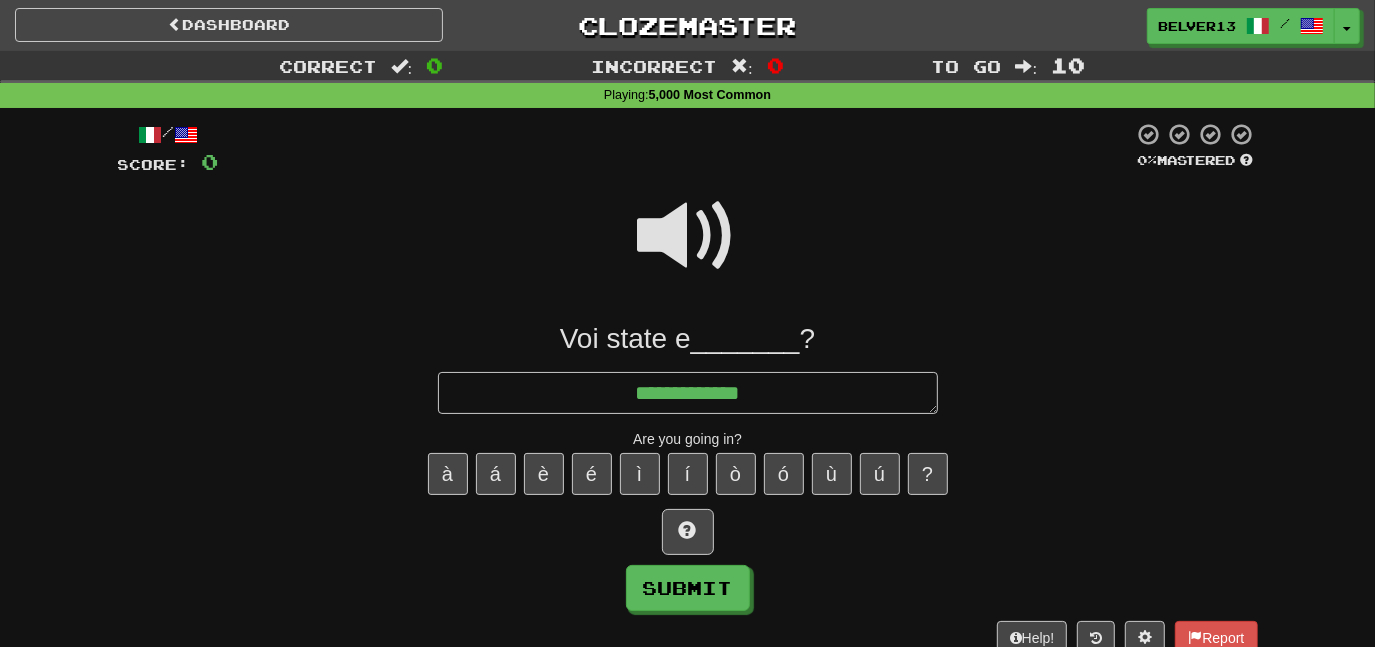 type on "*" 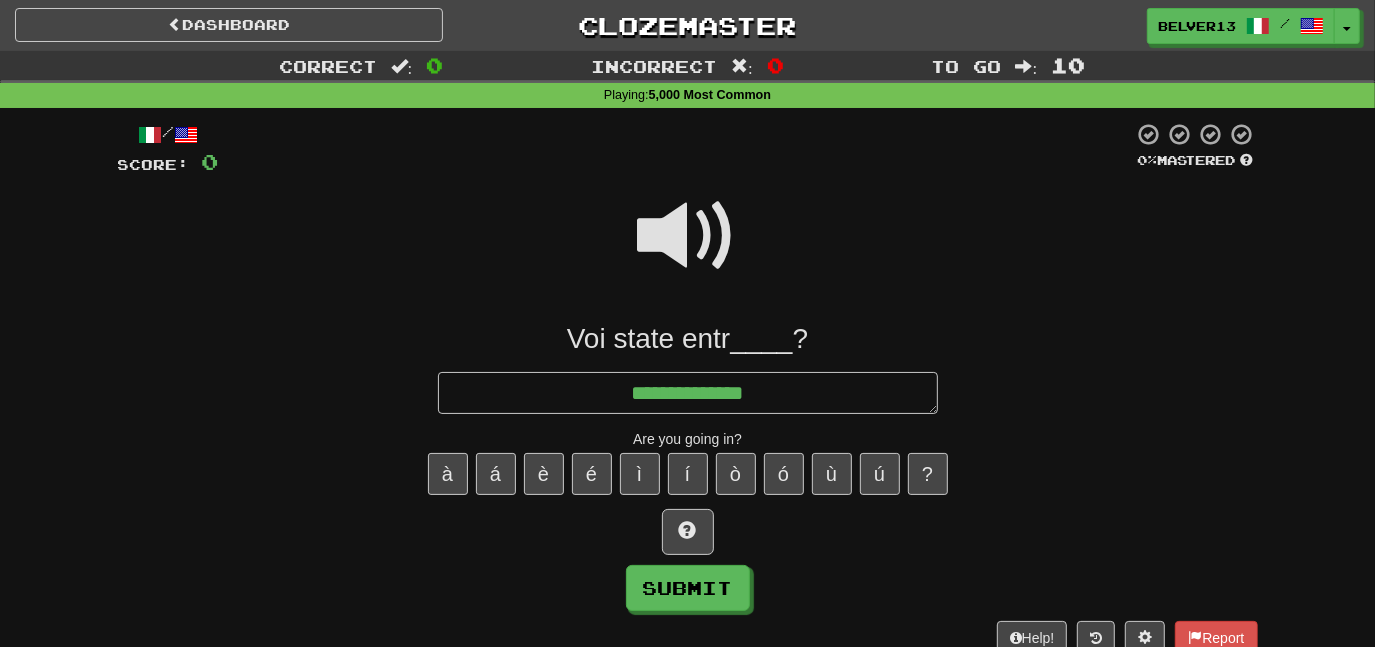 type on "*" 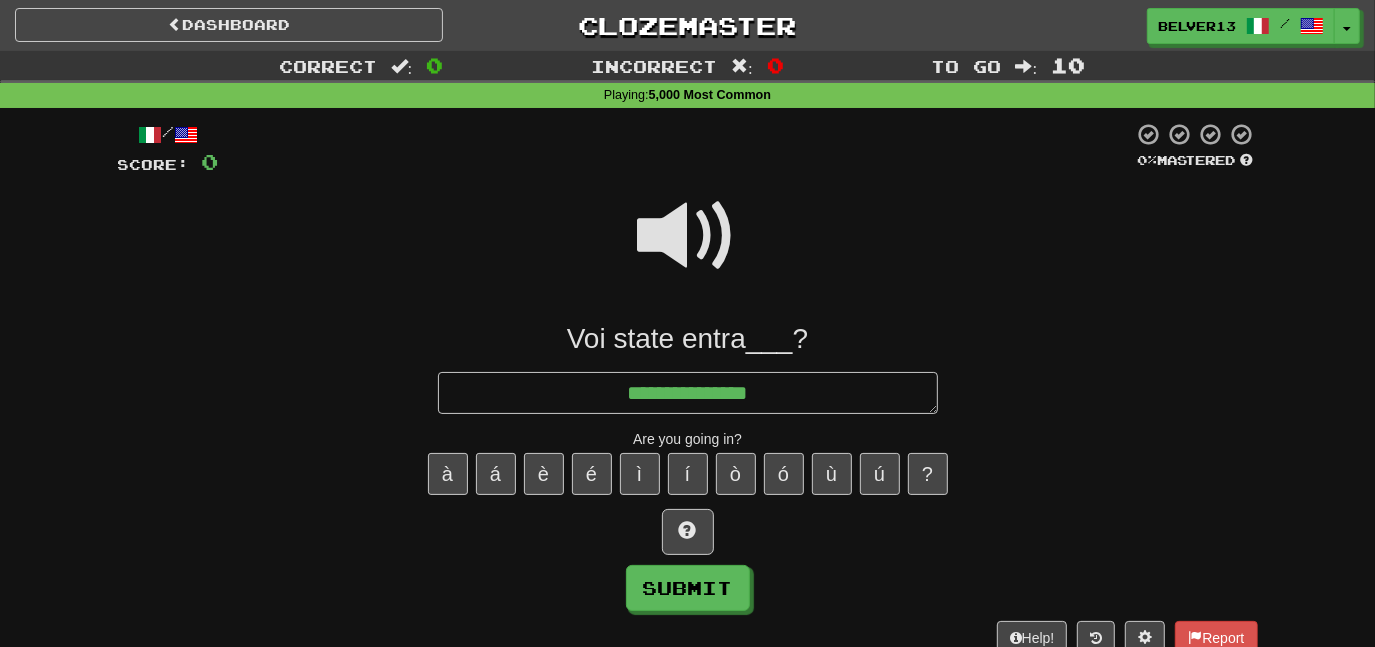 type on "*" 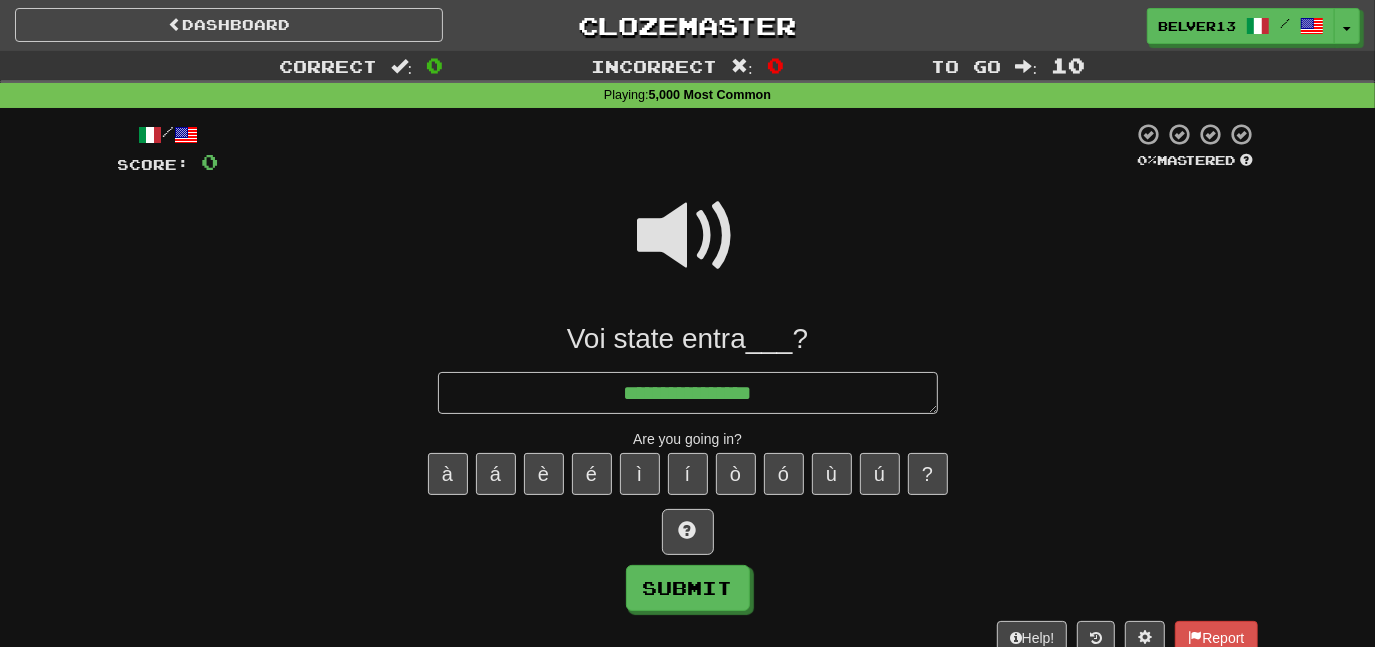 type on "*" 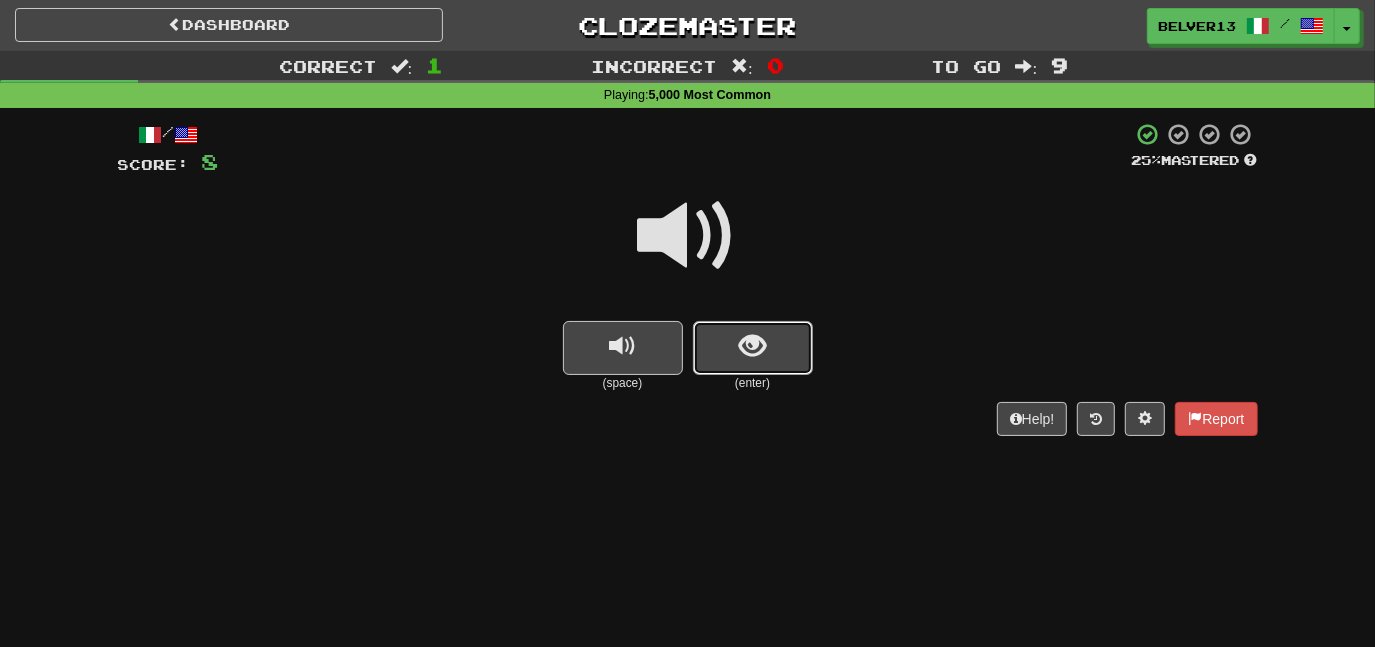 click at bounding box center (752, 346) 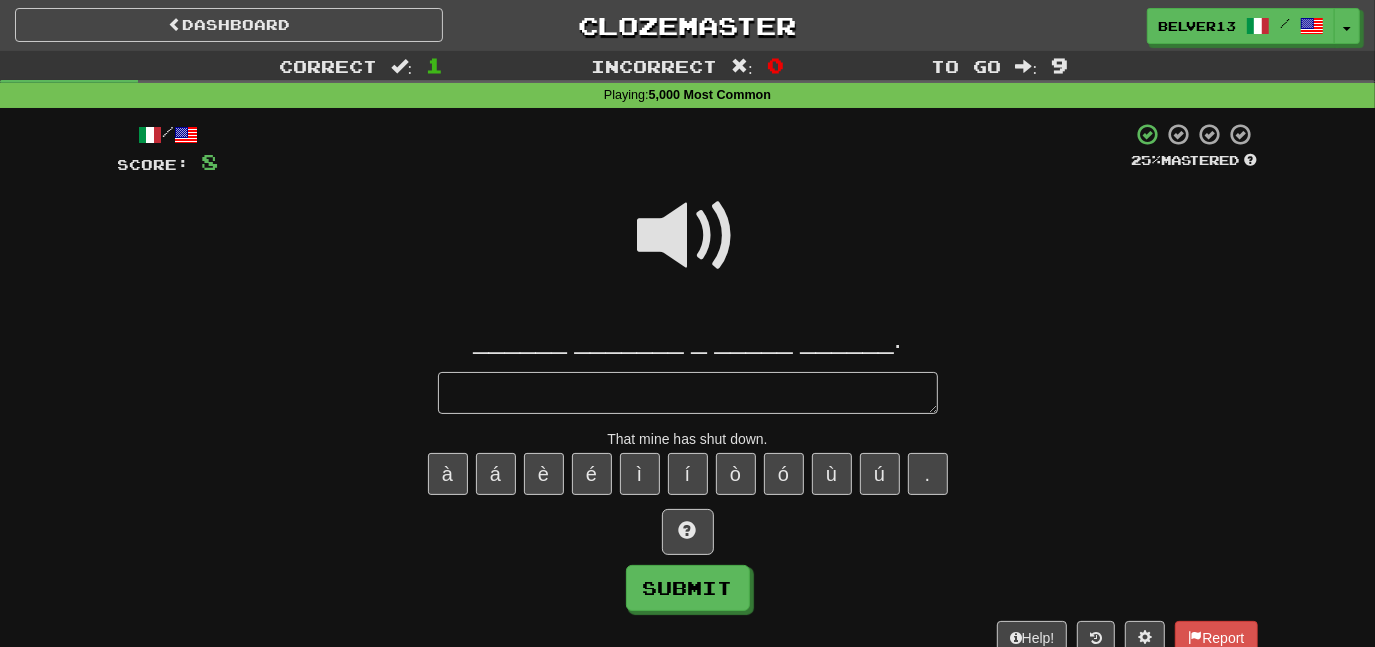 click at bounding box center [688, 236] 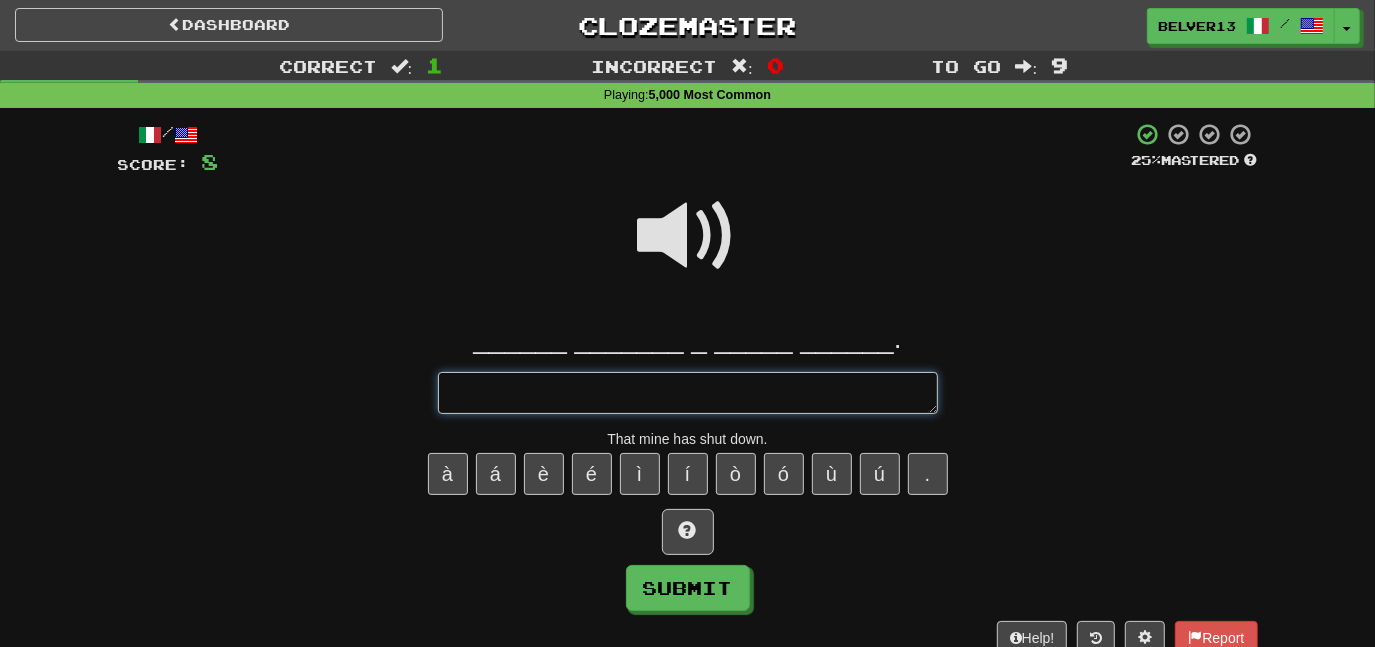 click at bounding box center (688, 392) 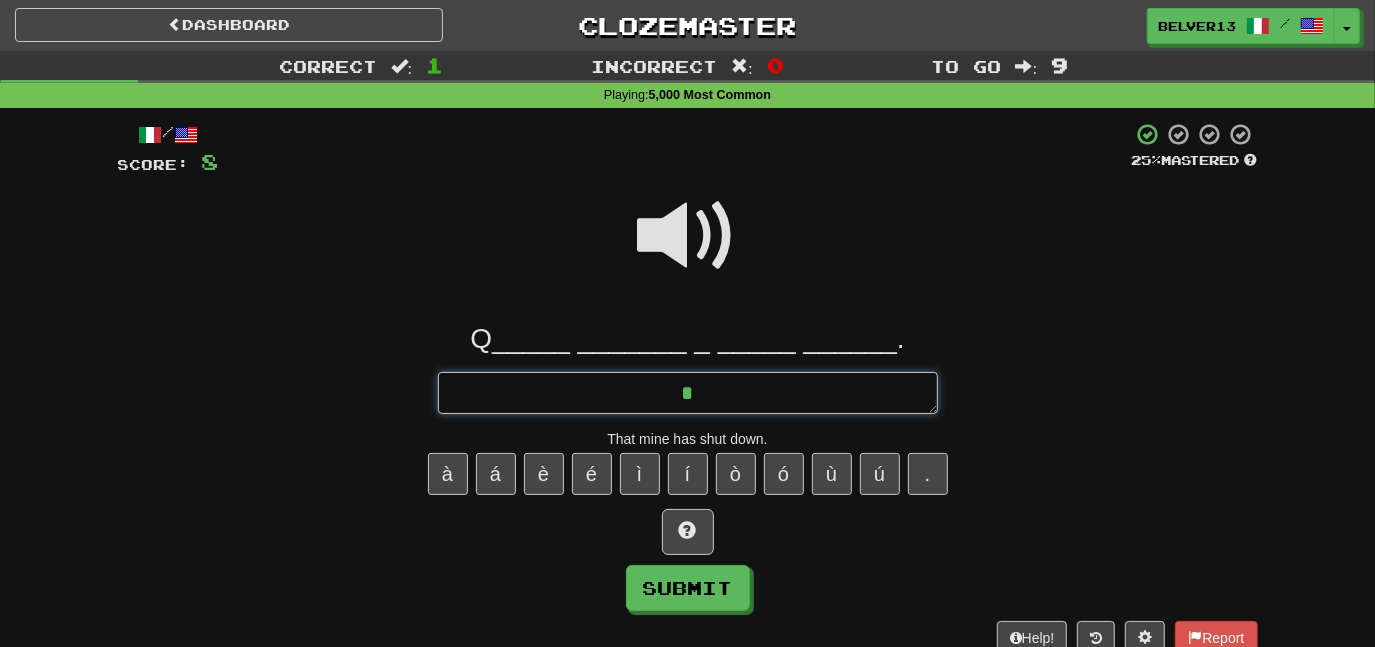 type on "*" 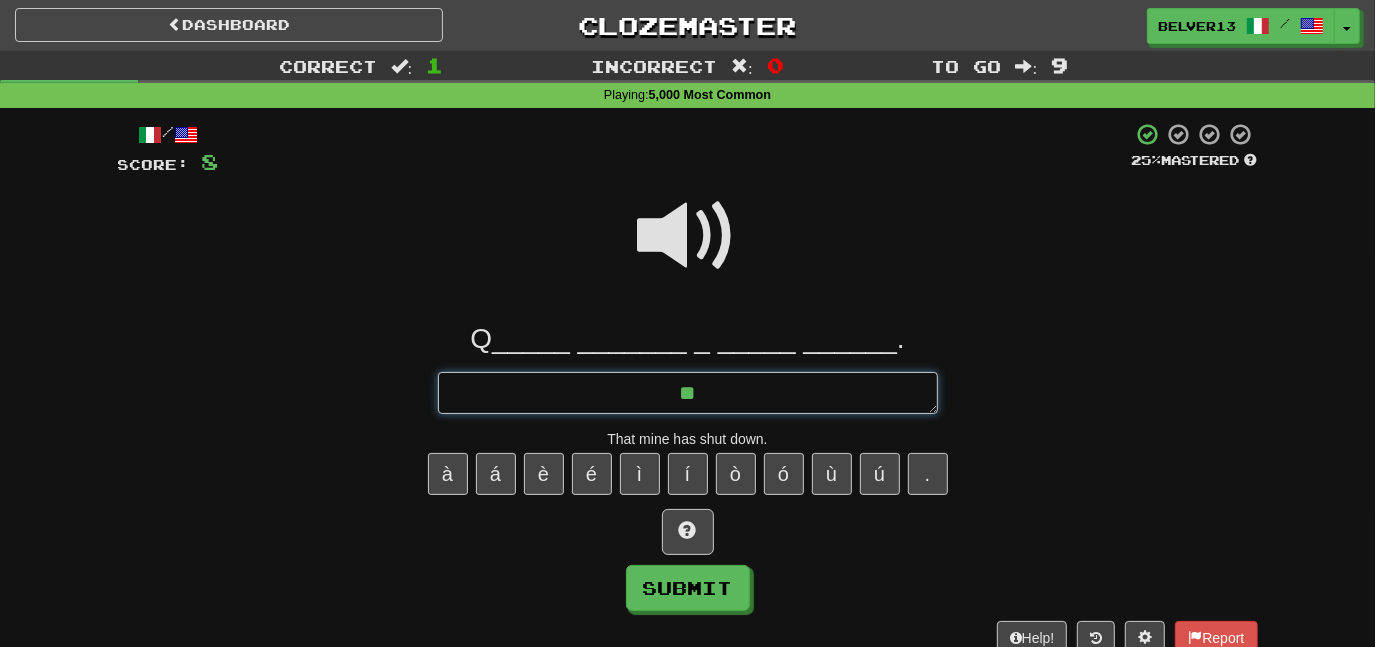 type on "*" 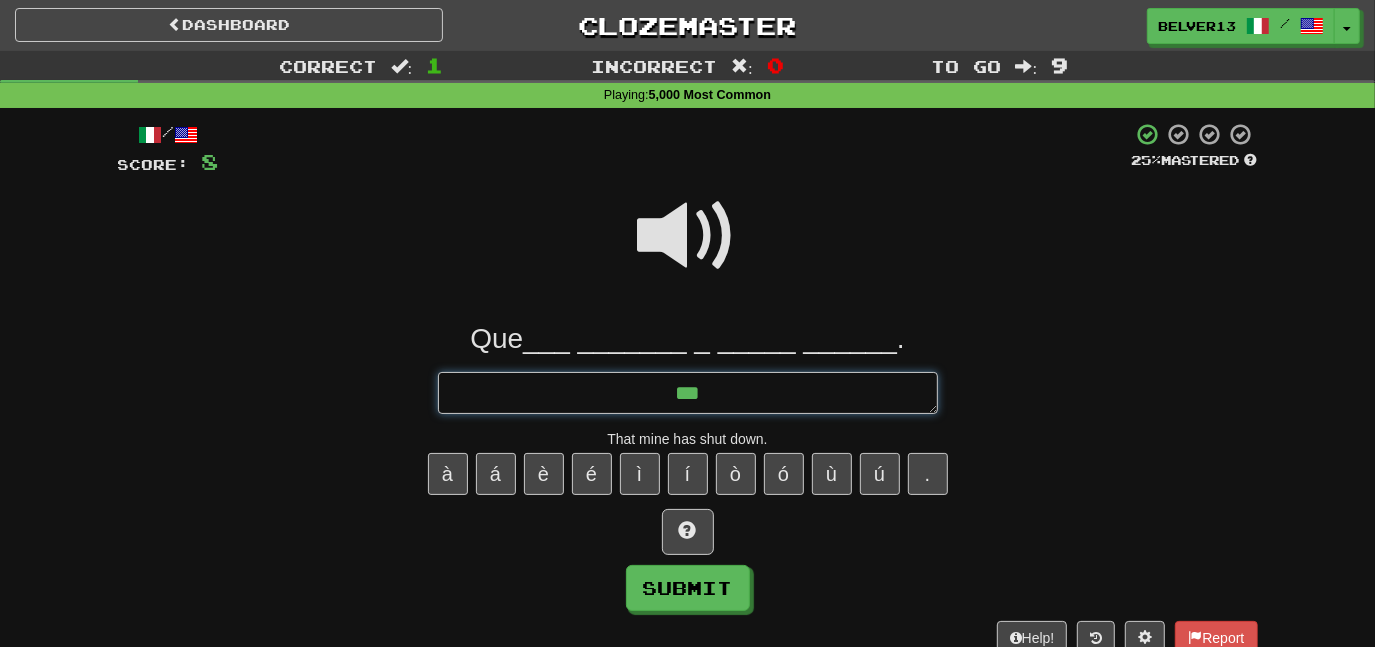 type on "*" 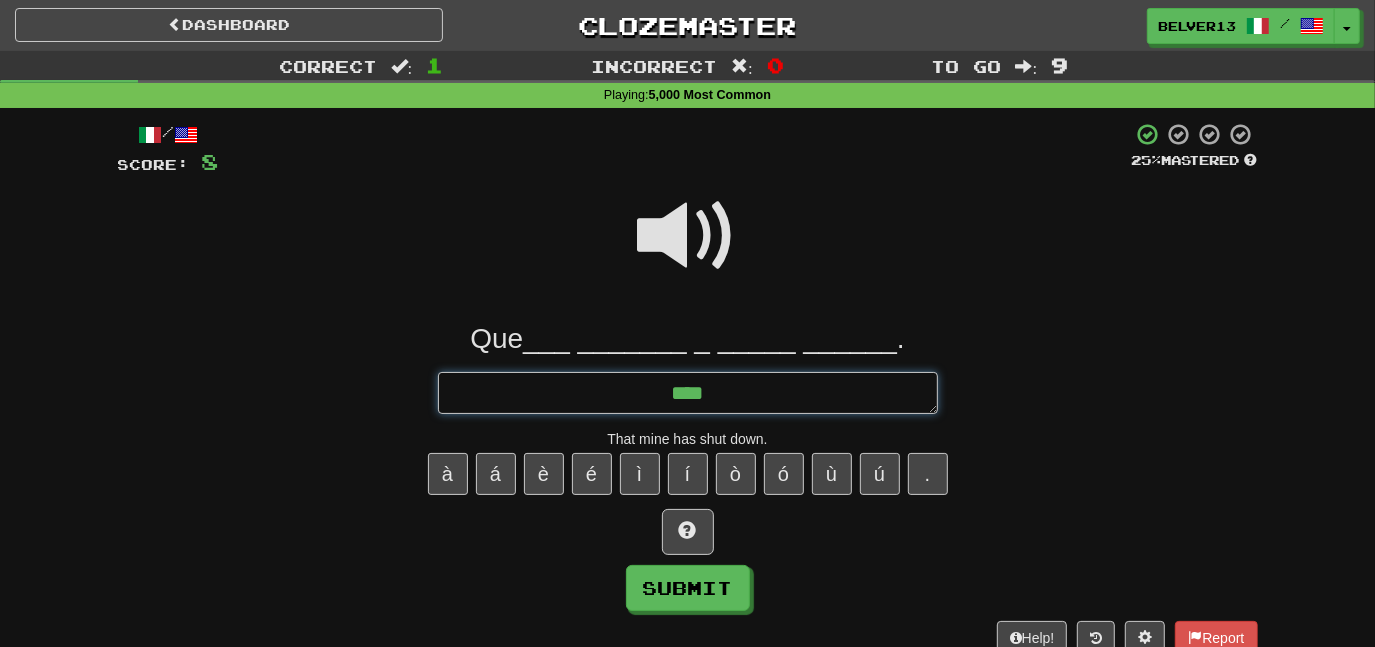 type on "*" 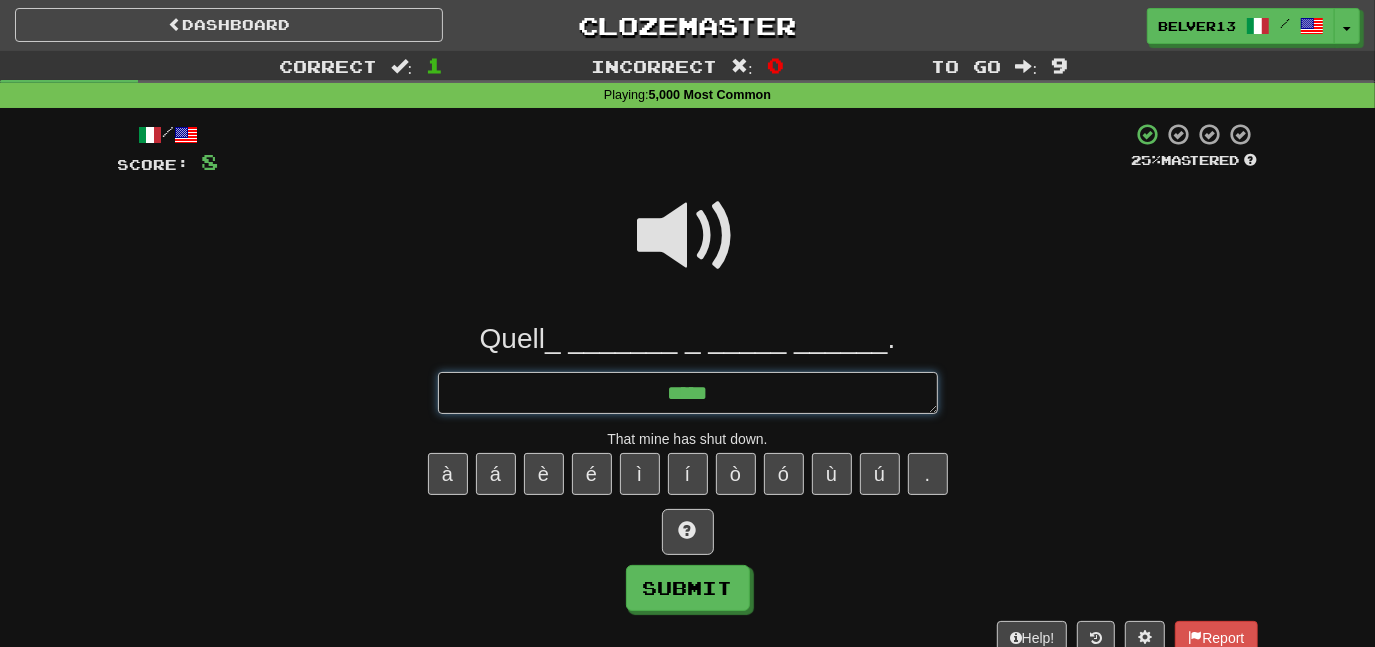 type on "*" 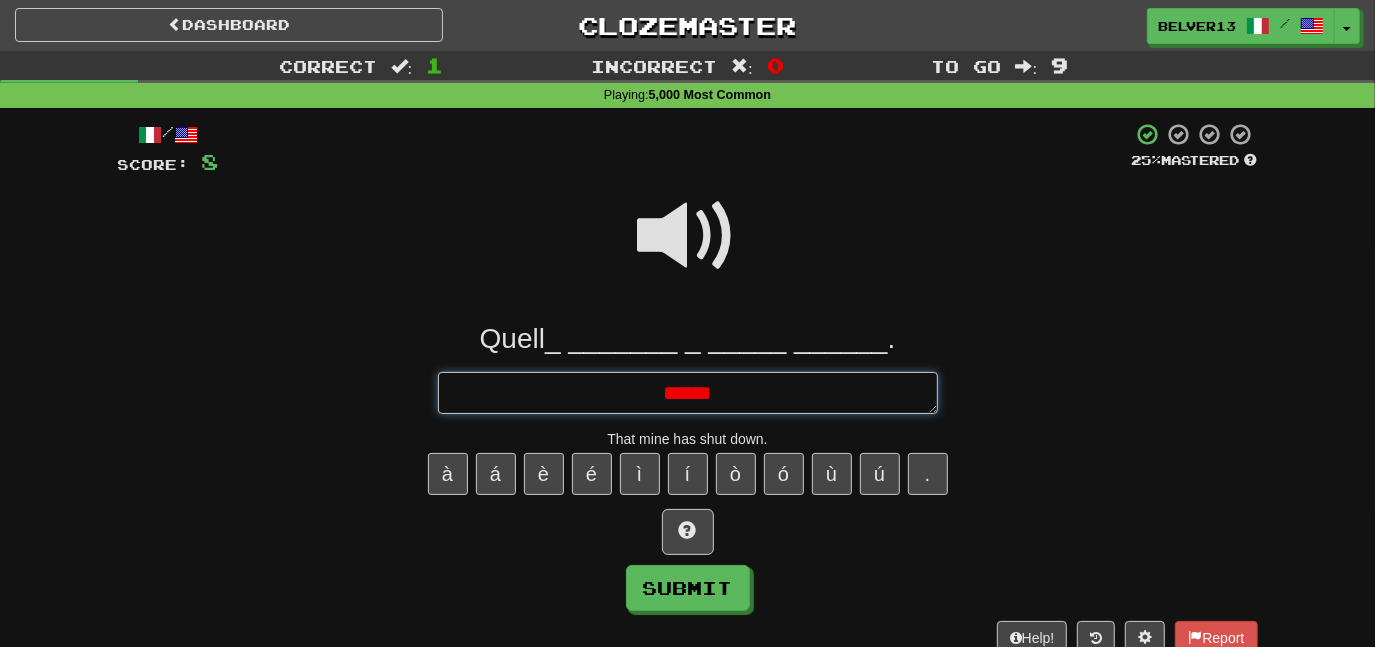 type on "*" 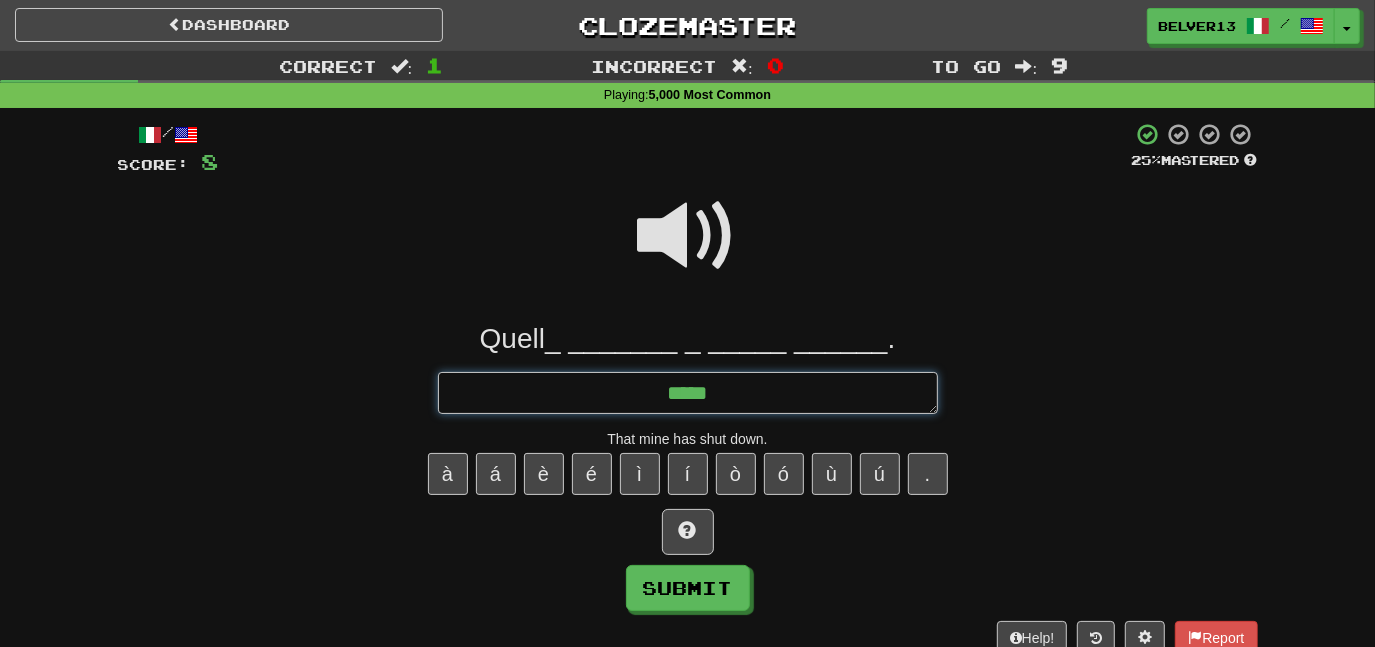type on "*" 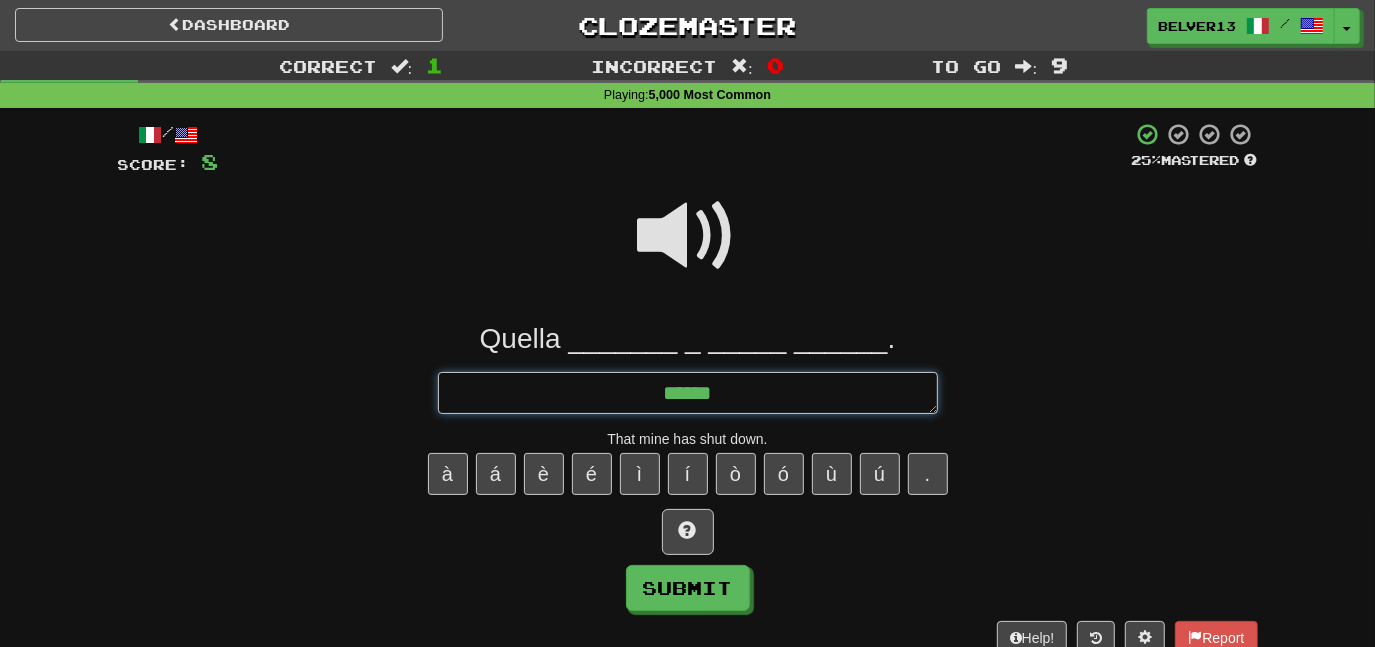 type on "*" 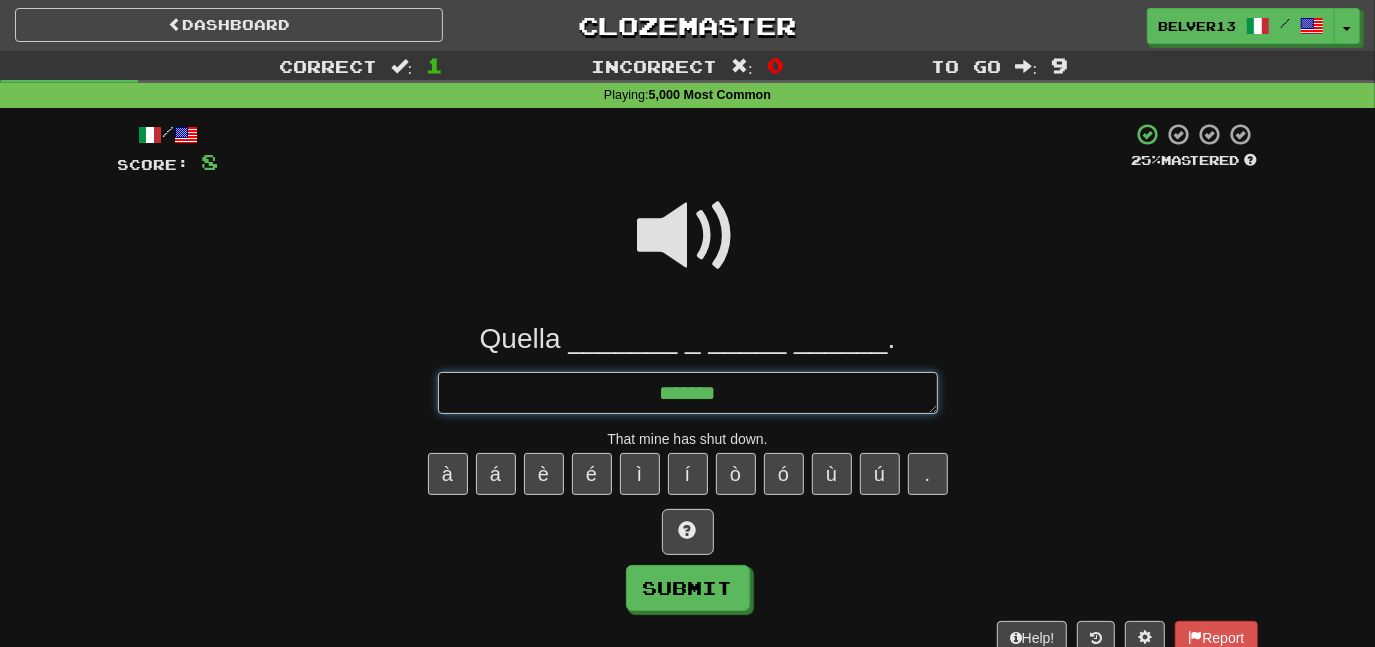 type on "*" 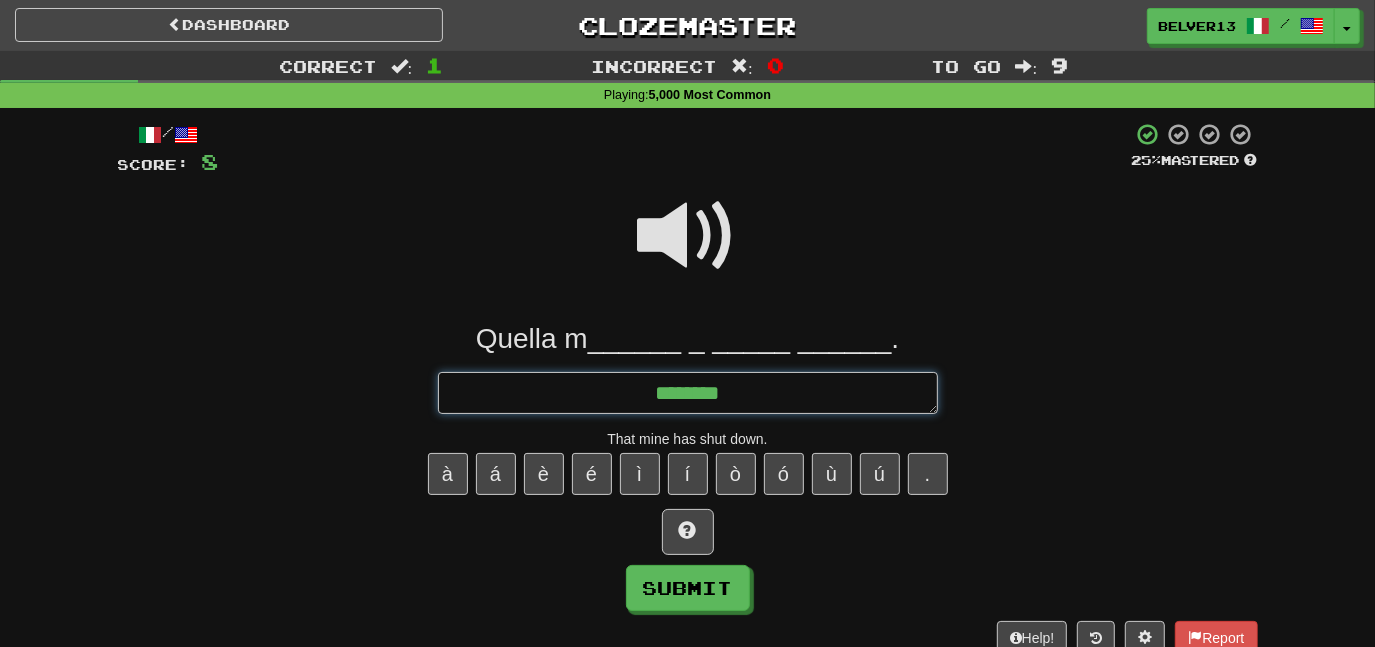type on "*" 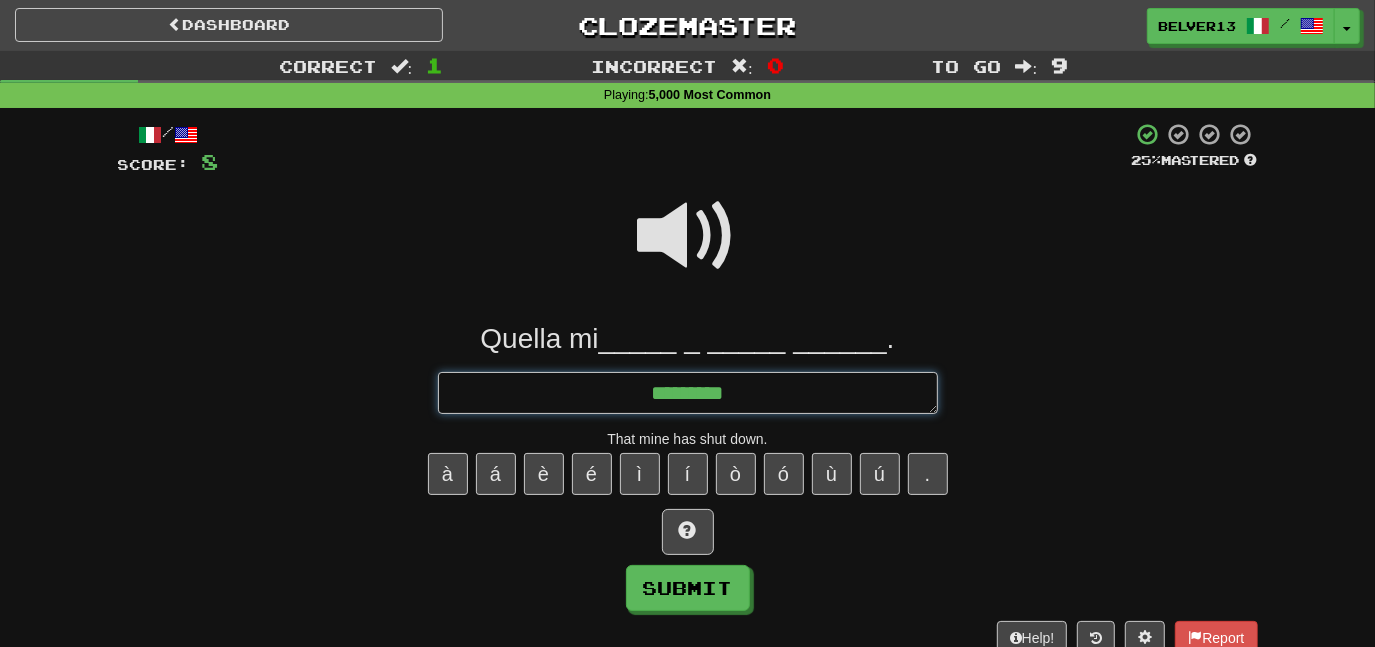 type on "*" 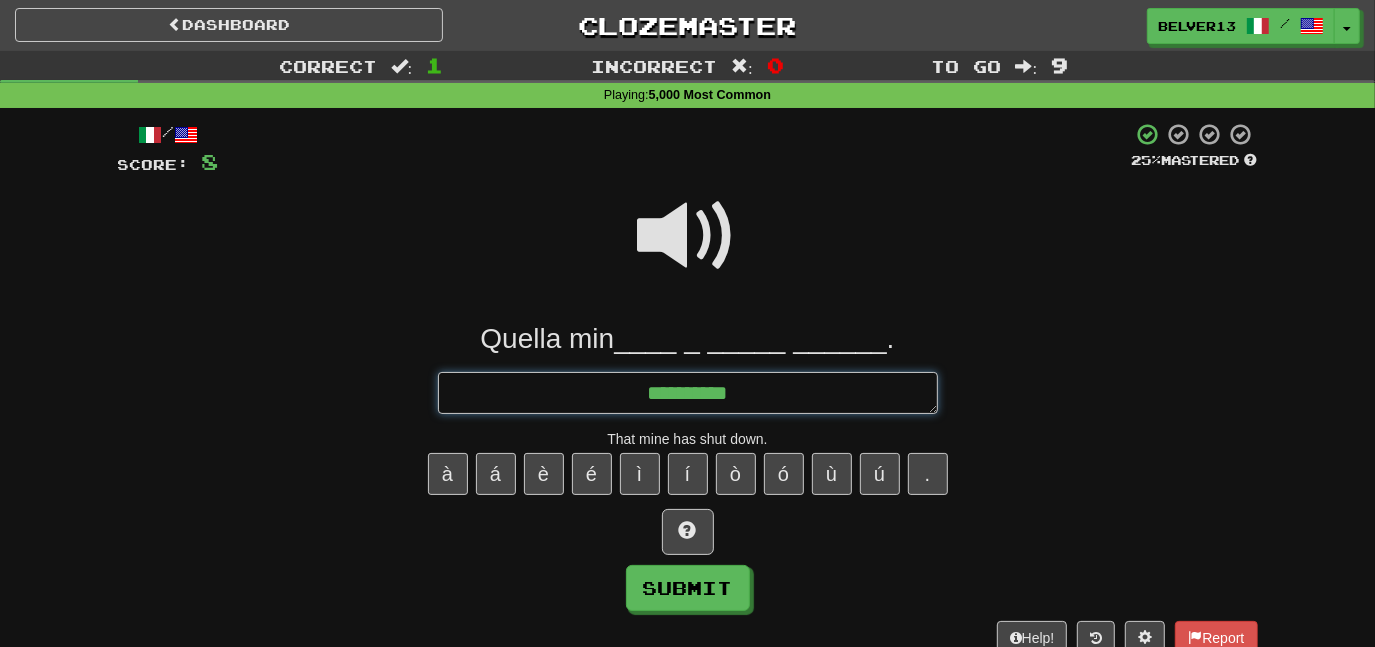 type on "*" 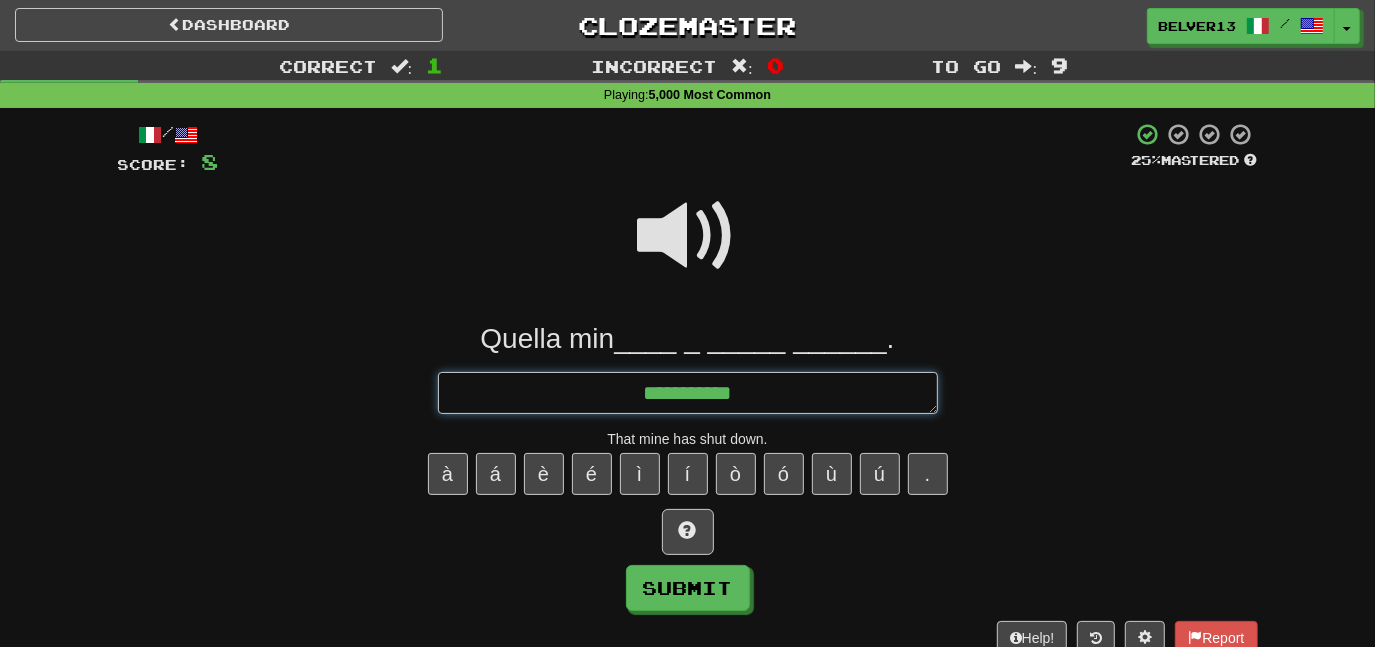 type on "*" 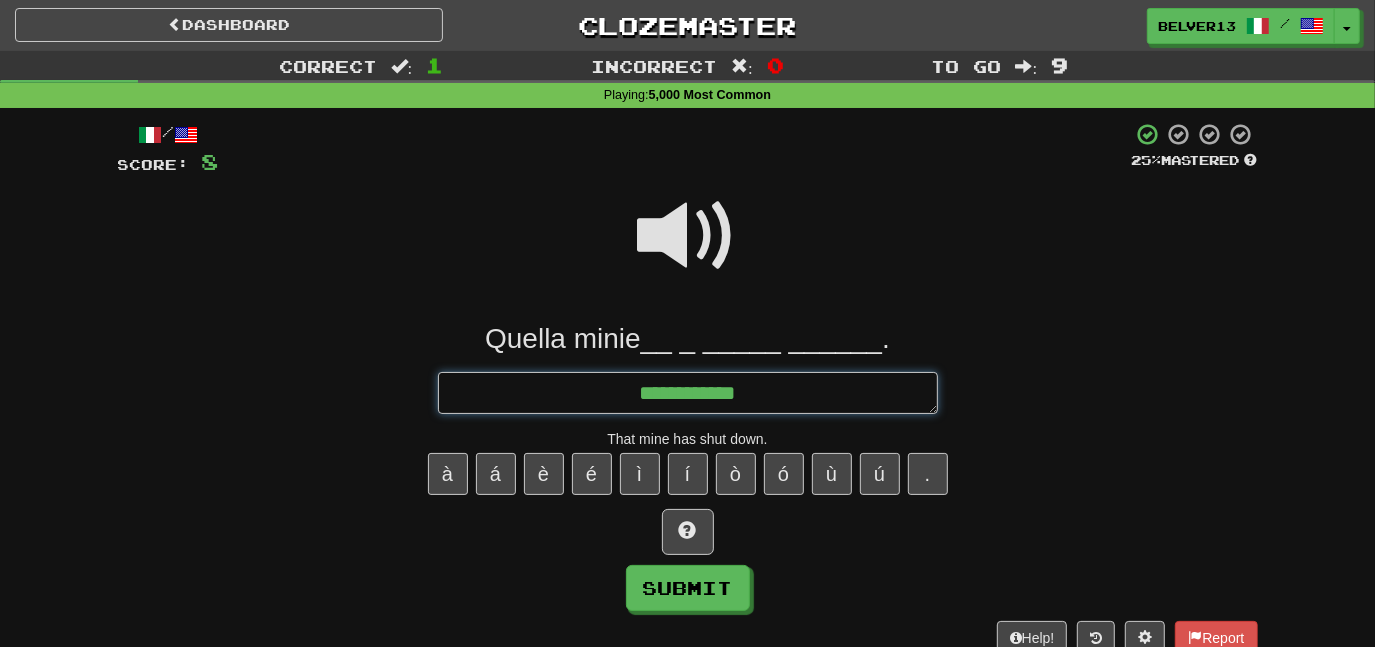 type on "*" 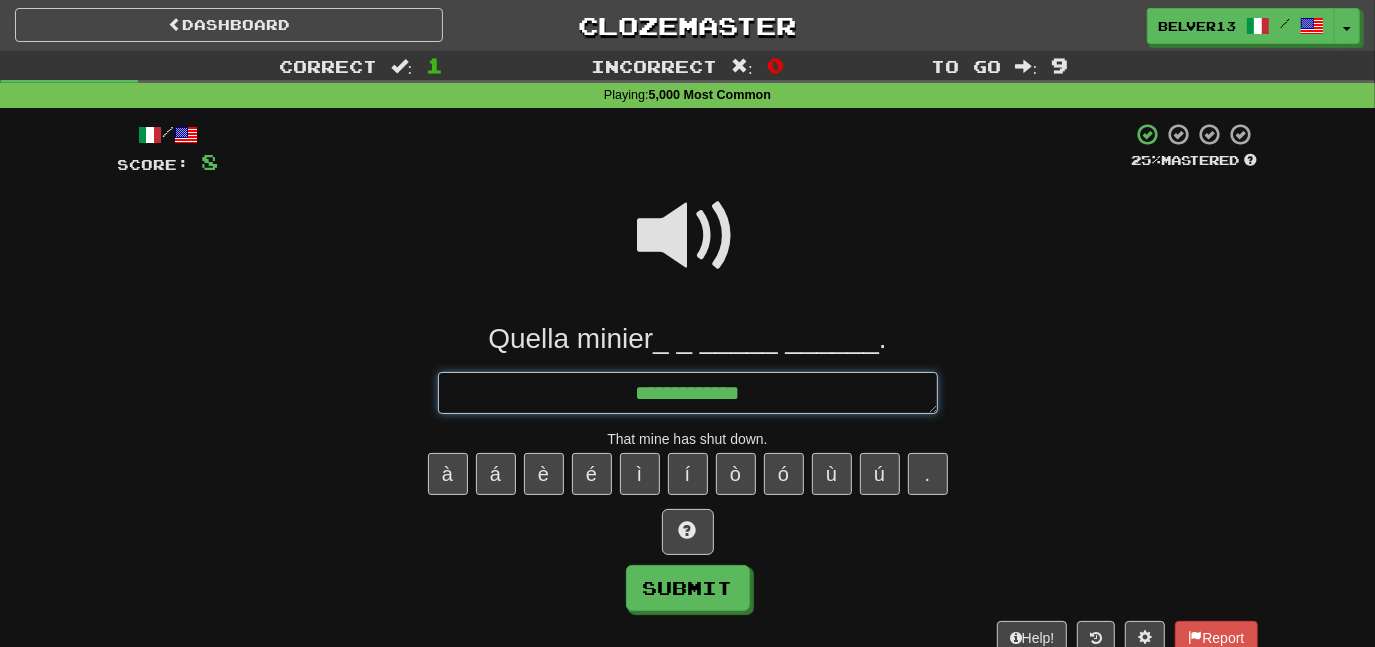 type on "*" 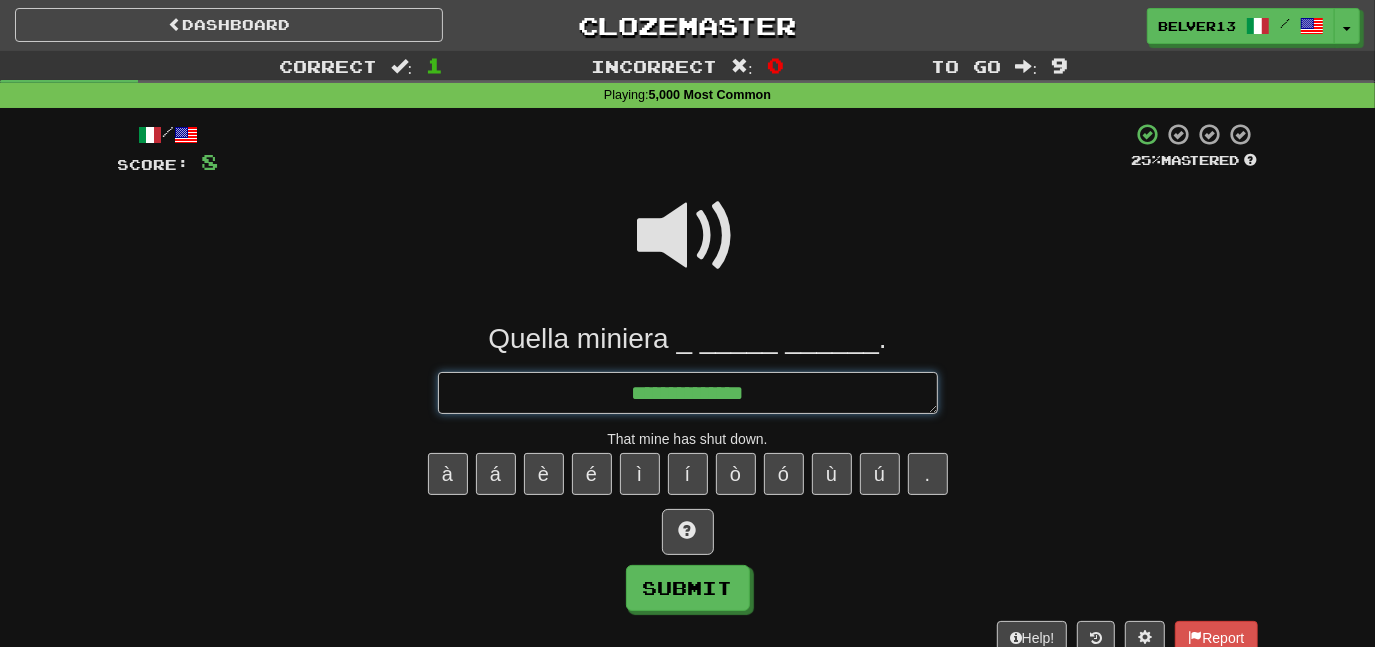 type on "*" 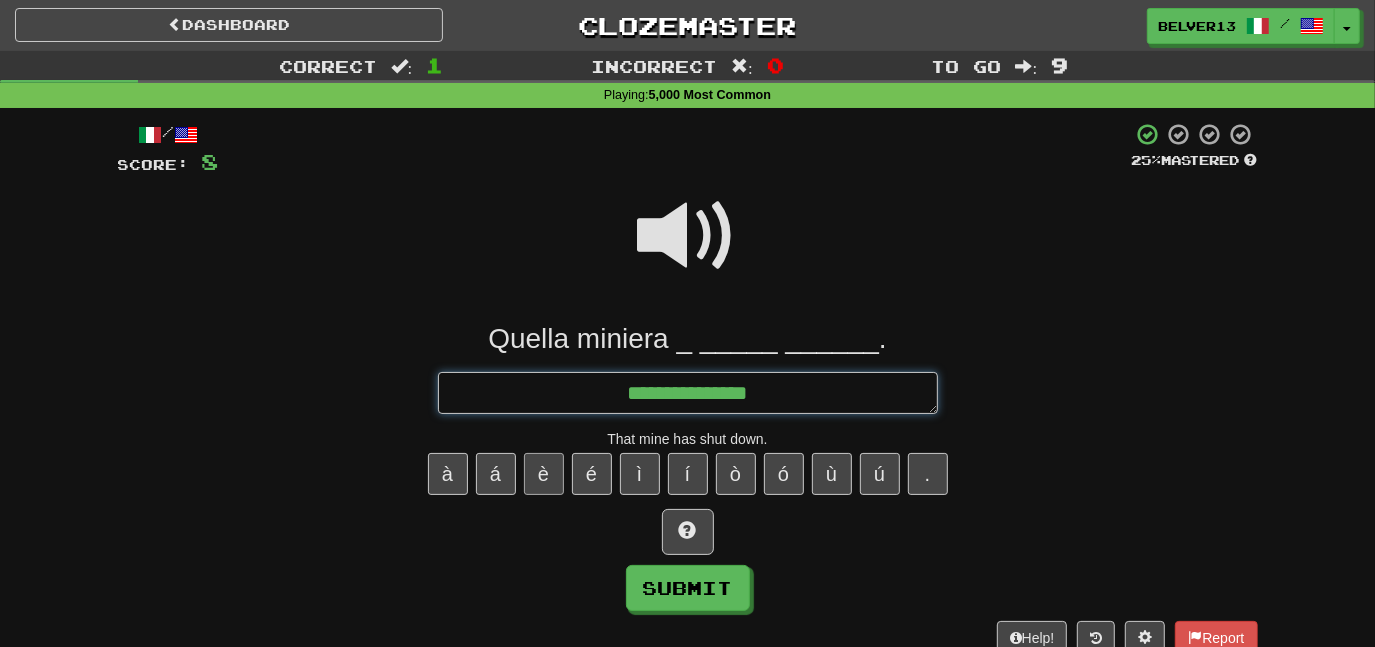 type on "**********" 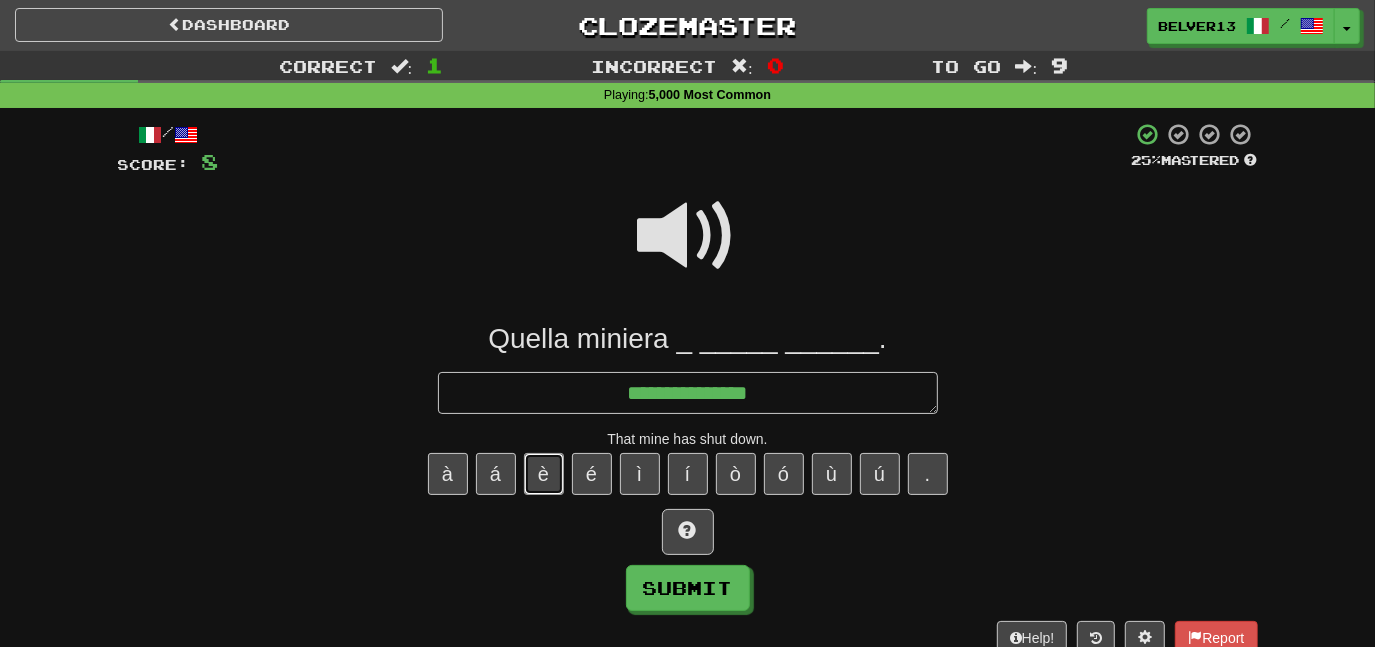 click on "è" at bounding box center [544, 474] 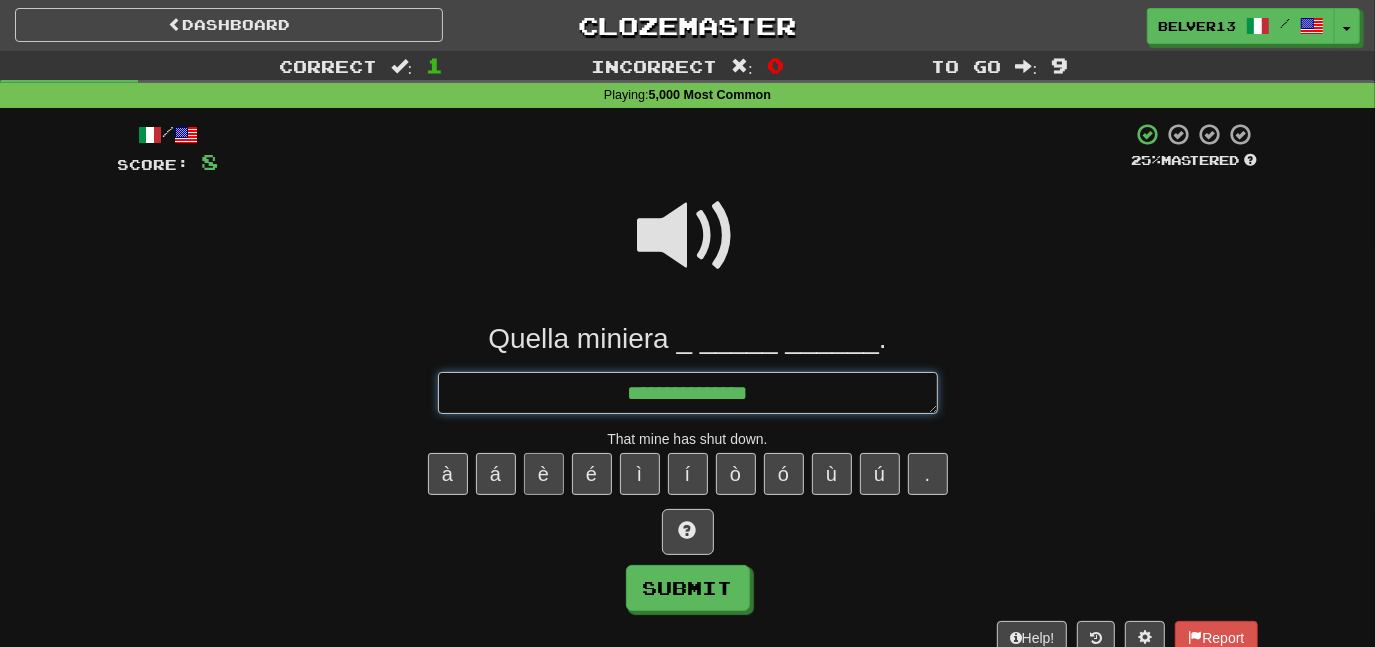 type on "*" 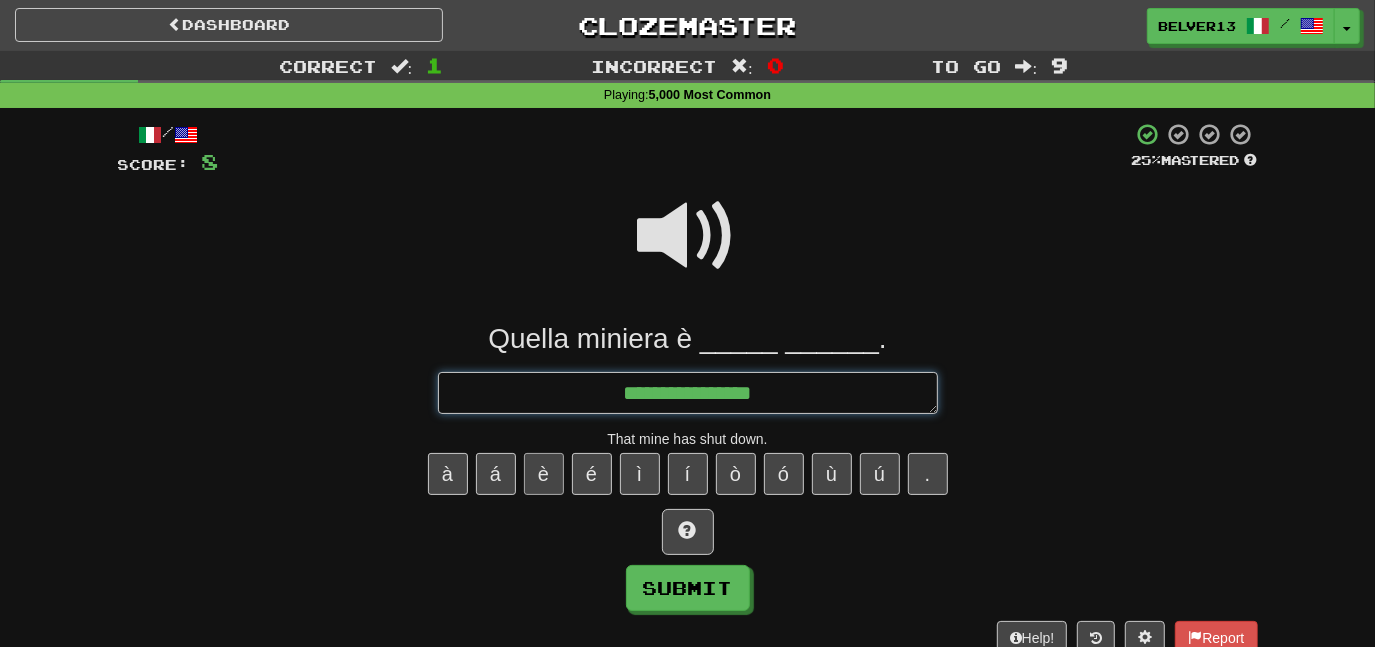 type on "*" 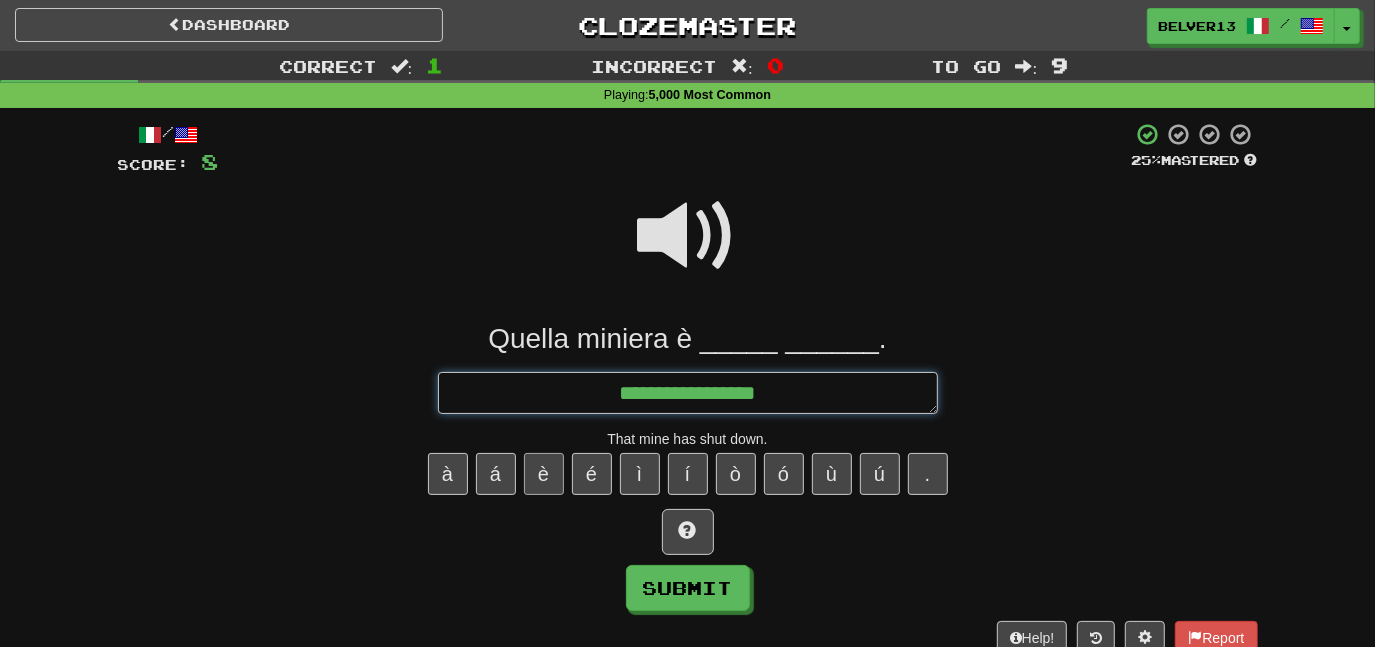 type on "*" 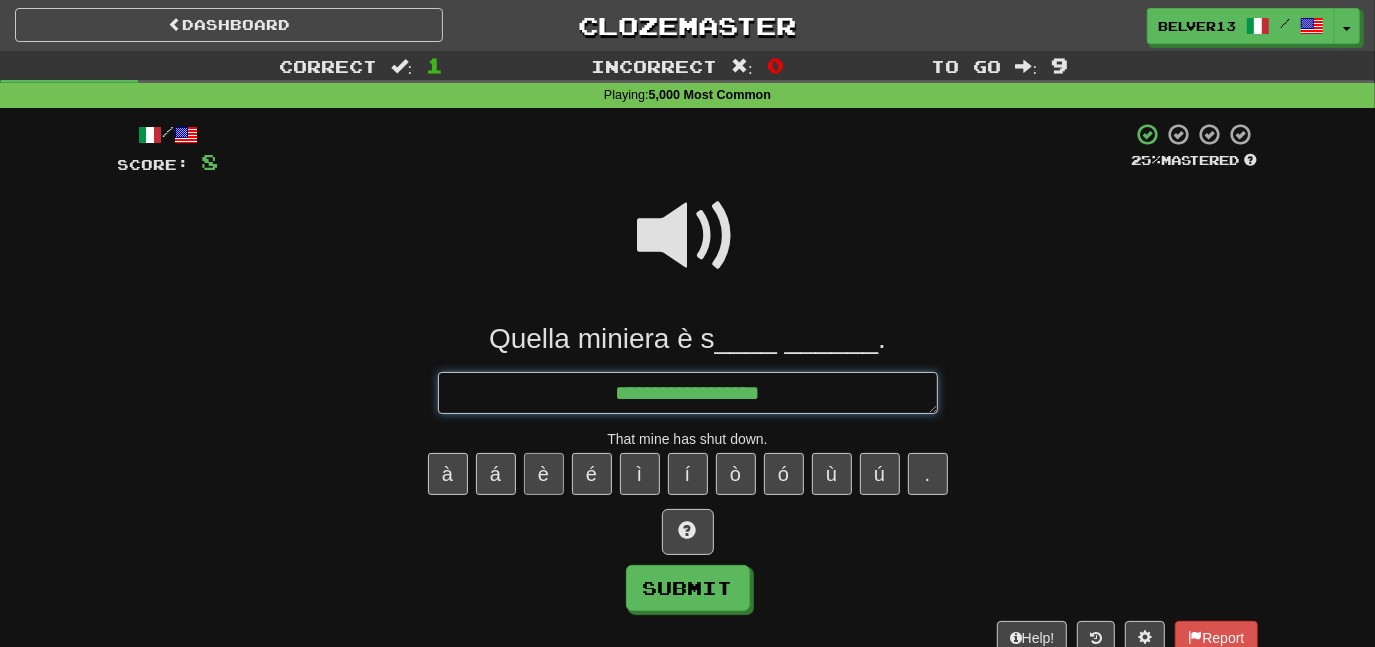 type on "*" 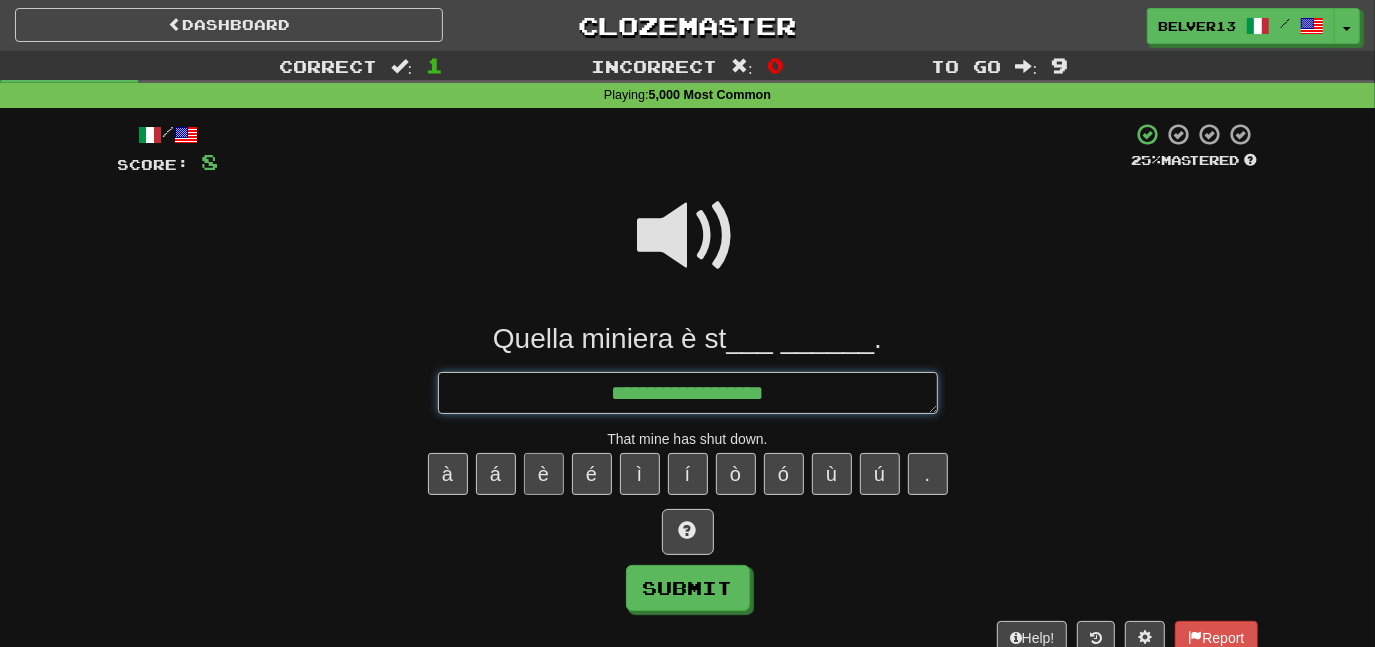 type on "*" 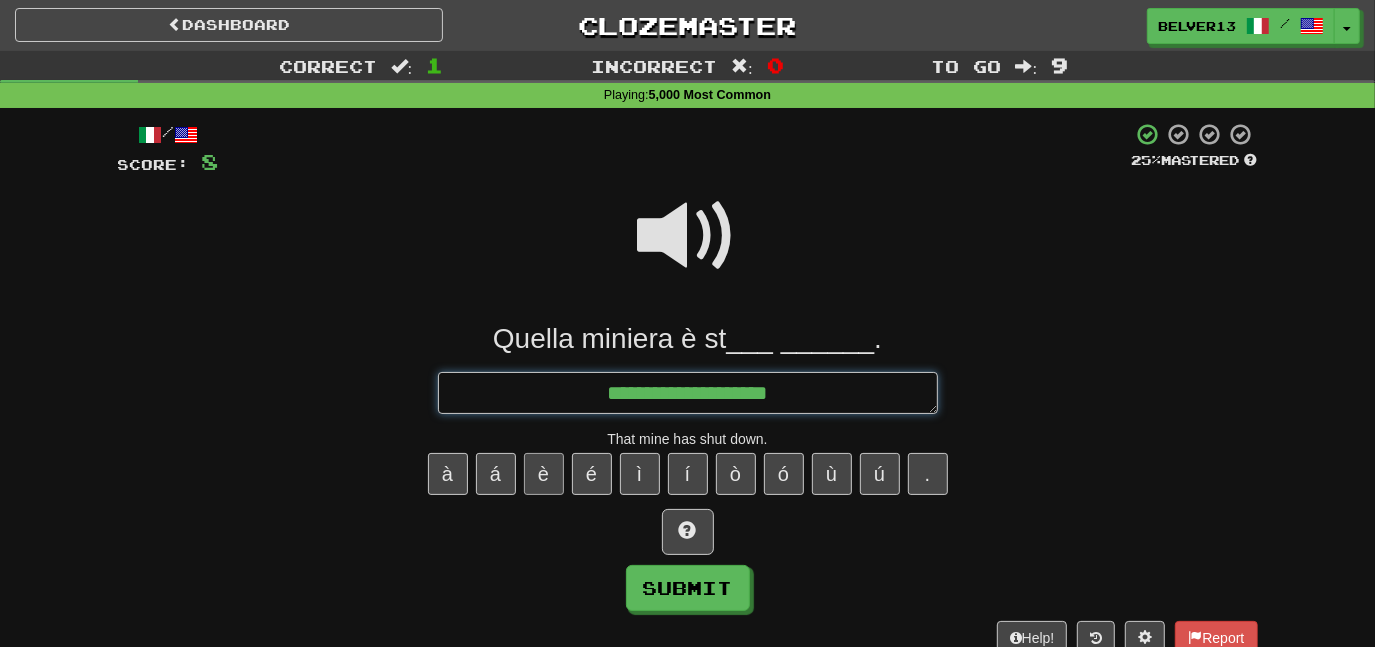 type on "*" 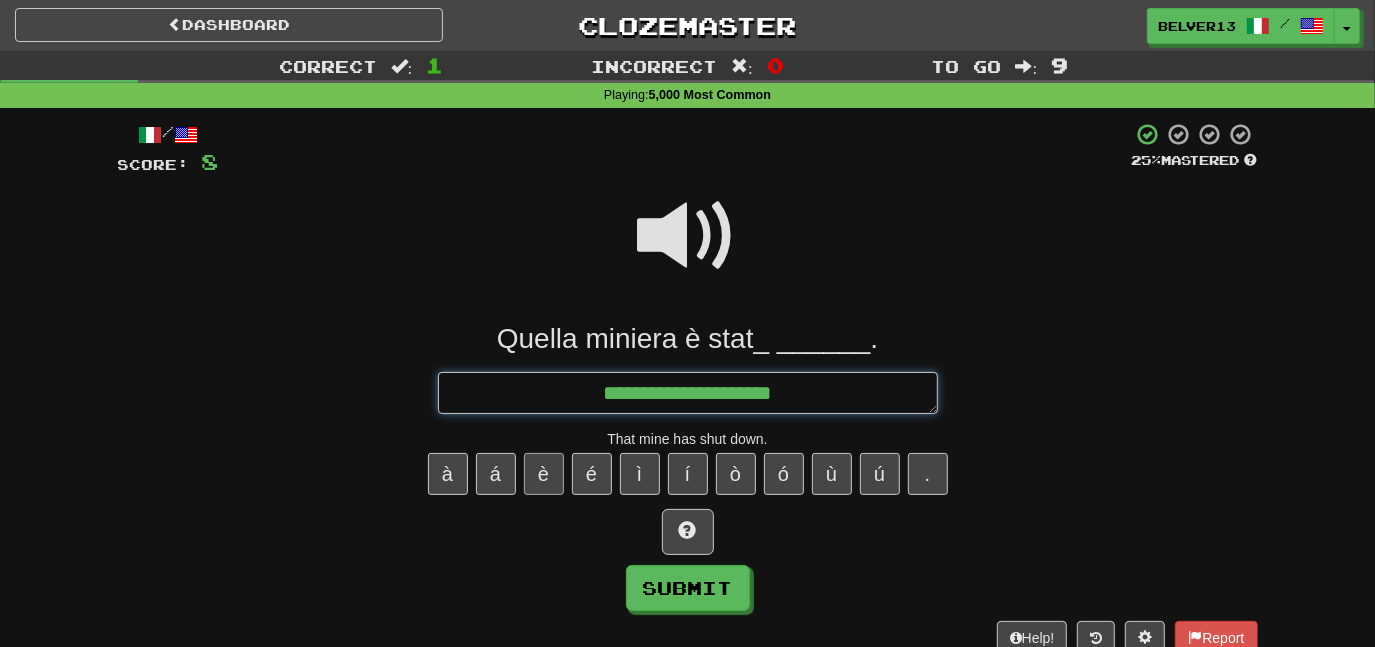 type on "*" 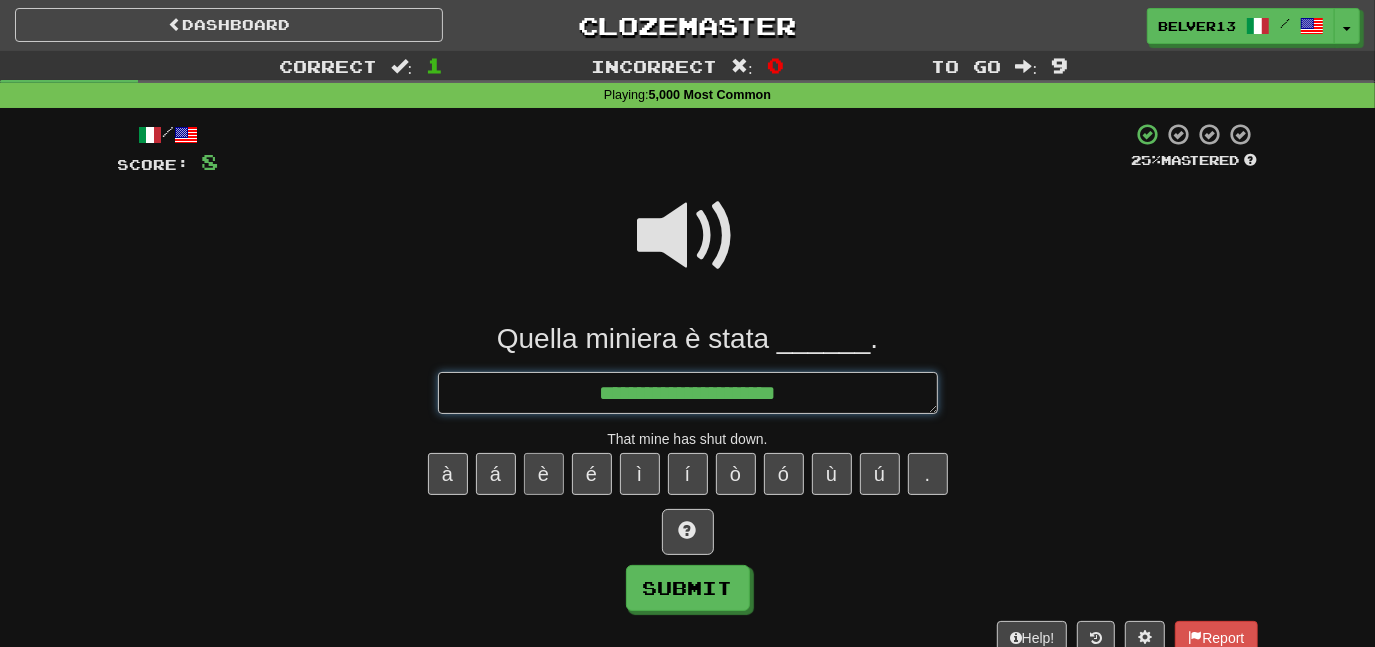 type on "*" 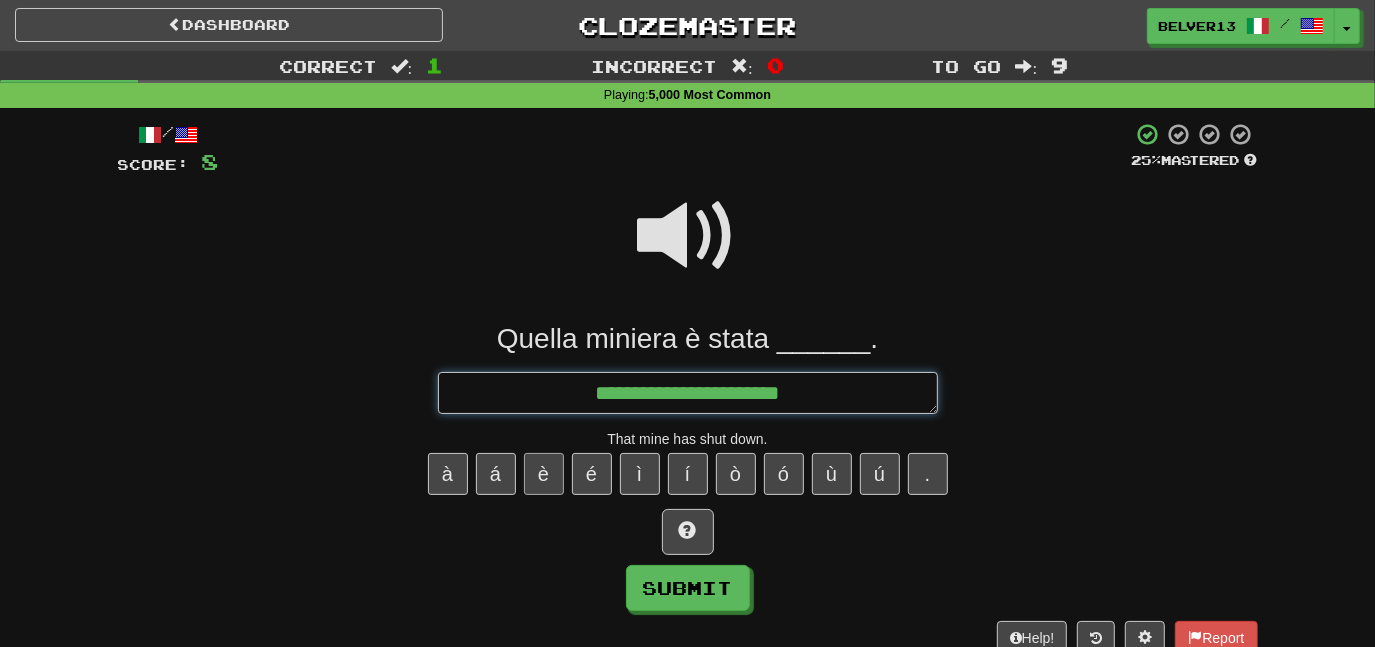 type on "*" 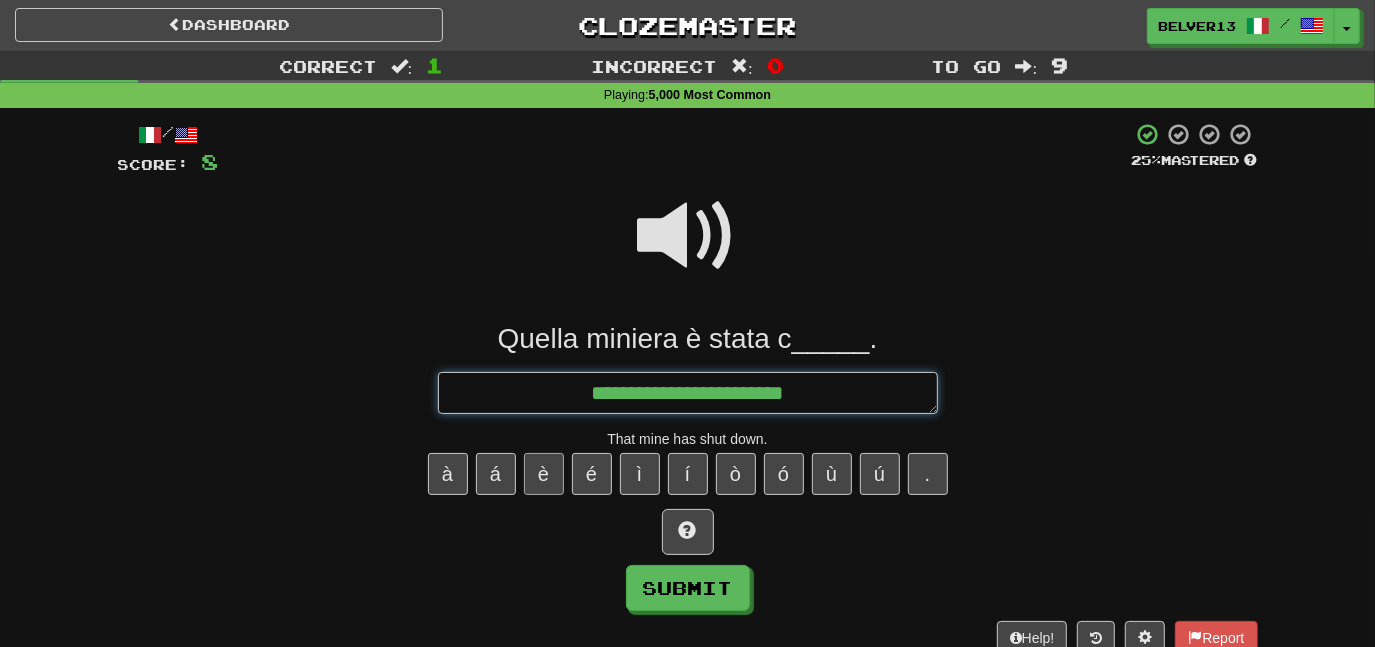 type on "*" 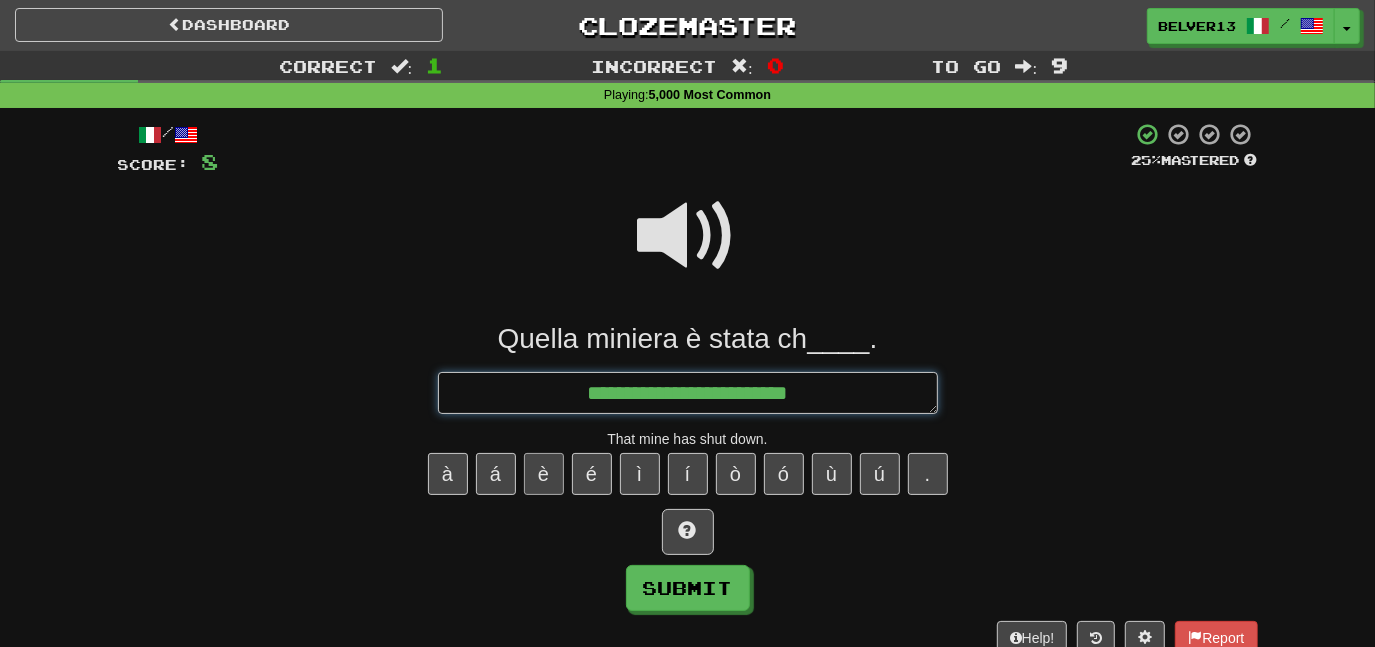 type on "*" 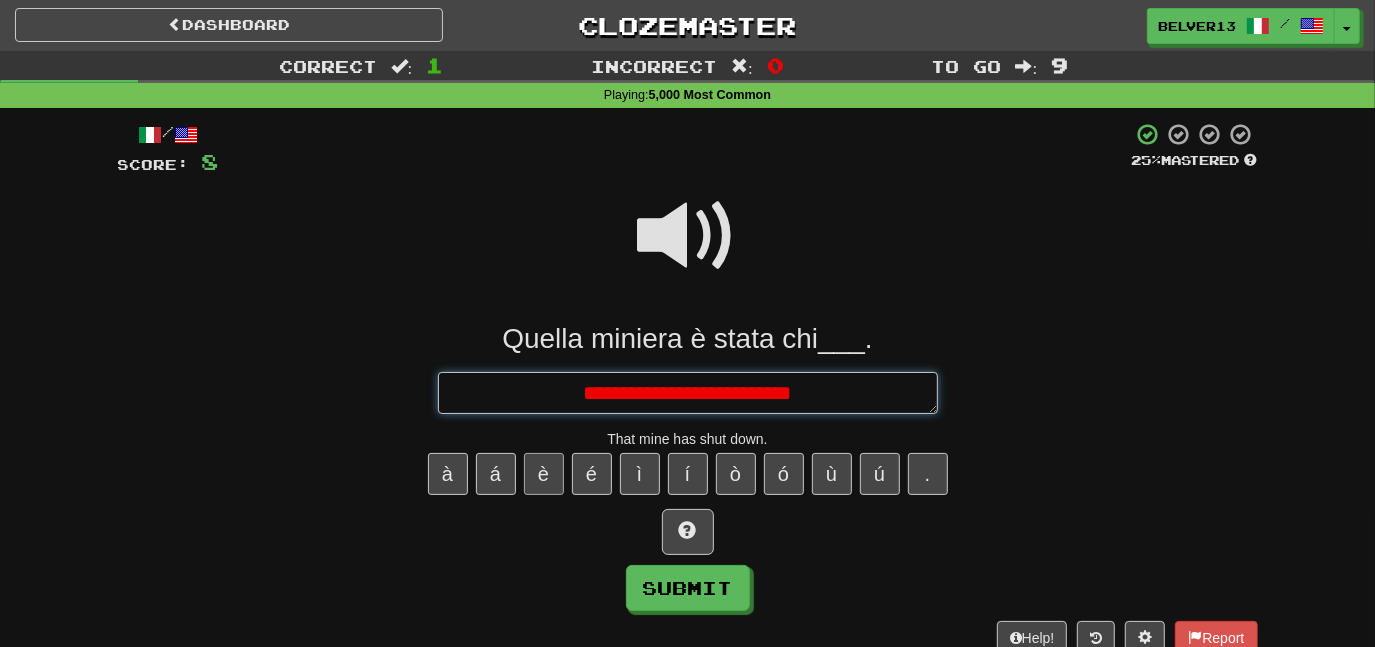 type on "*" 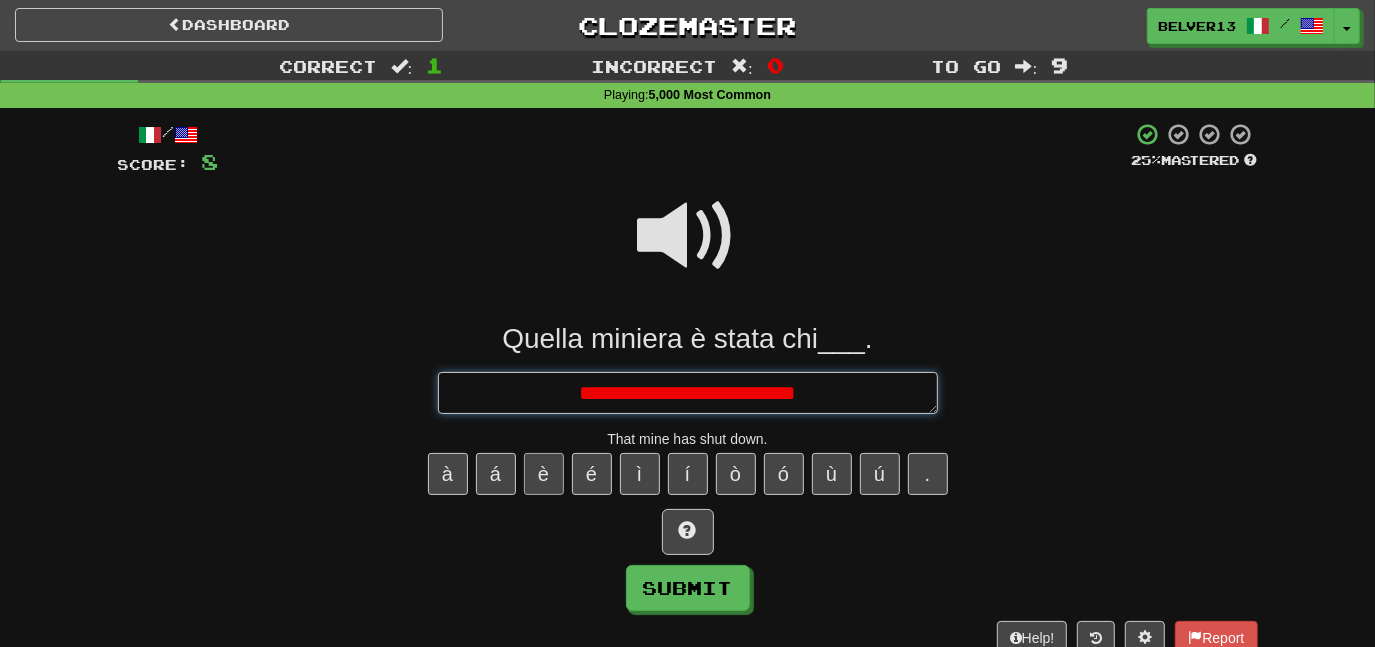 type on "*" 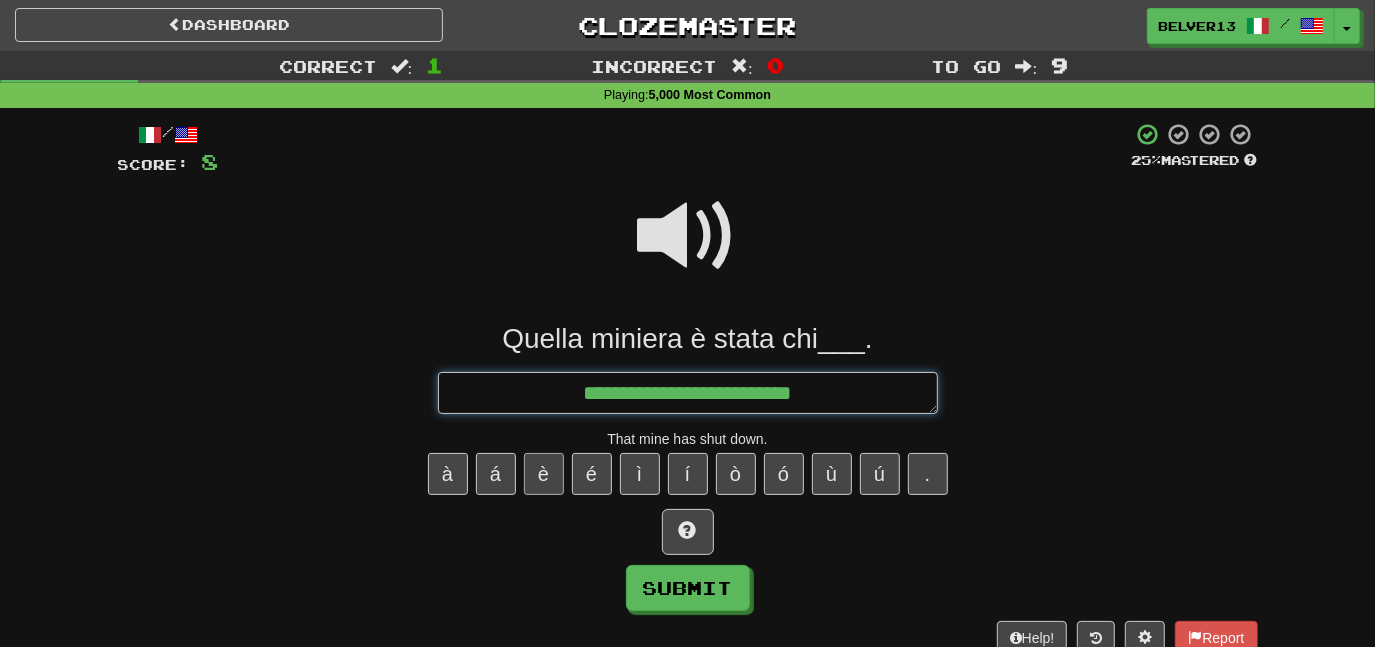 type on "*" 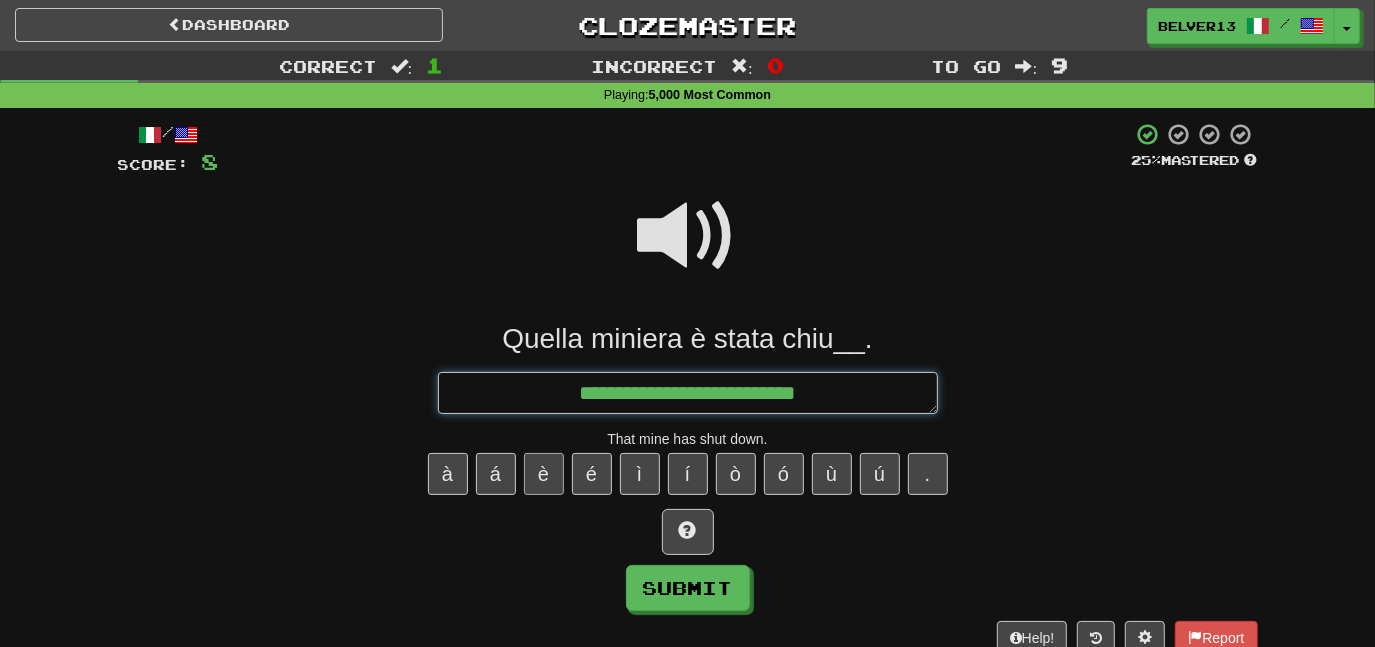 type on "*" 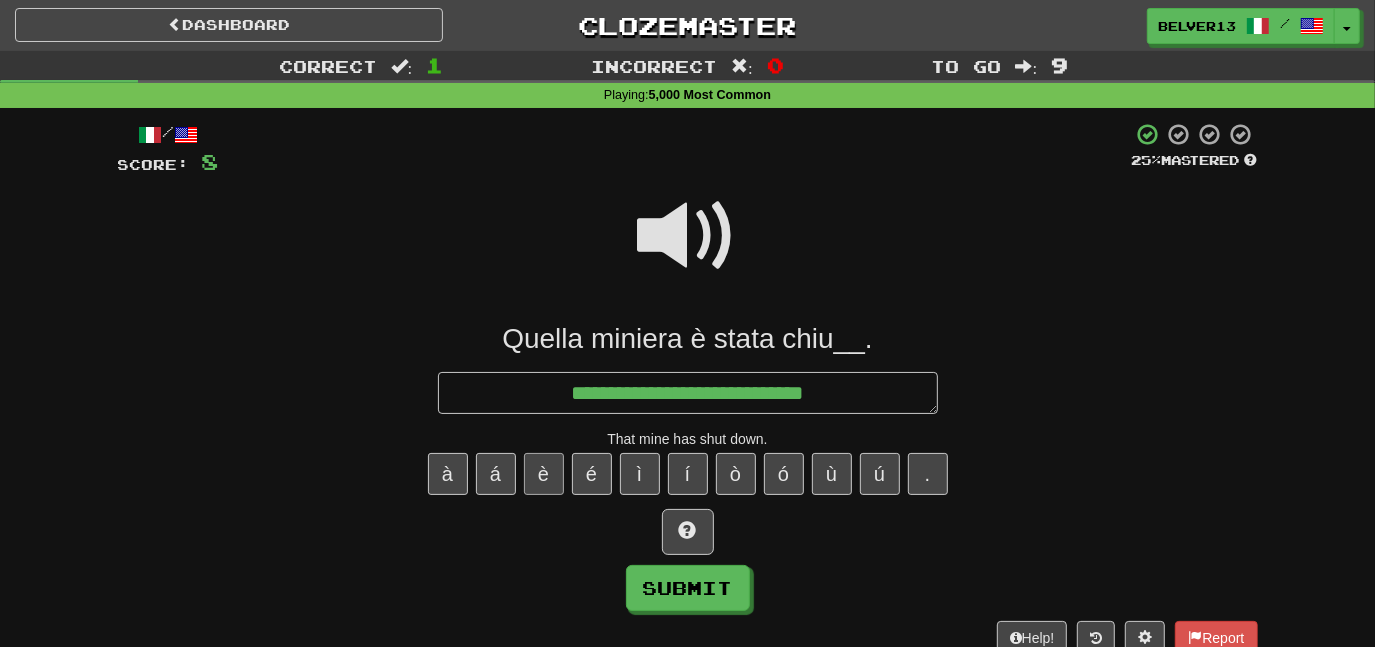 type on "*" 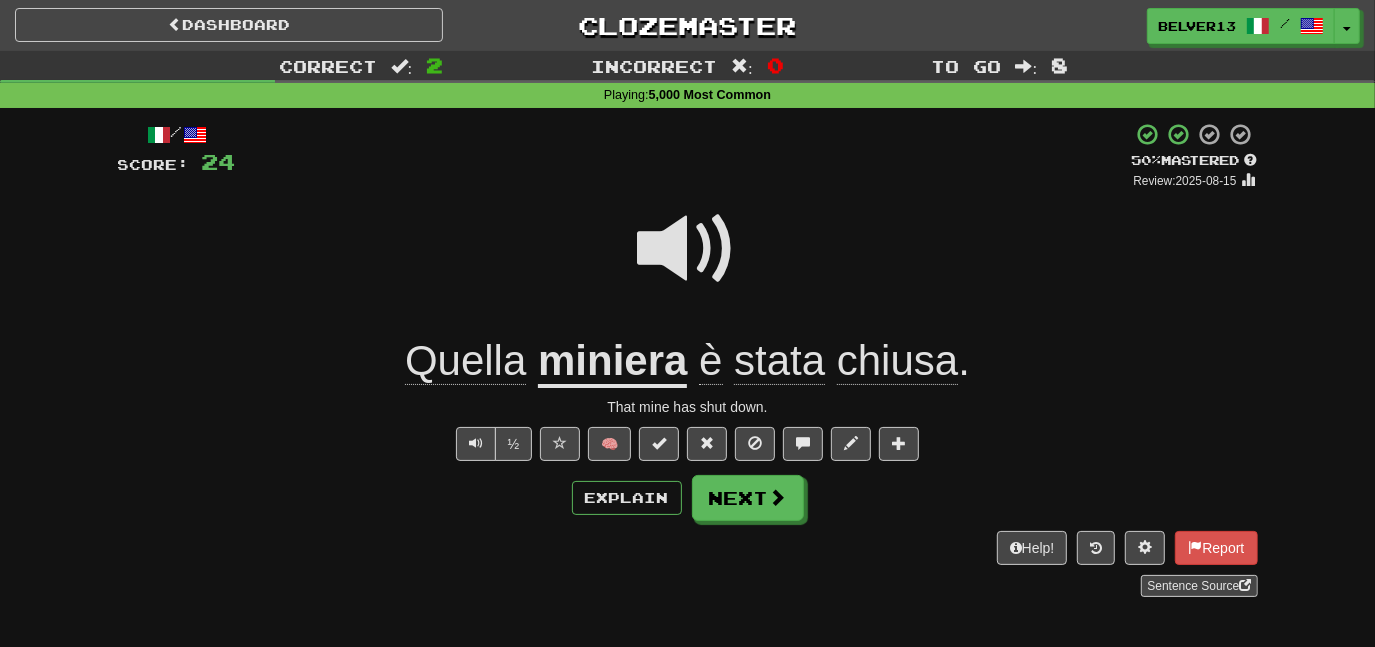 click on "miniera" at bounding box center [612, 362] 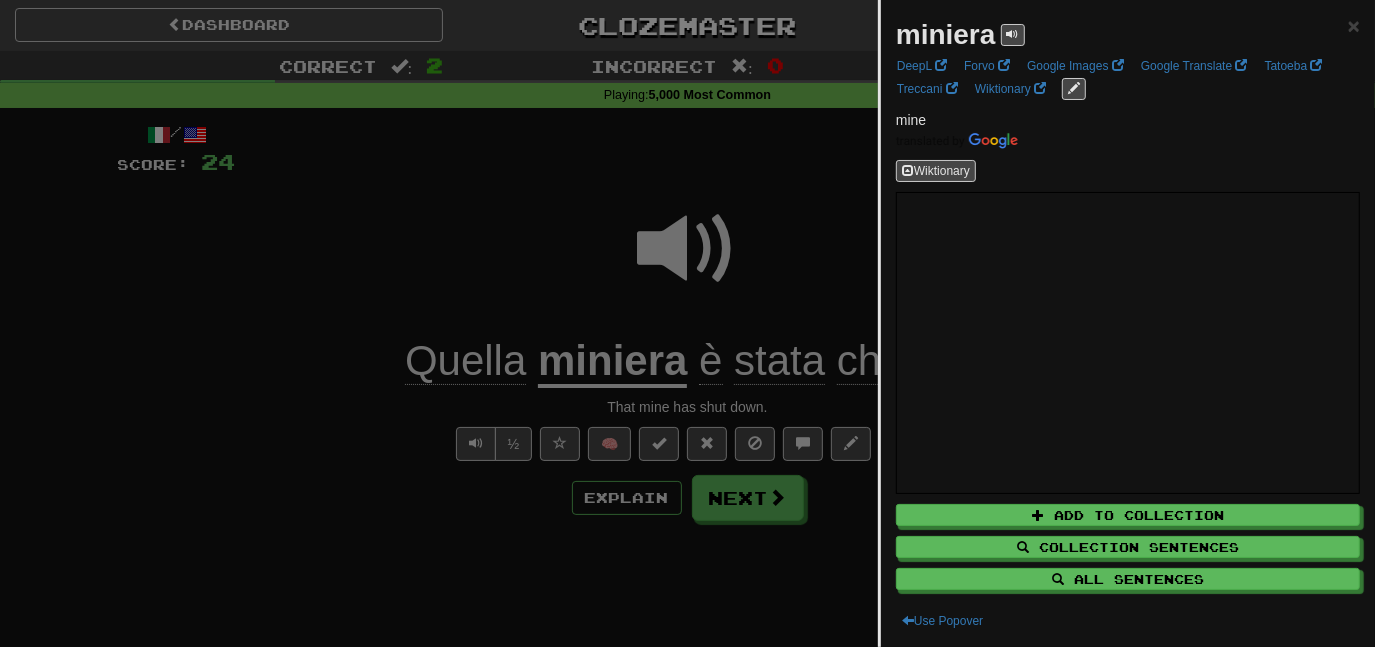 click at bounding box center (687, 323) 